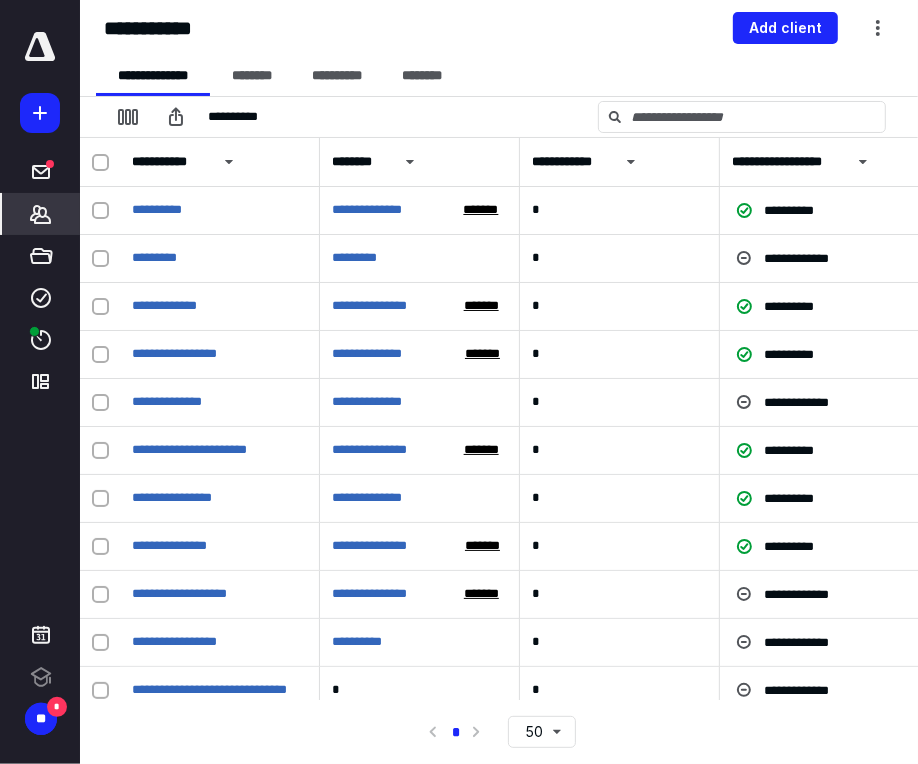 scroll, scrollTop: 0, scrollLeft: 0, axis: both 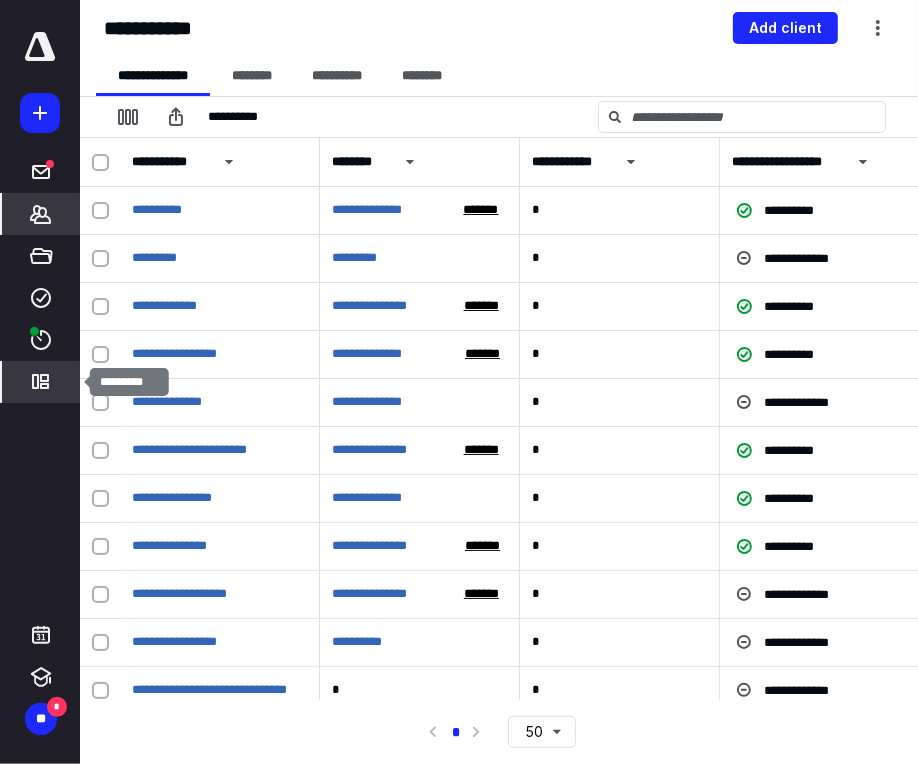click 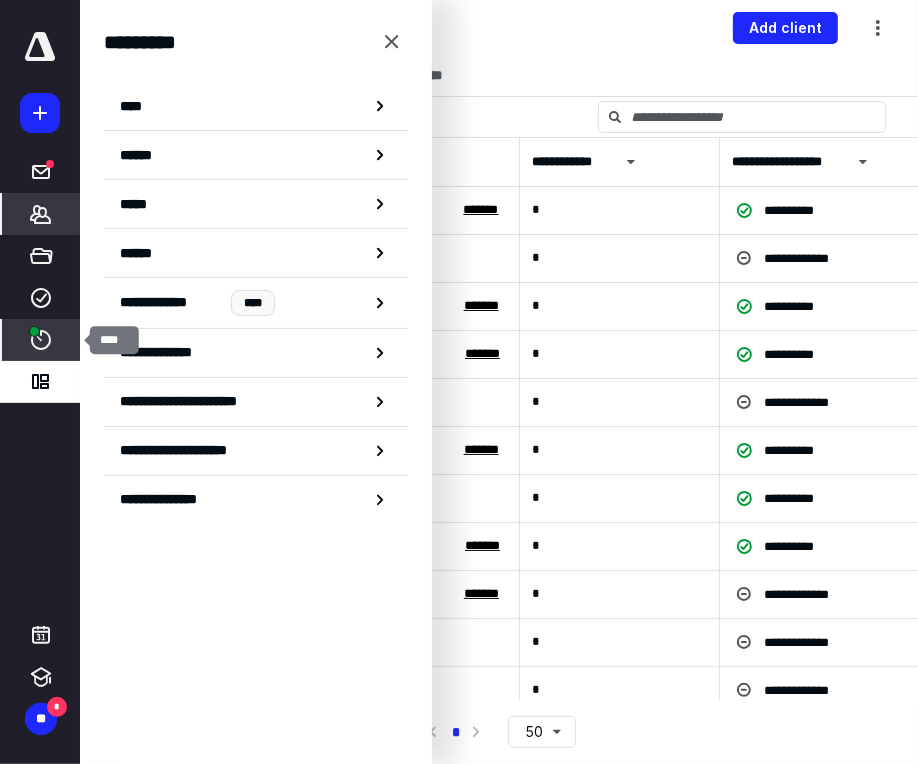 click on "****" at bounding box center (41, 340) 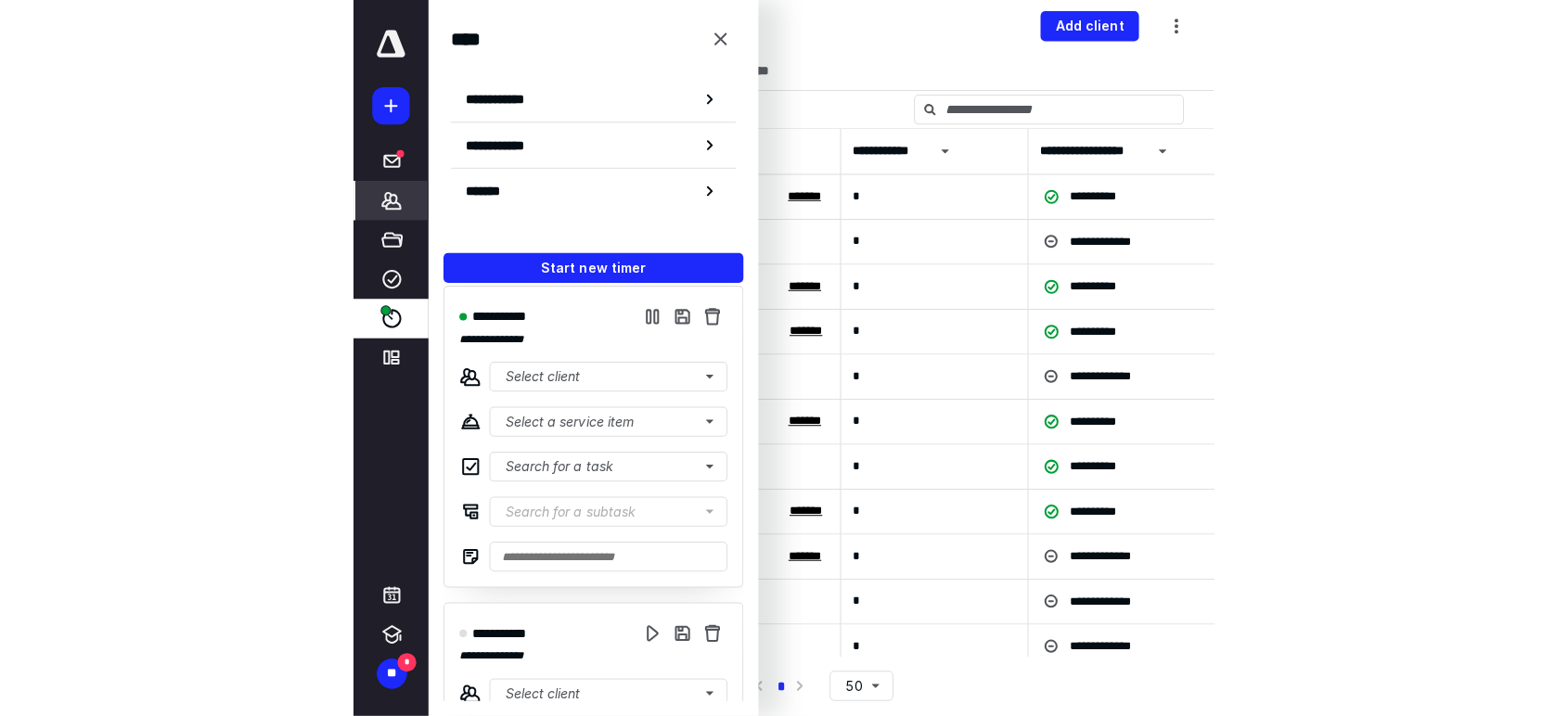 scroll, scrollTop: 0, scrollLeft: 0, axis: both 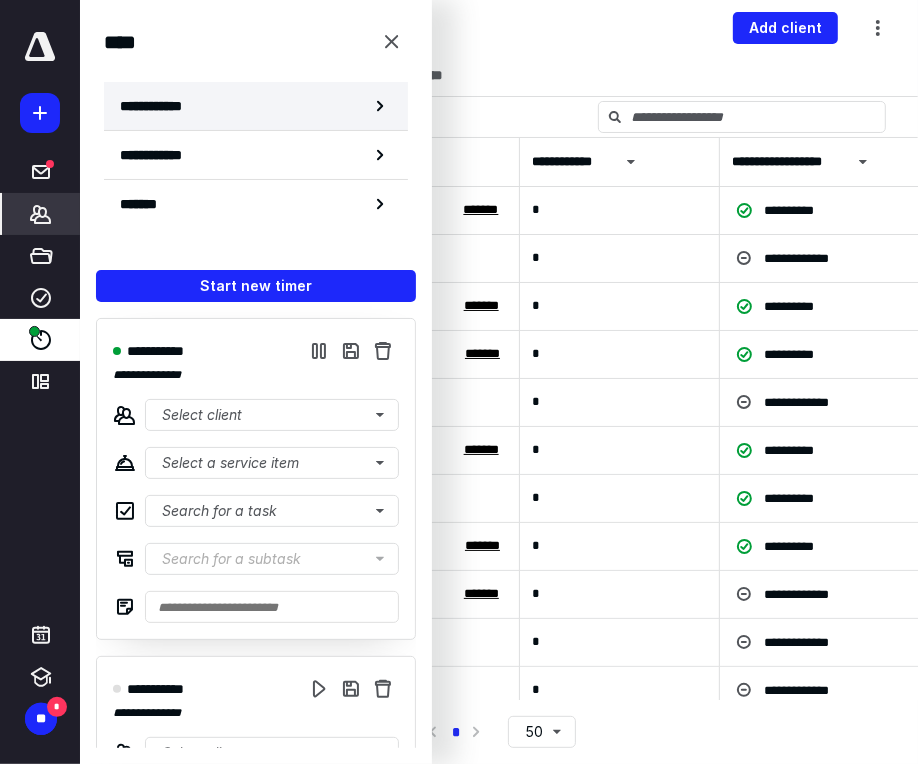 click on "**********" at bounding box center (256, 106) 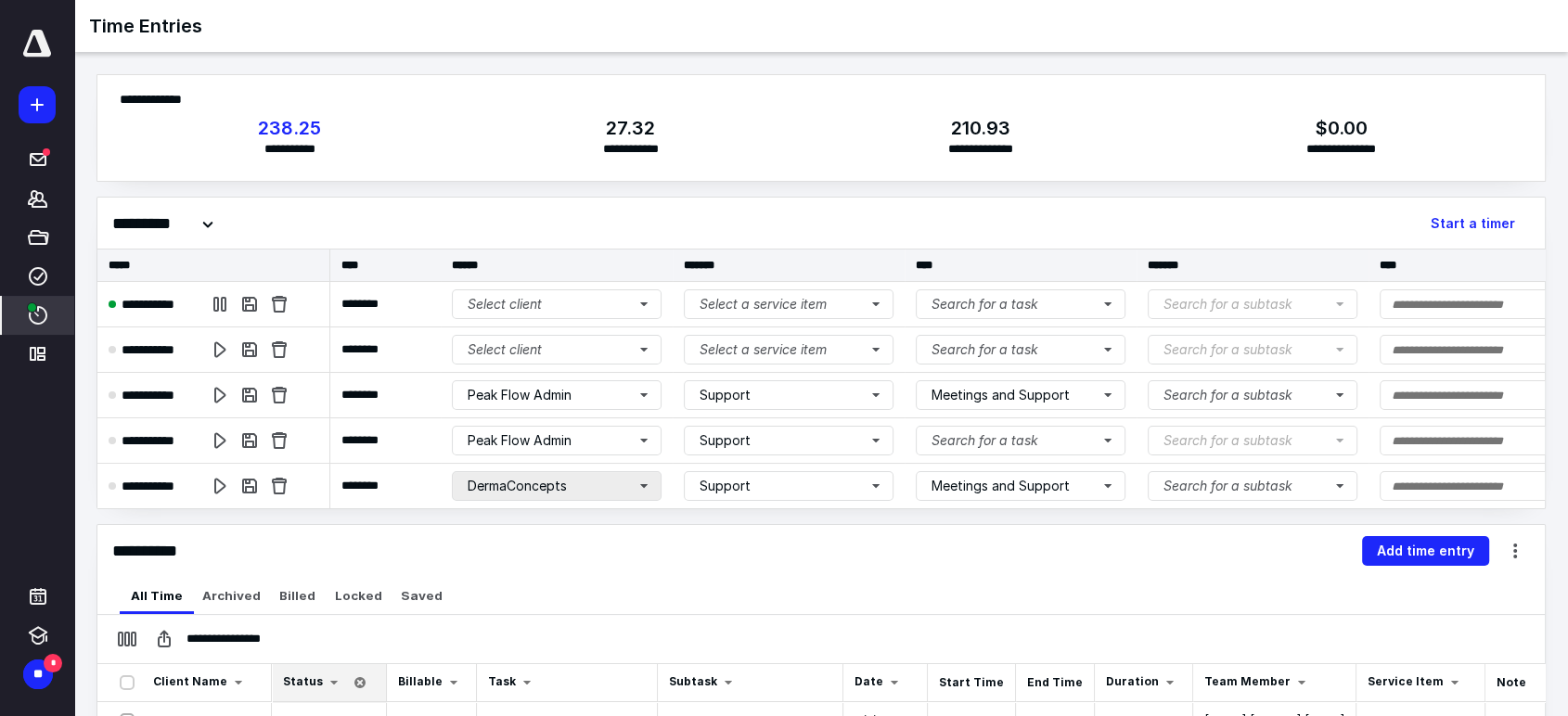 scroll, scrollTop: 15, scrollLeft: 0, axis: vertical 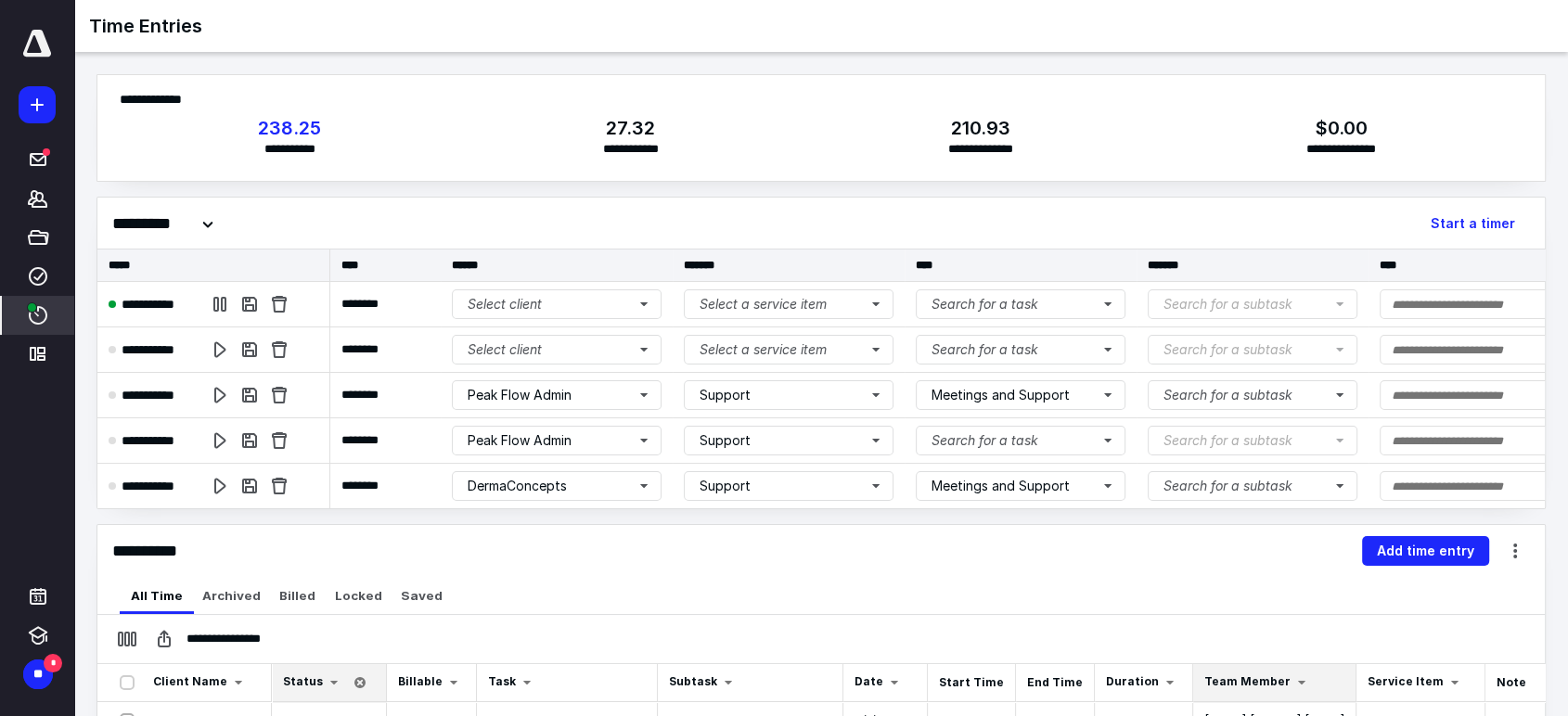 click on "Team Member" at bounding box center [1247, 681] 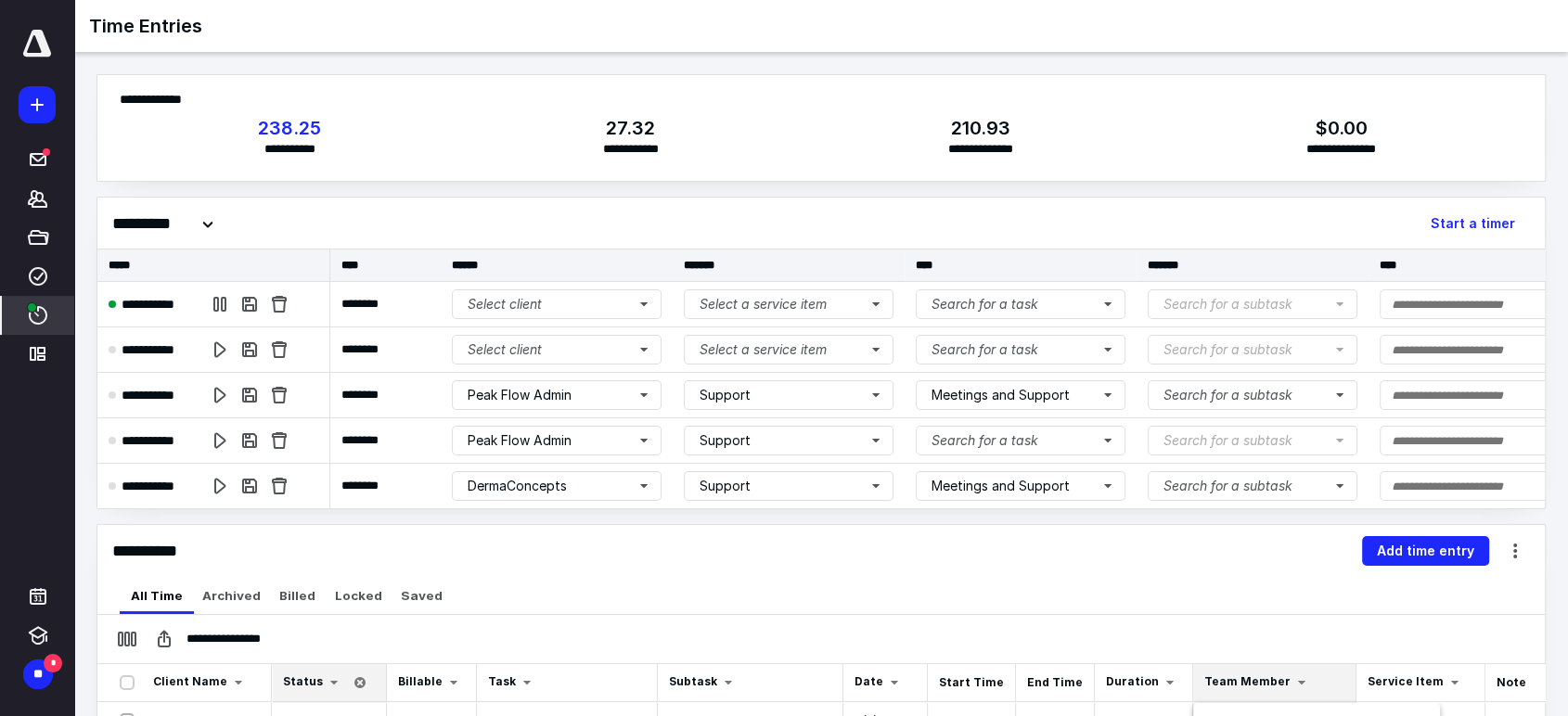 scroll, scrollTop: 449, scrollLeft: 0, axis: vertical 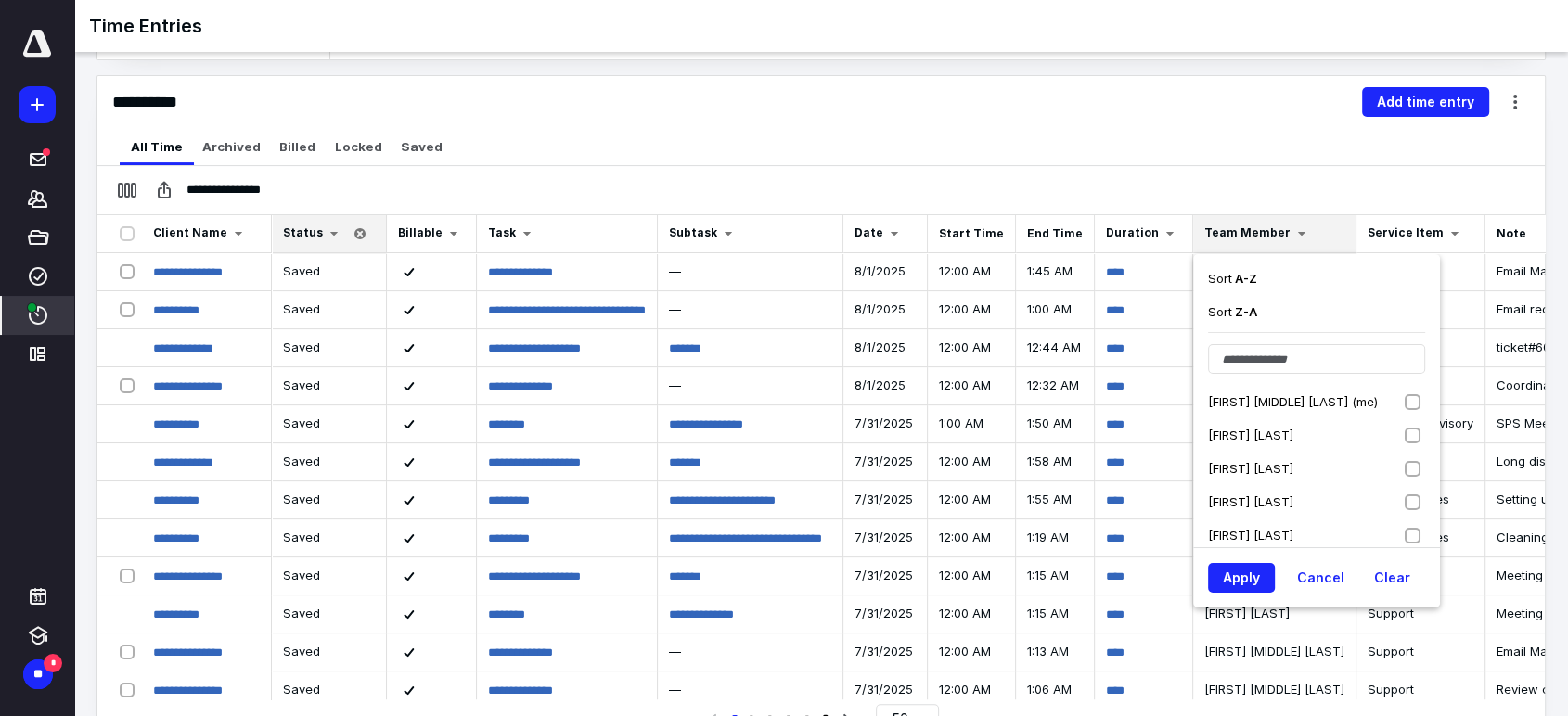 click on "[FIRST] [MIDDLE] [LAST] (me)" at bounding box center (1294, 402) 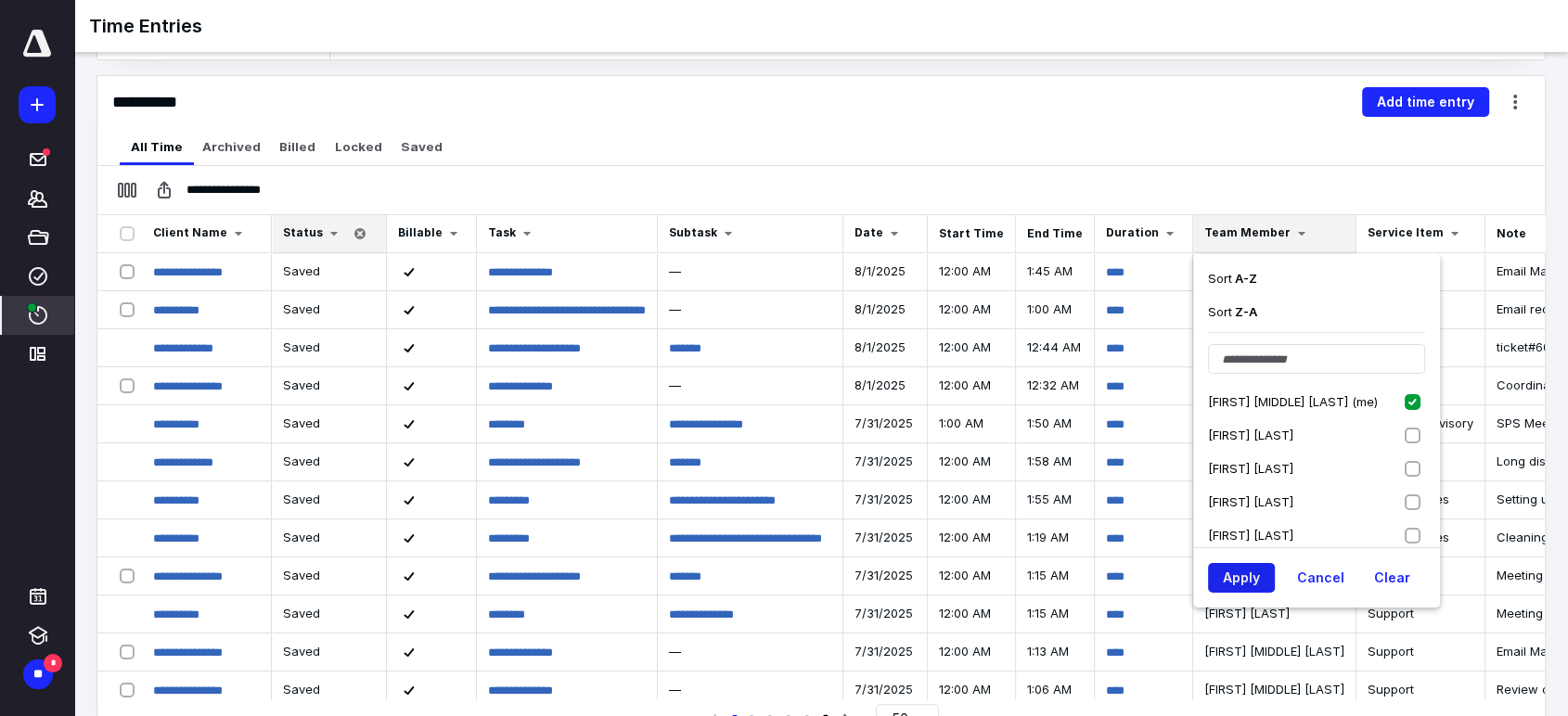 click on "Apply" at bounding box center [1241, 578] 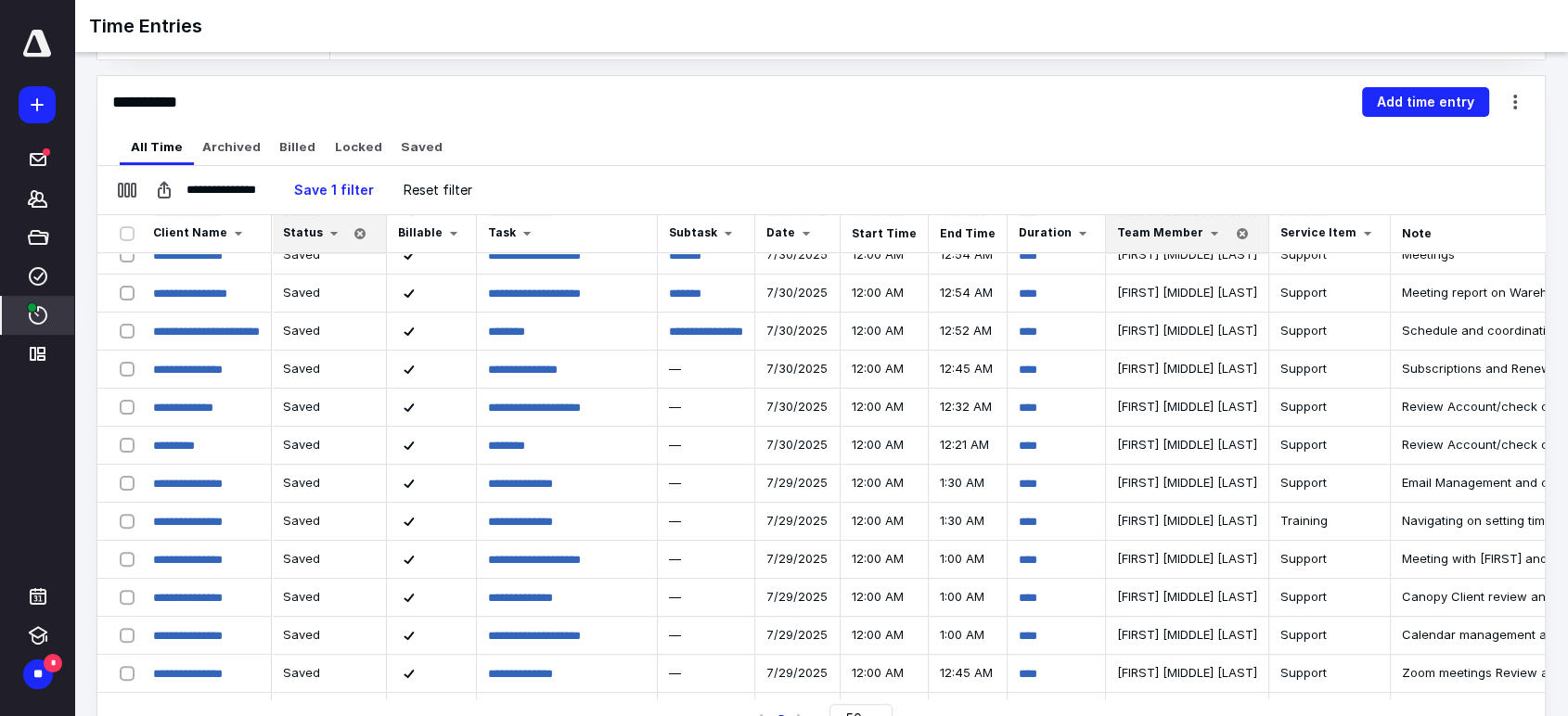 scroll, scrollTop: 575, scrollLeft: 0, axis: vertical 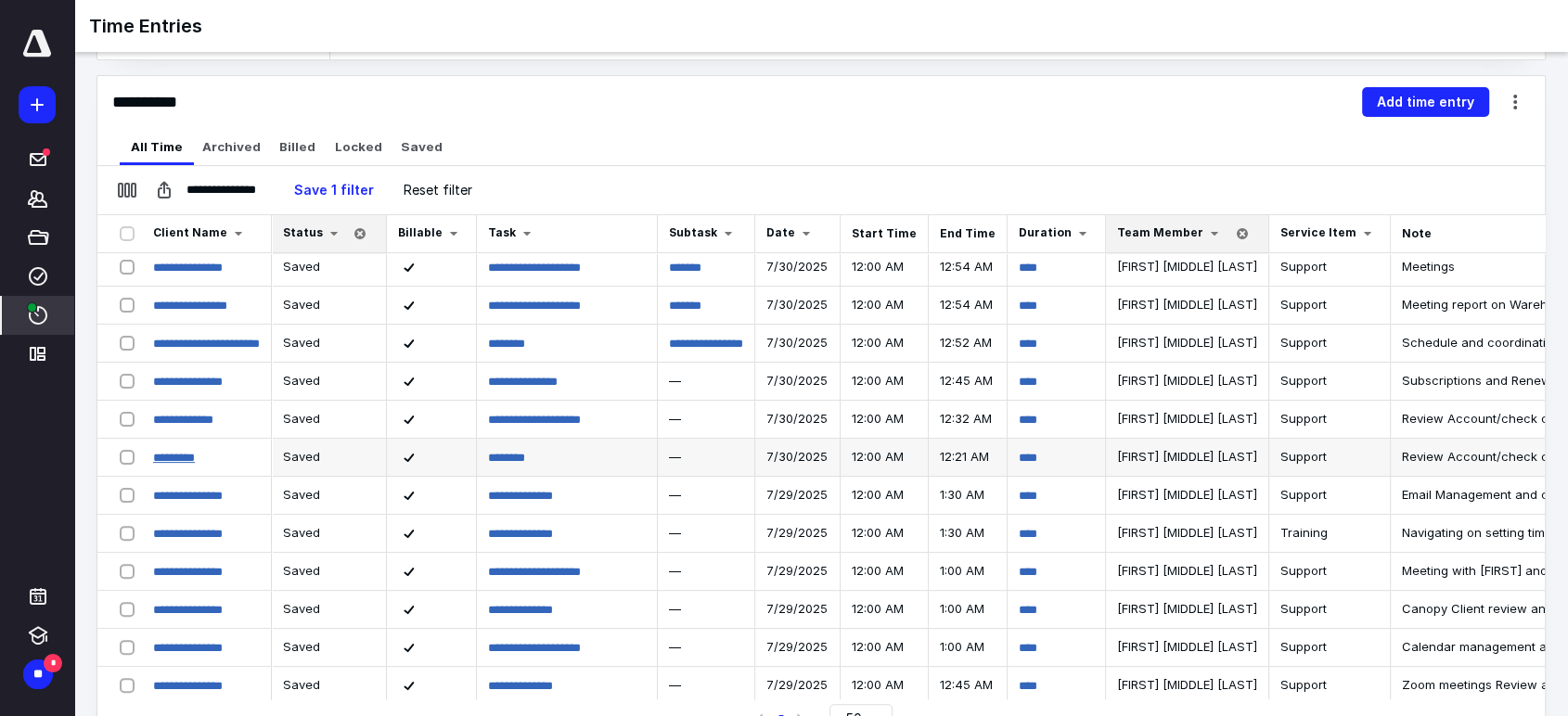 click on "*********" at bounding box center [174, 457] 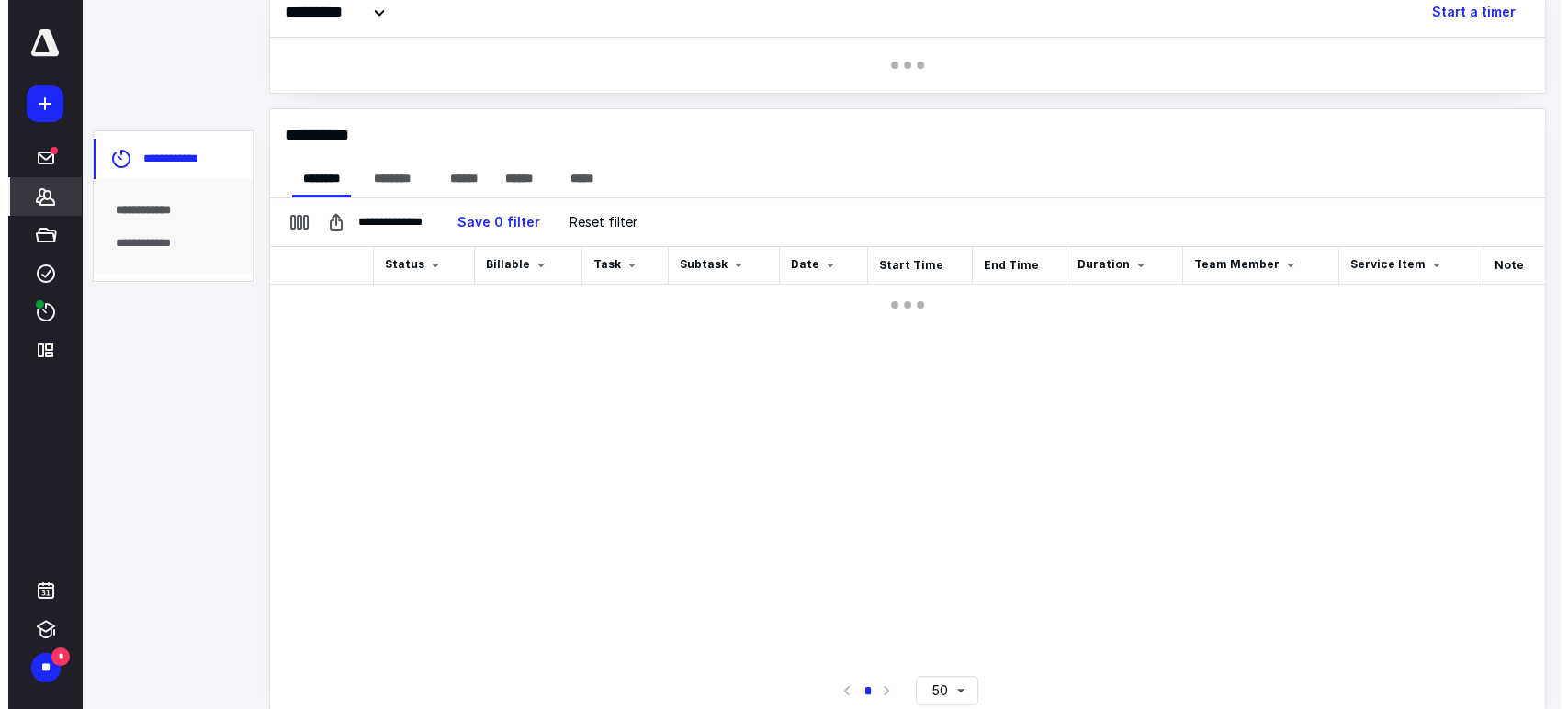 scroll, scrollTop: 410, scrollLeft: 0, axis: vertical 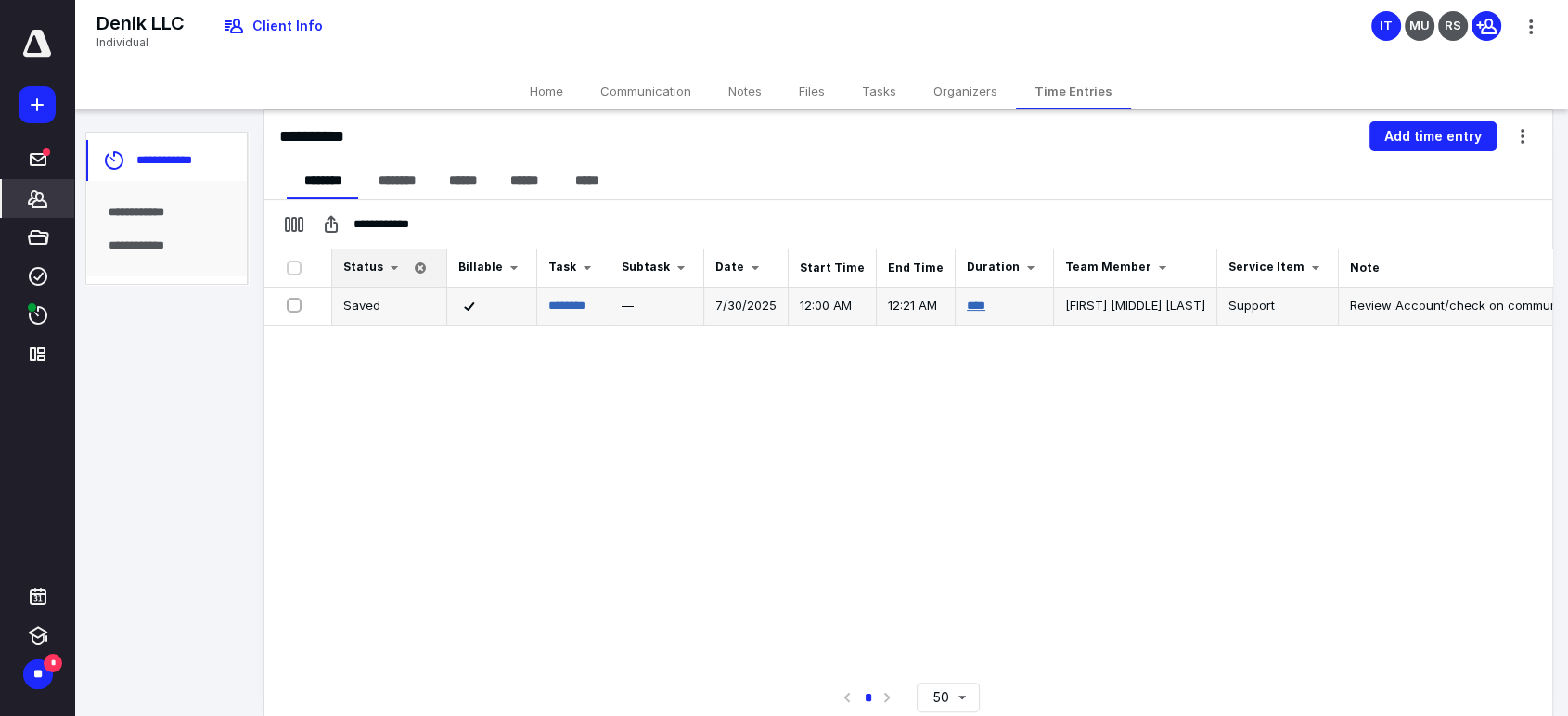 click on "****" at bounding box center [976, 305] 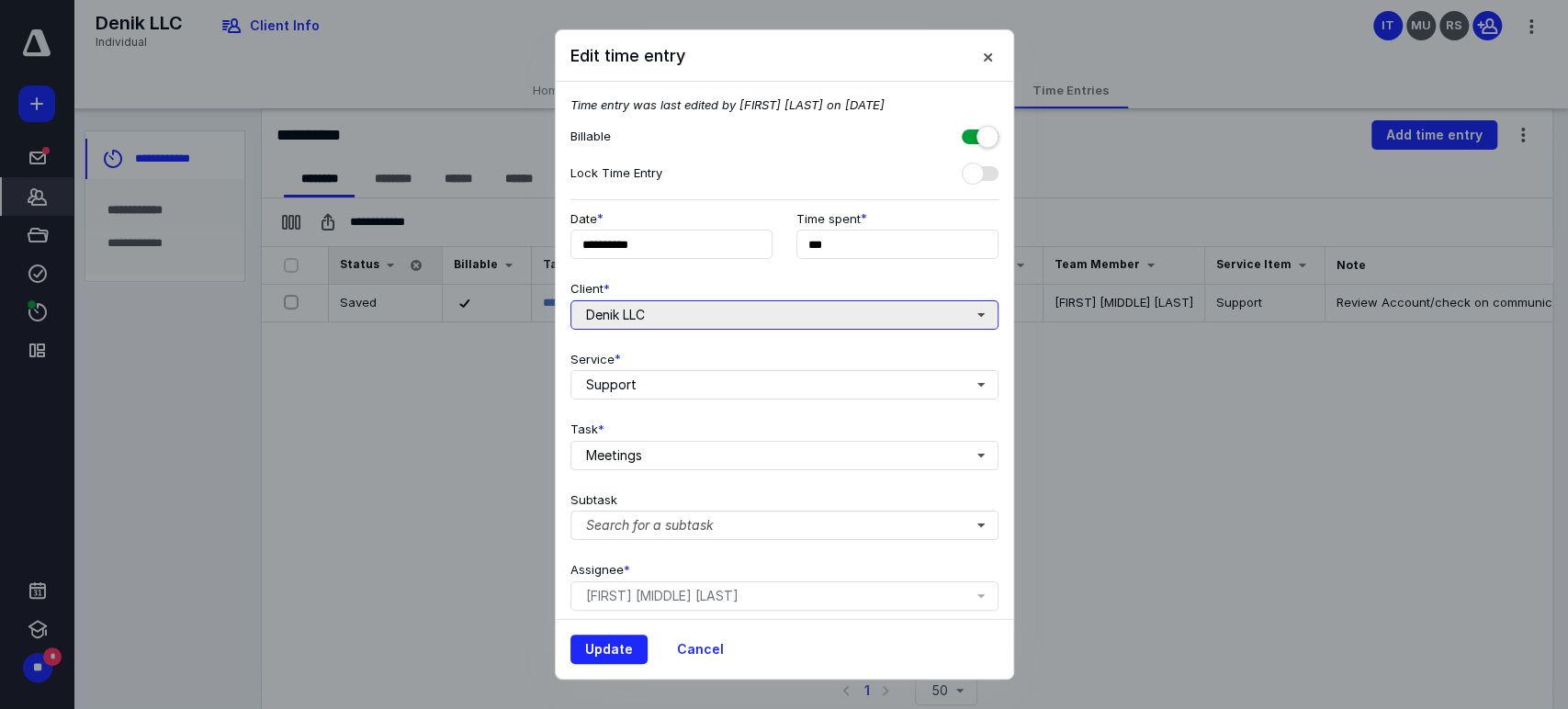 click on "Denik LLC" at bounding box center [784, 315] 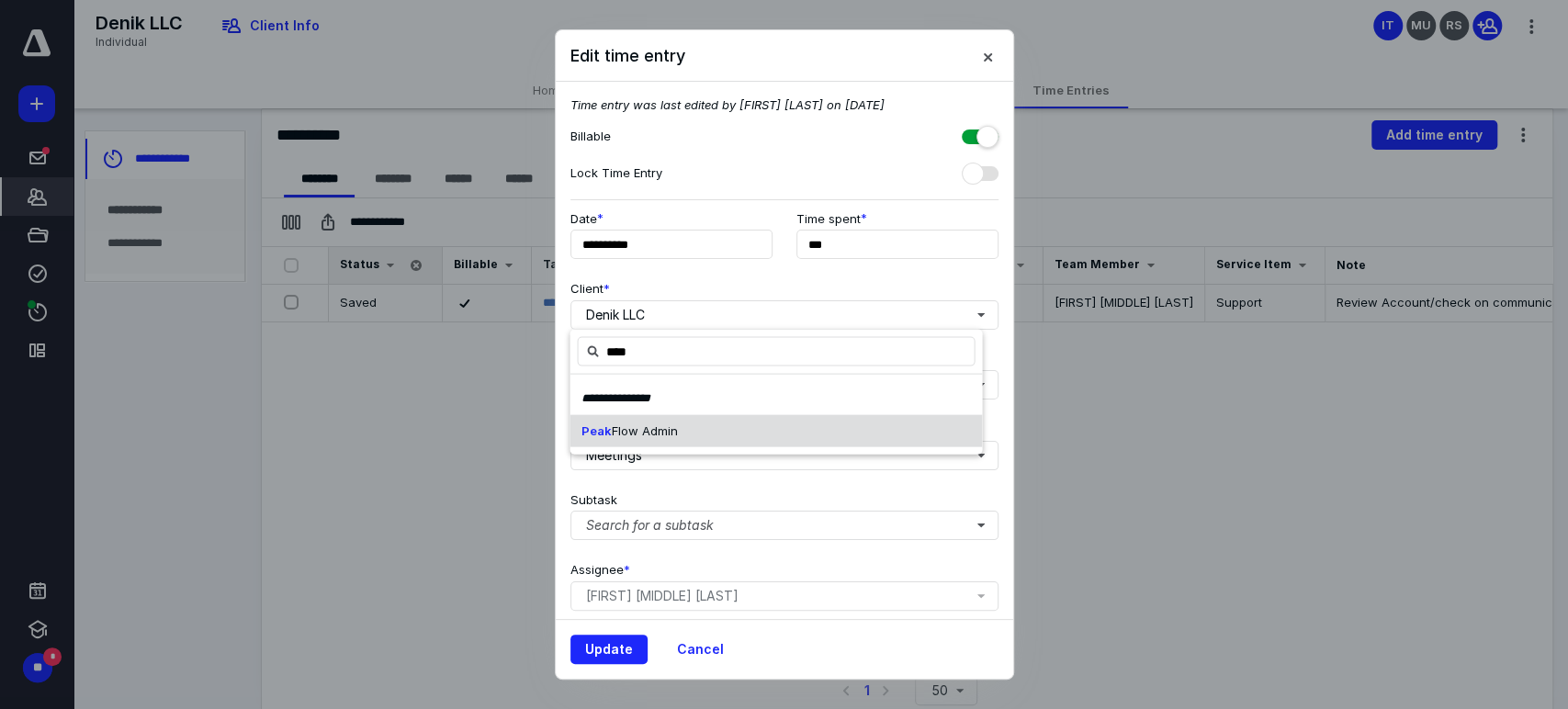 click on "Flow Admin" at bounding box center [644, 430] 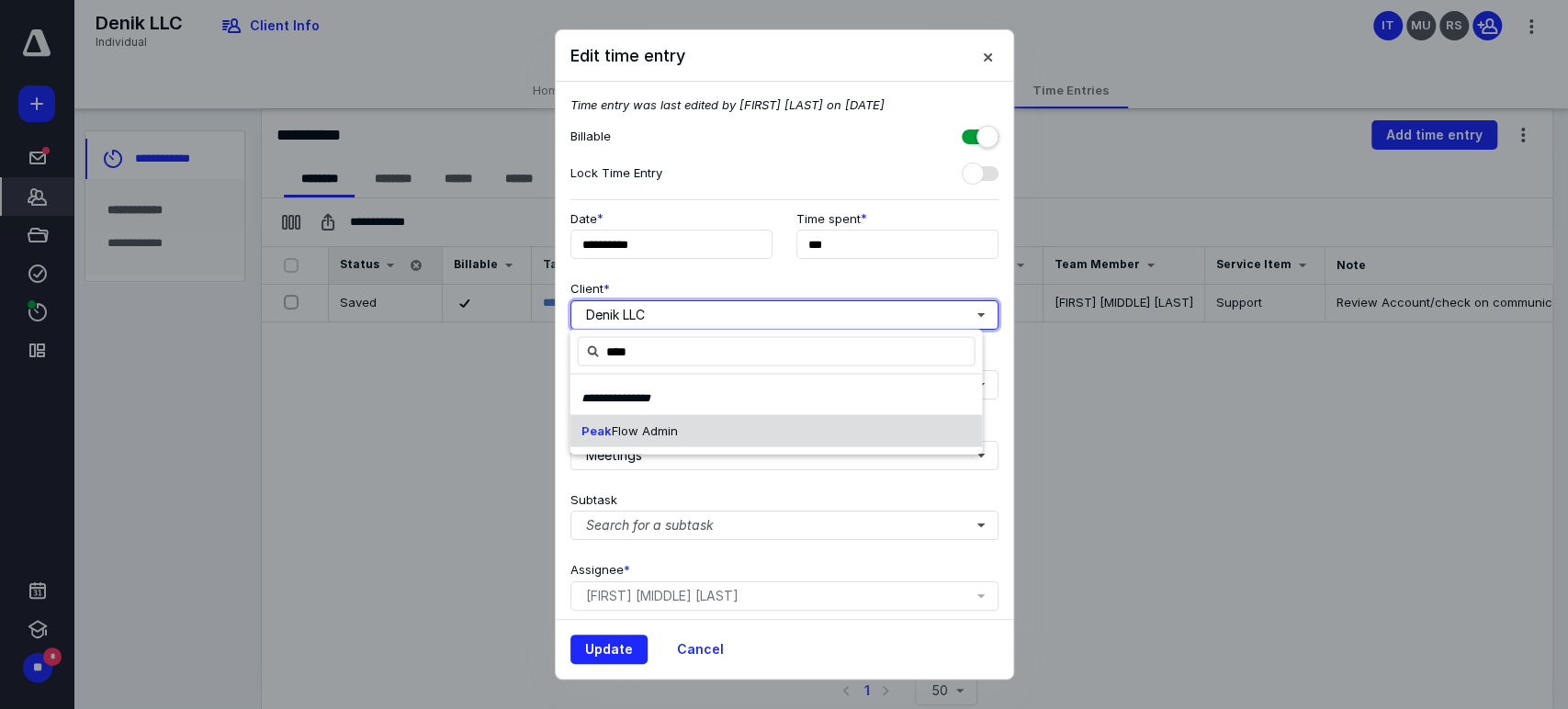type 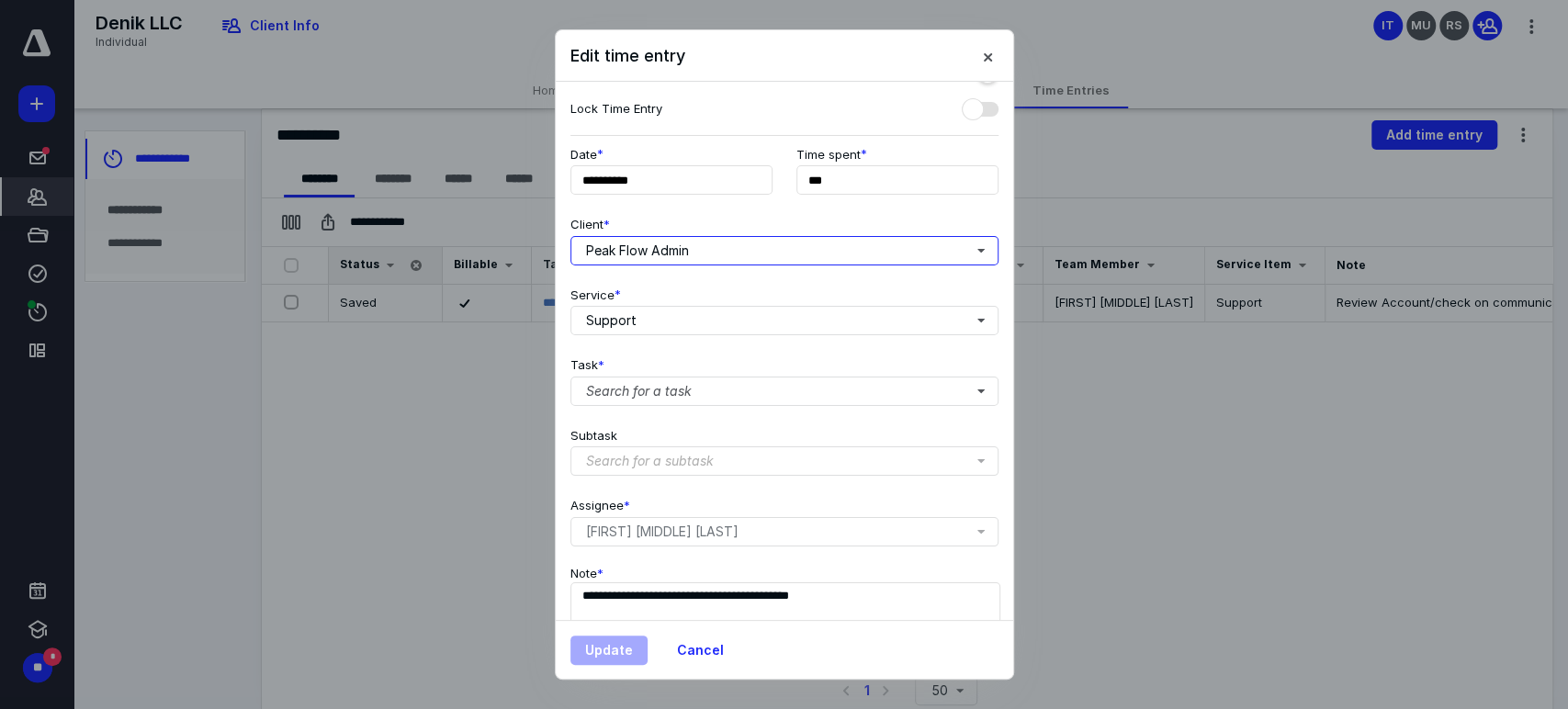 scroll, scrollTop: 73, scrollLeft: 0, axis: vertical 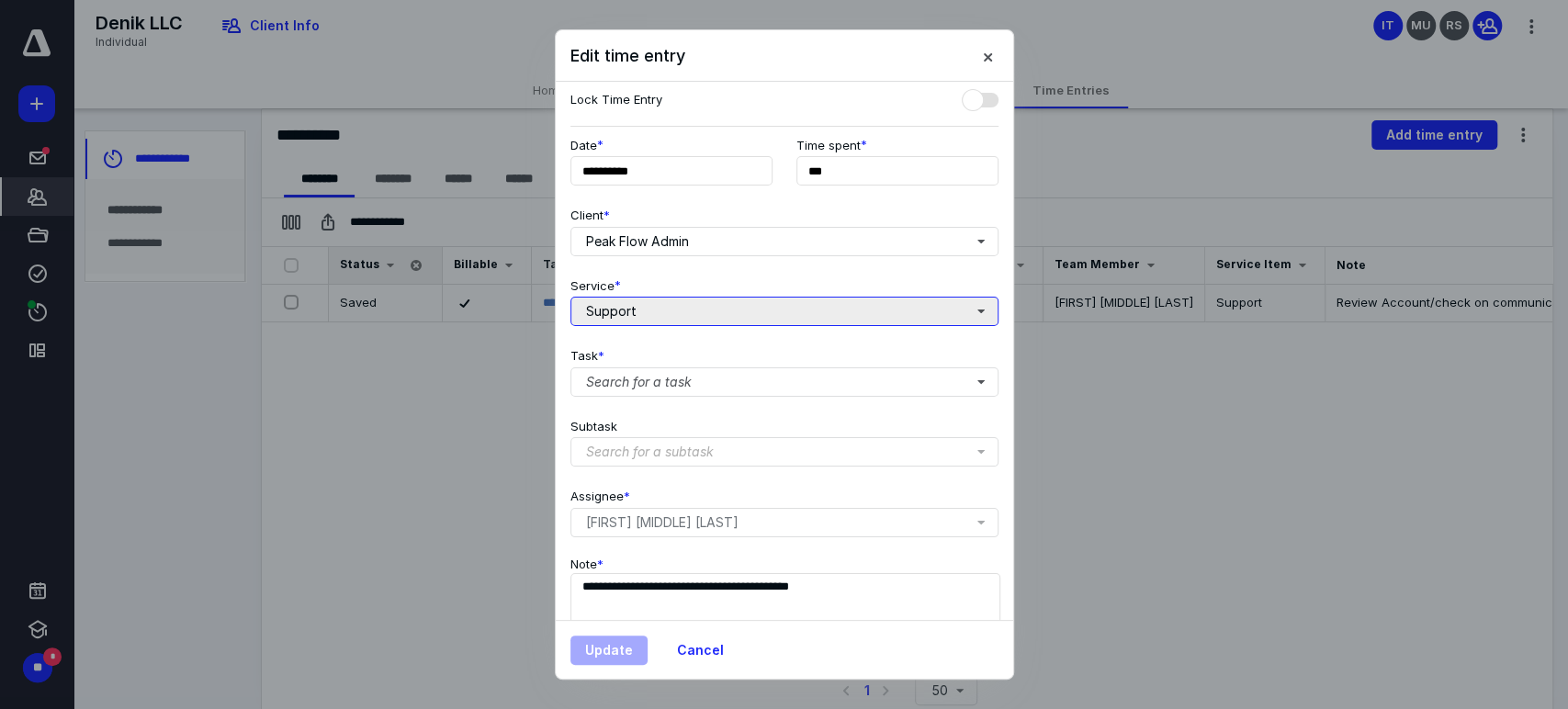 click on "Support" at bounding box center (784, 311) 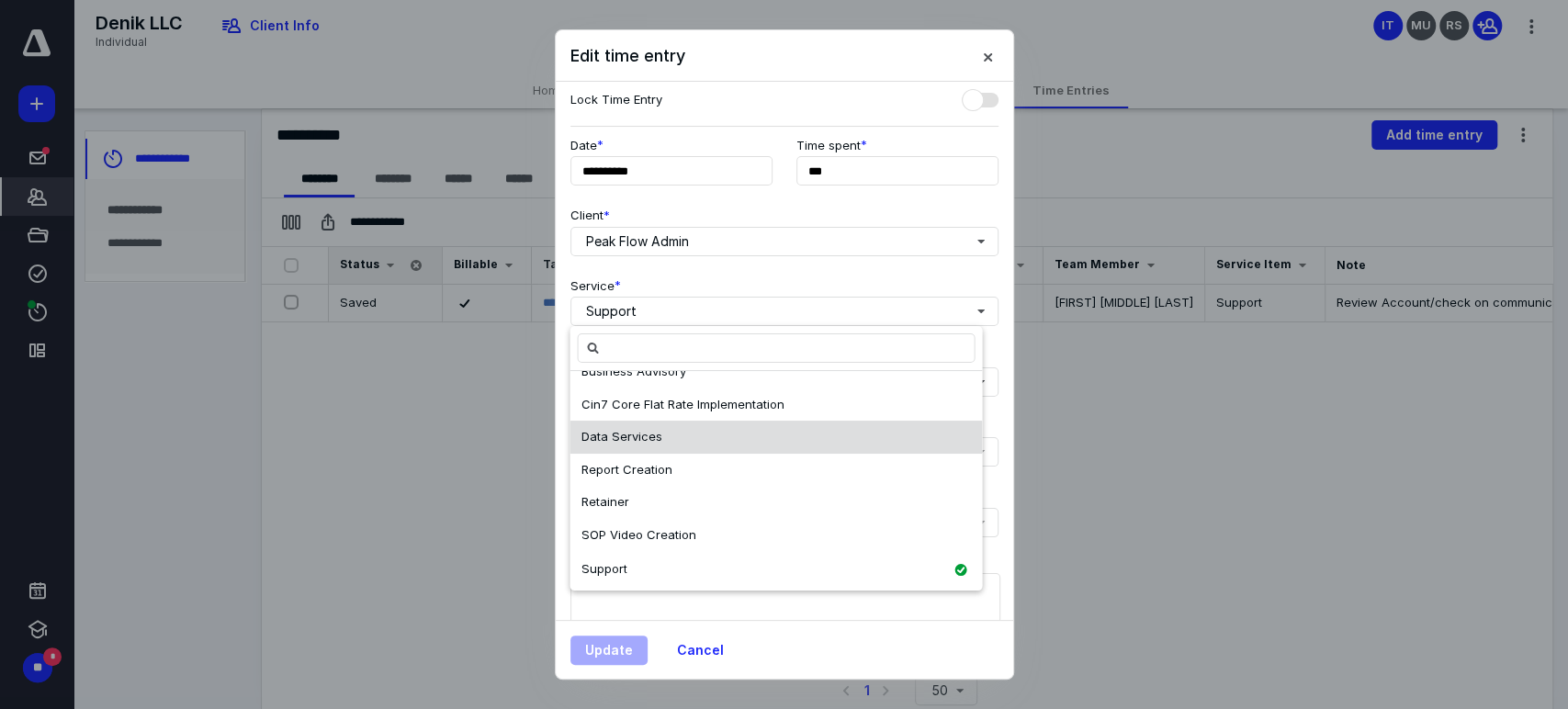 scroll, scrollTop: 157, scrollLeft: 0, axis: vertical 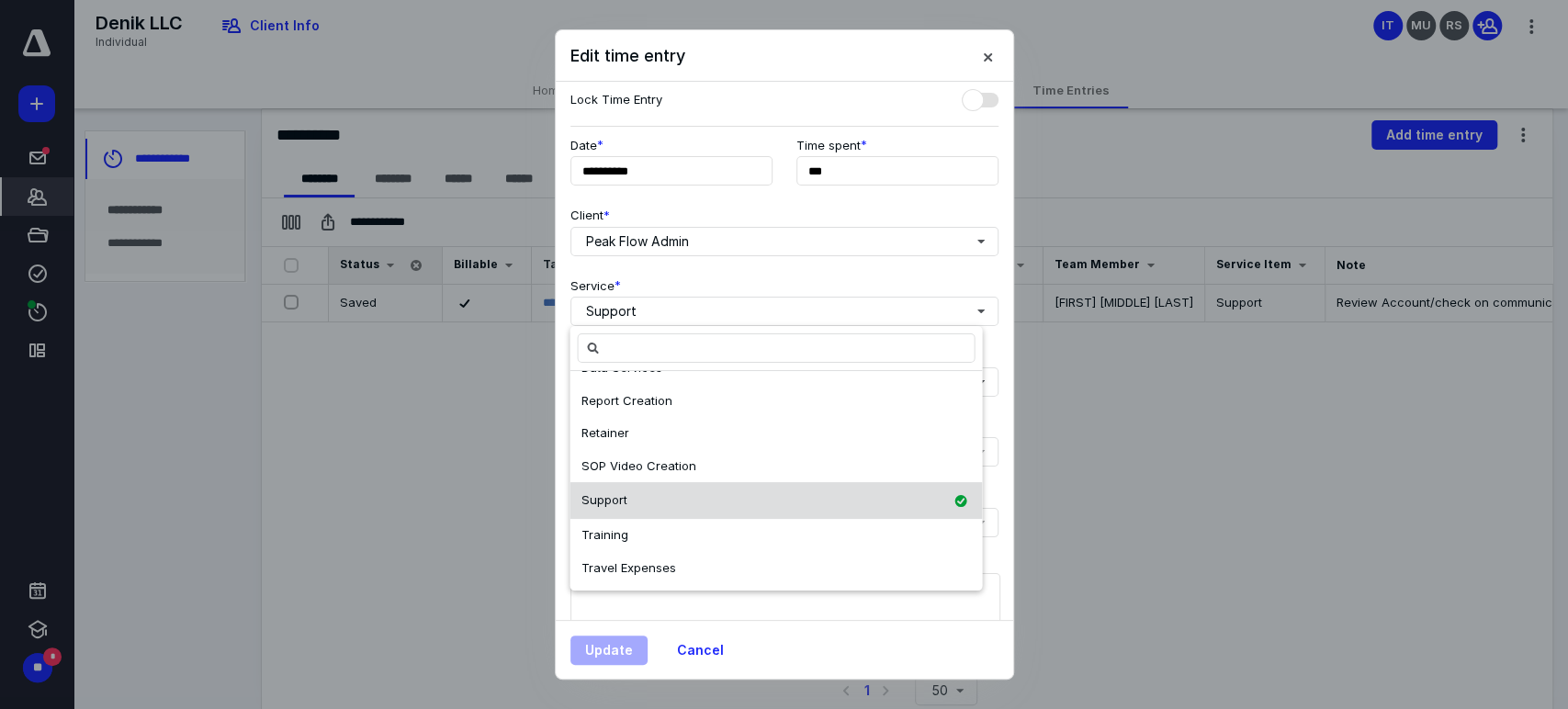 click on "Support" at bounding box center (604, 500) 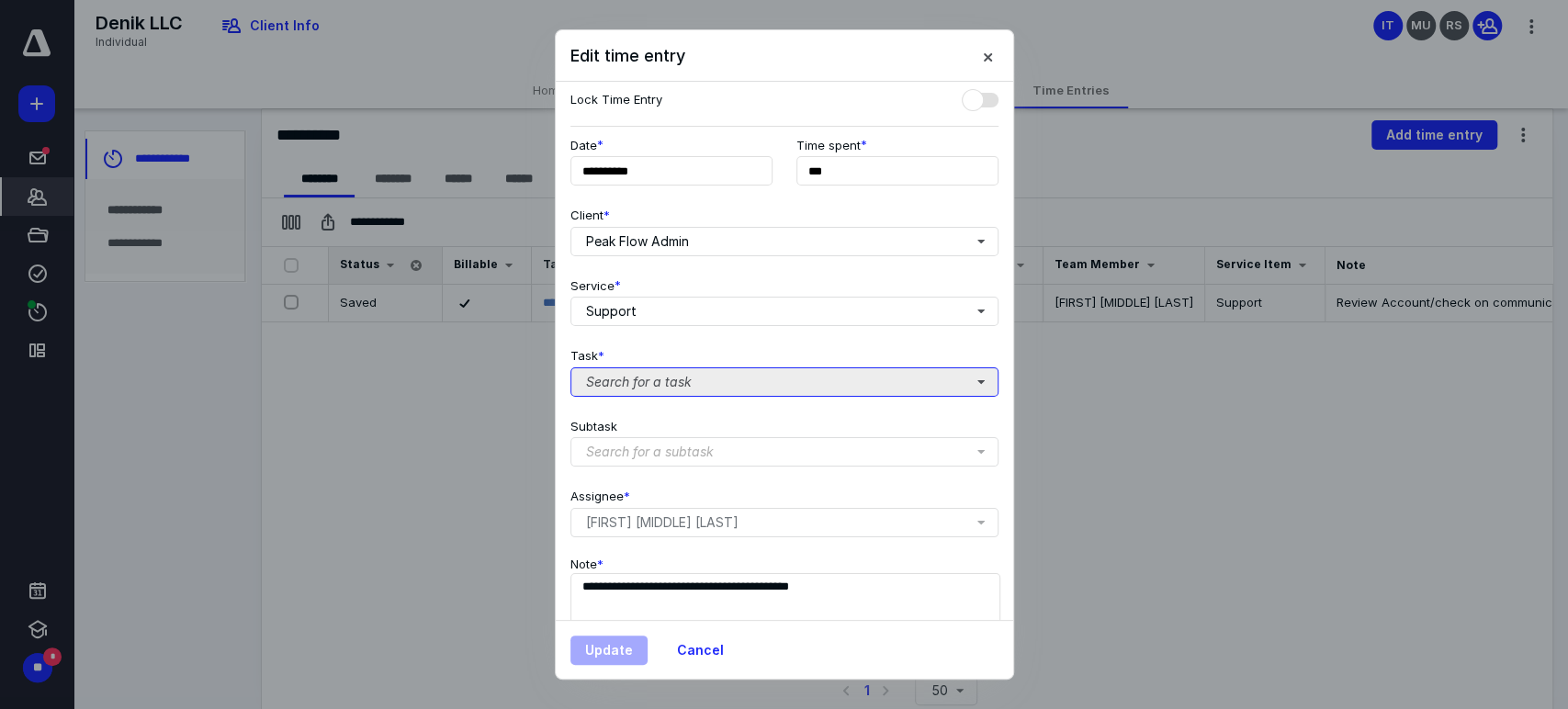 click on "Search for a task" at bounding box center [784, 382] 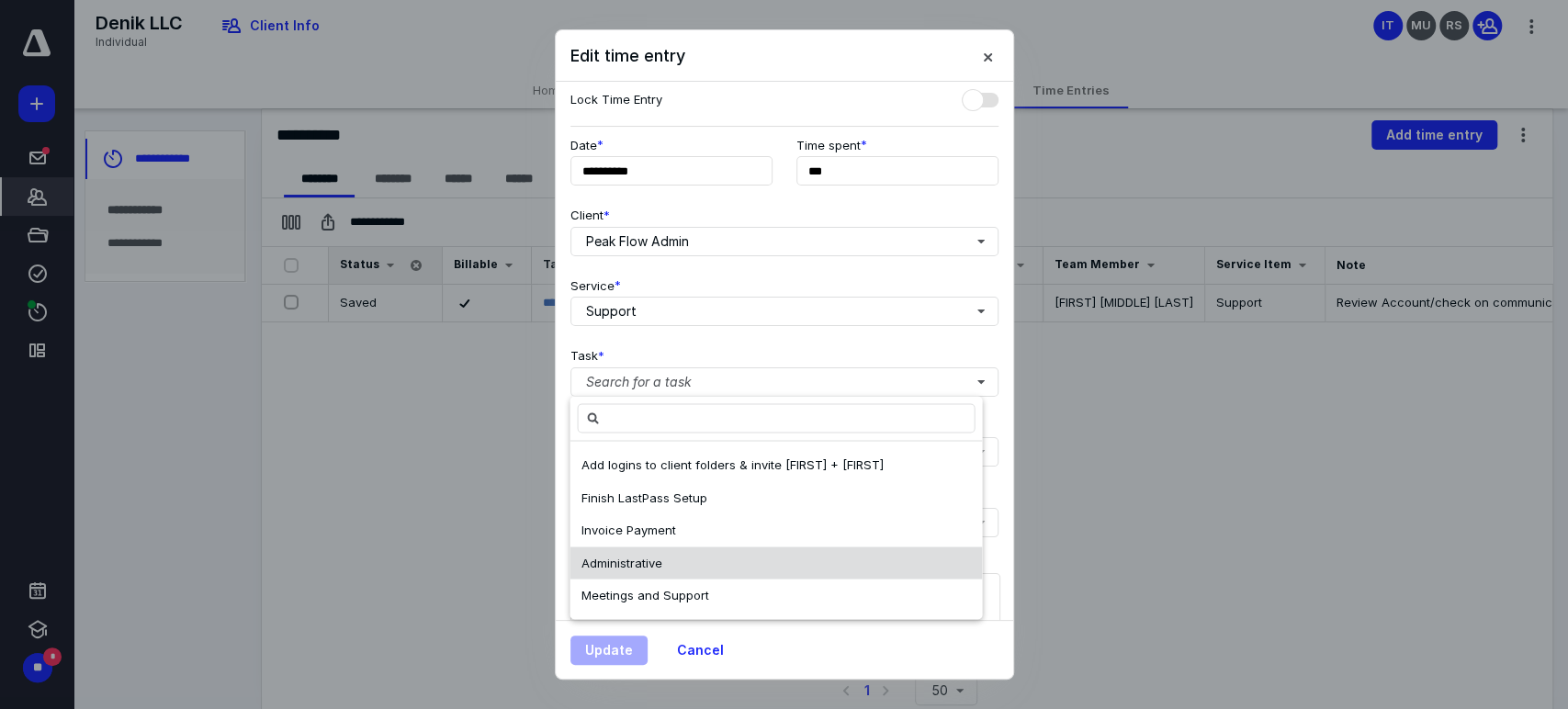 click on "Administrative" at bounding box center (621, 562) 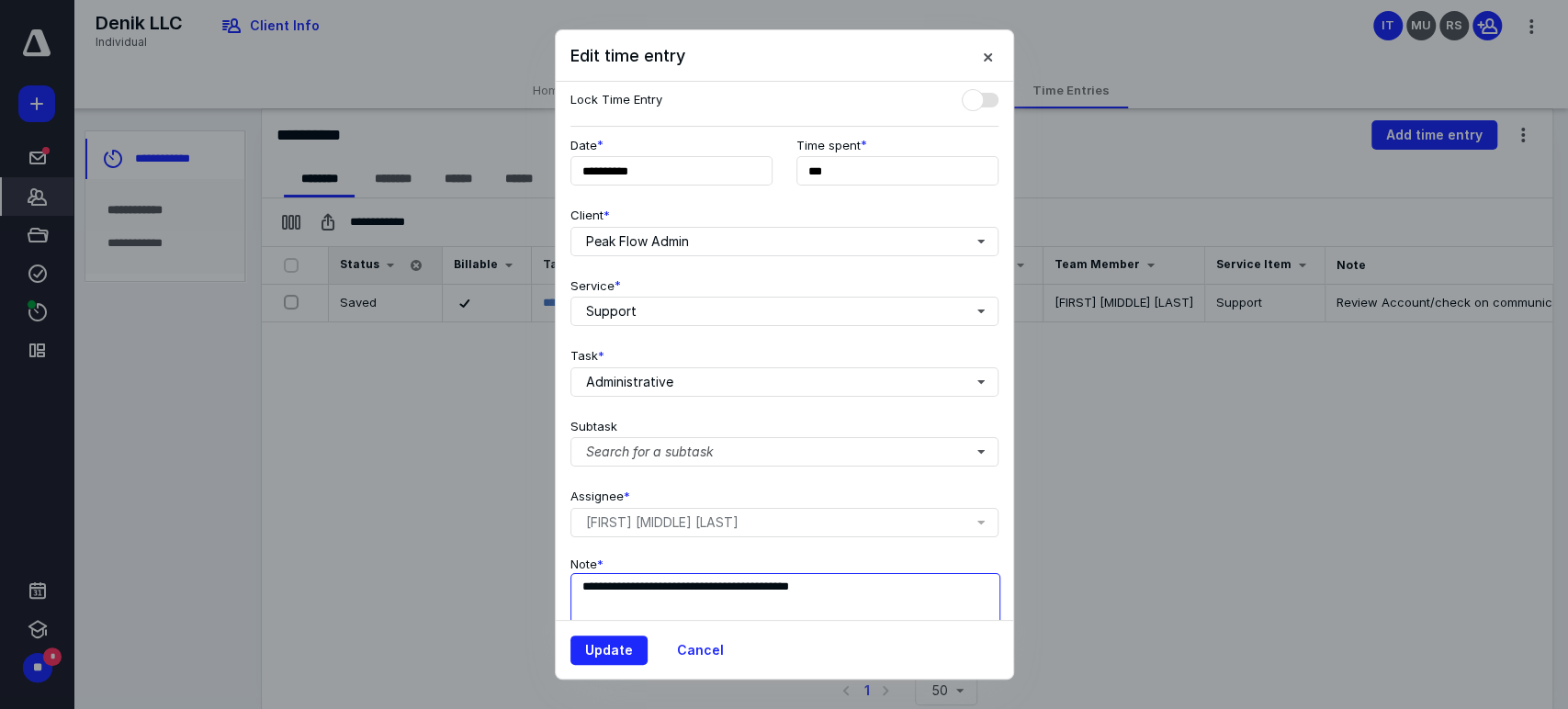 click on "**********" at bounding box center [785, 619] 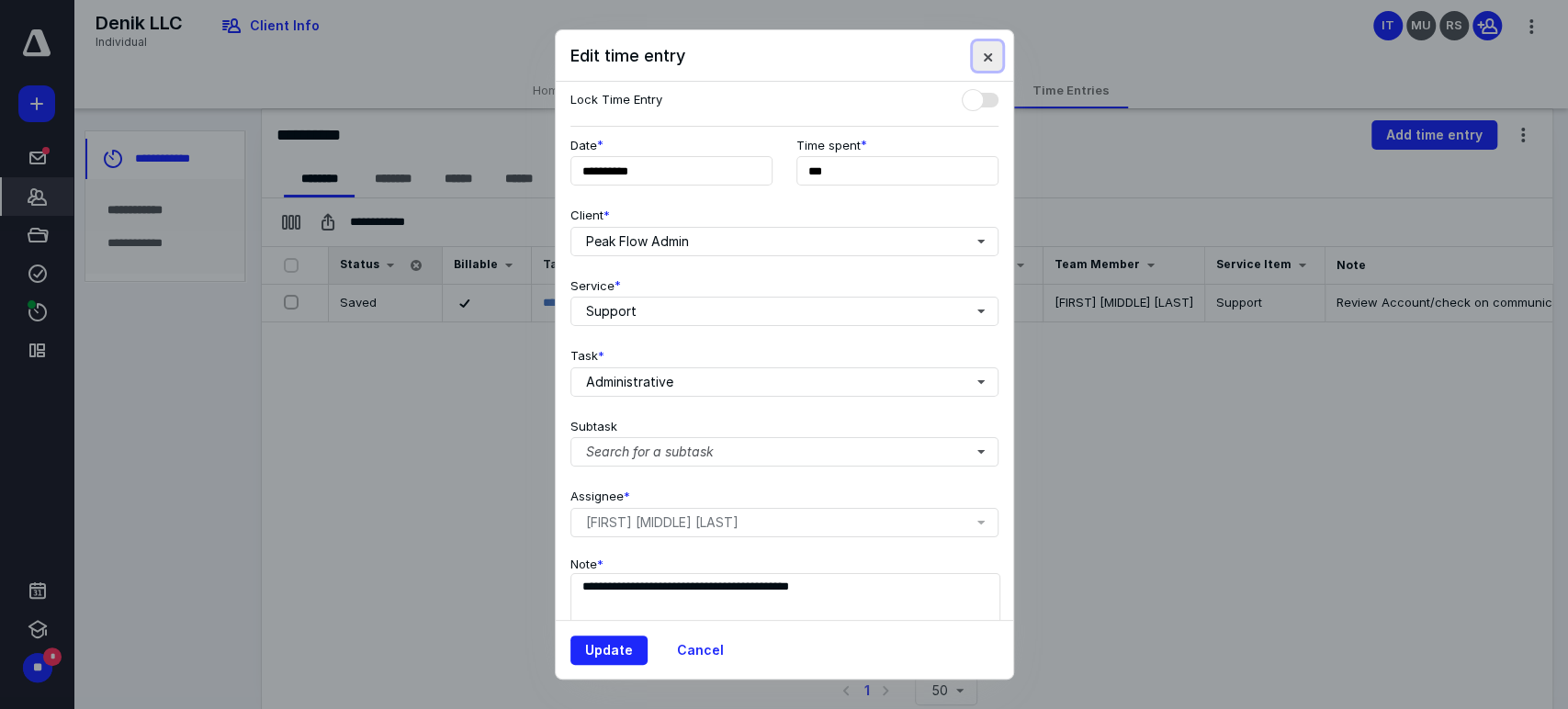 click at bounding box center (987, 56) 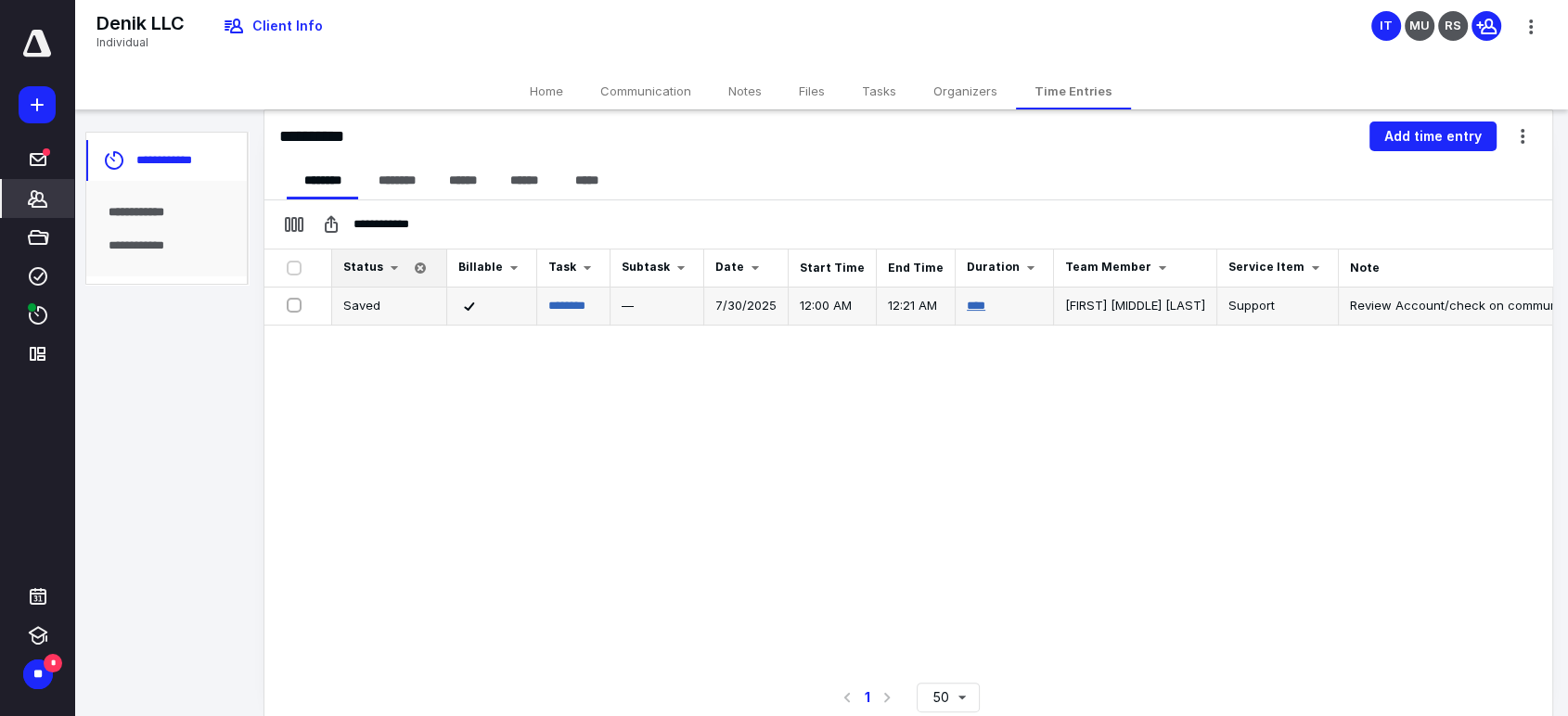 click on "****" at bounding box center (976, 305) 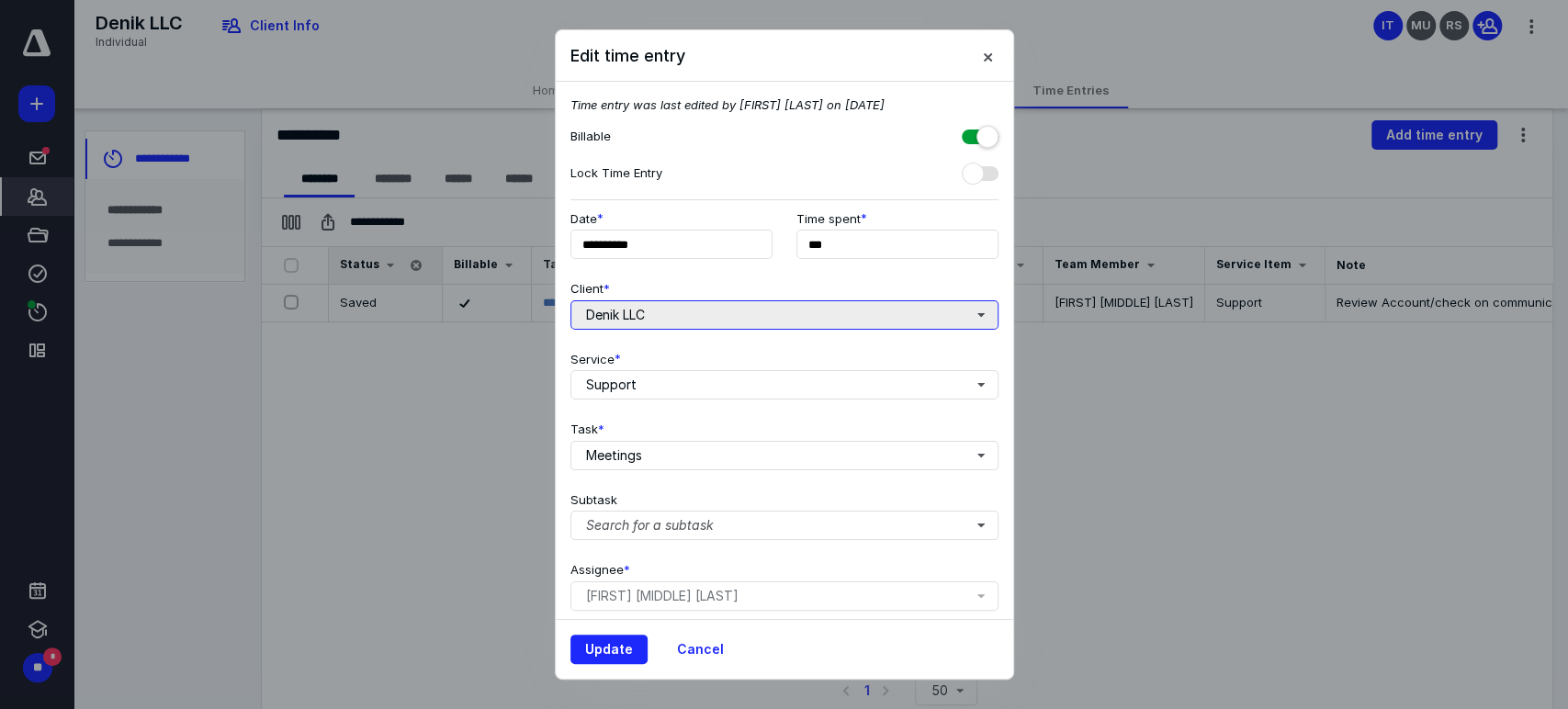 click on "Denik LLC" at bounding box center (784, 315) 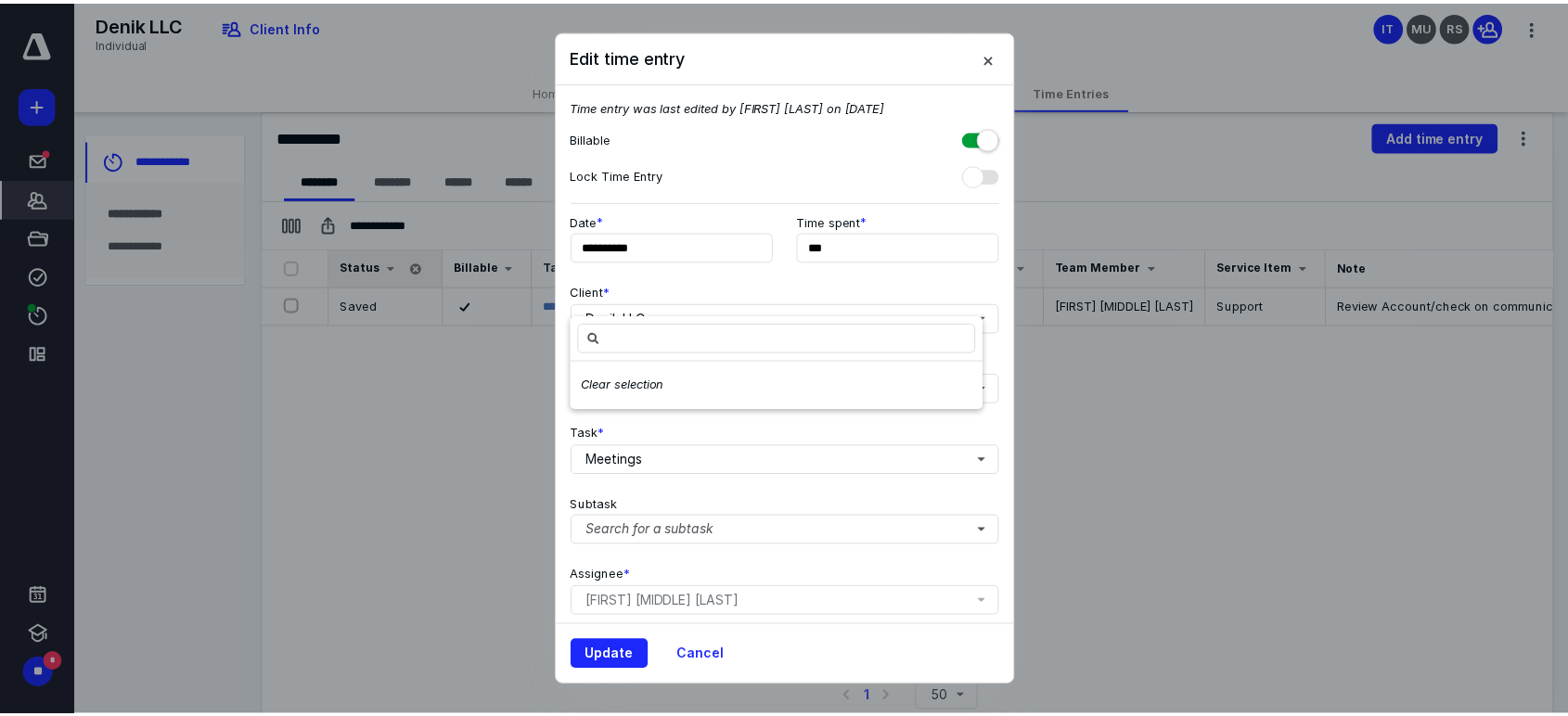 scroll, scrollTop: 149, scrollLeft: 0, axis: vertical 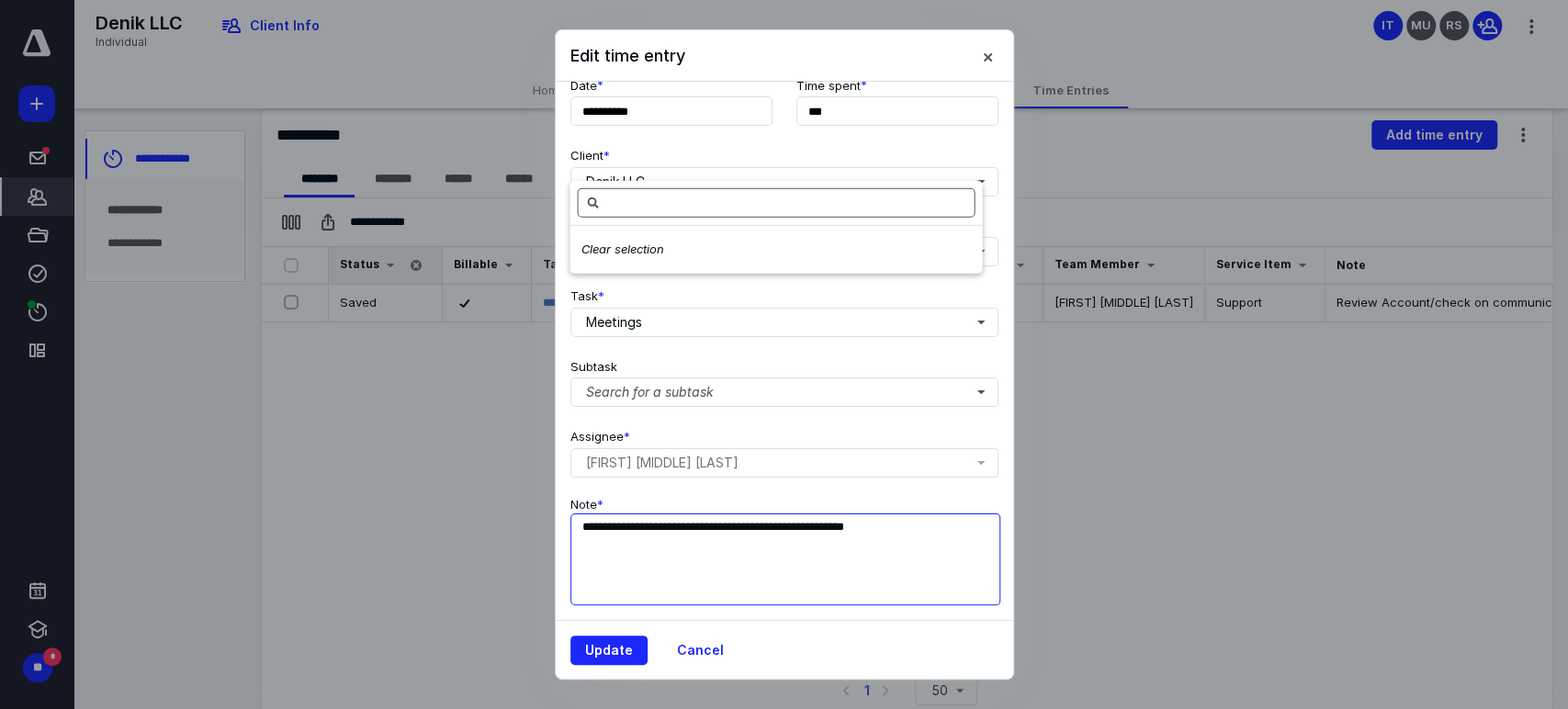 type on "**********" 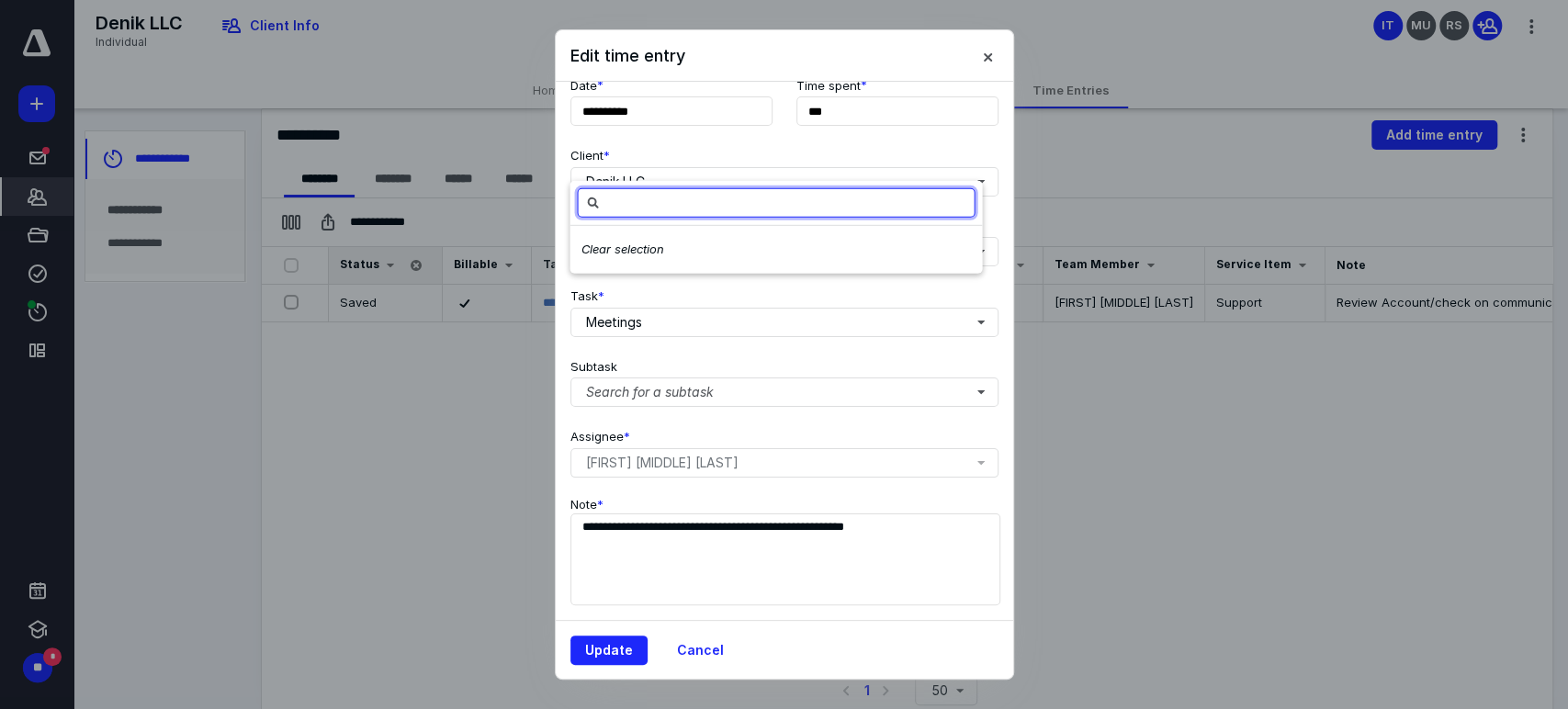 click at bounding box center [775, 203] 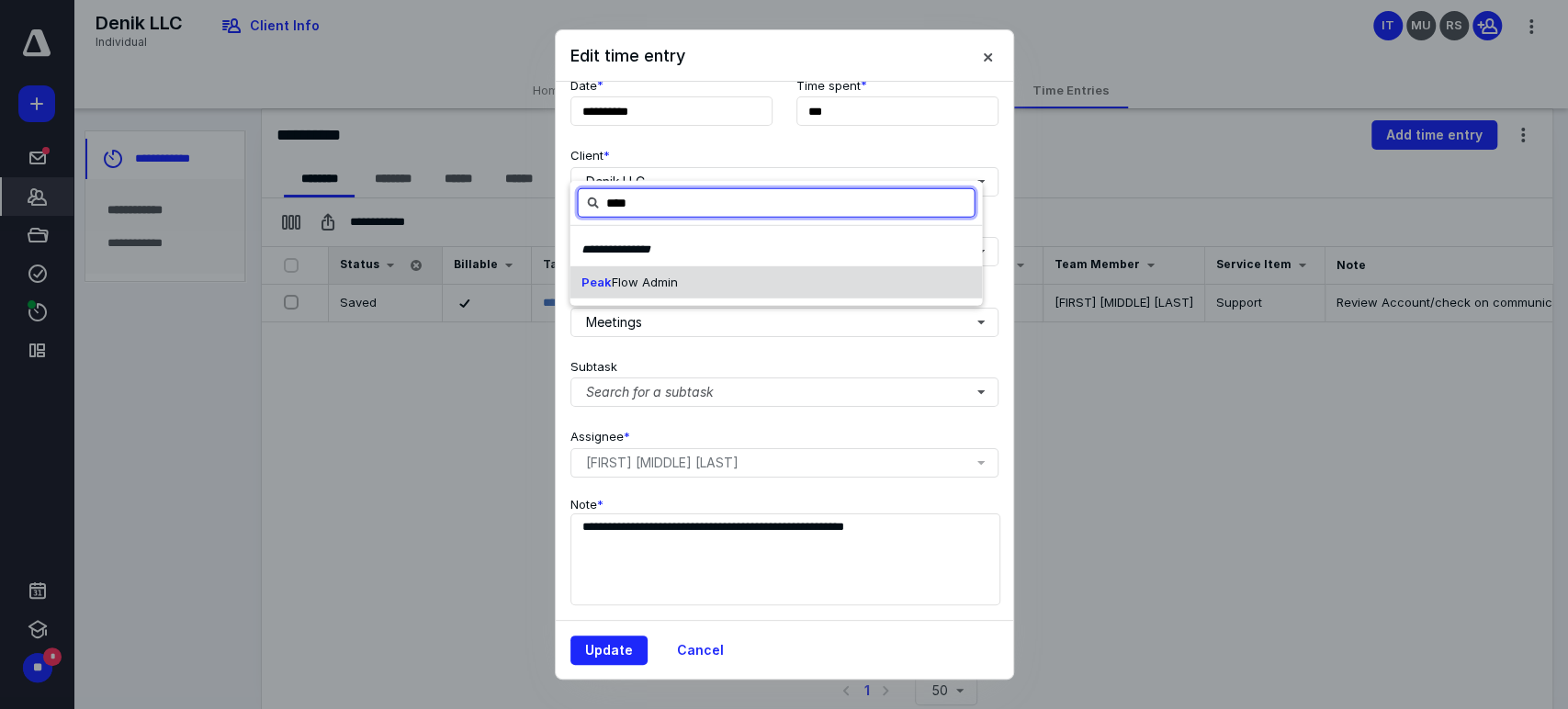 click on "Peak  Flow Admin" at bounding box center (775, 282) 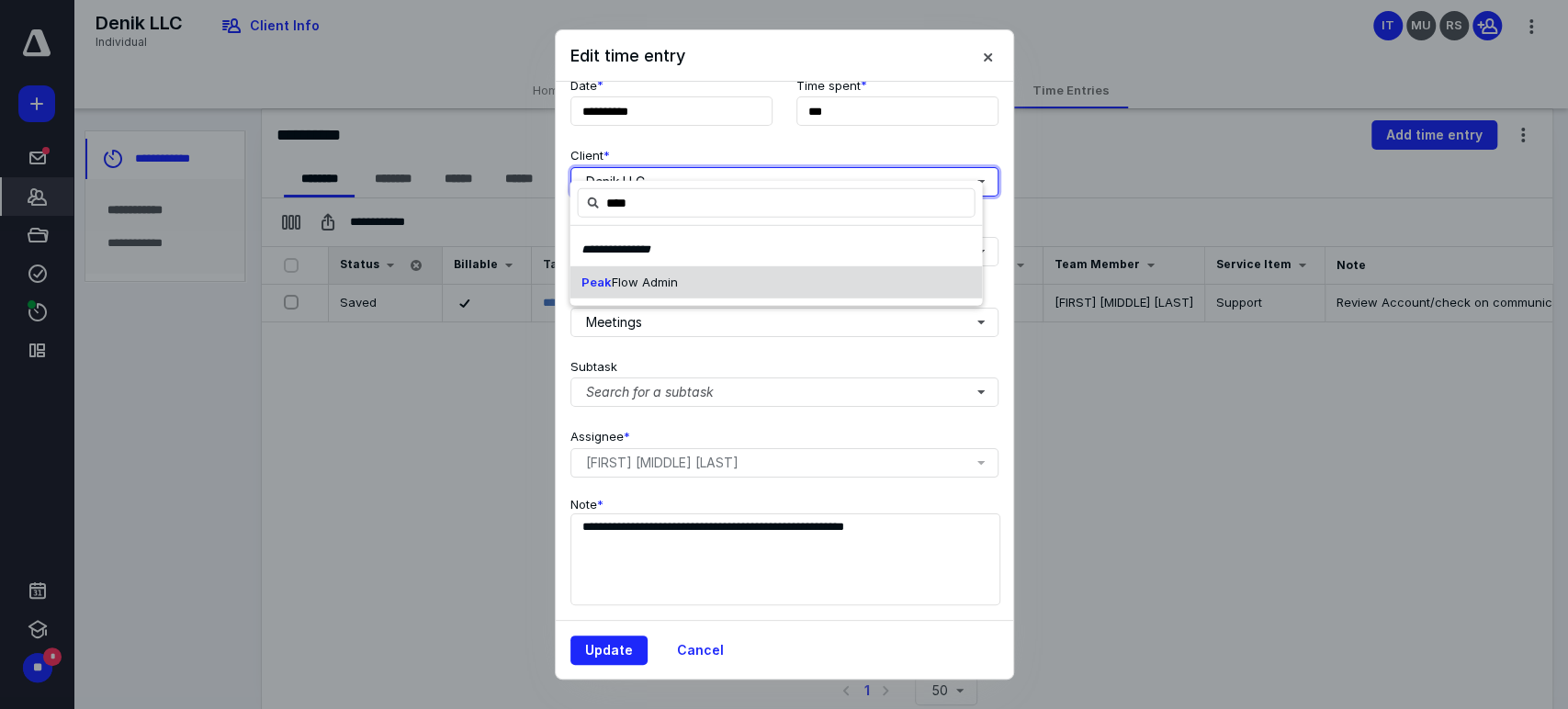 type 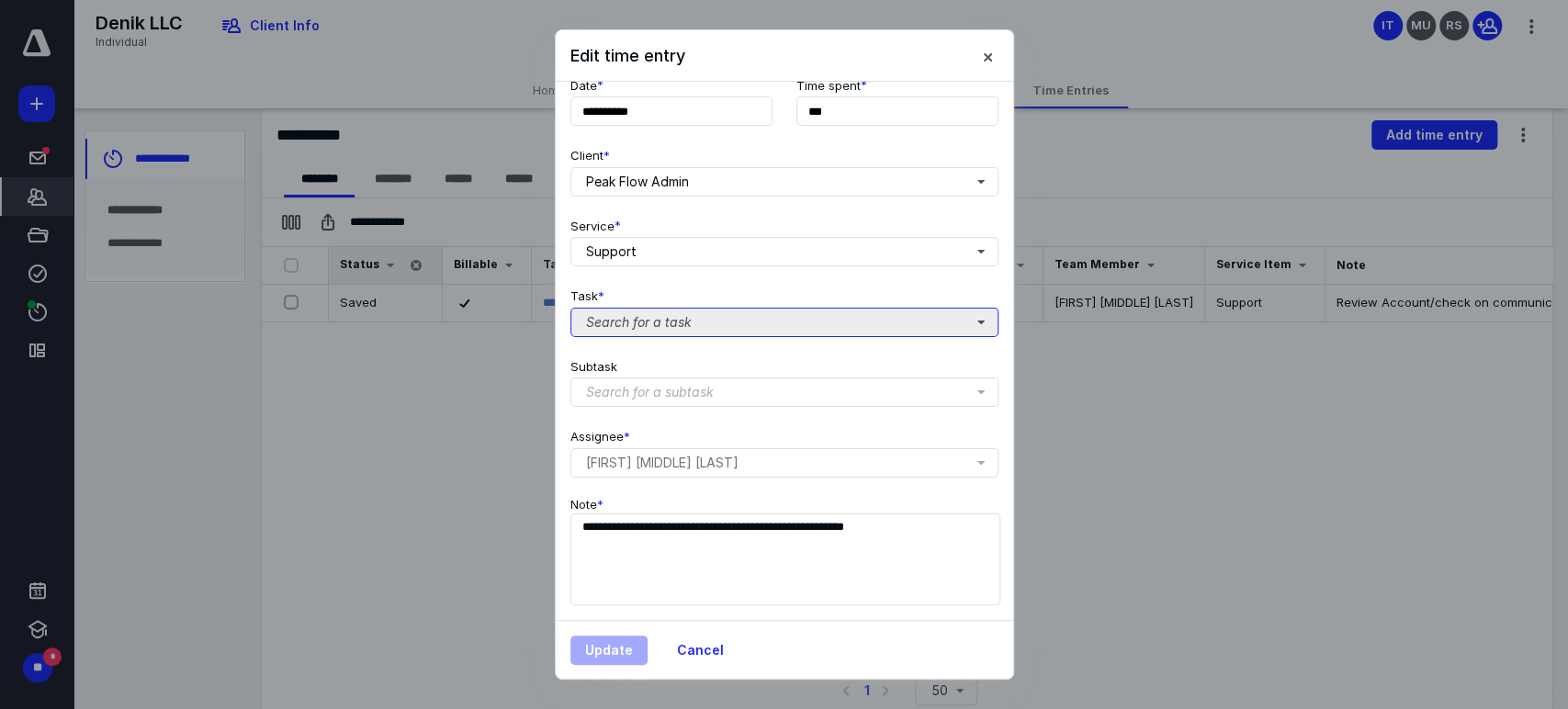 click on "Search for a task" at bounding box center (784, 322) 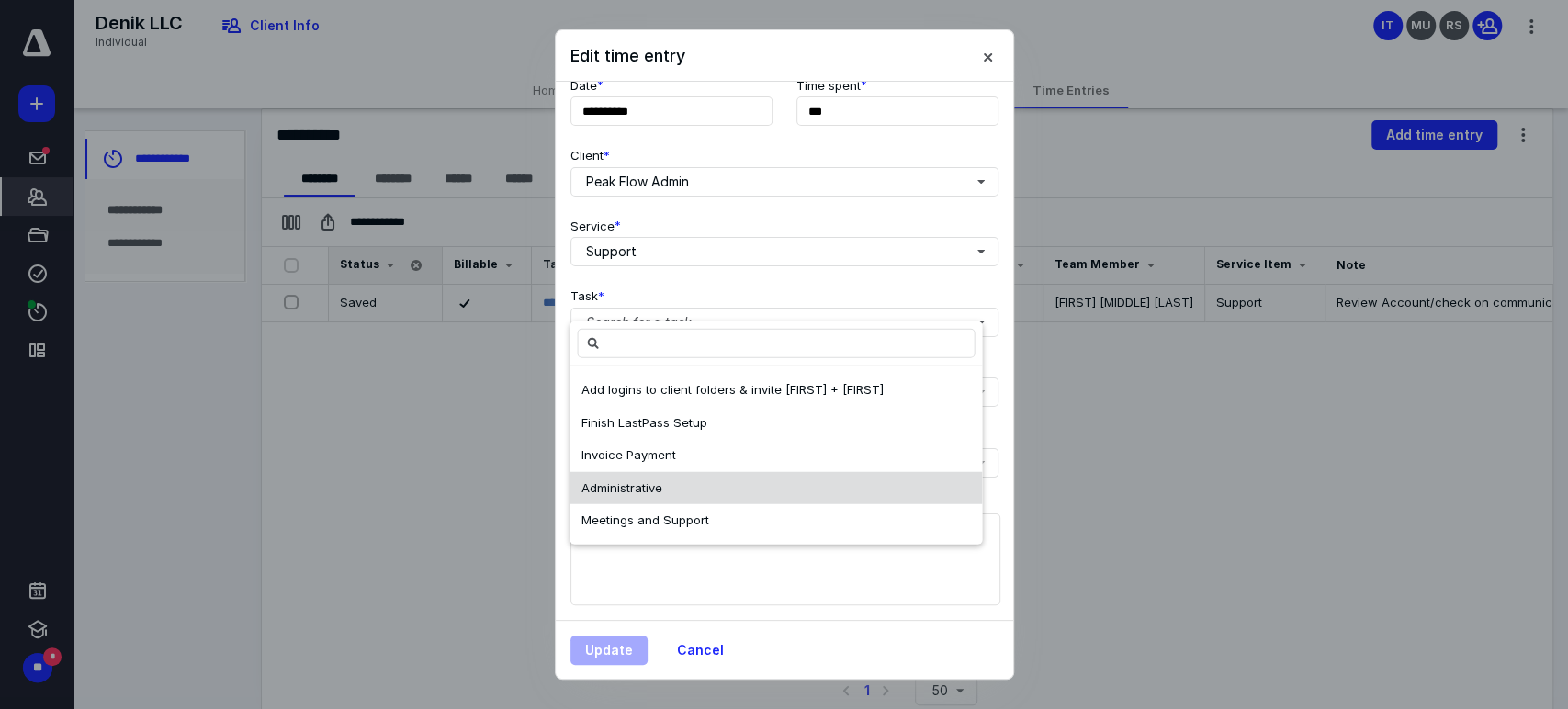 click on "Administrative" at bounding box center (775, 488) 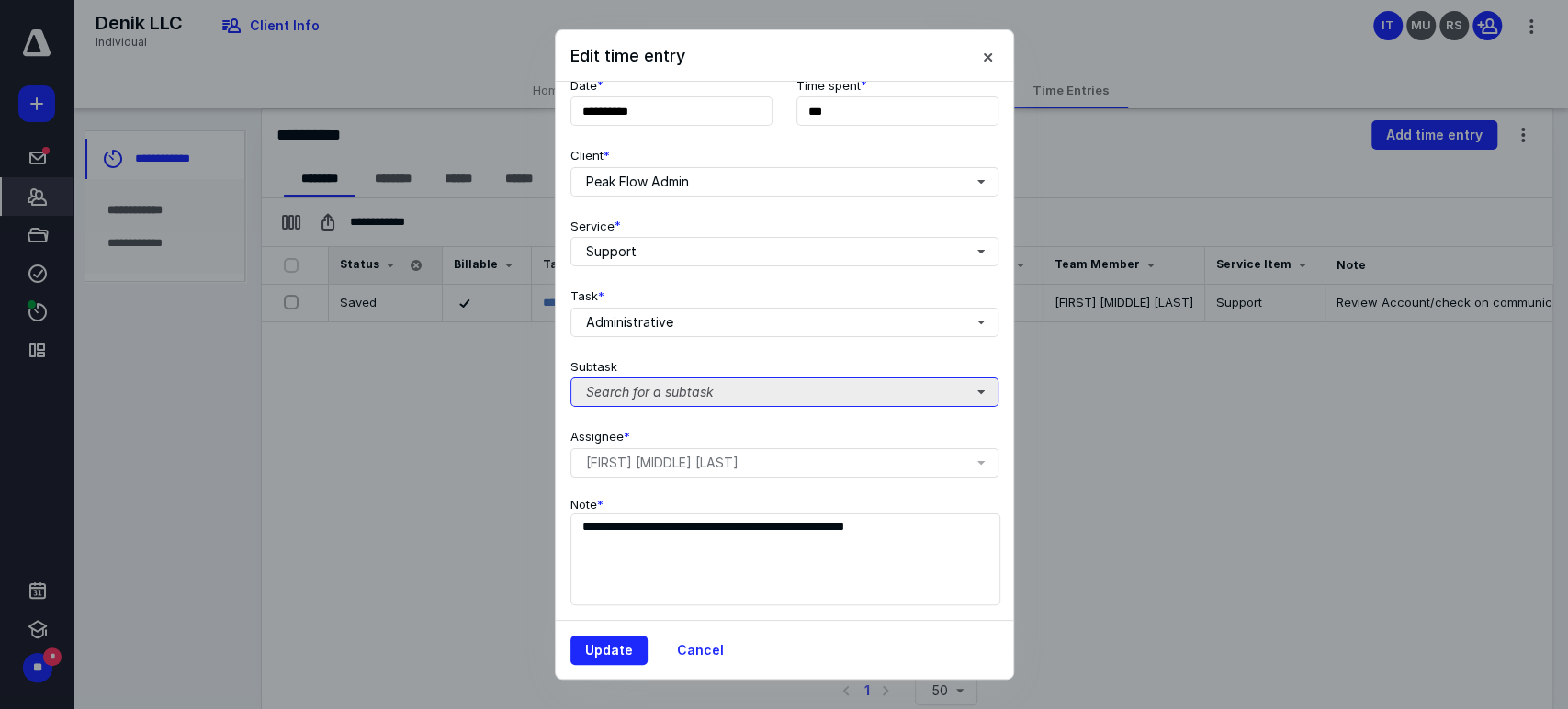 click on "Search for a subtask" at bounding box center (784, 392) 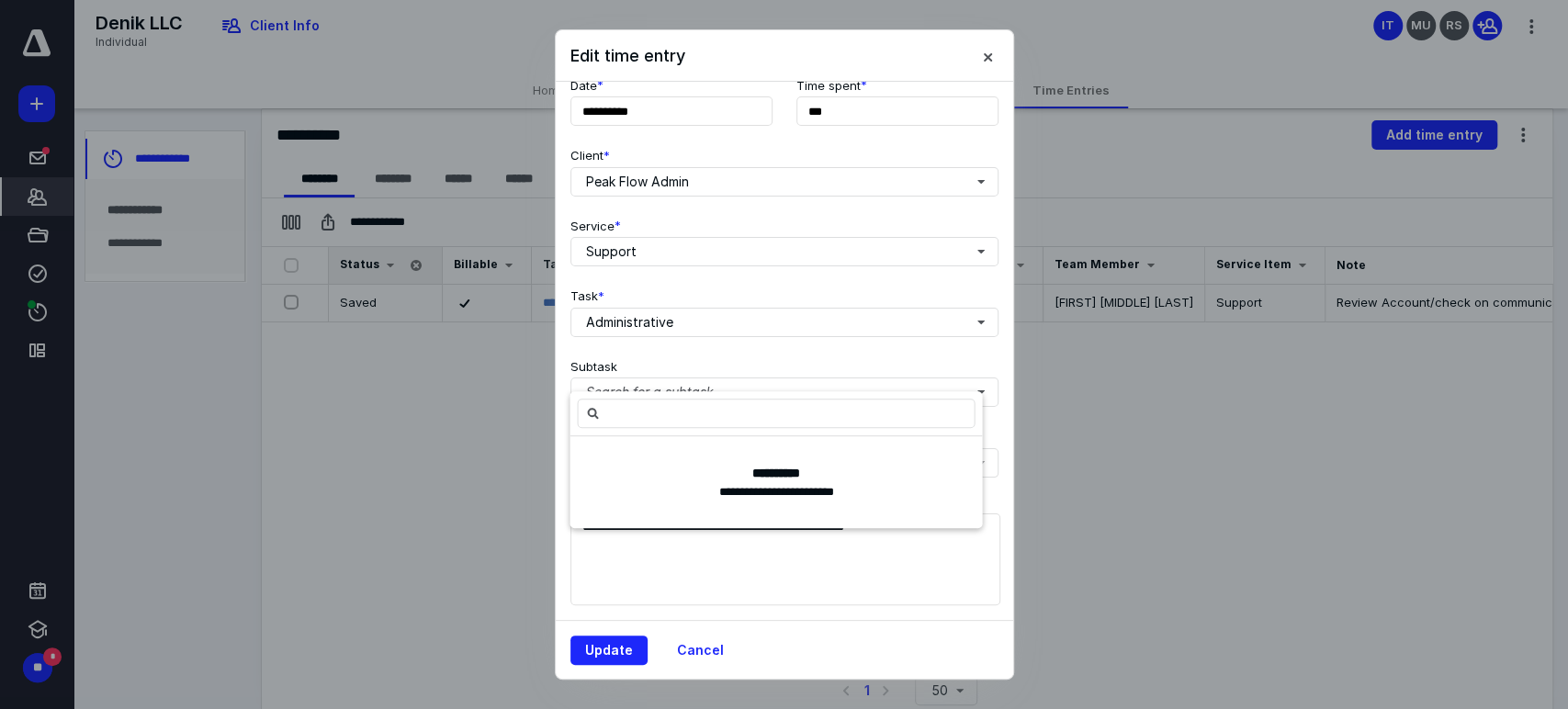 click on "**********" at bounding box center (784, 351) 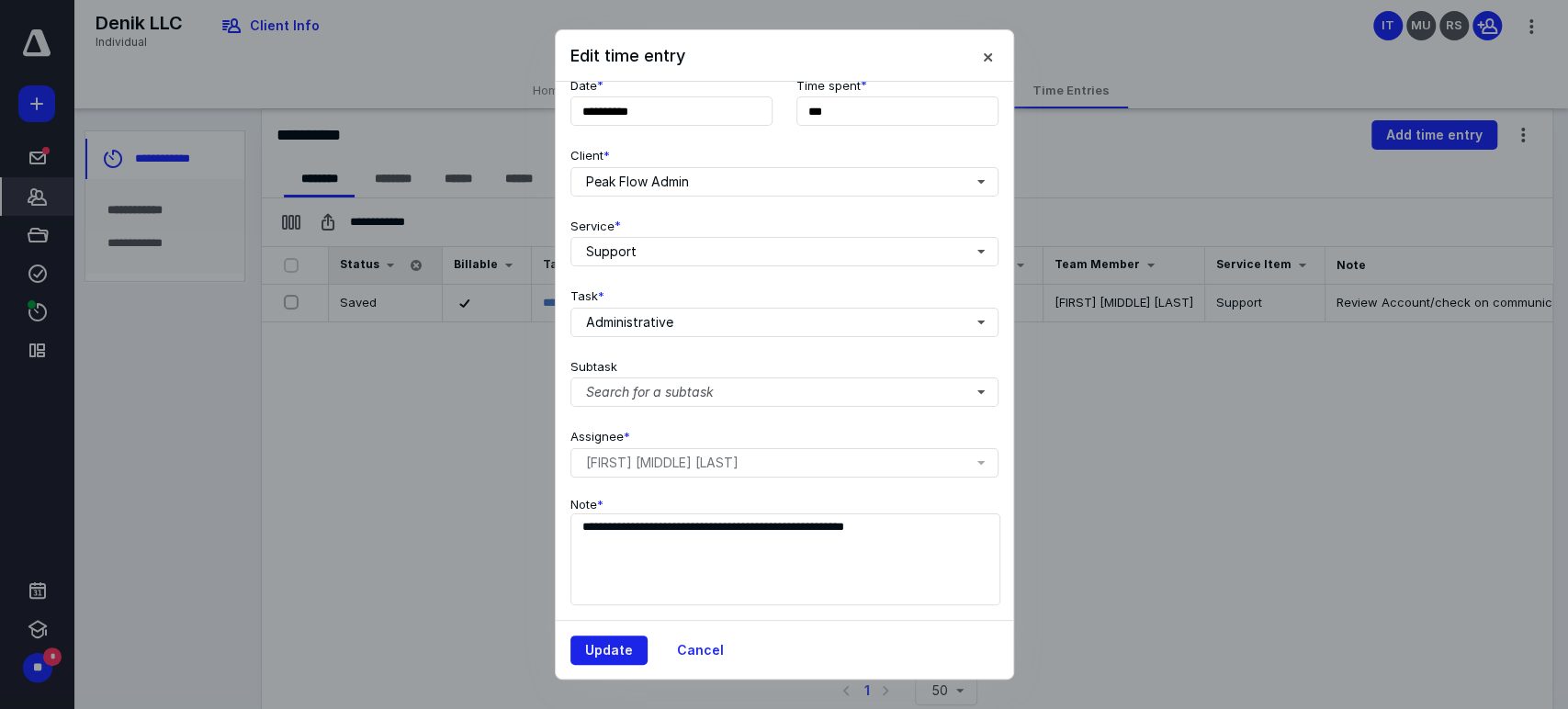 click on "Update" at bounding box center (609, 650) 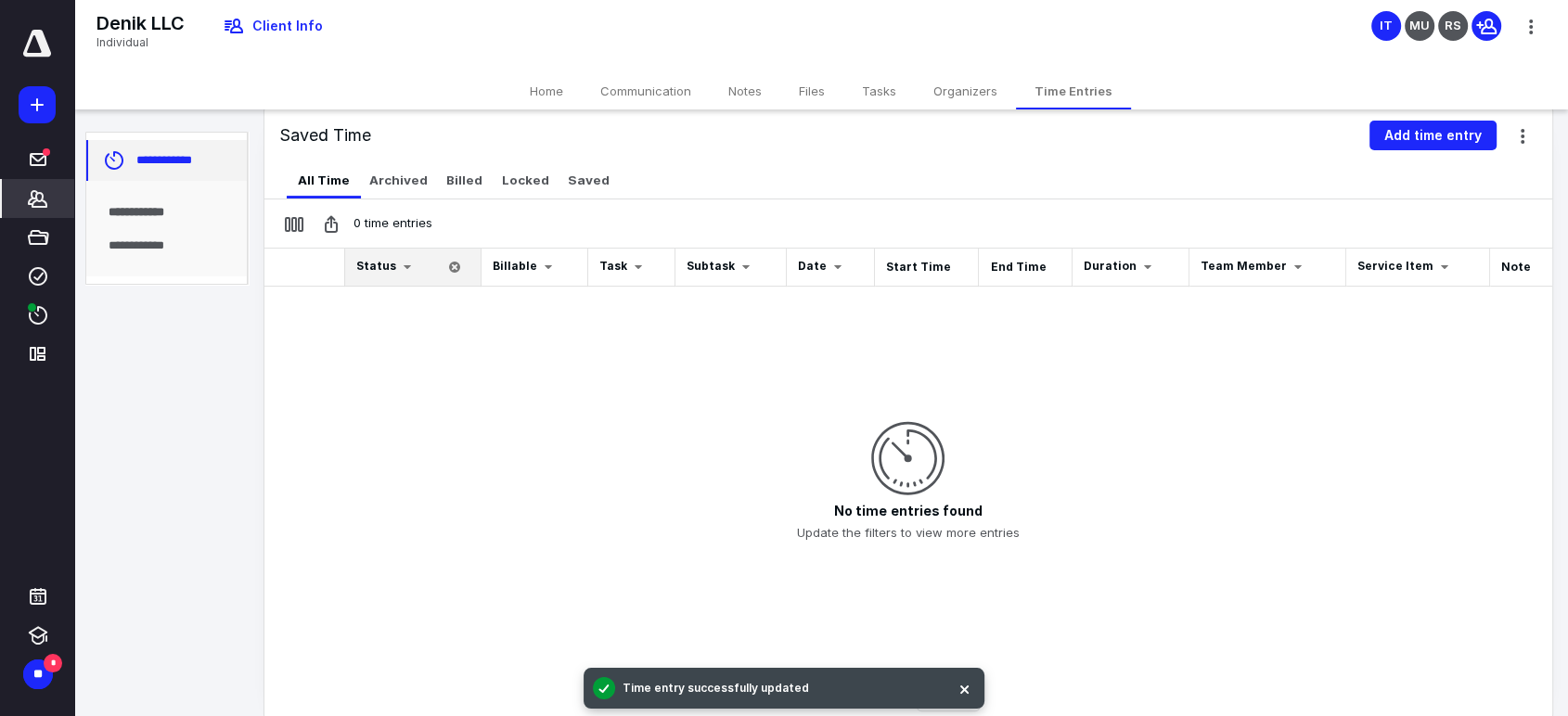 click on "**********" at bounding box center (166, 160) 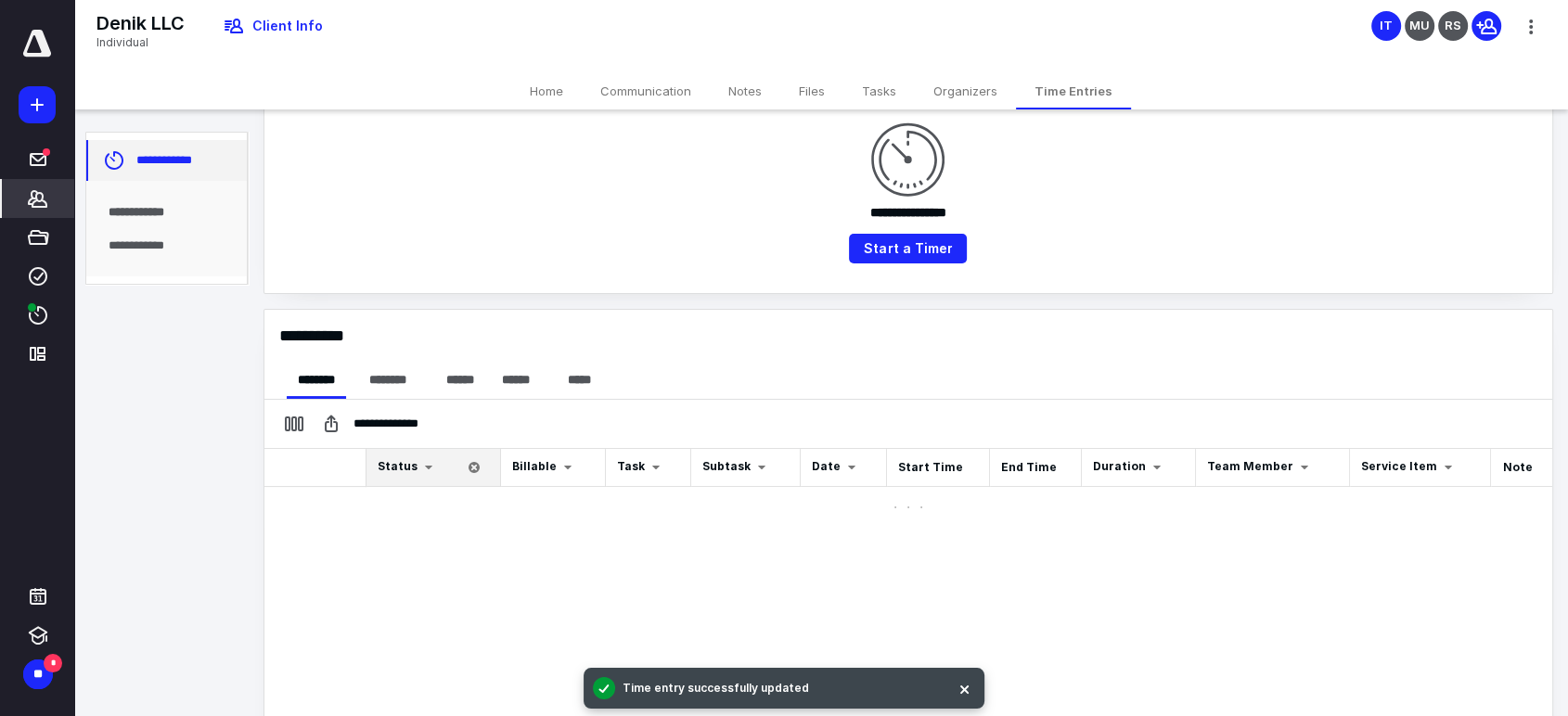 scroll, scrollTop: 414, scrollLeft: 0, axis: vertical 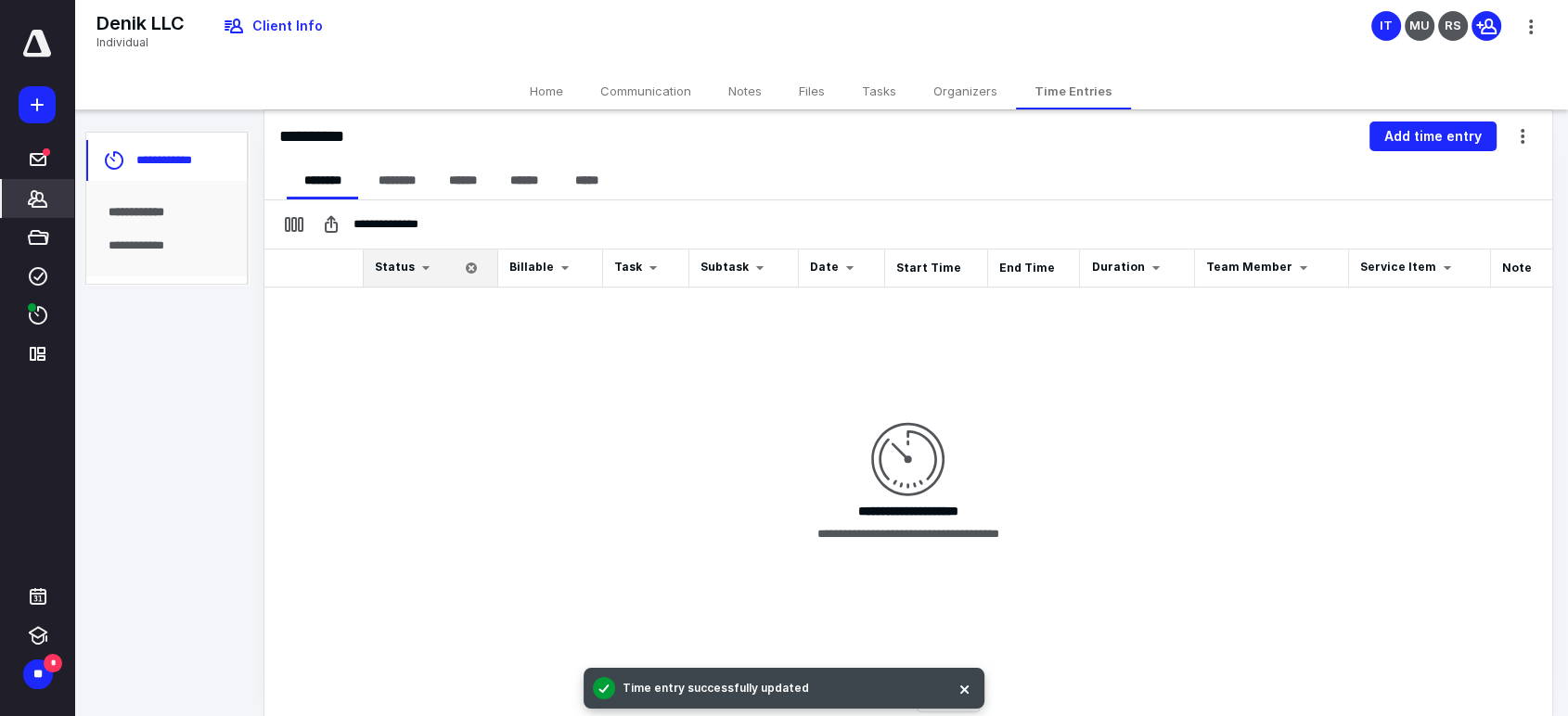 click on "Home" at bounding box center [546, 91] 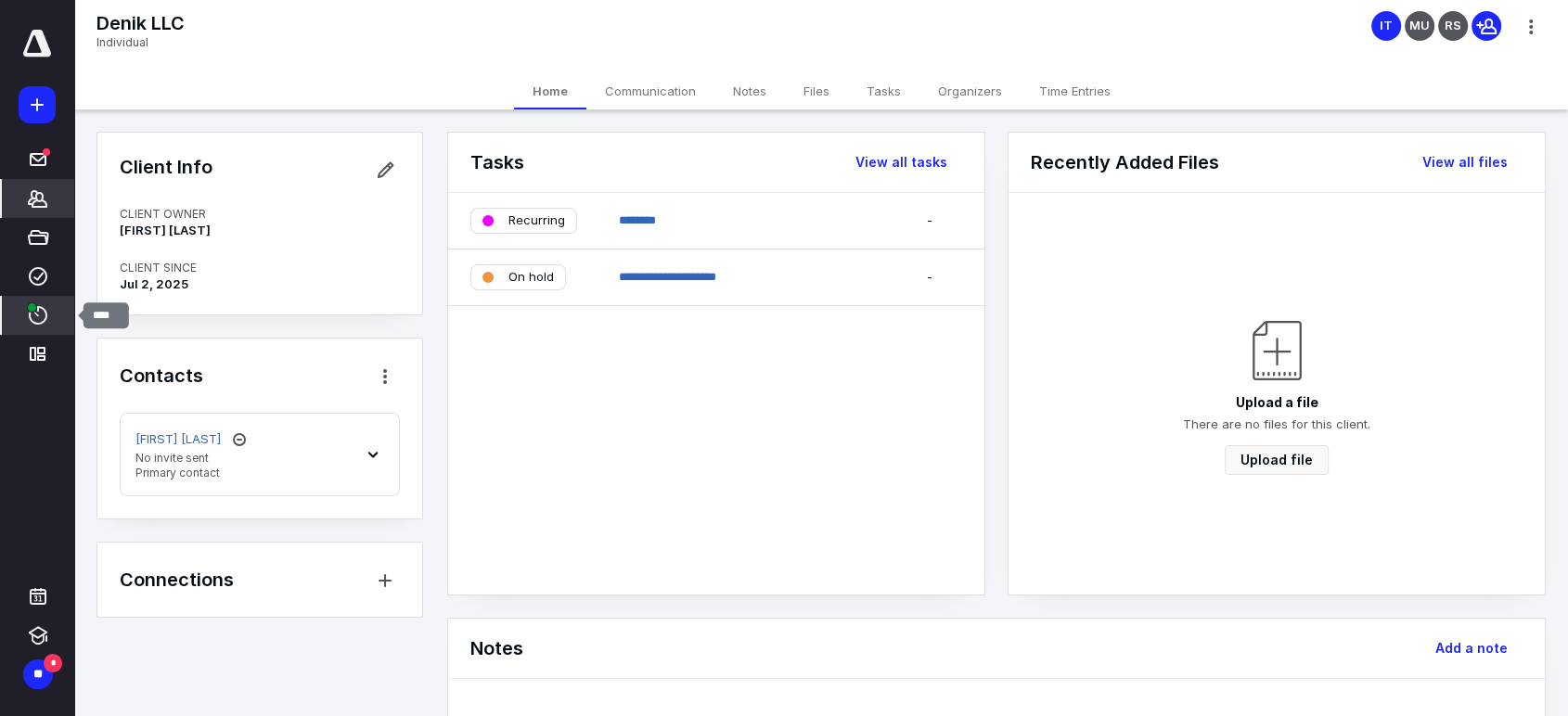 click at bounding box center [32, 307] 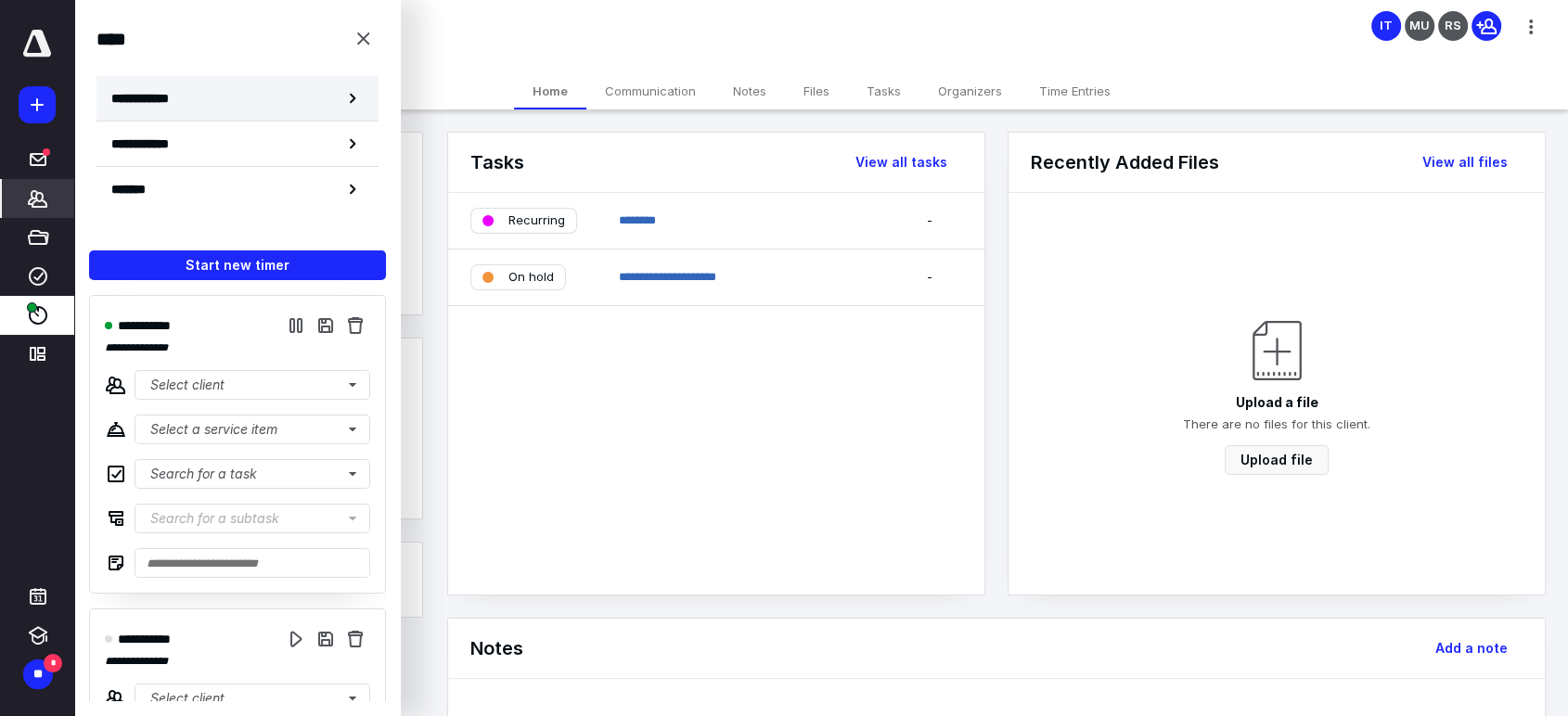 click on "**********" at bounding box center [238, 98] 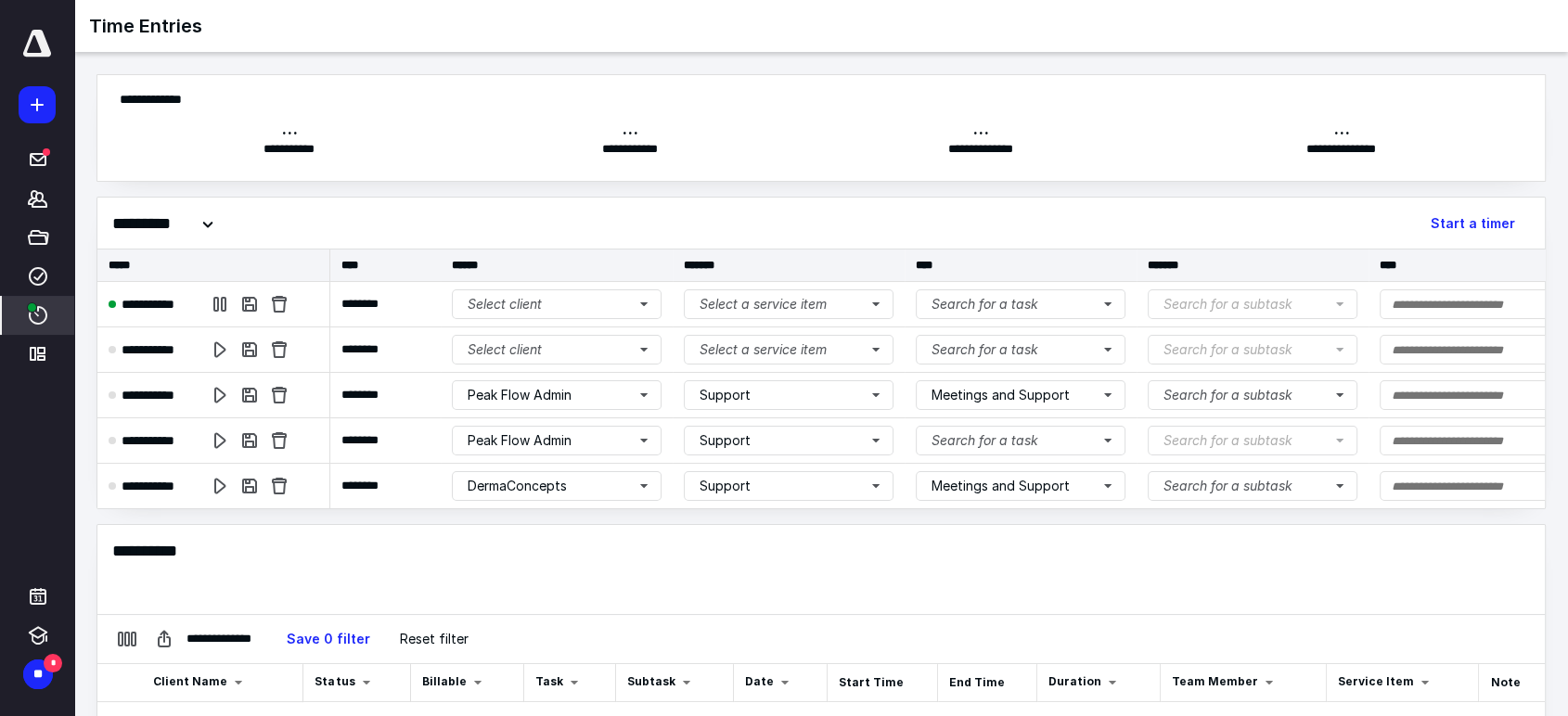 scroll, scrollTop: 0, scrollLeft: 0, axis: both 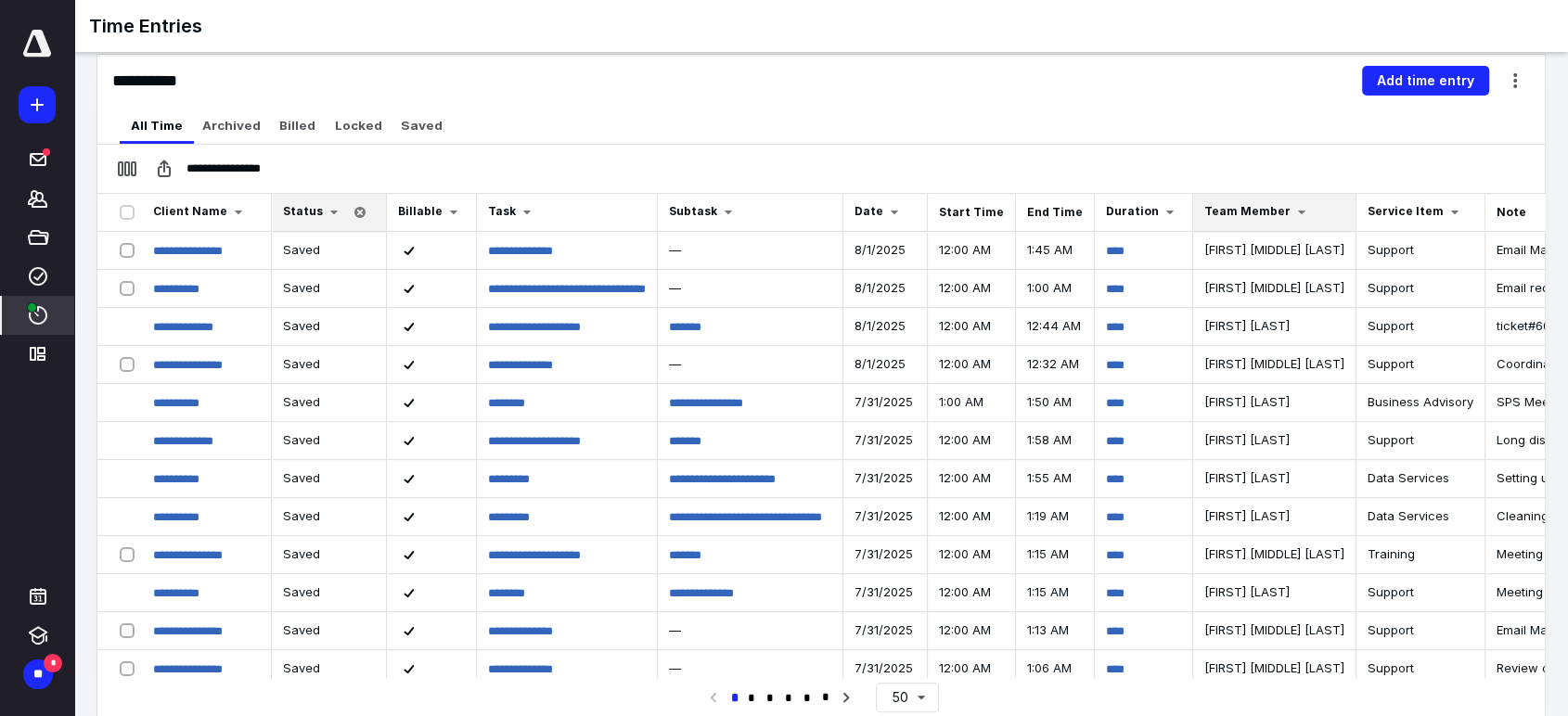 click on "Team Member" at bounding box center [1258, 212] 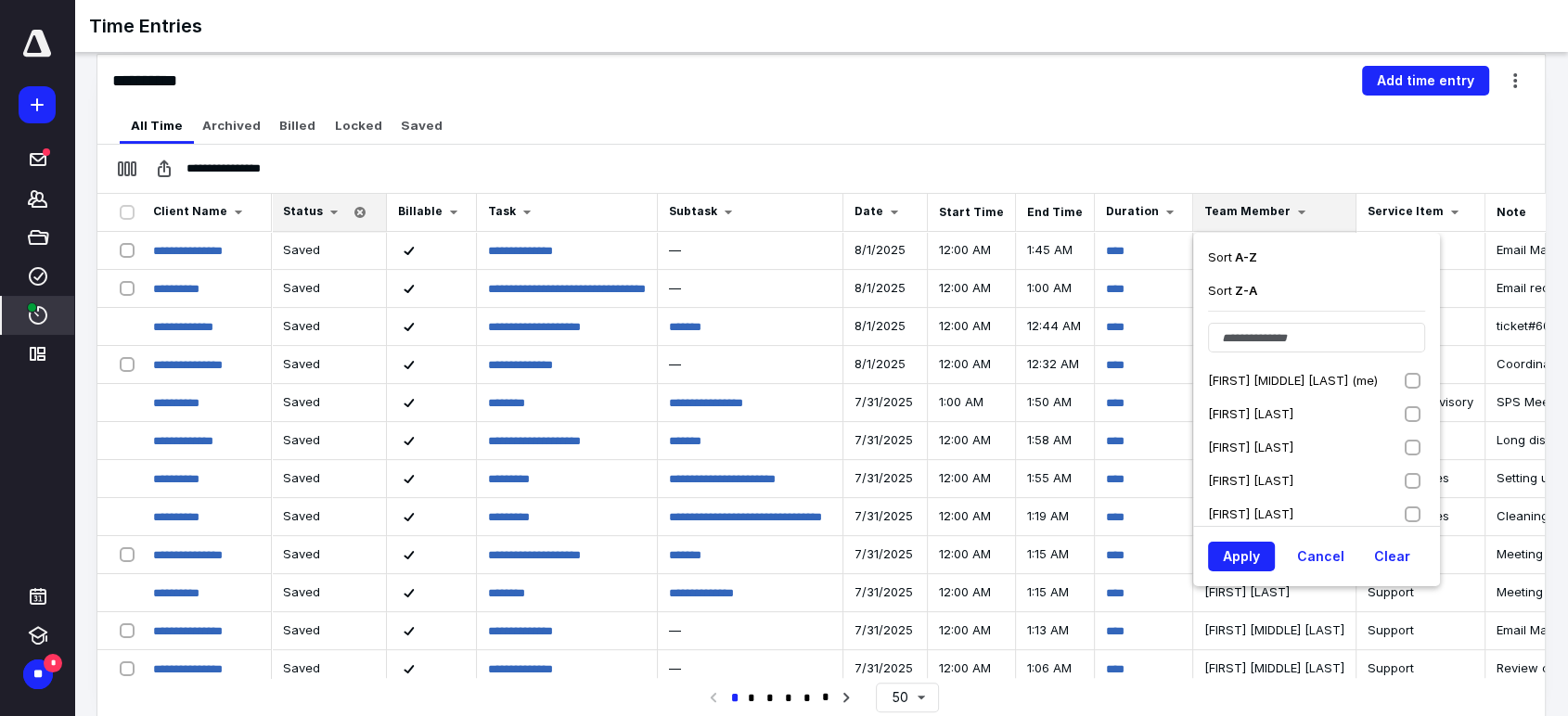 click on "[FIRST] [MIDDLE] [LAST] (me)" at bounding box center [1317, 380] 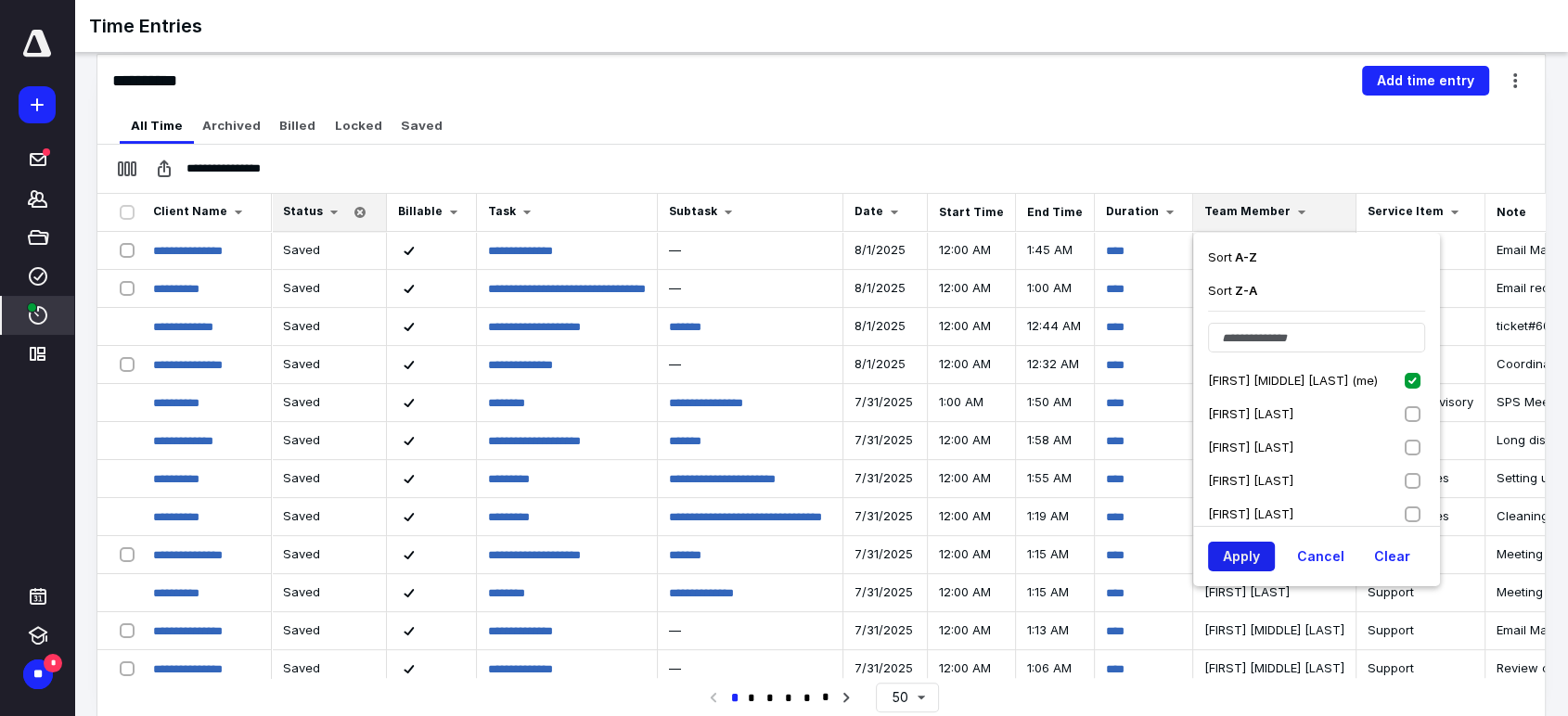 click on "Apply" at bounding box center [1241, 556] 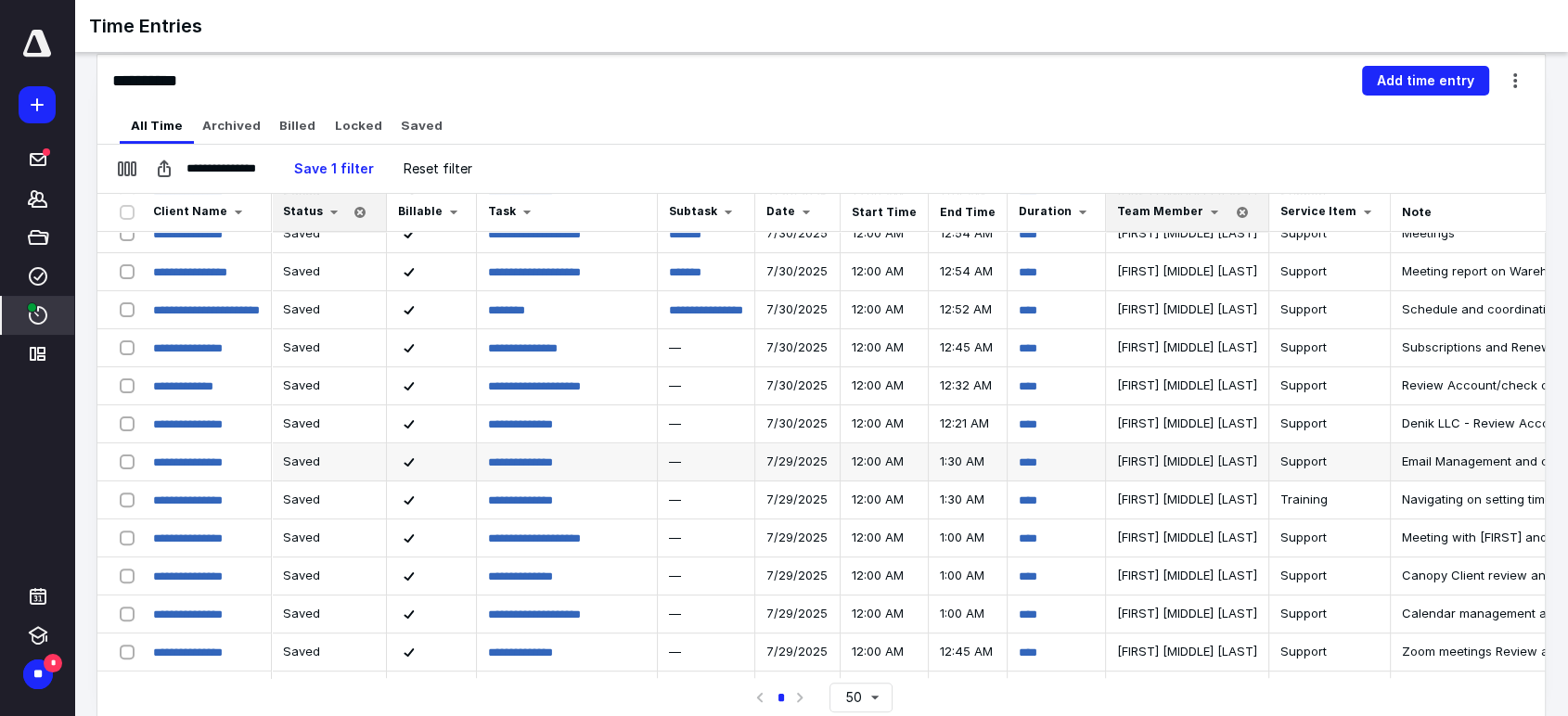 scroll, scrollTop: 578, scrollLeft: 0, axis: vertical 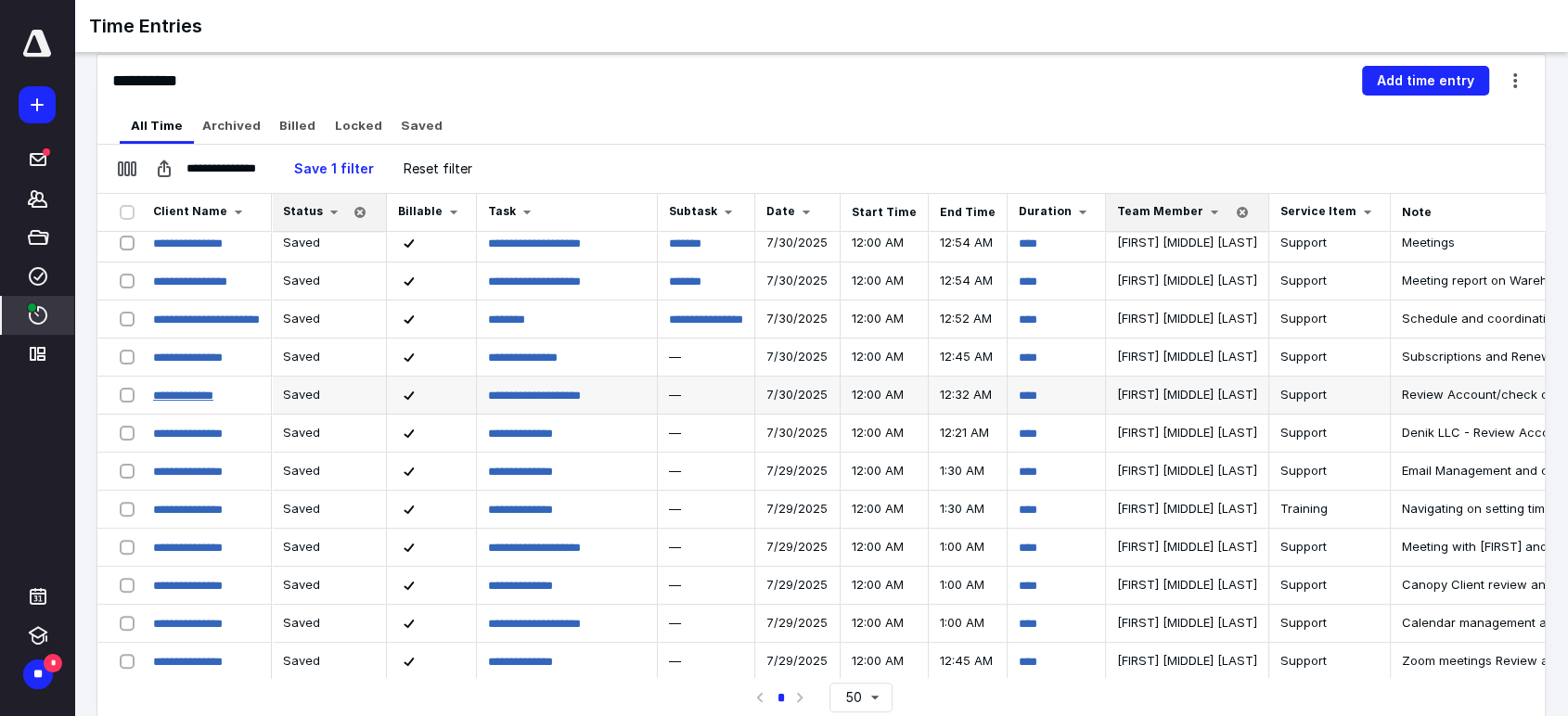 click on "**********" at bounding box center (183, 395) 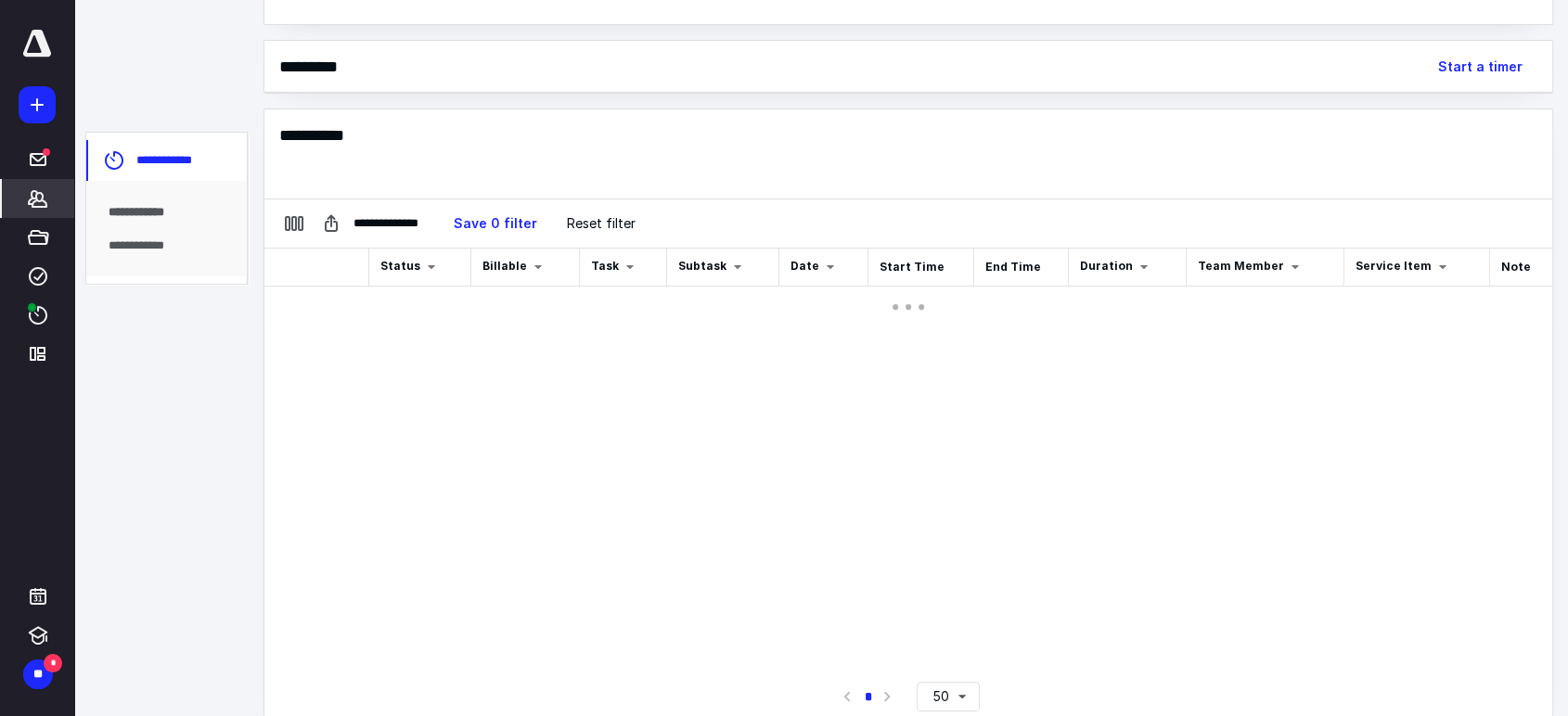 scroll, scrollTop: 306, scrollLeft: 0, axis: vertical 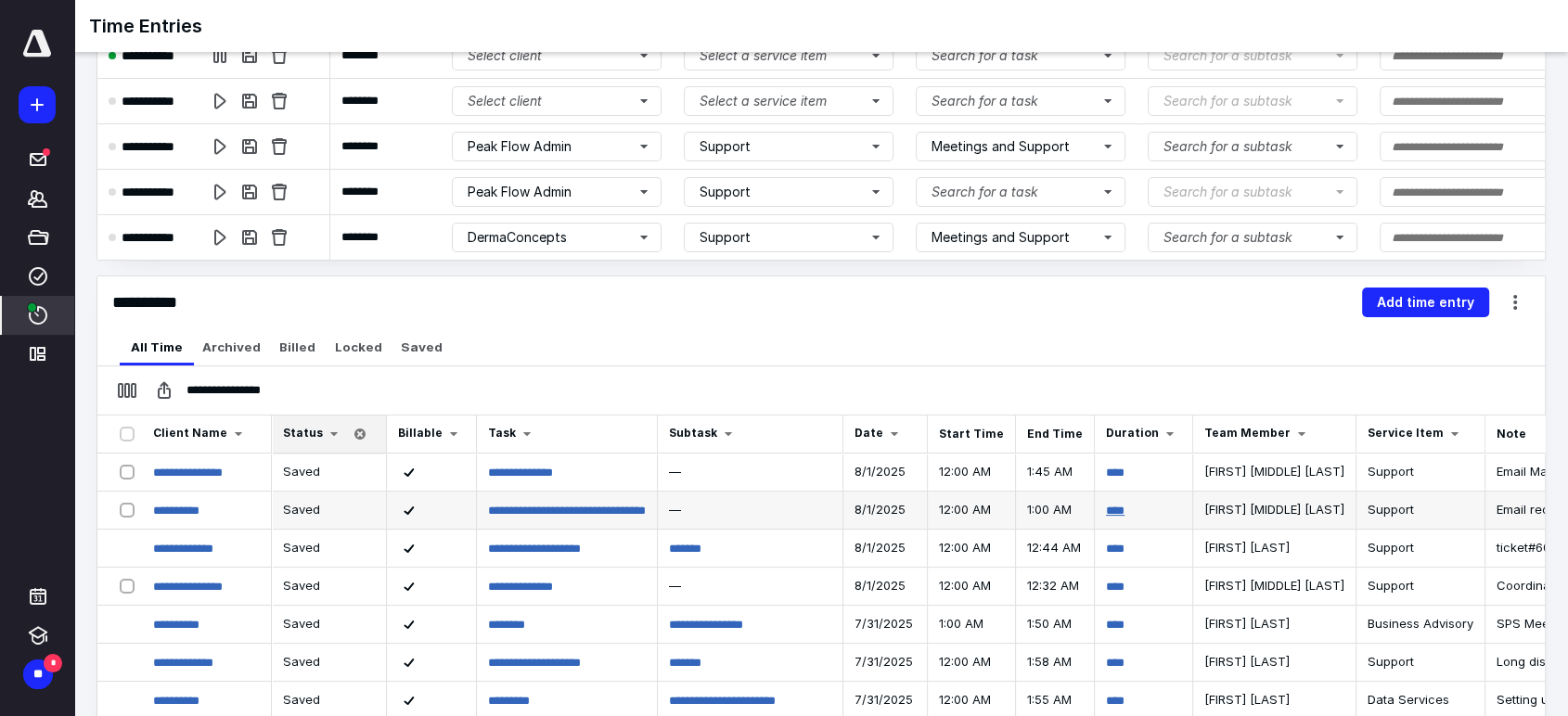 click on "****" at bounding box center (1115, 510) 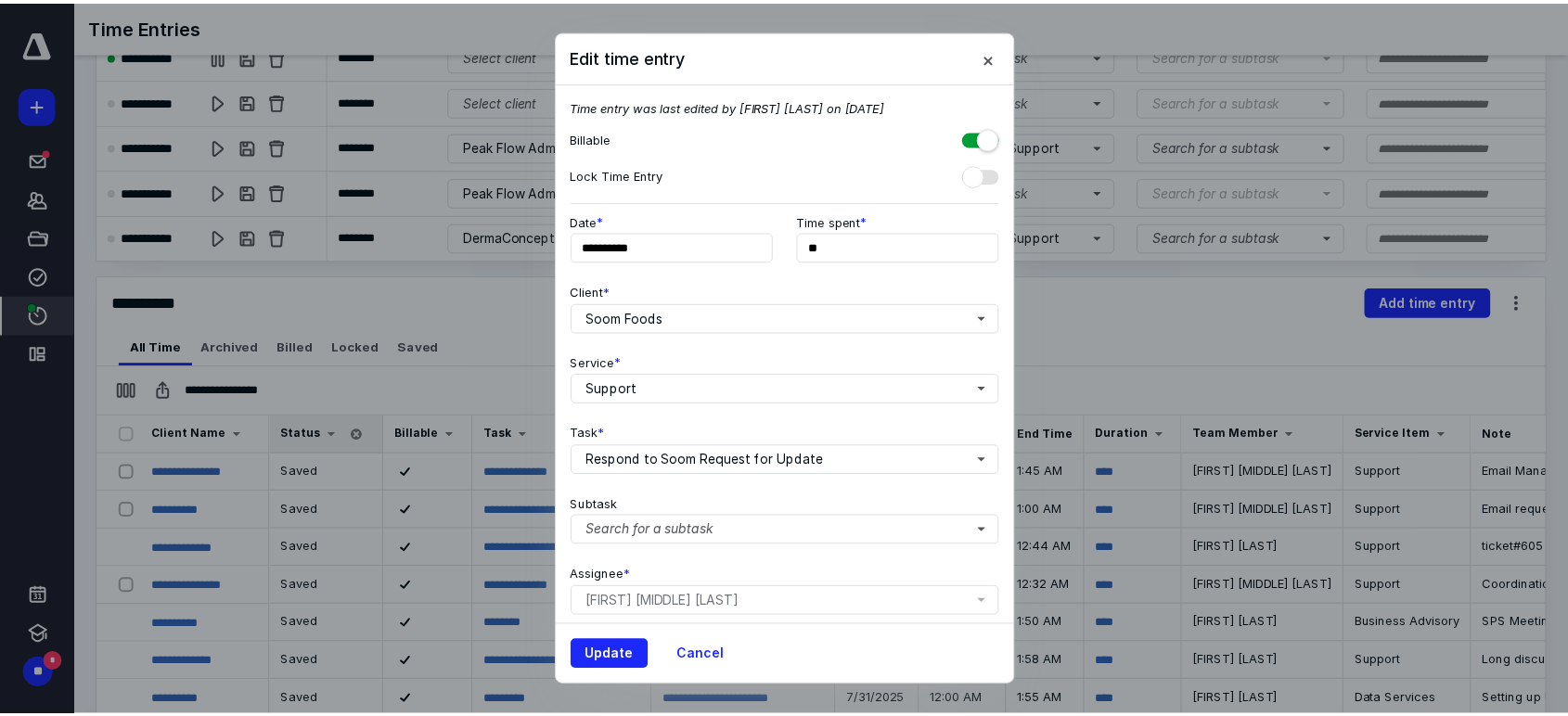 scroll, scrollTop: 149, scrollLeft: 0, axis: vertical 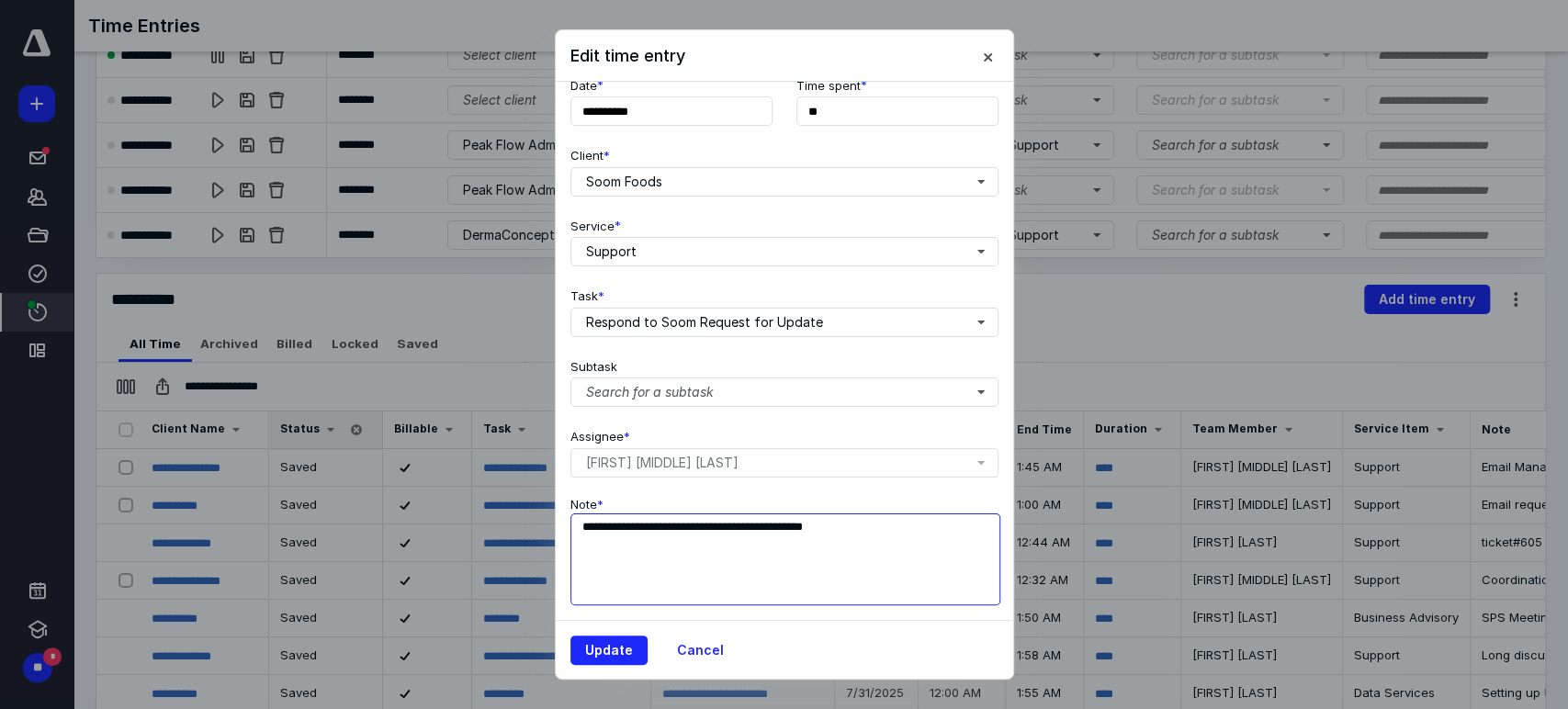 click on "**********" at bounding box center [785, 559] 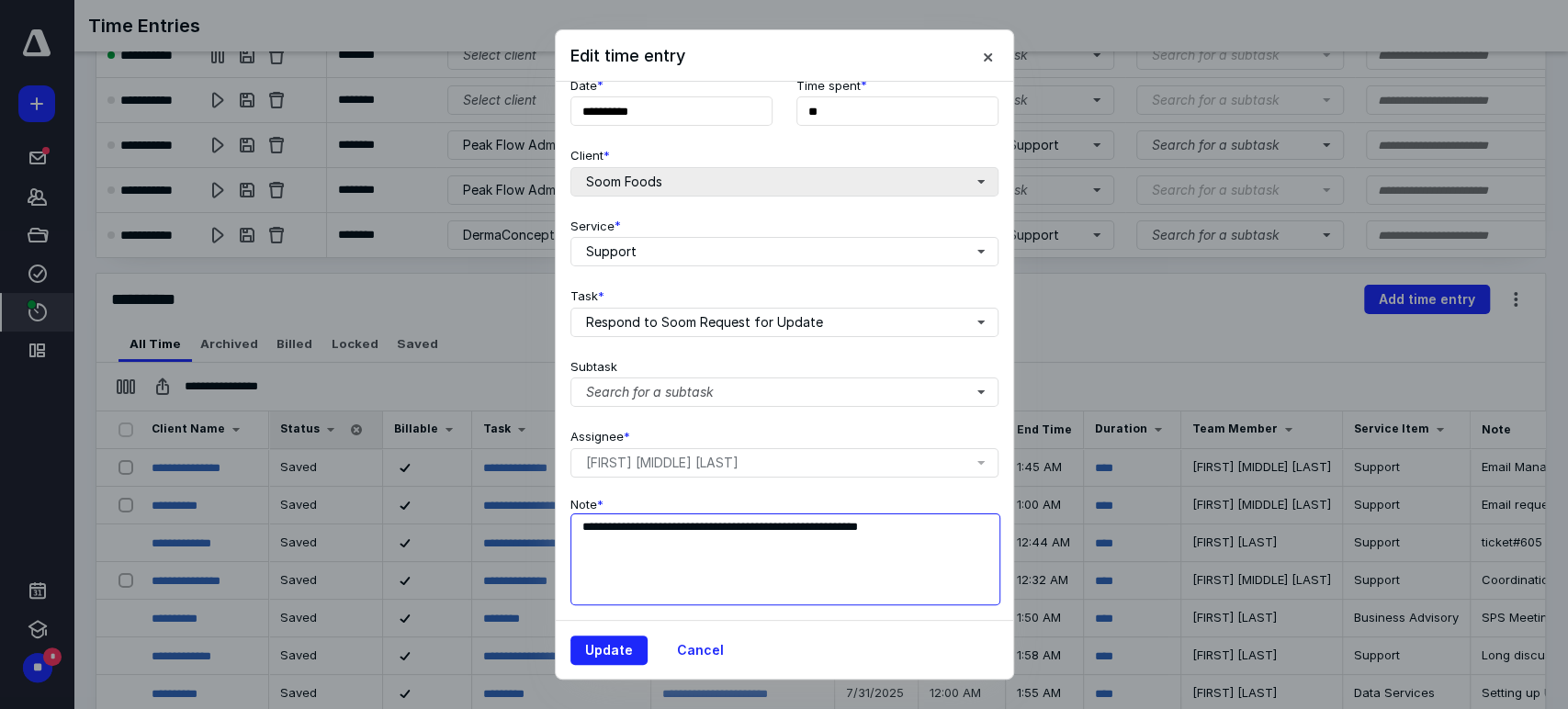 type on "**********" 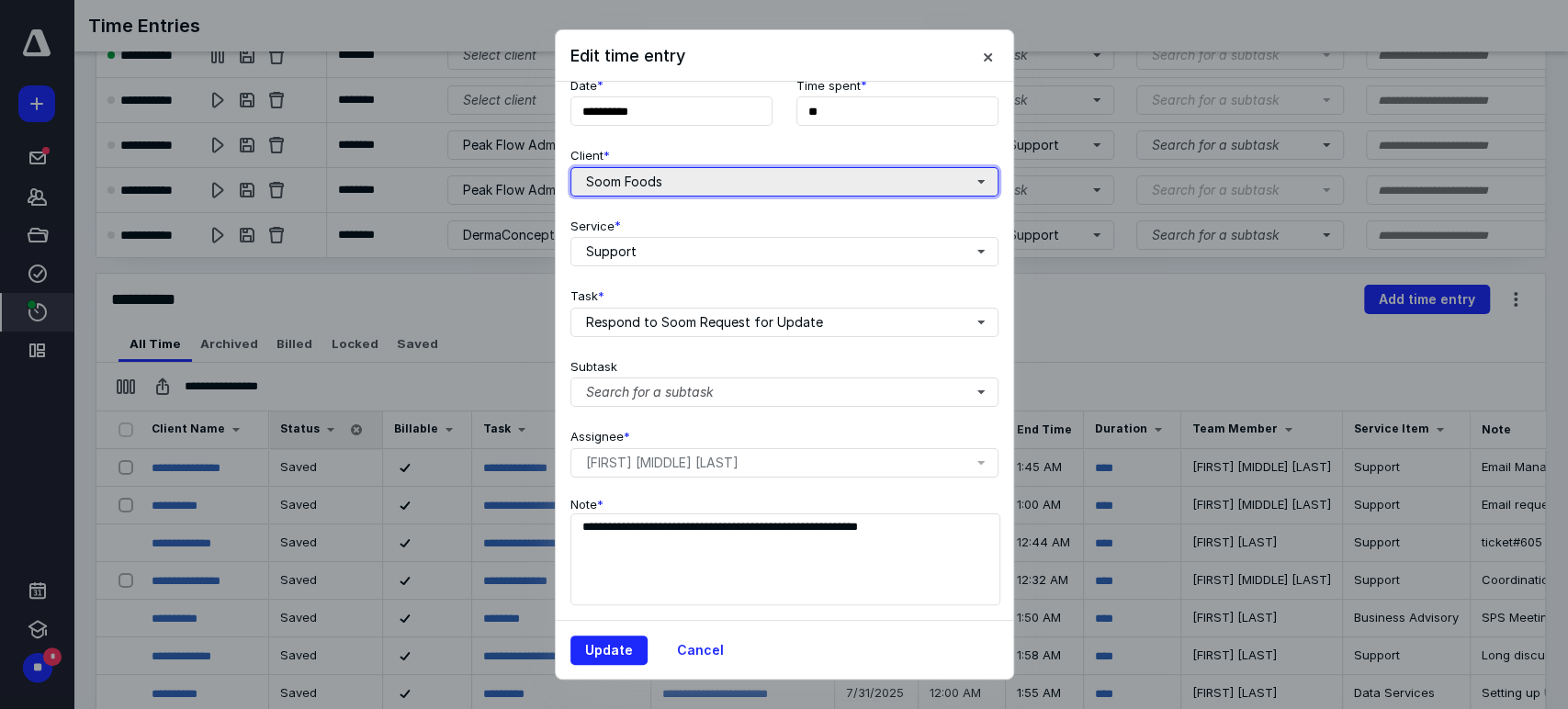 click on "Soom Foods" at bounding box center [784, 182] 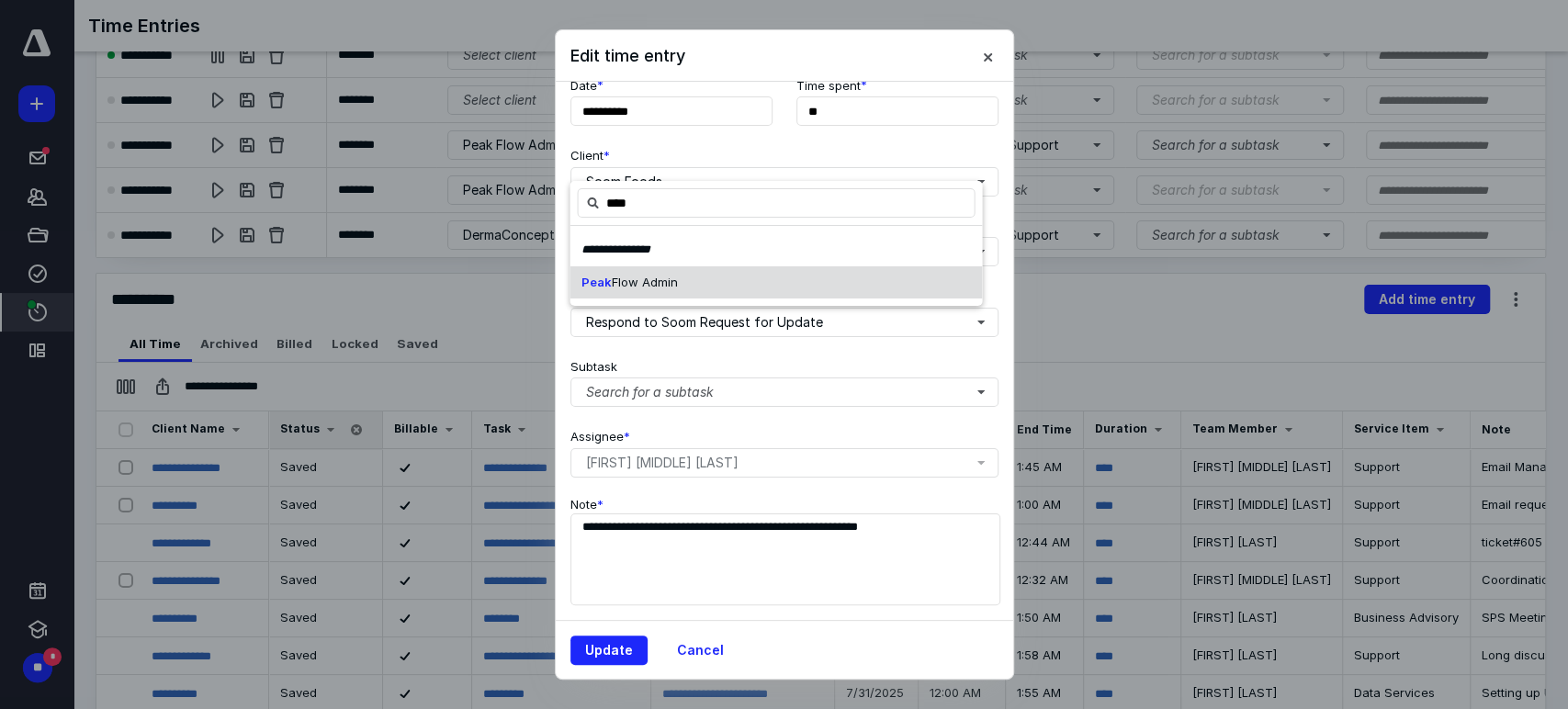 click on "Flow Admin" at bounding box center [644, 281] 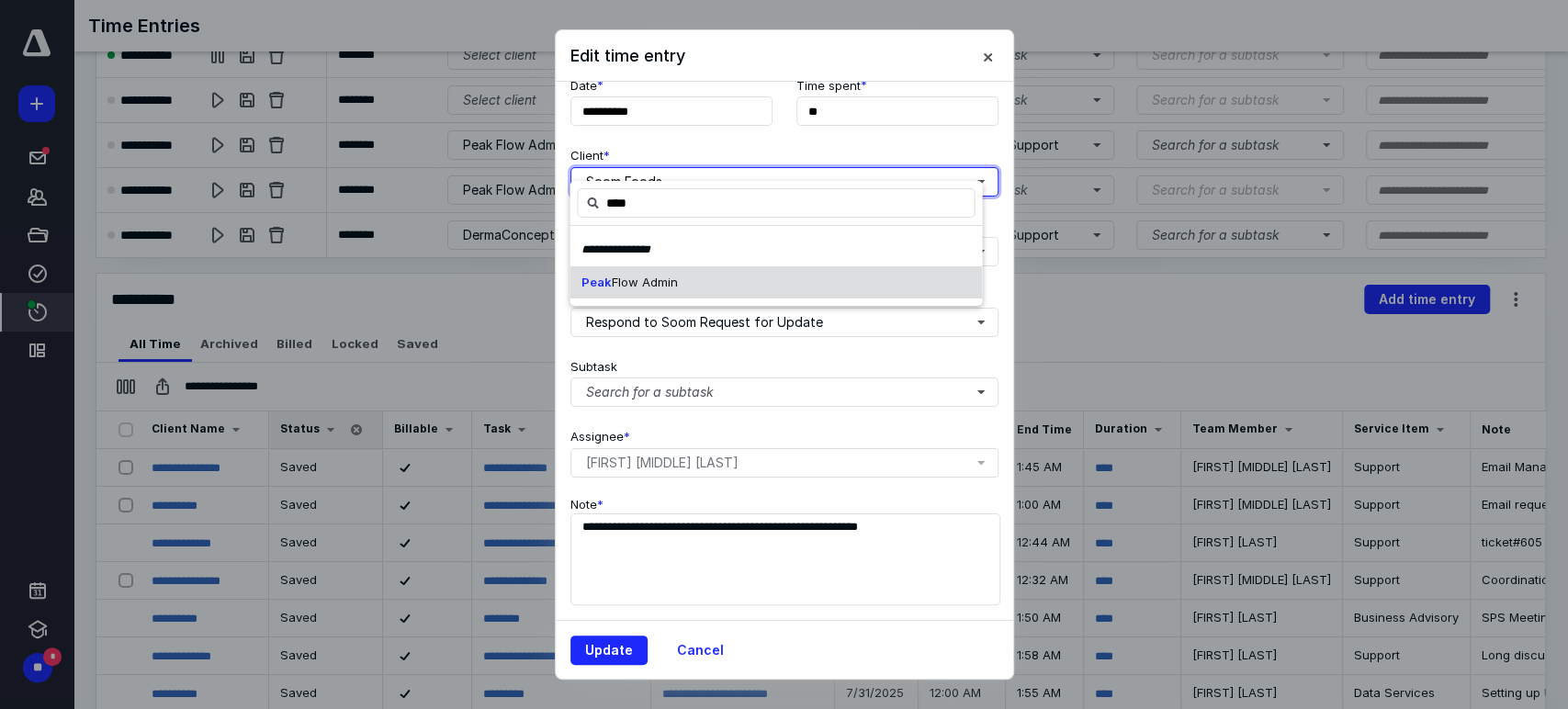 type 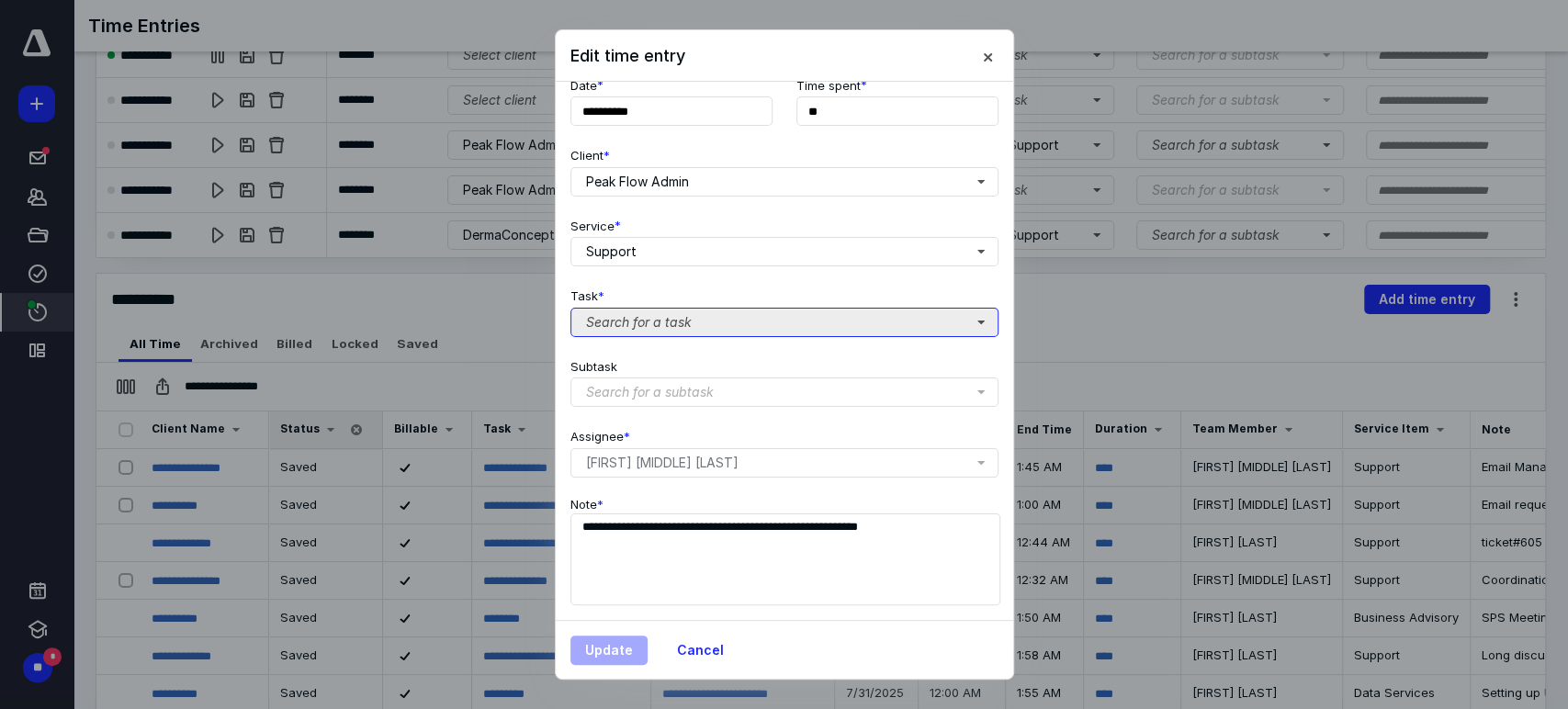 click on "Search for a task" at bounding box center (784, 322) 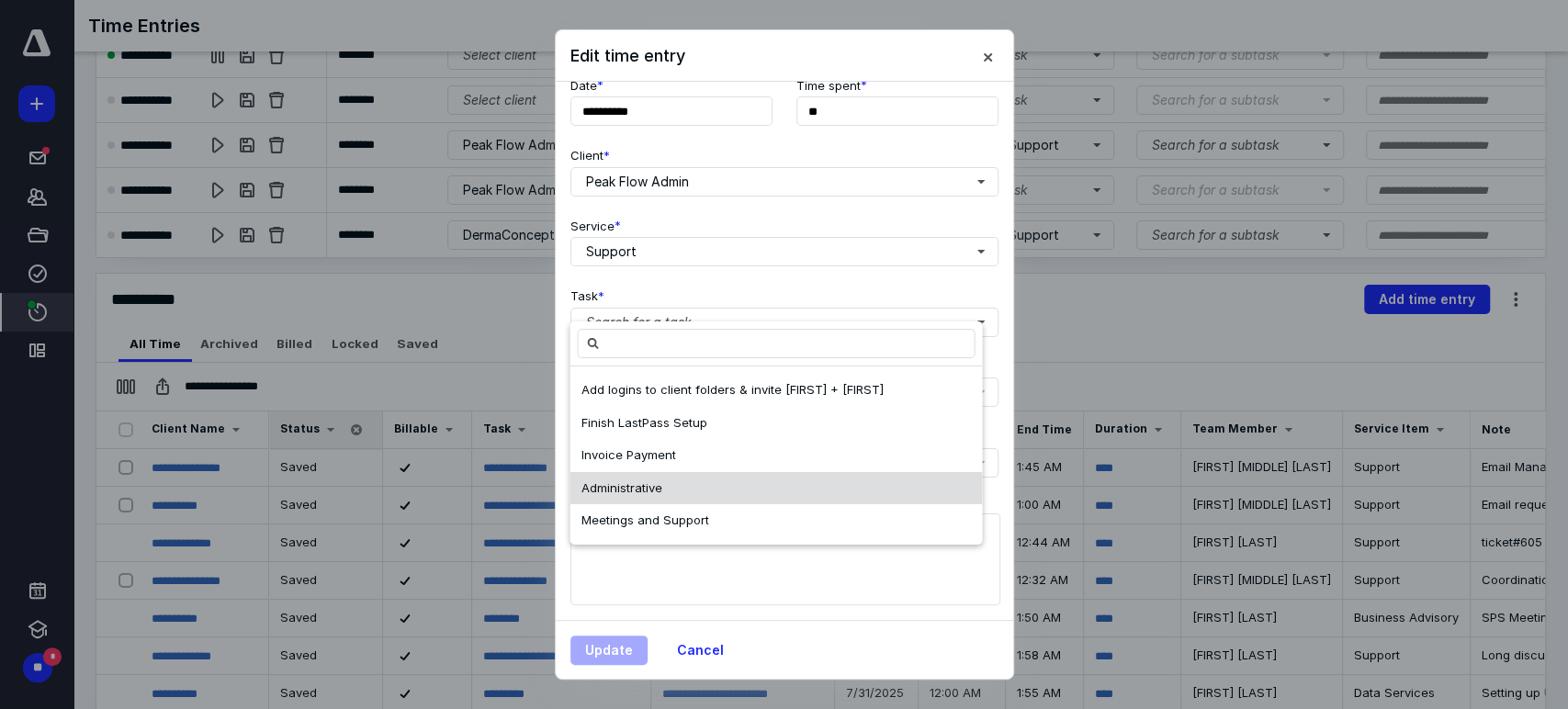 click on "Administrative" at bounding box center (775, 488) 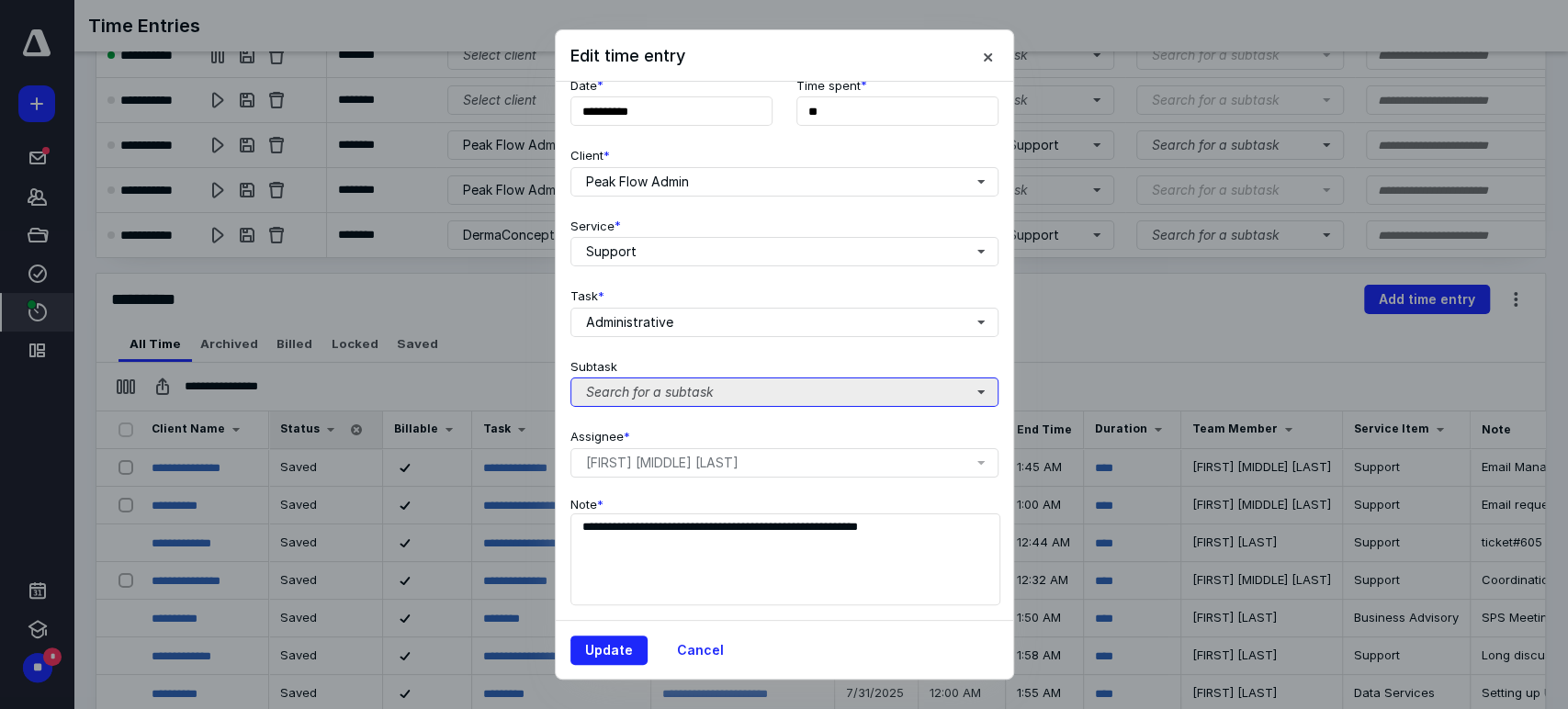click on "Search for a subtask" at bounding box center [784, 392] 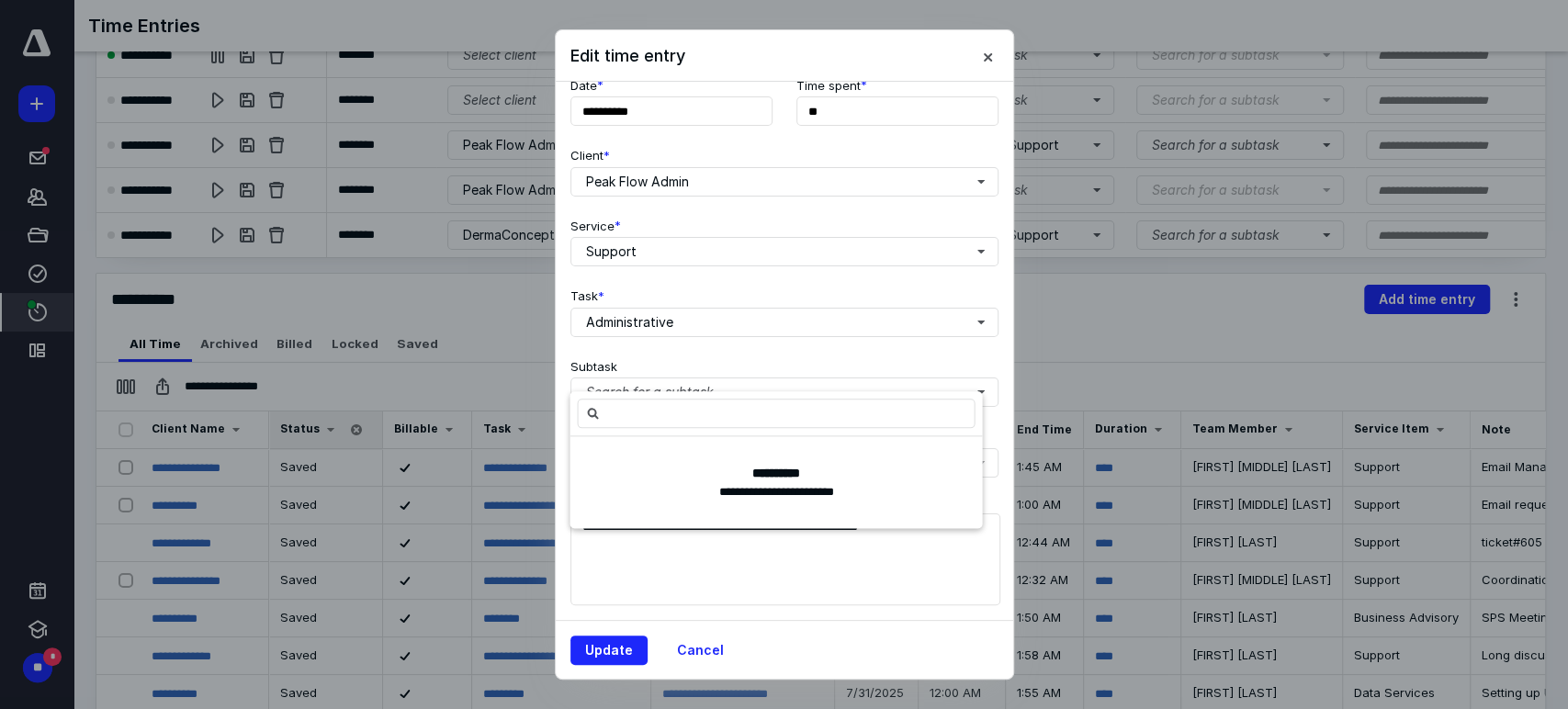 click on "Subtask Search for a subtask" at bounding box center [784, 379] 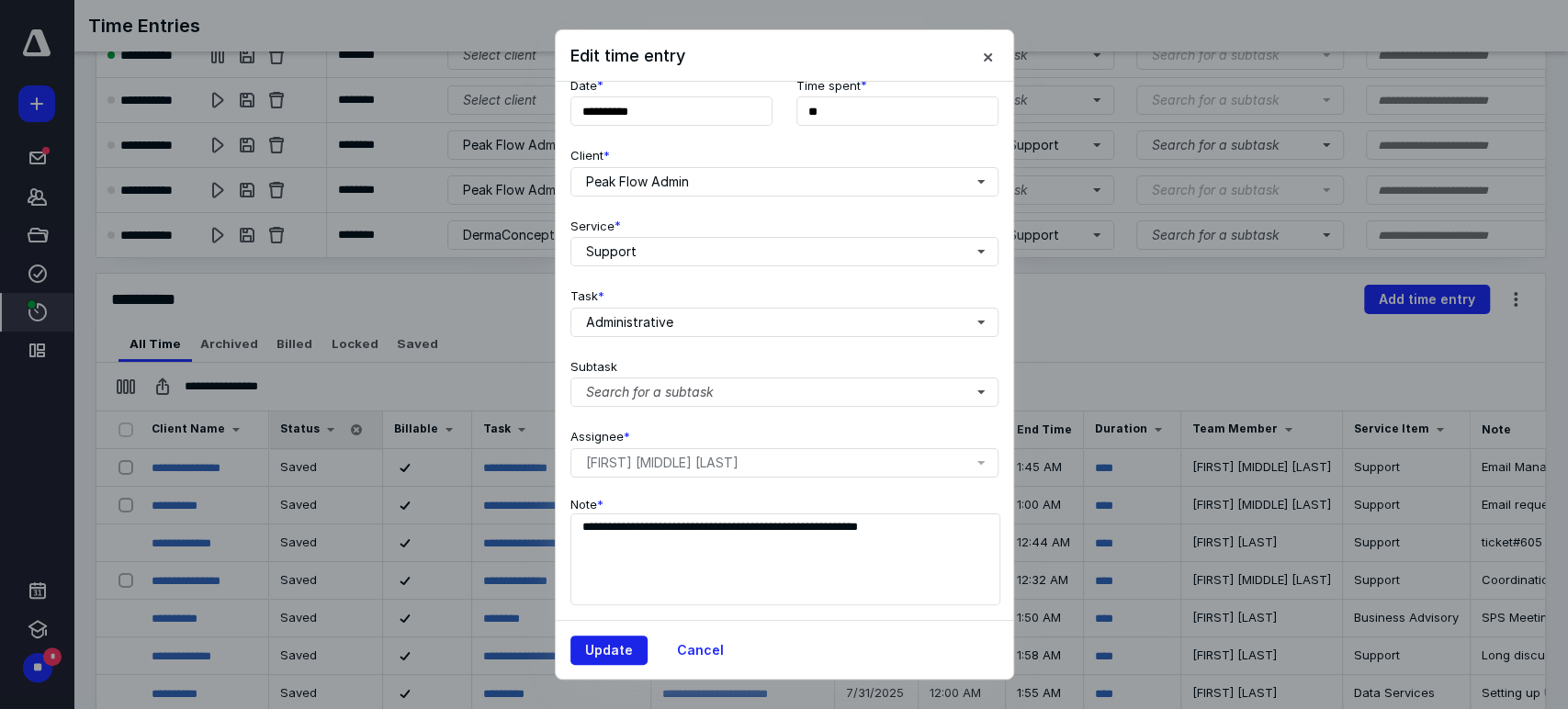 click on "Update" at bounding box center (609, 650) 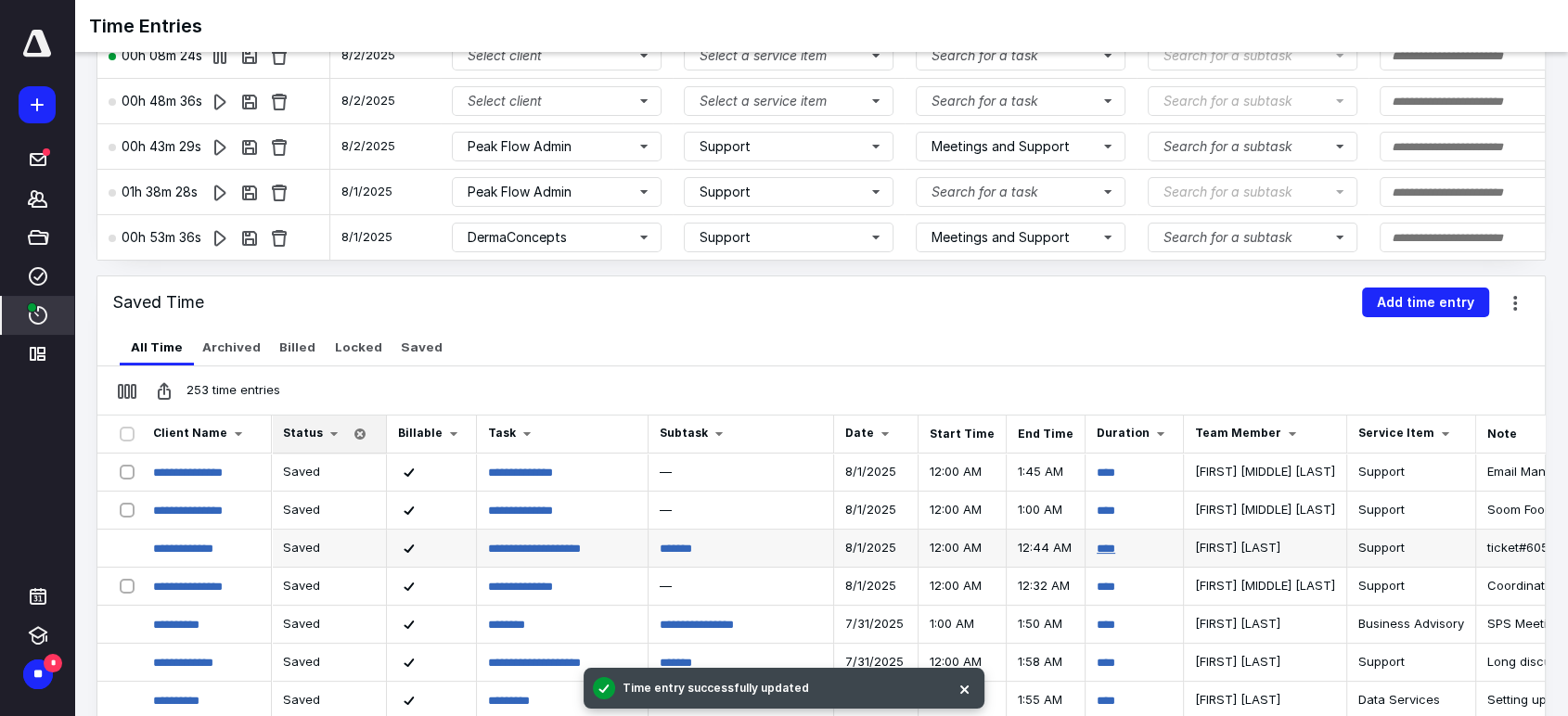 click on "****" at bounding box center [1106, 548] 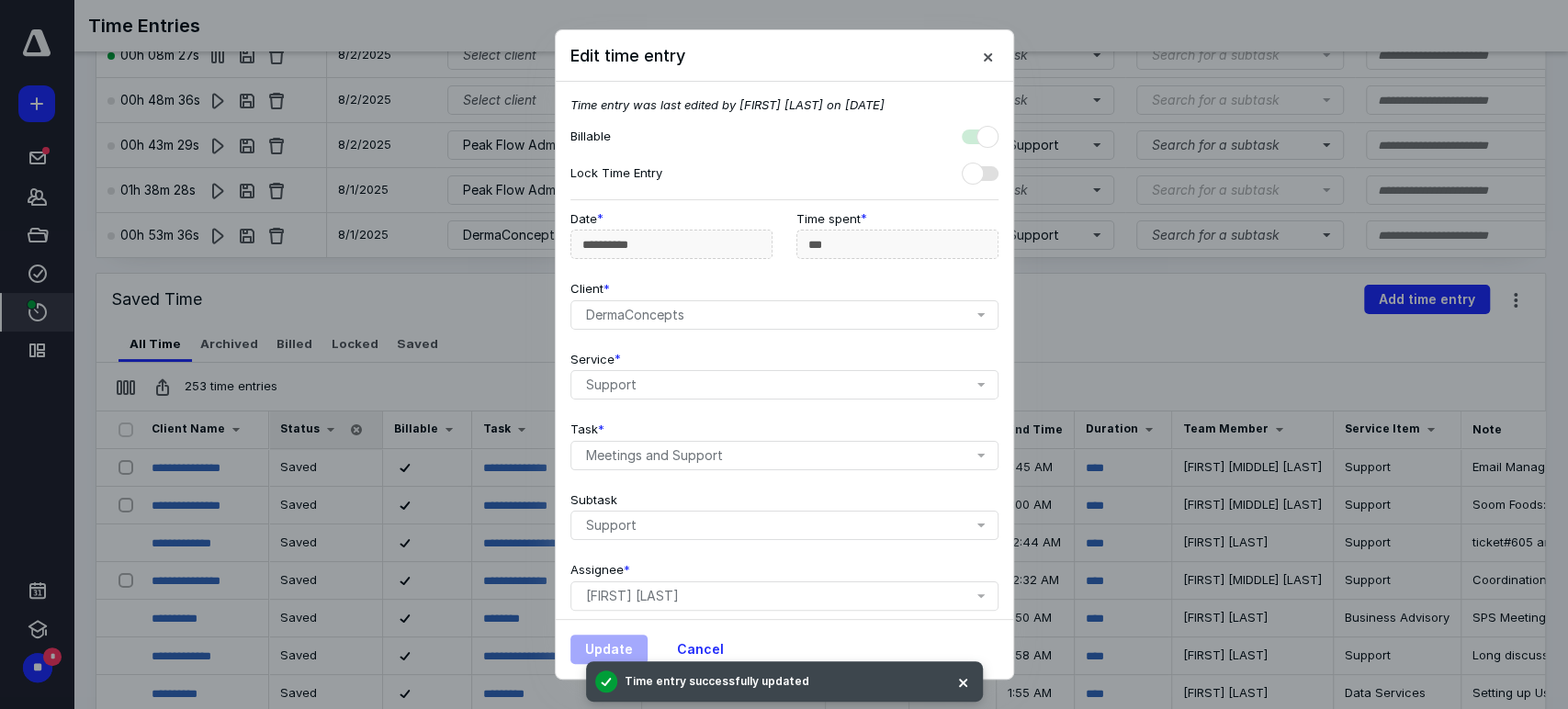 click on "DermaConcepts" at bounding box center (788, 315) 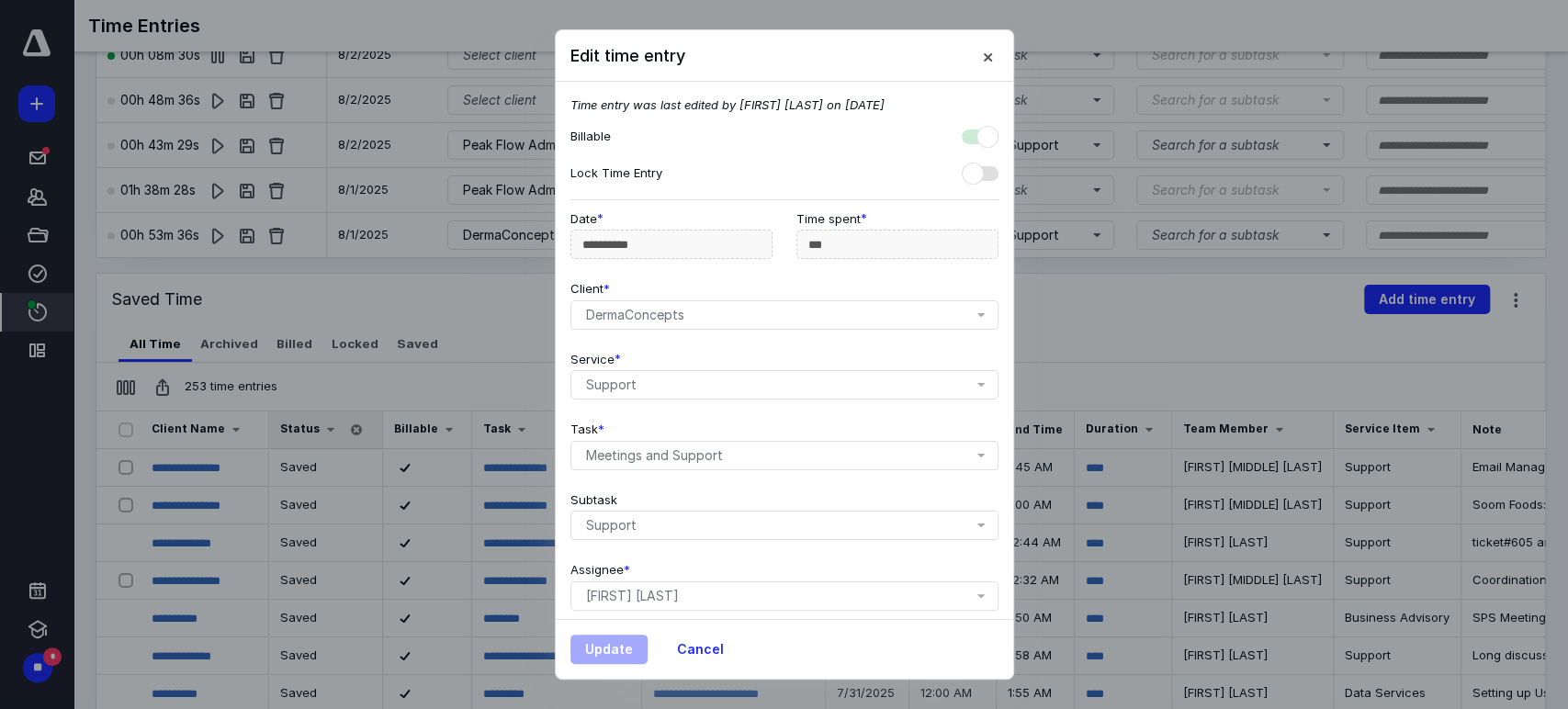 click on "DermaConcepts" at bounding box center (788, 315) 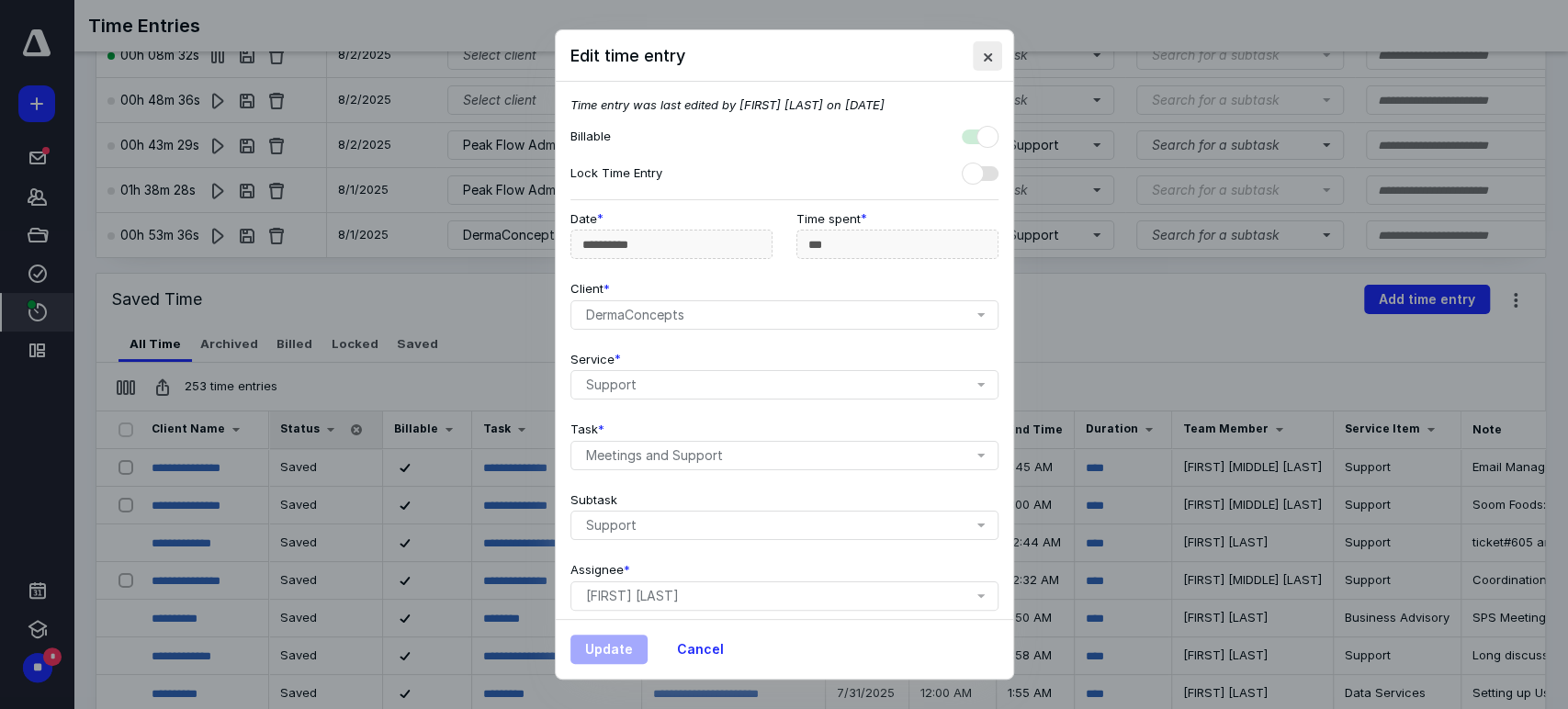 click at bounding box center [987, 56] 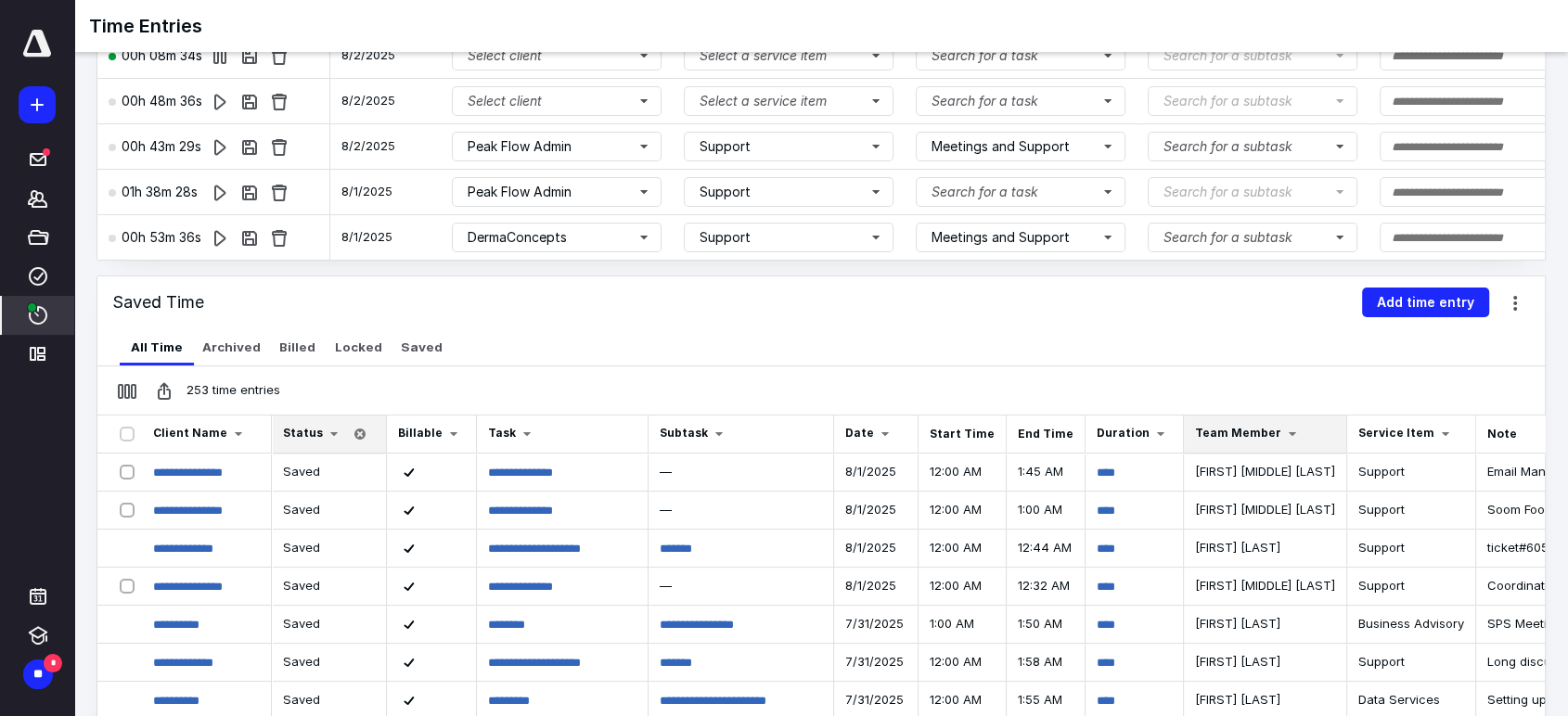 click at bounding box center (1292, 434) 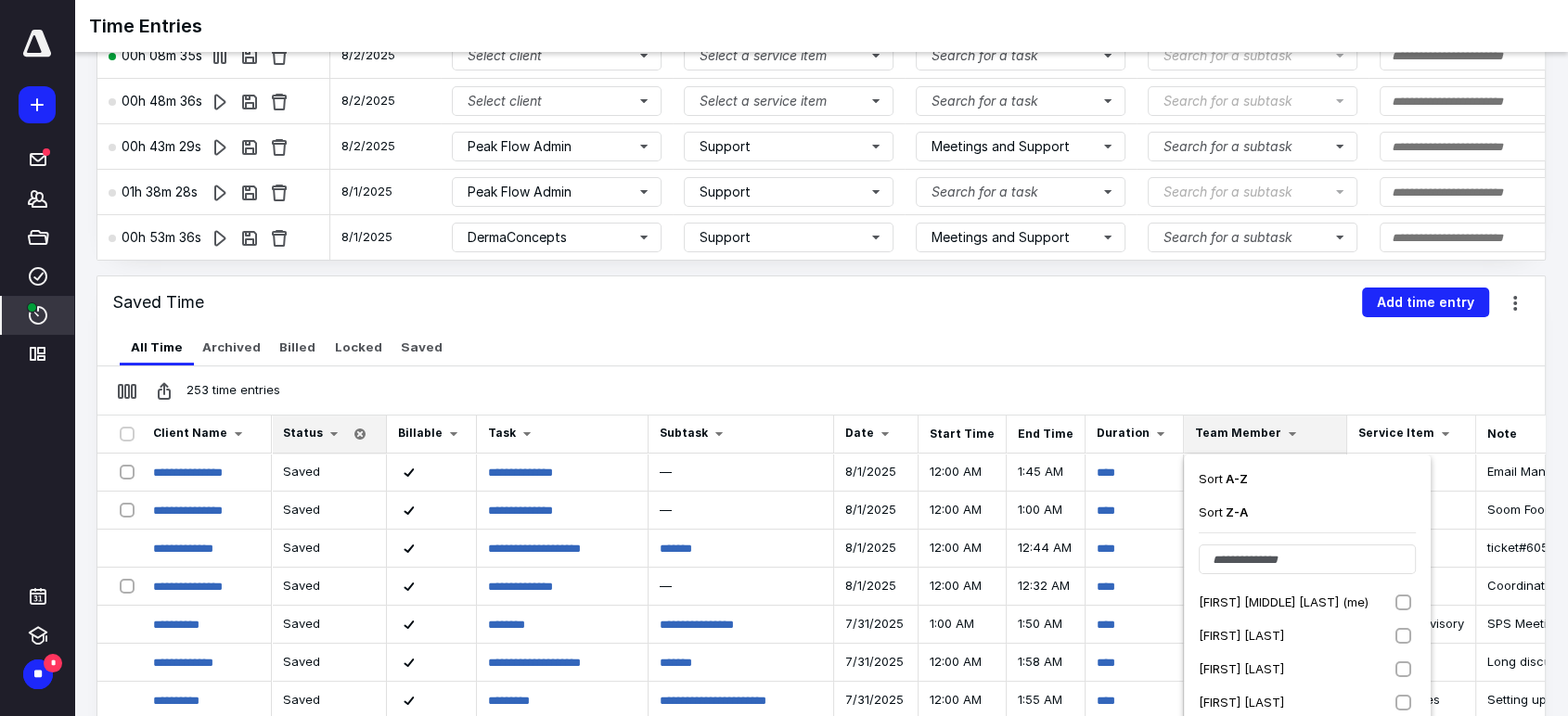 click on "[FIRST] [MIDDLE] [LAST] (me)" at bounding box center (1285, 602) 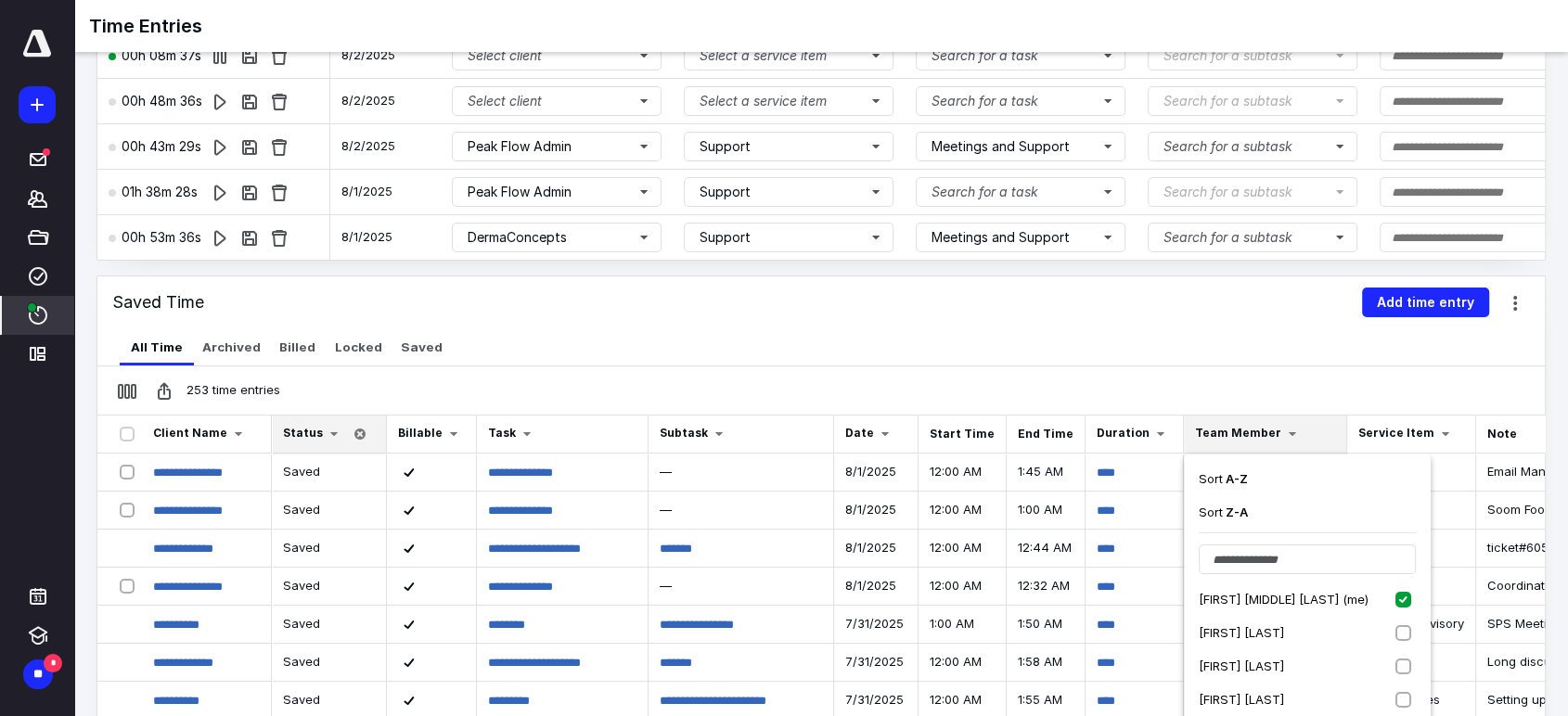 scroll, scrollTop: 4, scrollLeft: 0, axis: vertical 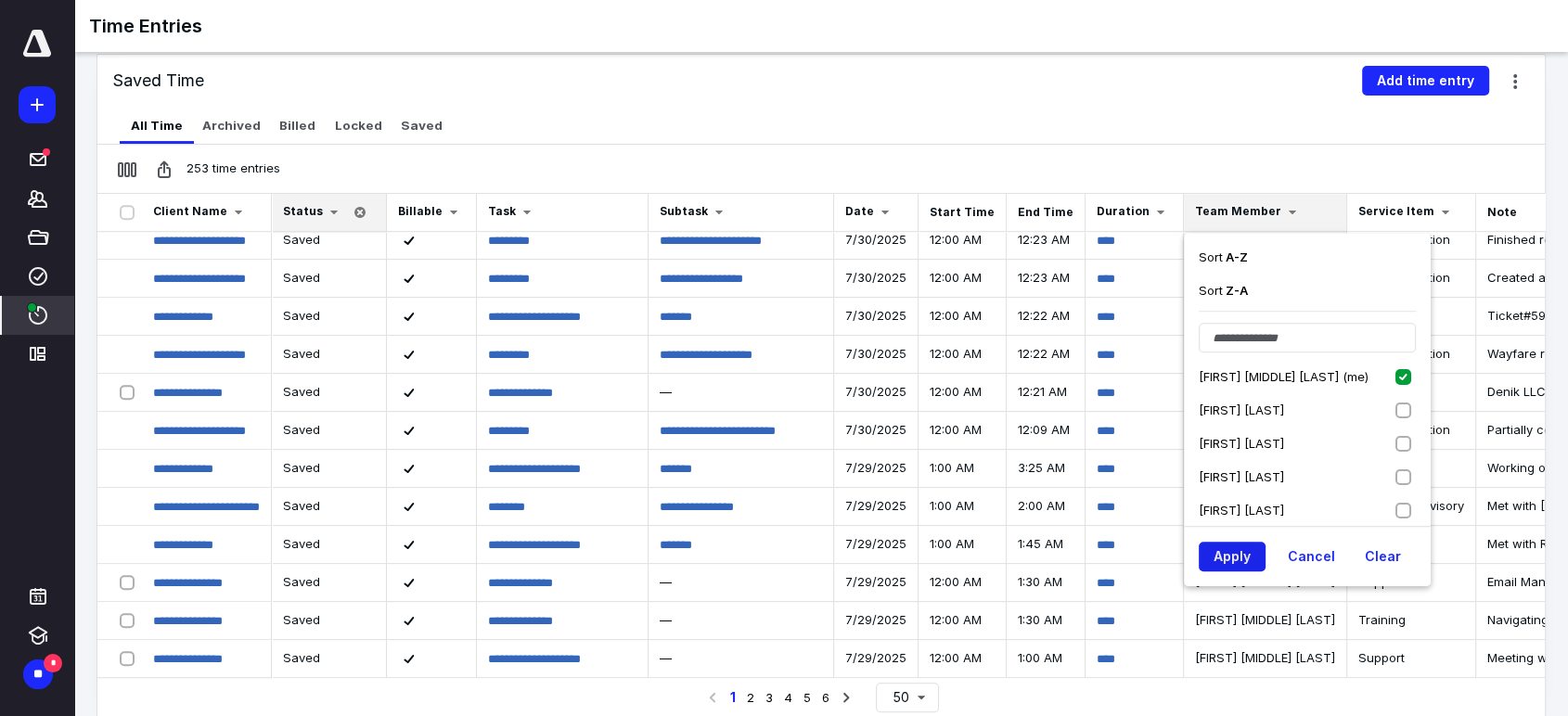 click on "Apply" at bounding box center [1232, 556] 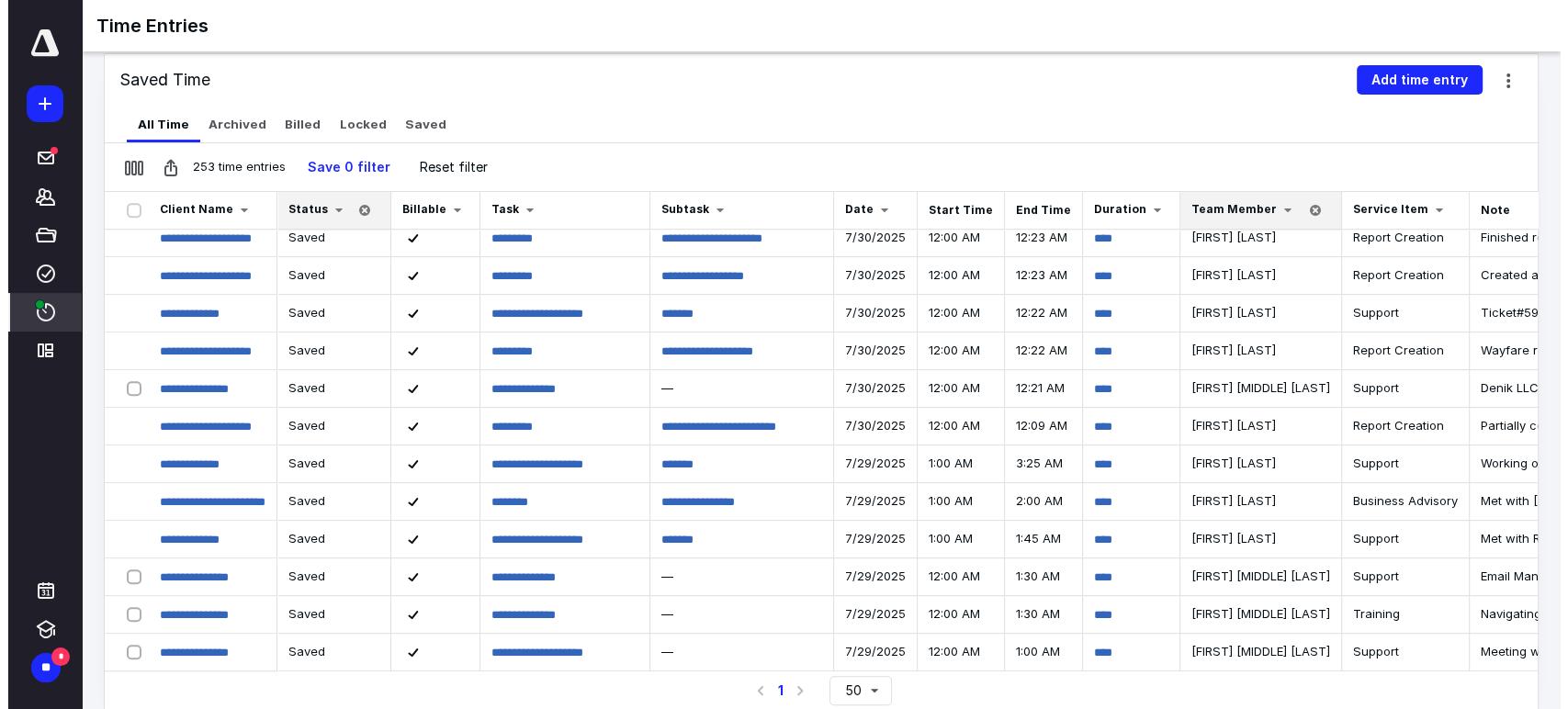 scroll, scrollTop: 0, scrollLeft: 0, axis: both 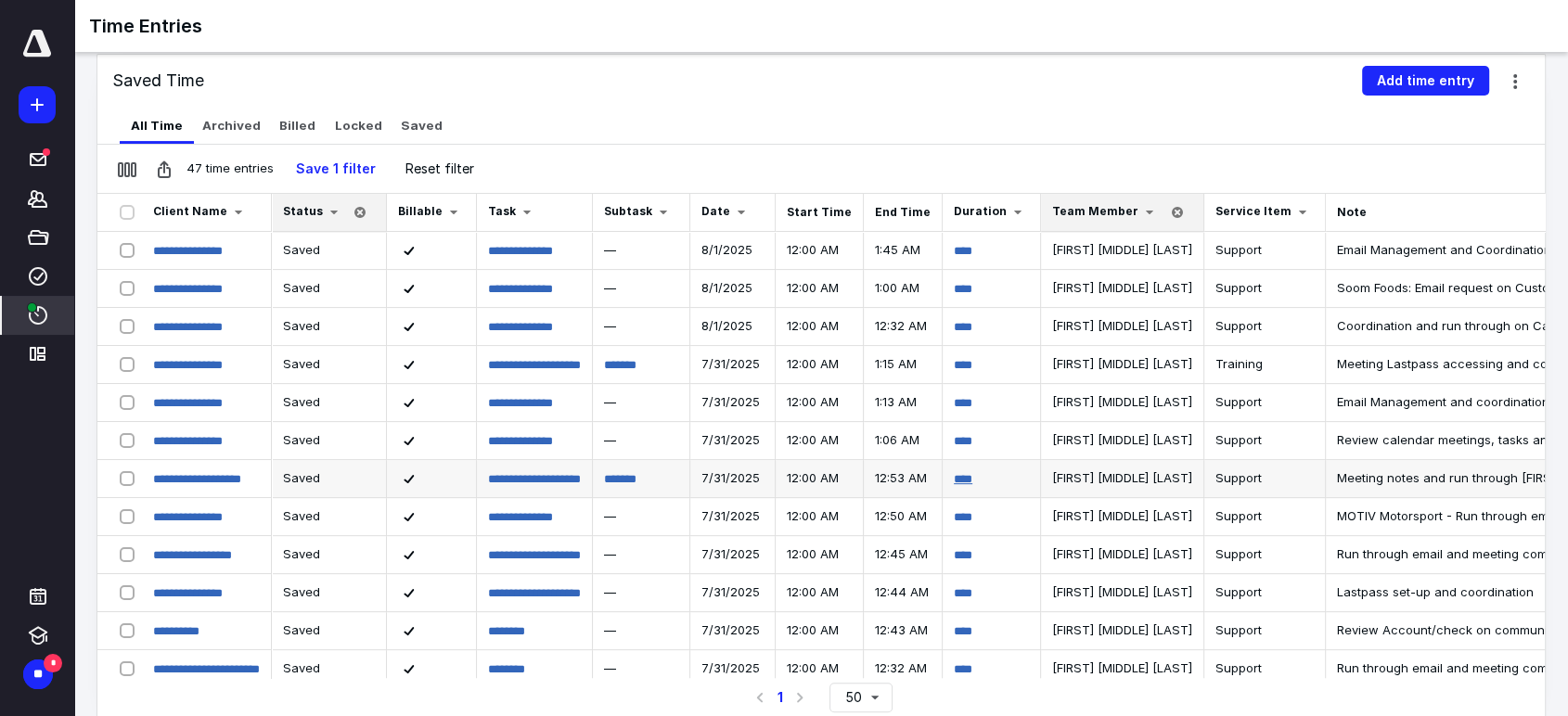 click on "****" at bounding box center (963, 479) 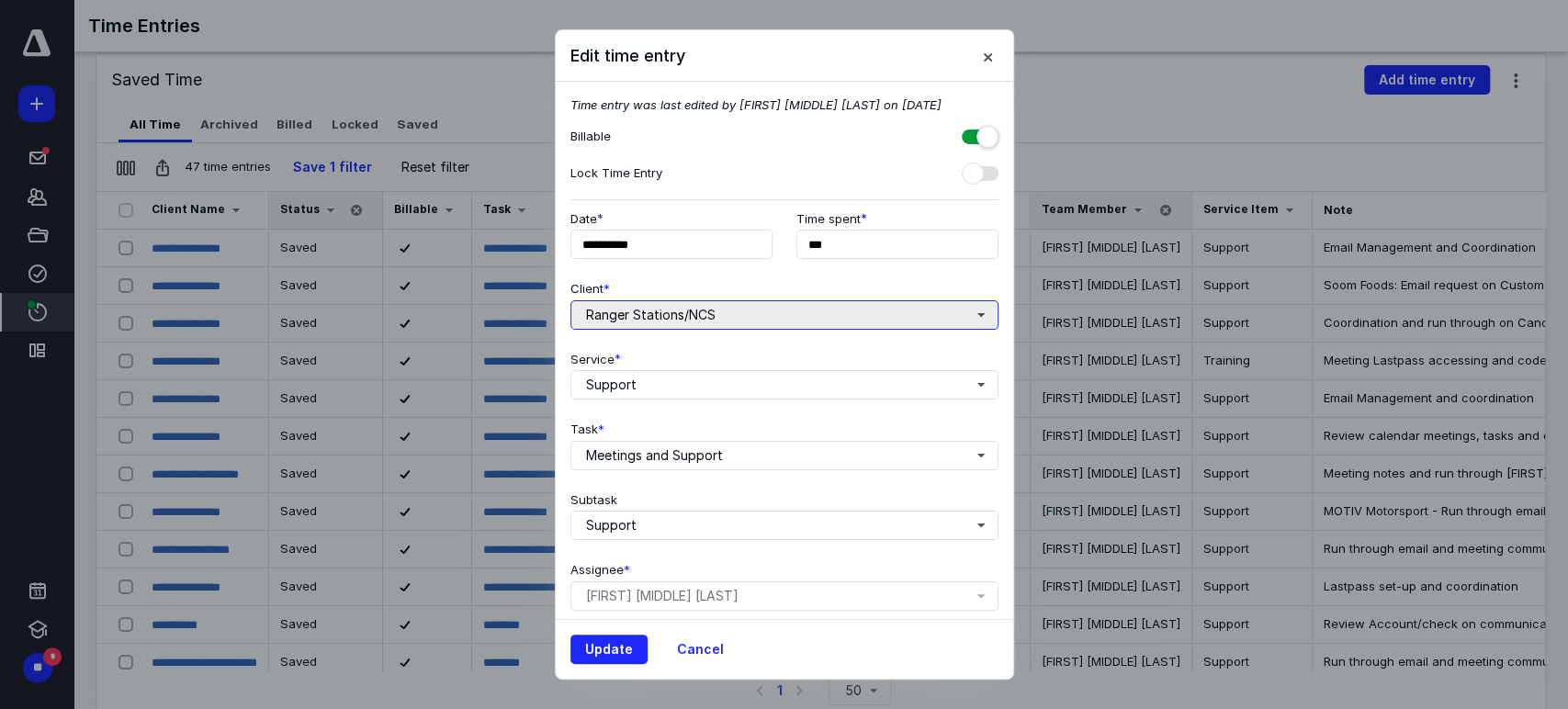 click on "Ranger Stations/NCS" at bounding box center (784, 315) 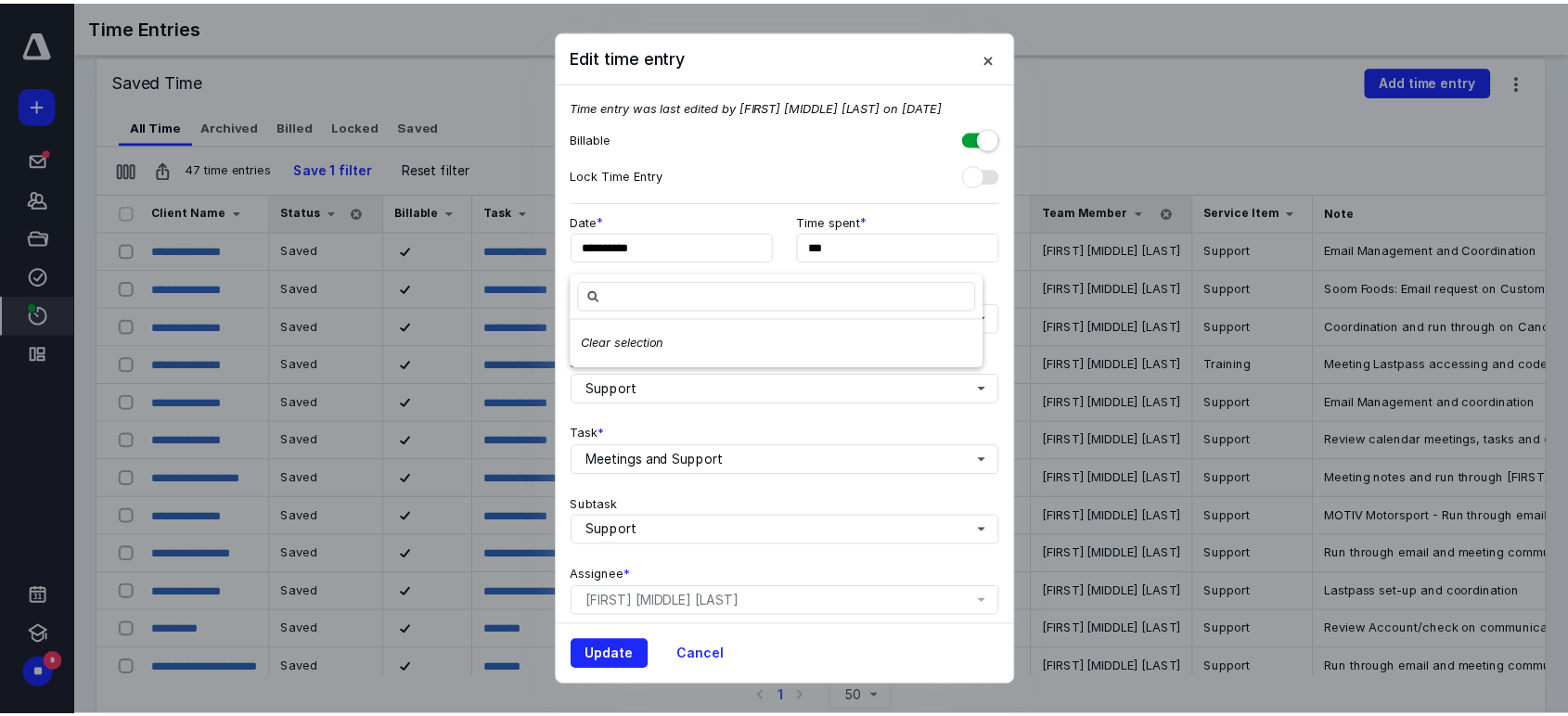 scroll, scrollTop: 149, scrollLeft: 0, axis: vertical 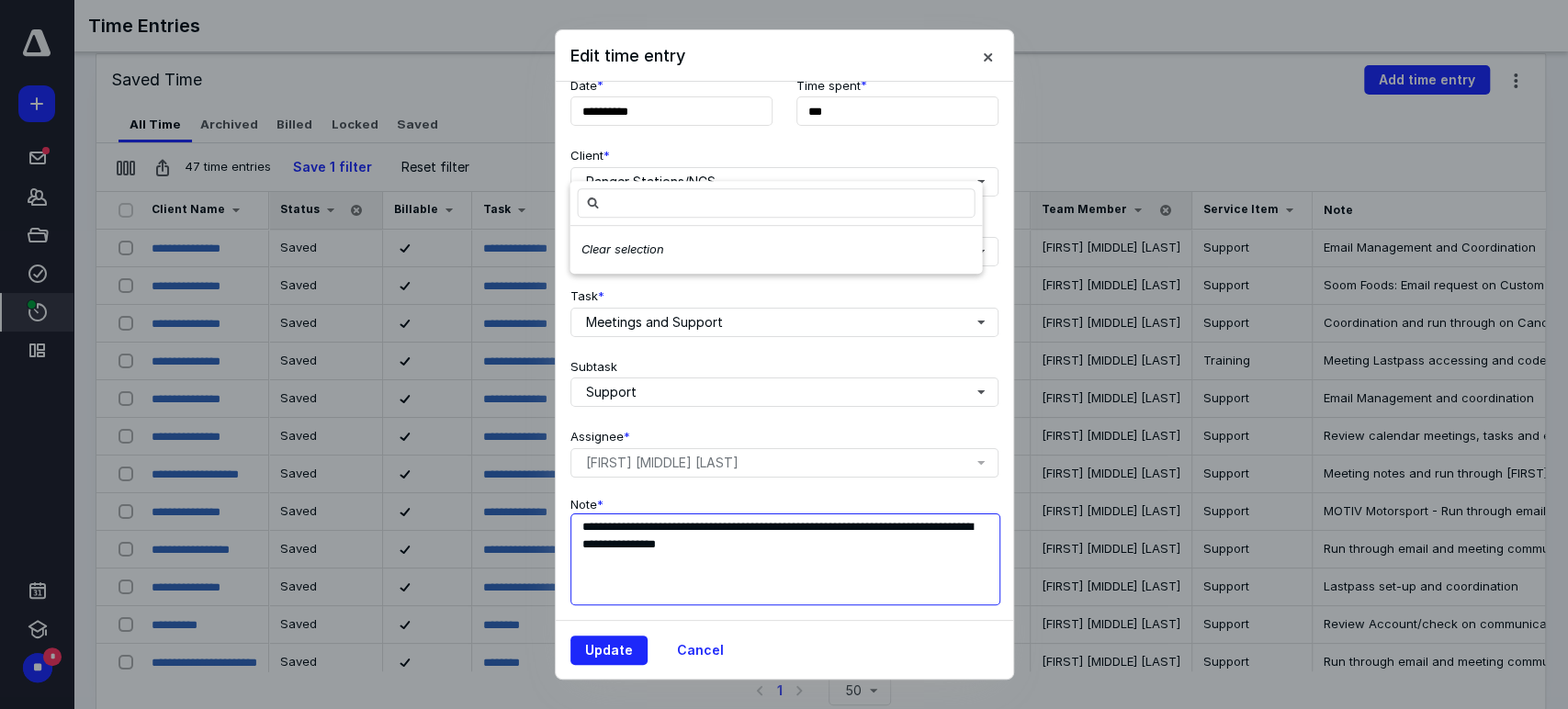 click on "**********" at bounding box center (785, 559) 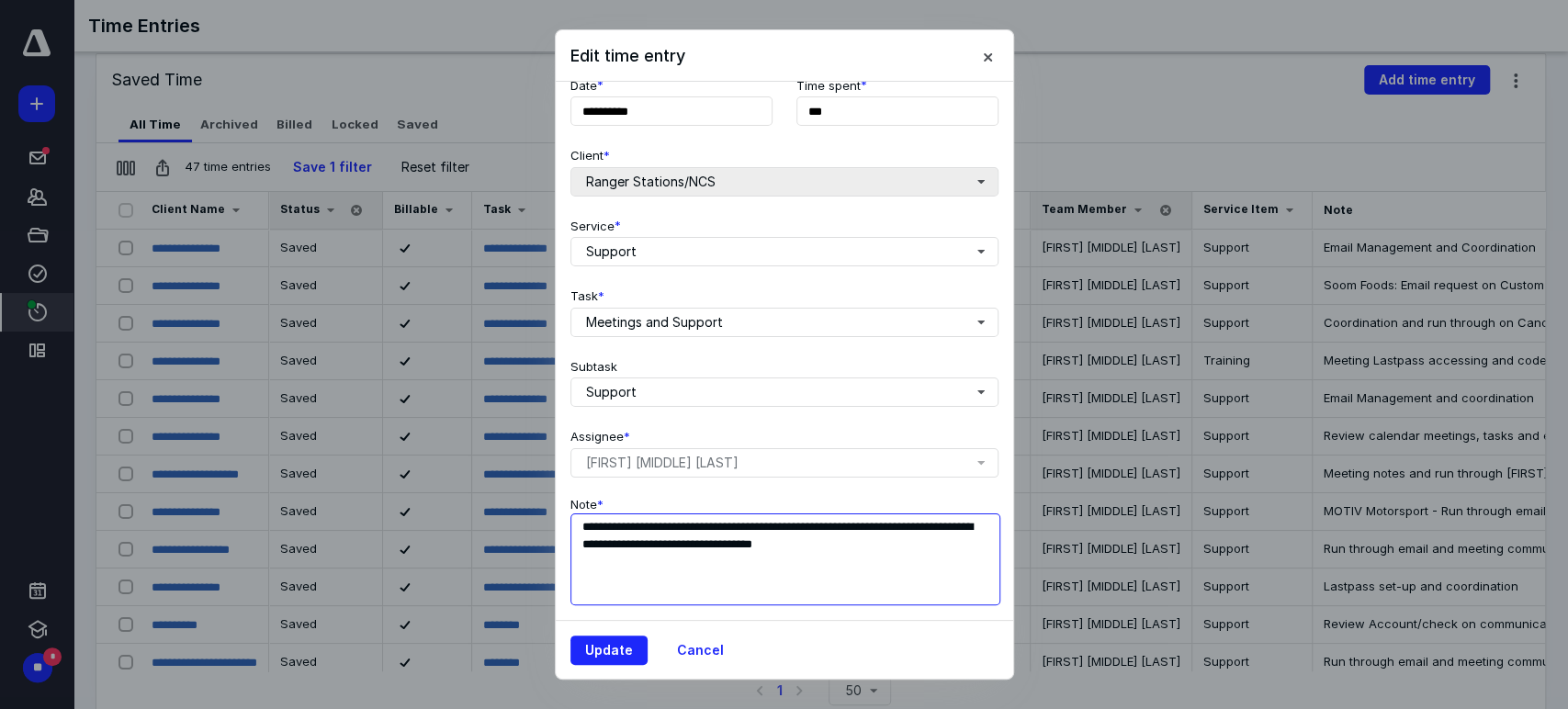 type on "**********" 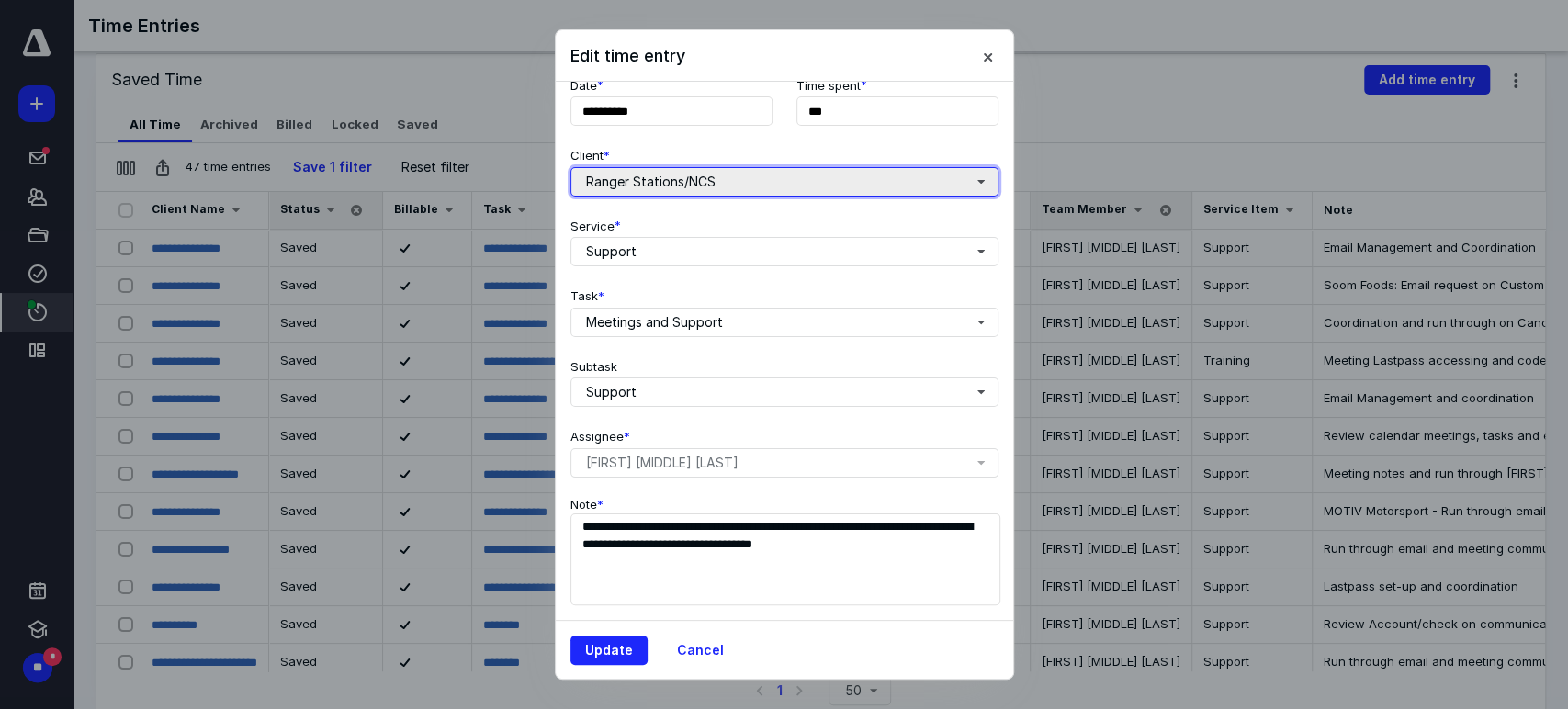 click on "Ranger Stations/NCS" at bounding box center [784, 182] 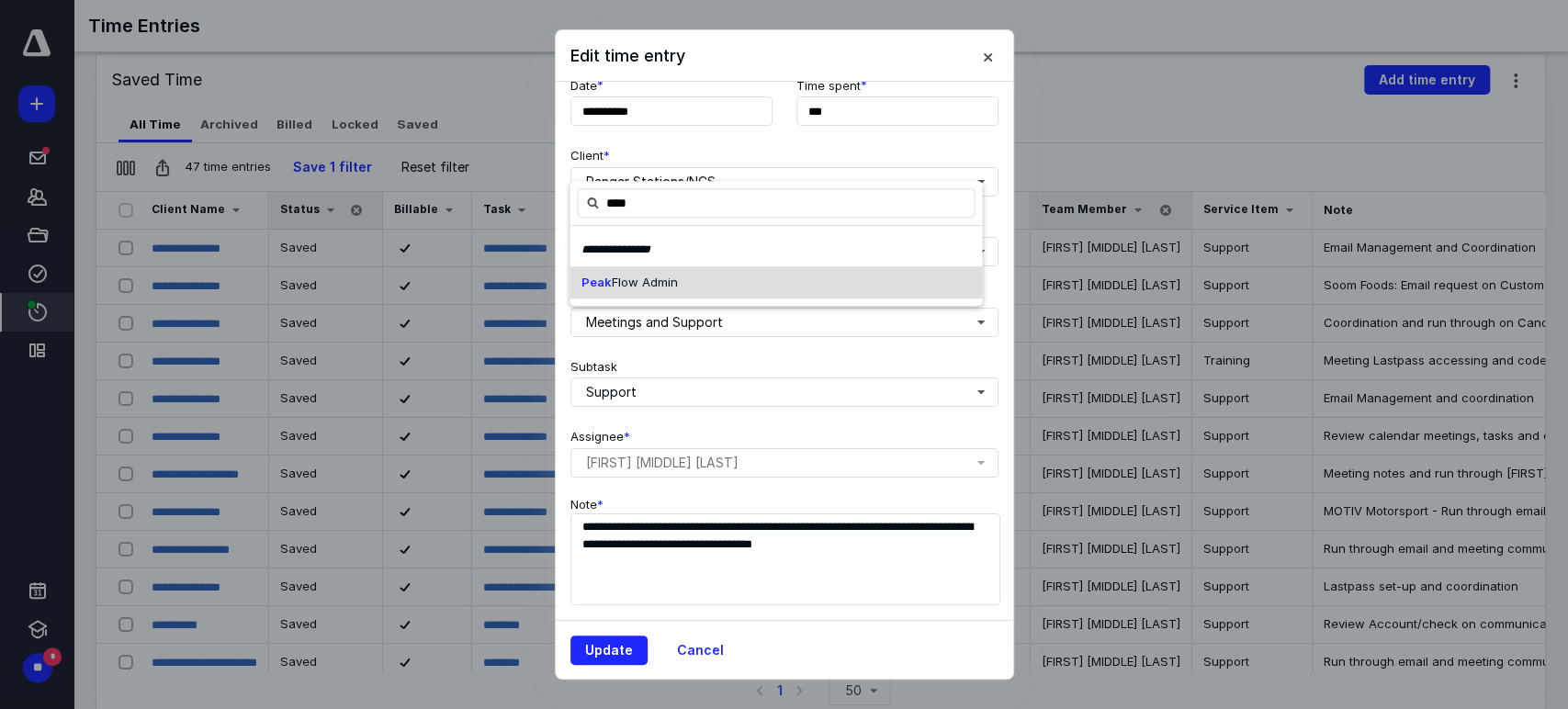 click on "Flow Admin" at bounding box center (644, 282) 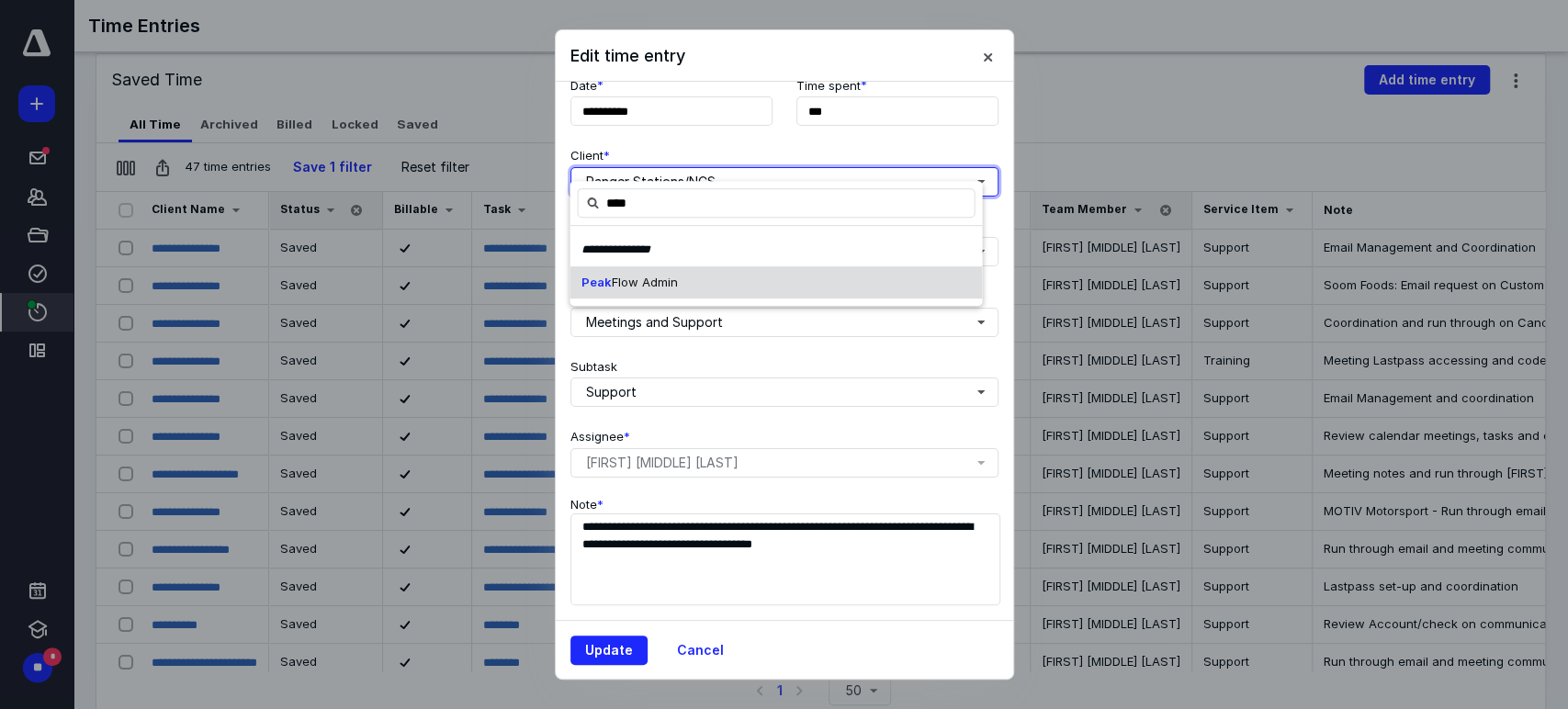 type 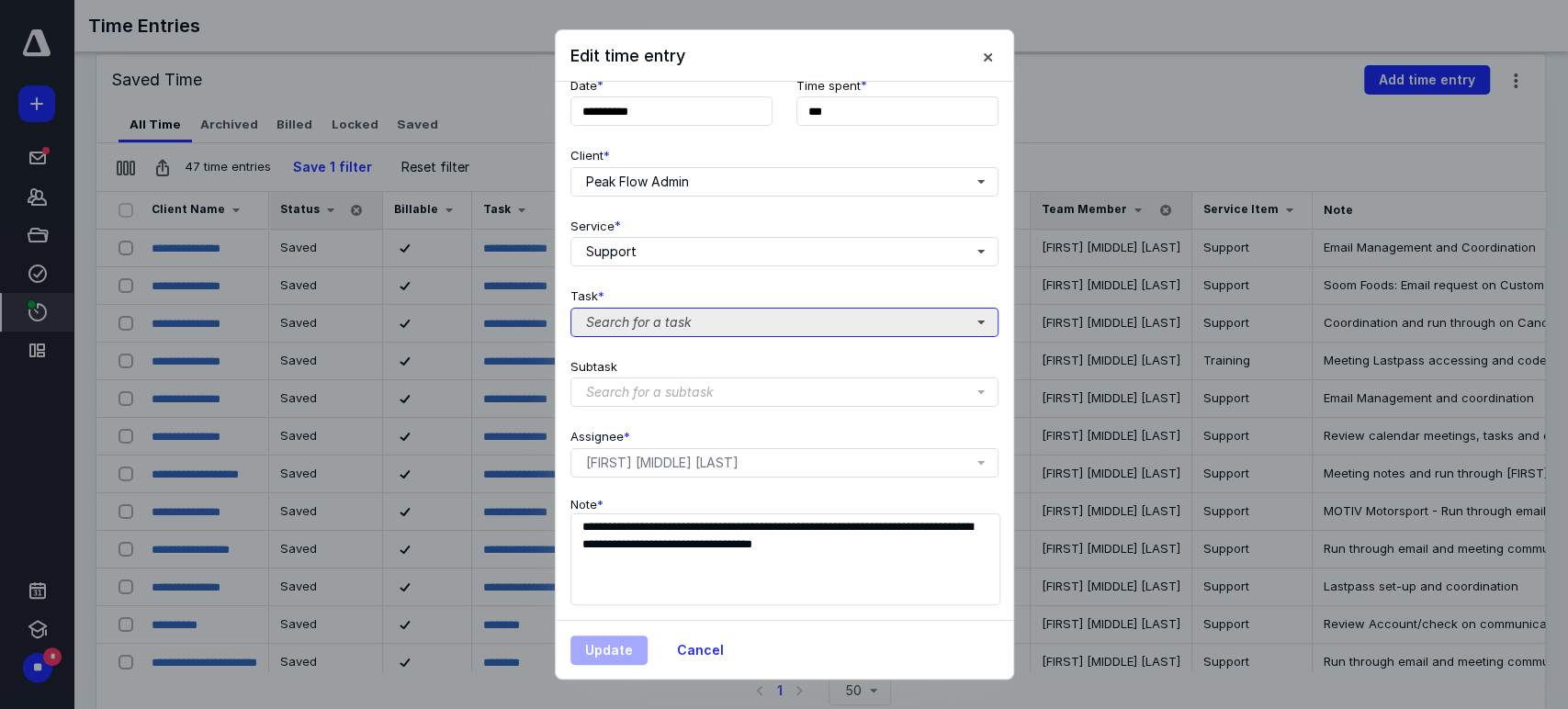click on "Search for a task" at bounding box center (784, 322) 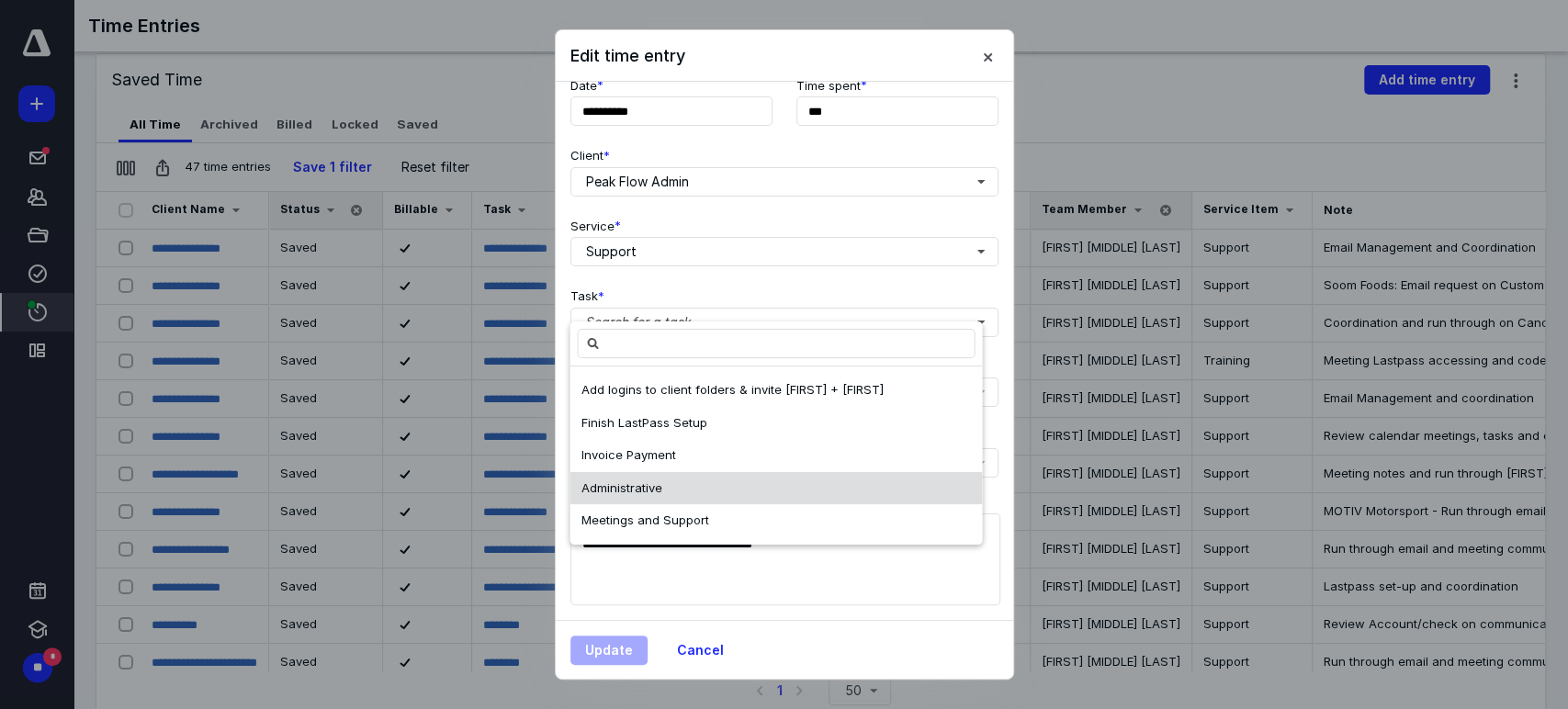click on "Administrative" at bounding box center [621, 487] 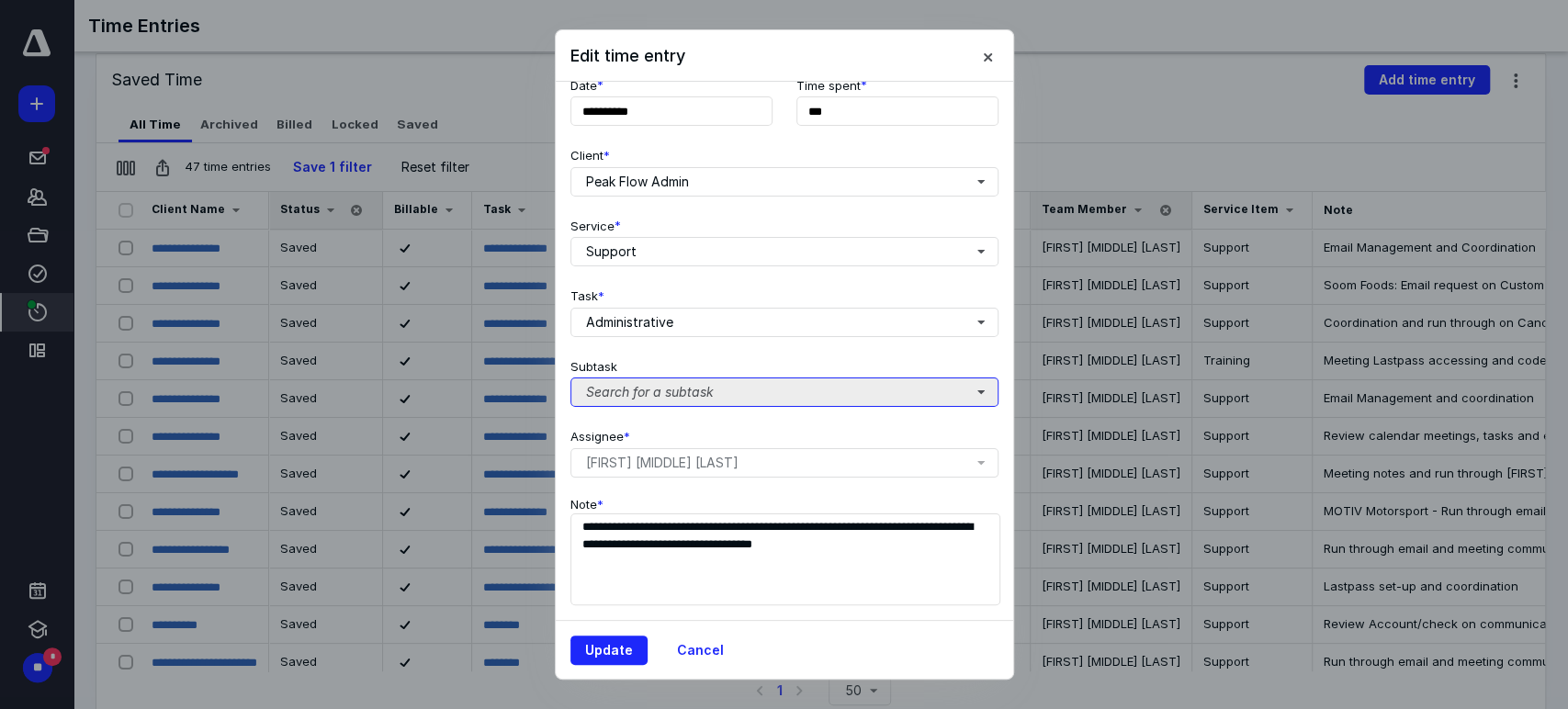 click on "Search for a subtask" at bounding box center (784, 392) 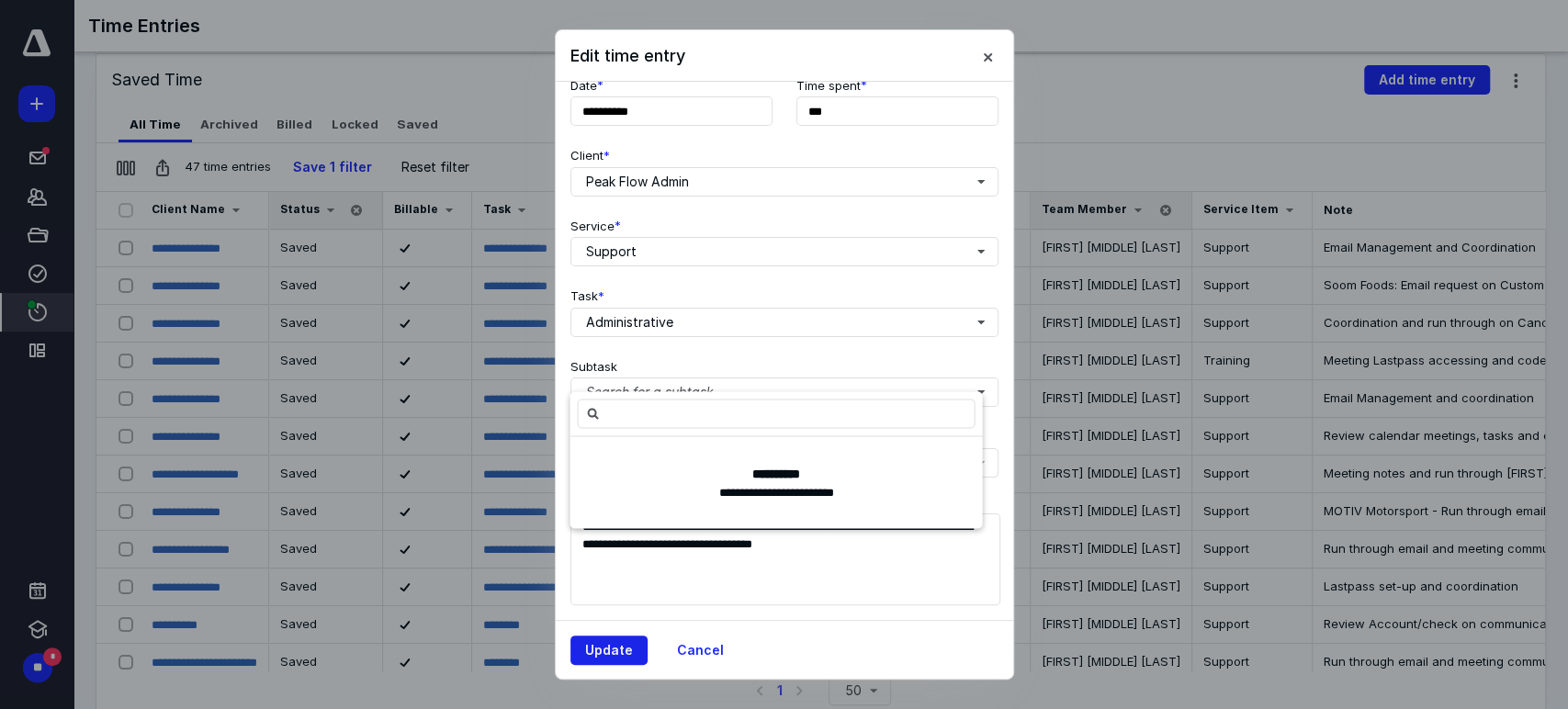 click on "Update" at bounding box center [609, 650] 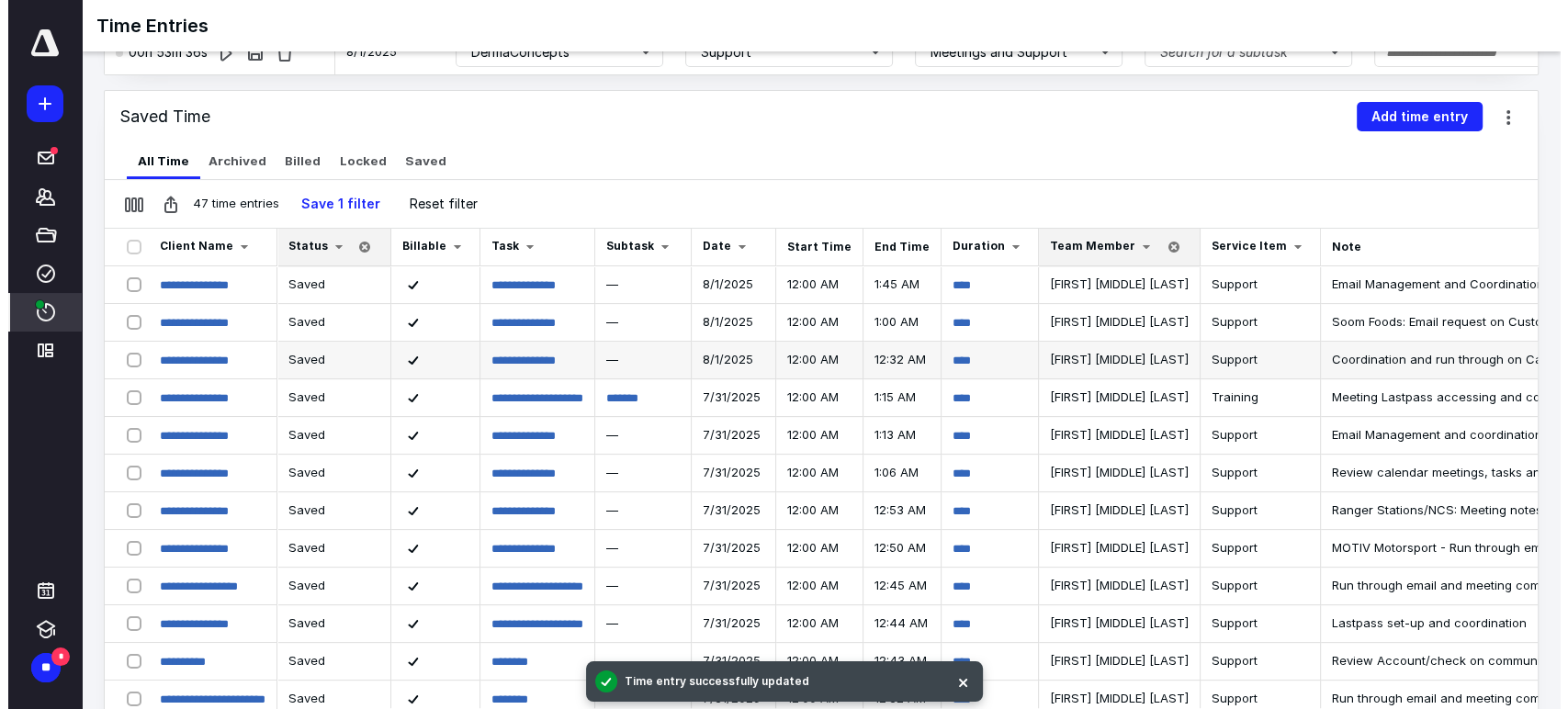 scroll, scrollTop: 466, scrollLeft: 0, axis: vertical 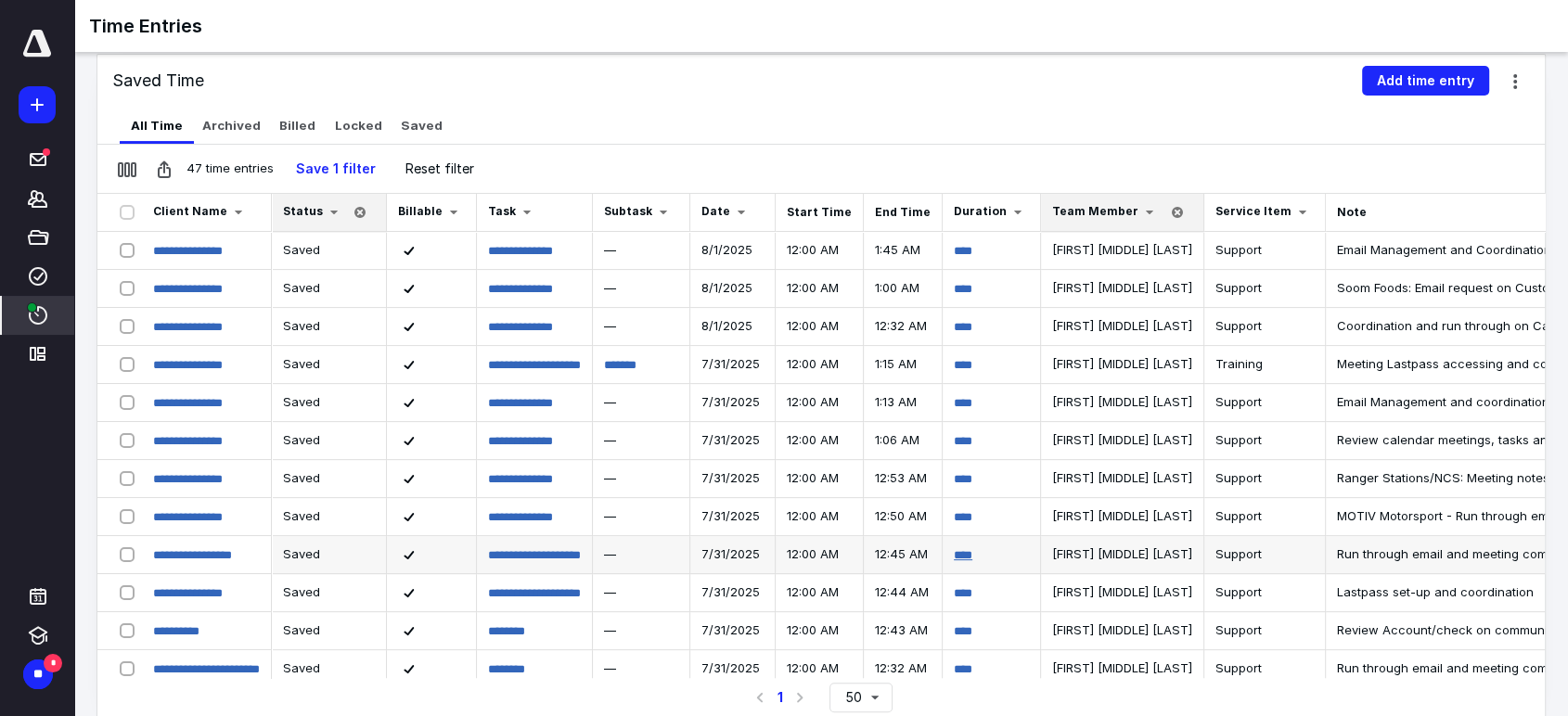 click on "****" at bounding box center (963, 555) 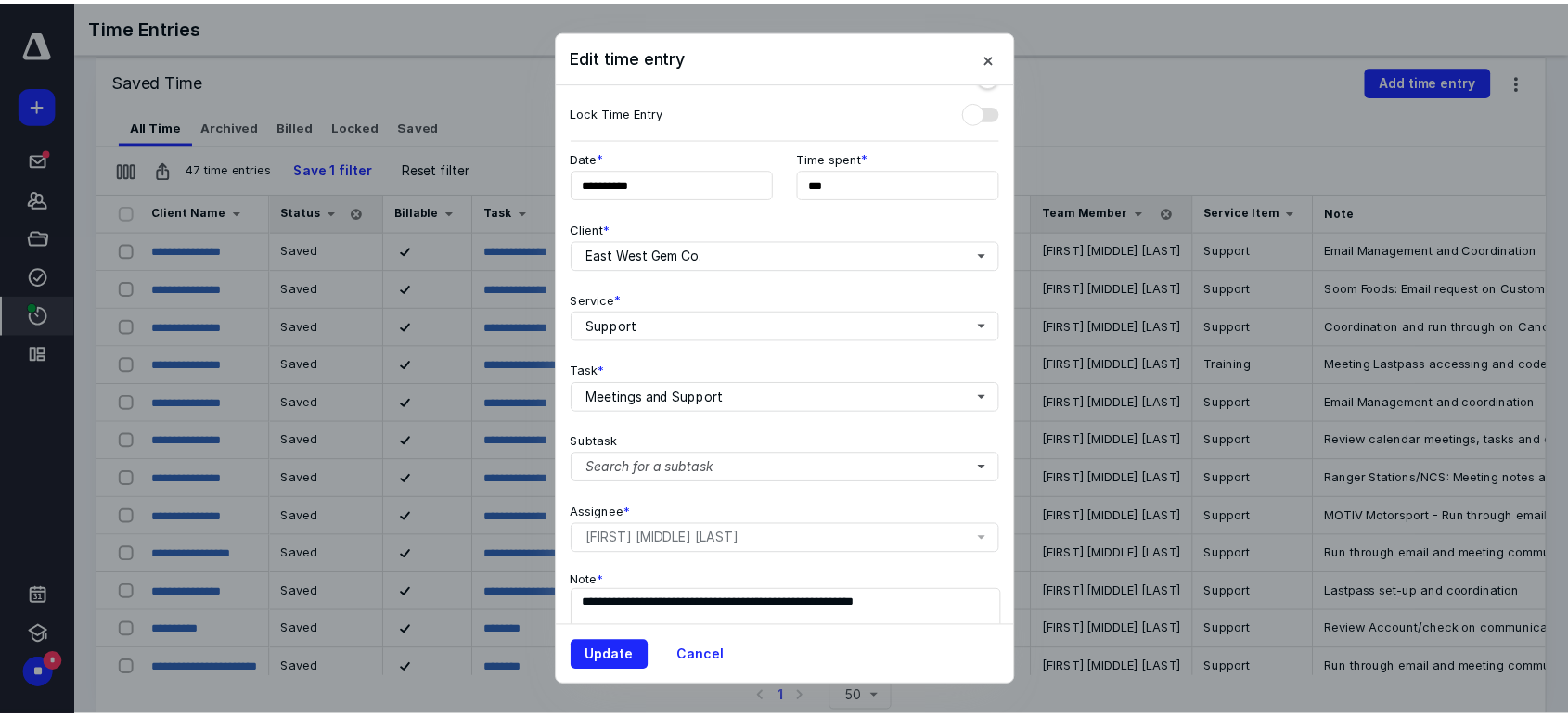 scroll, scrollTop: 149, scrollLeft: 0, axis: vertical 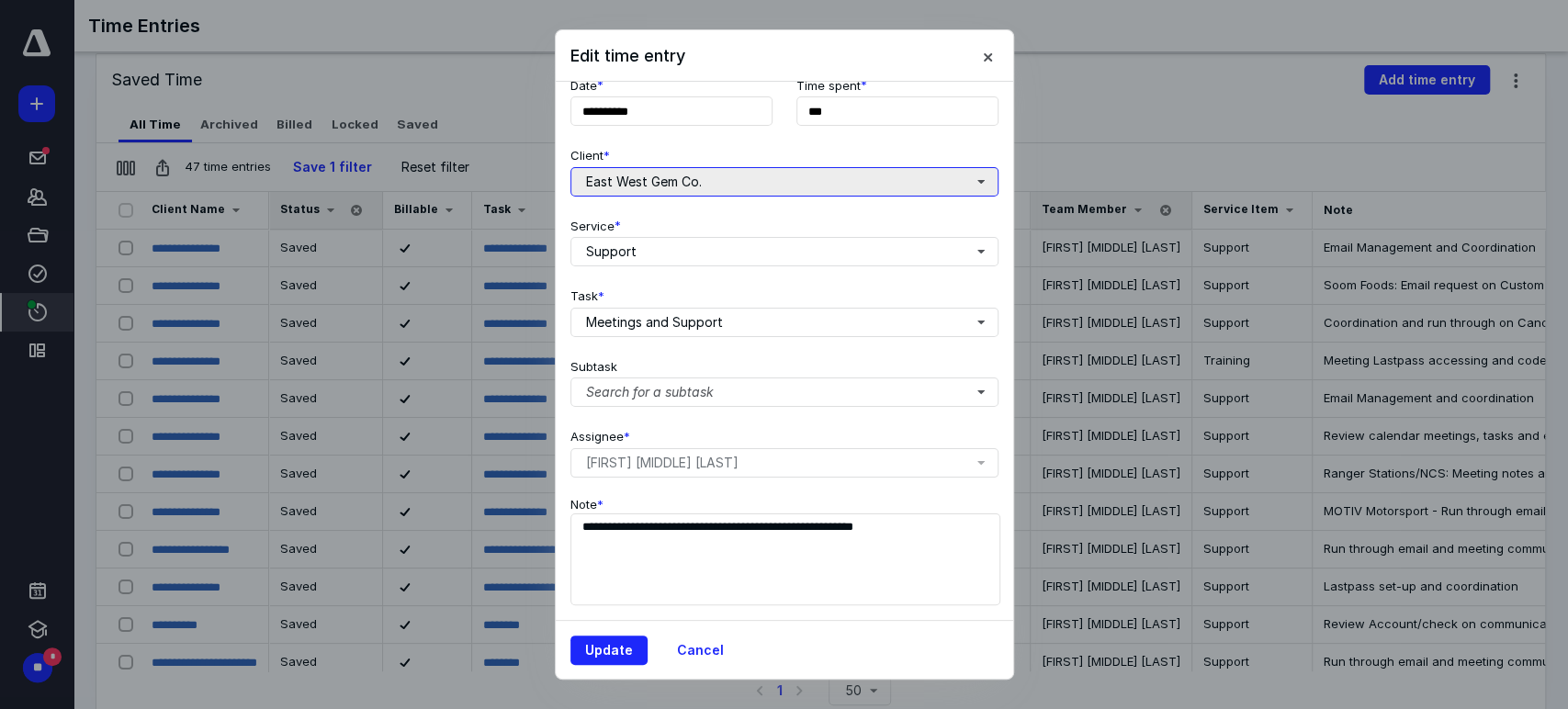 click on "East West Gem Co." at bounding box center [784, 182] 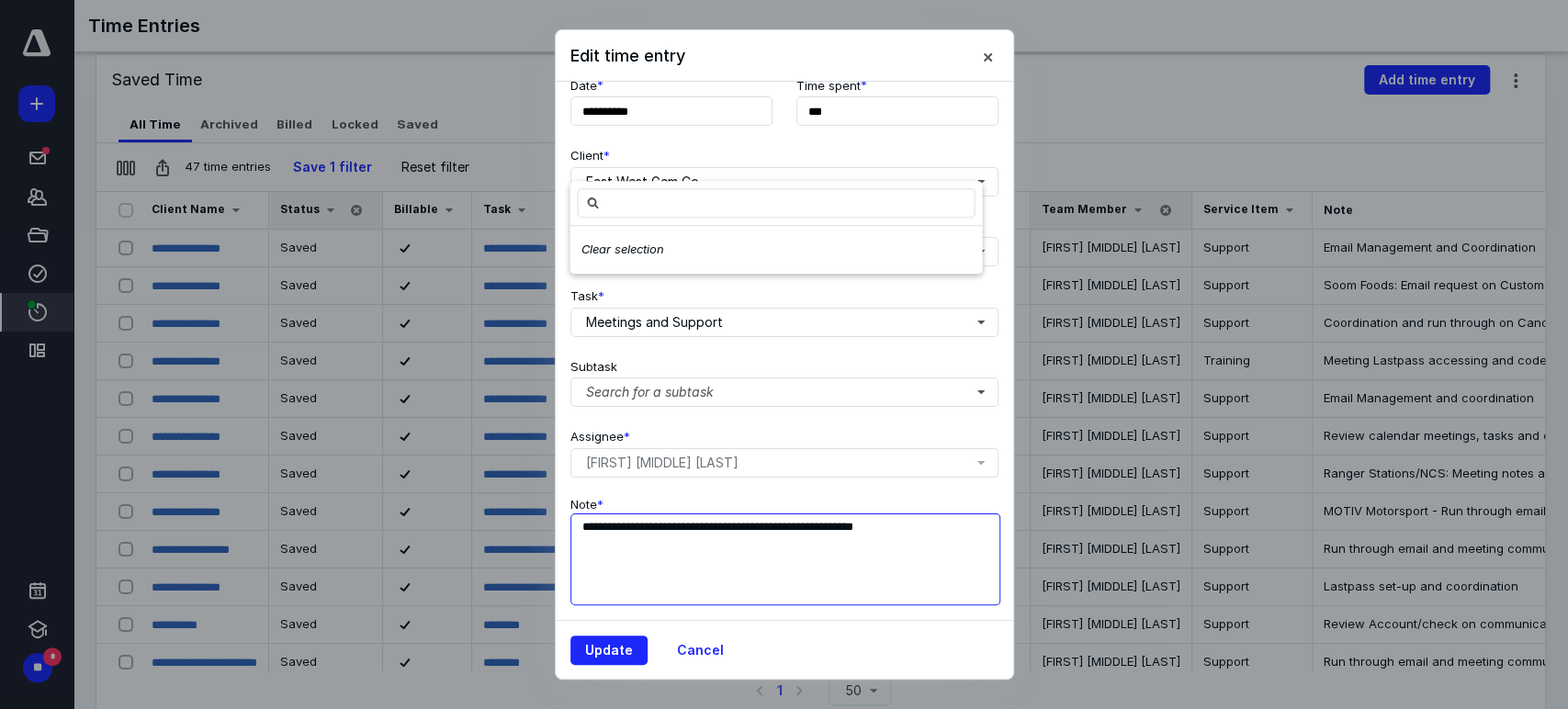 click on "**********" at bounding box center (785, 559) 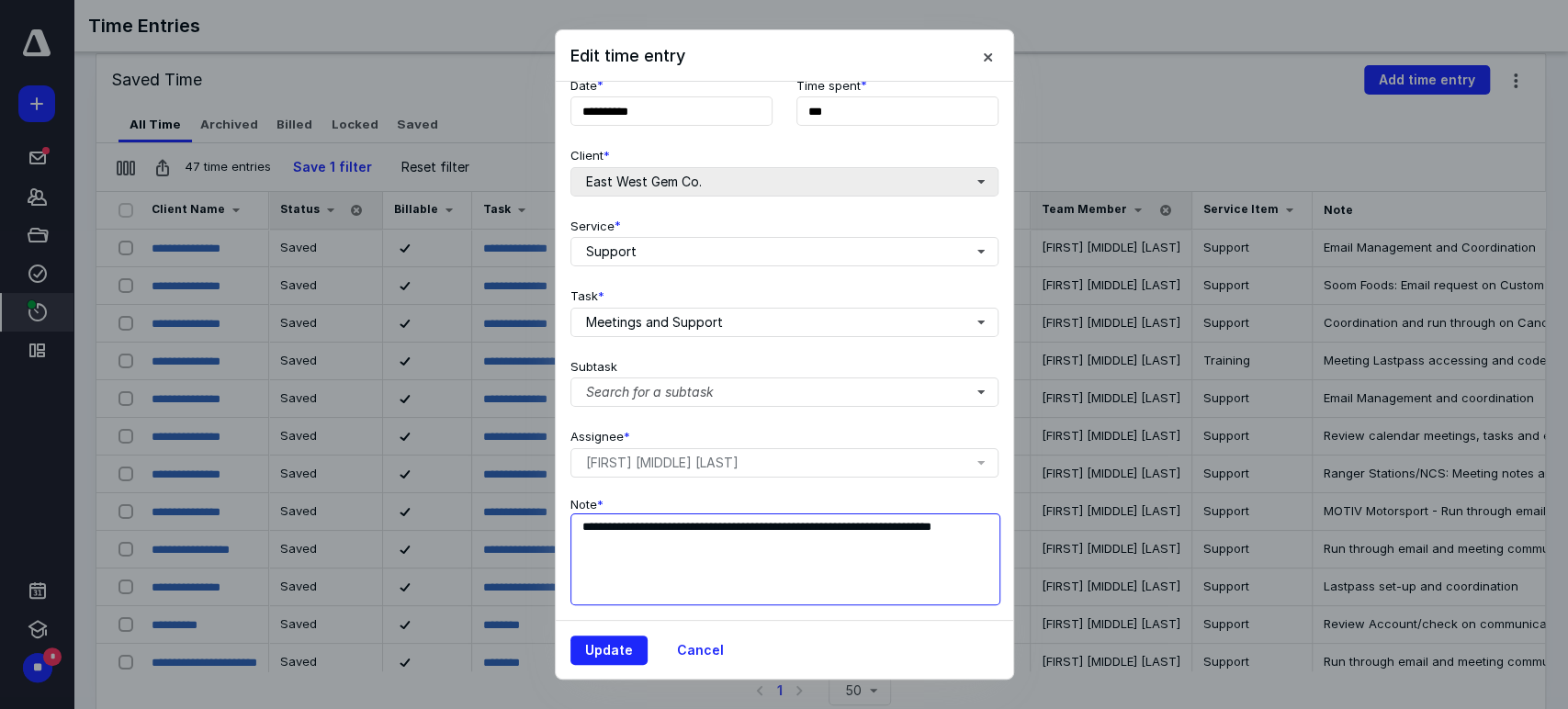 type on "**********" 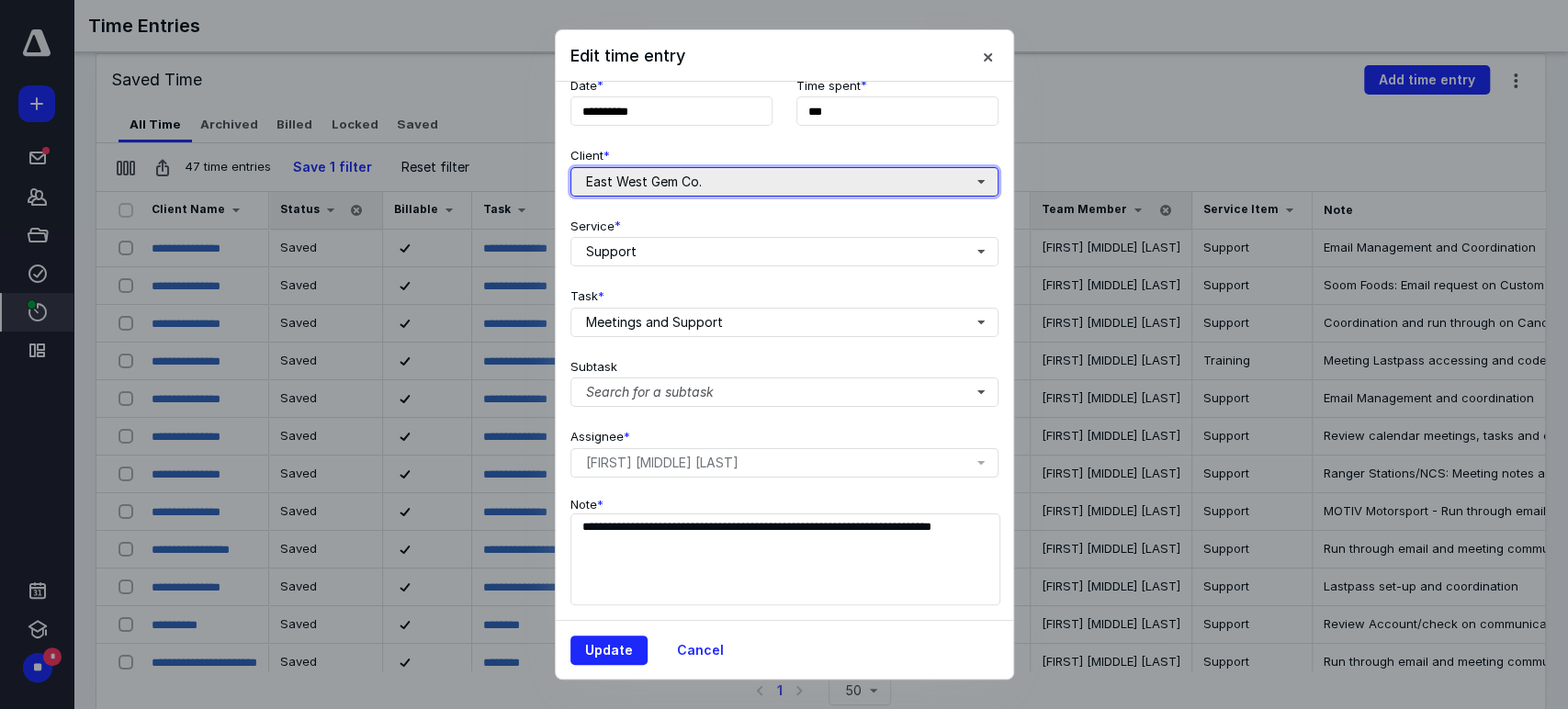 click on "East West Gem Co." at bounding box center [784, 182] 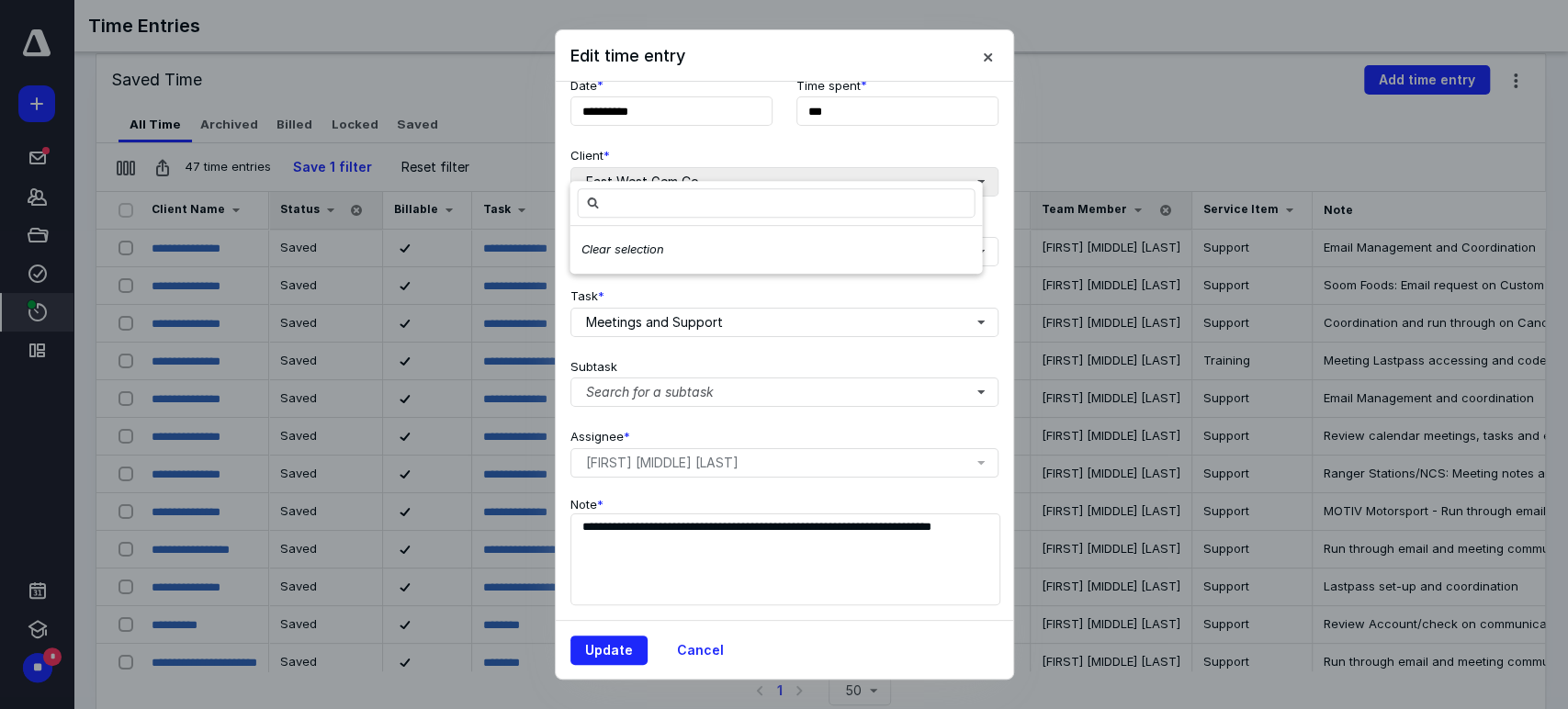 type on "*" 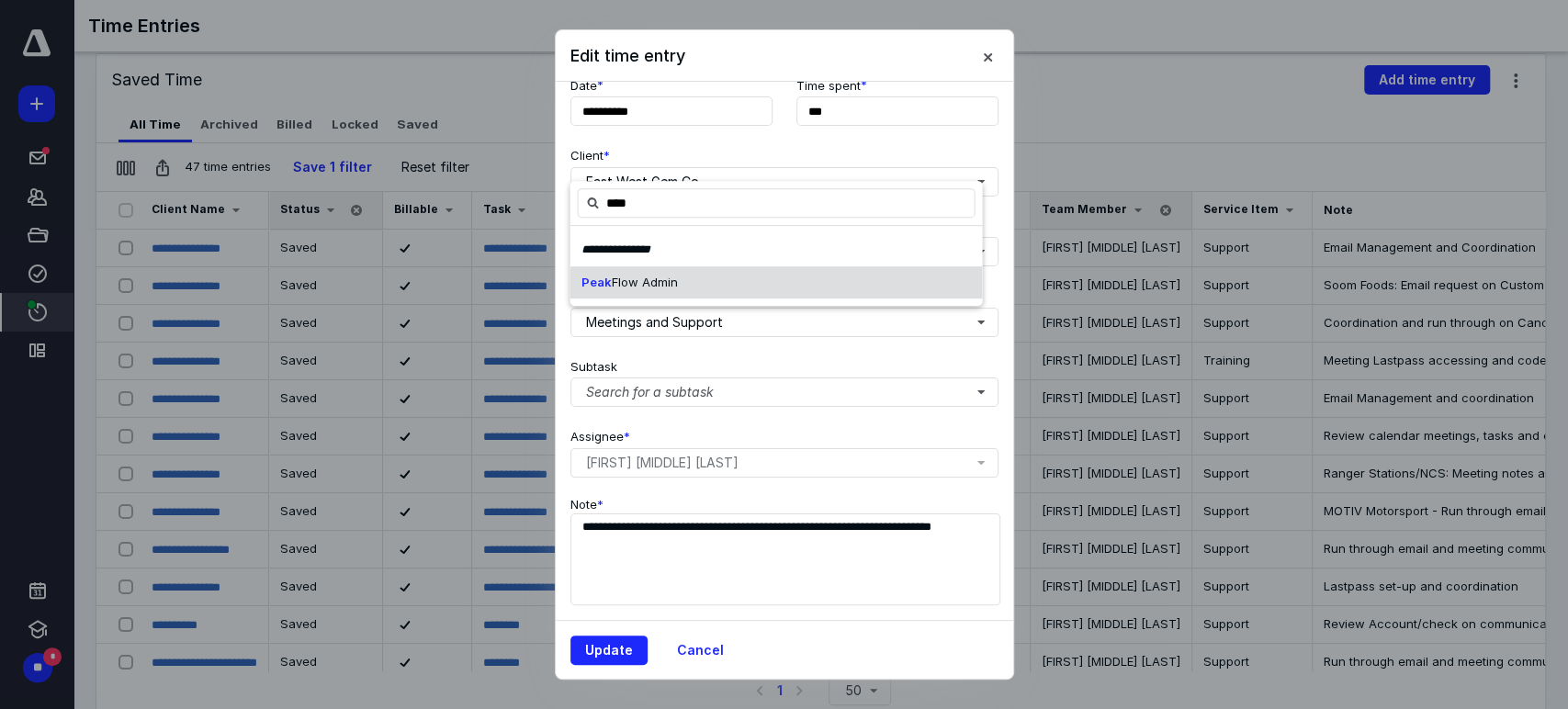 click on "Flow Admin" at bounding box center [644, 282] 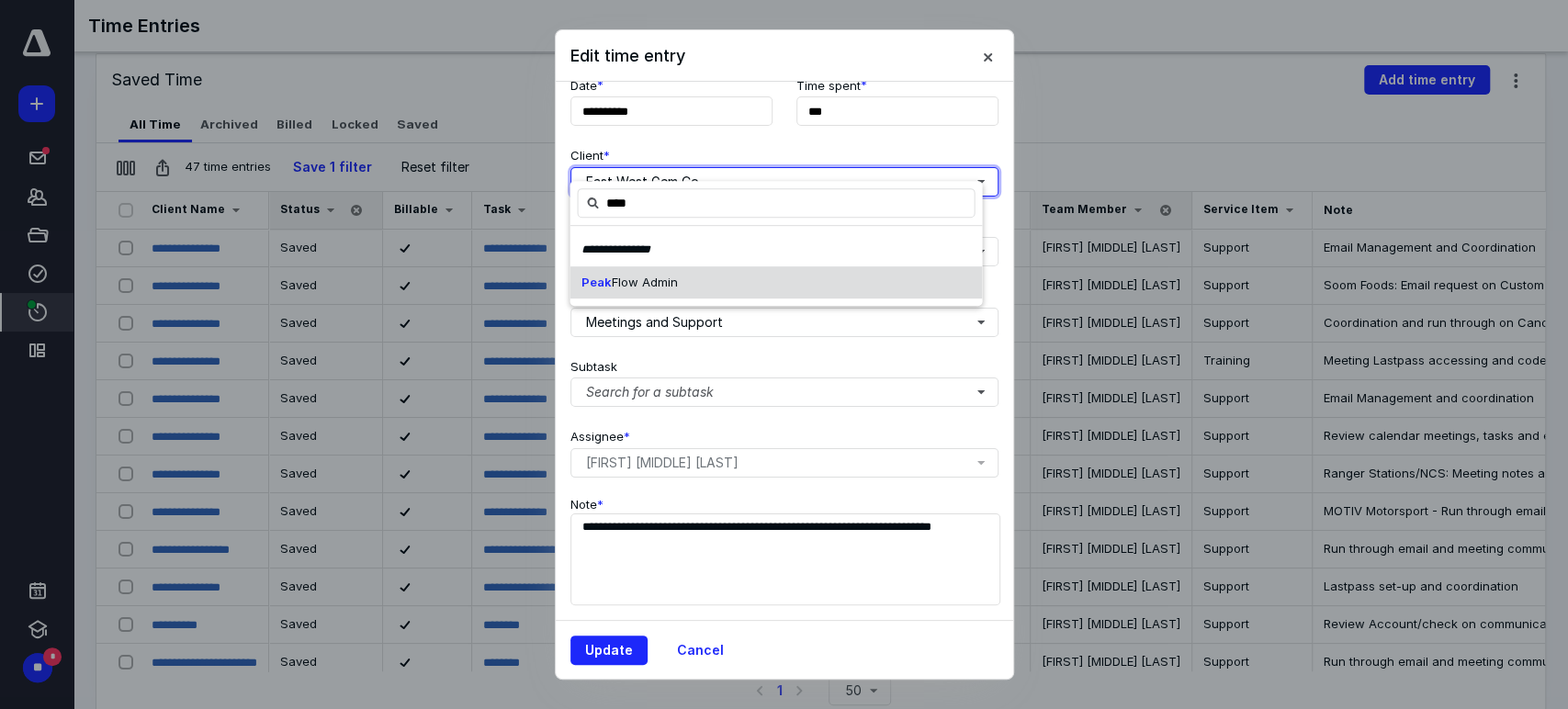 type 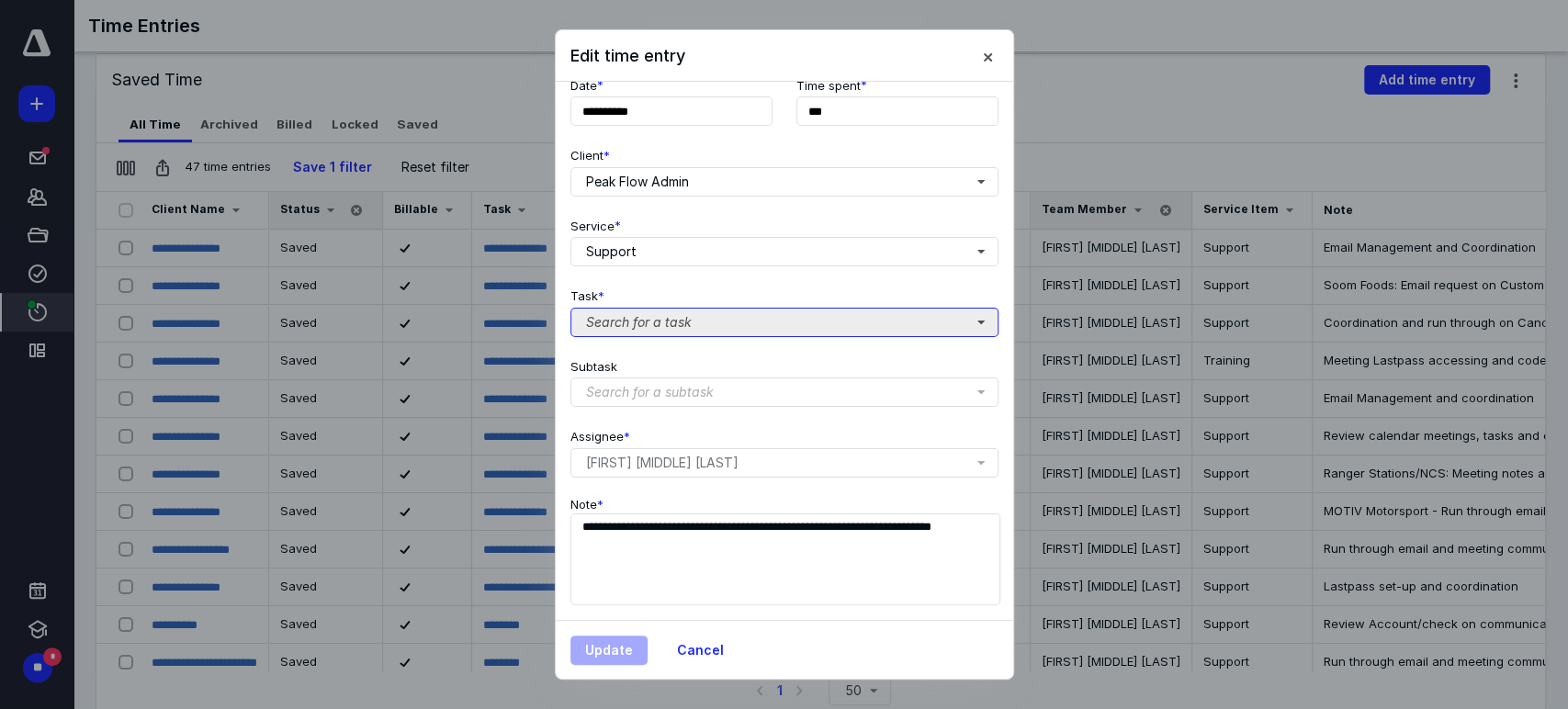 click on "Search for a task" at bounding box center (784, 322) 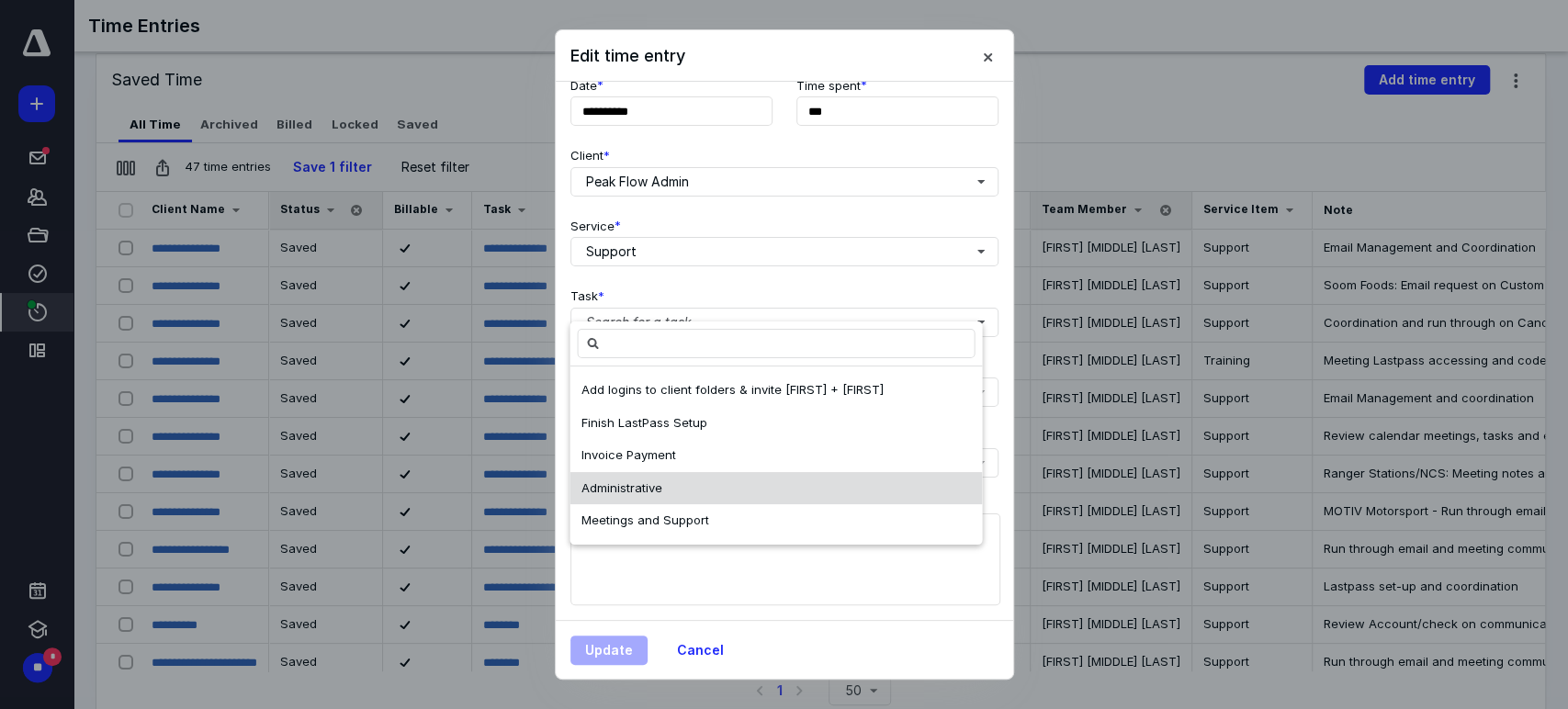click on "Administrative" at bounding box center (621, 487) 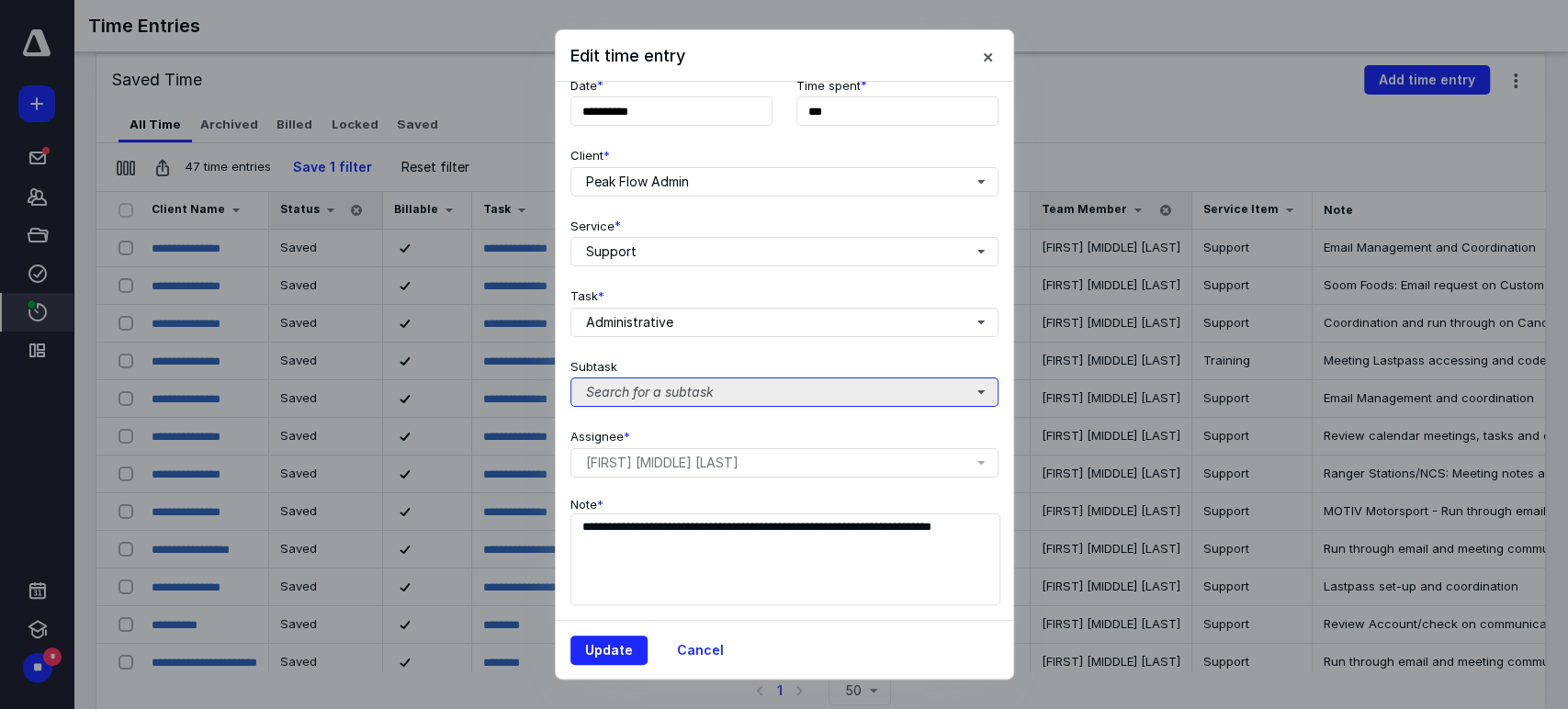 click on "Search for a subtask" at bounding box center (784, 392) 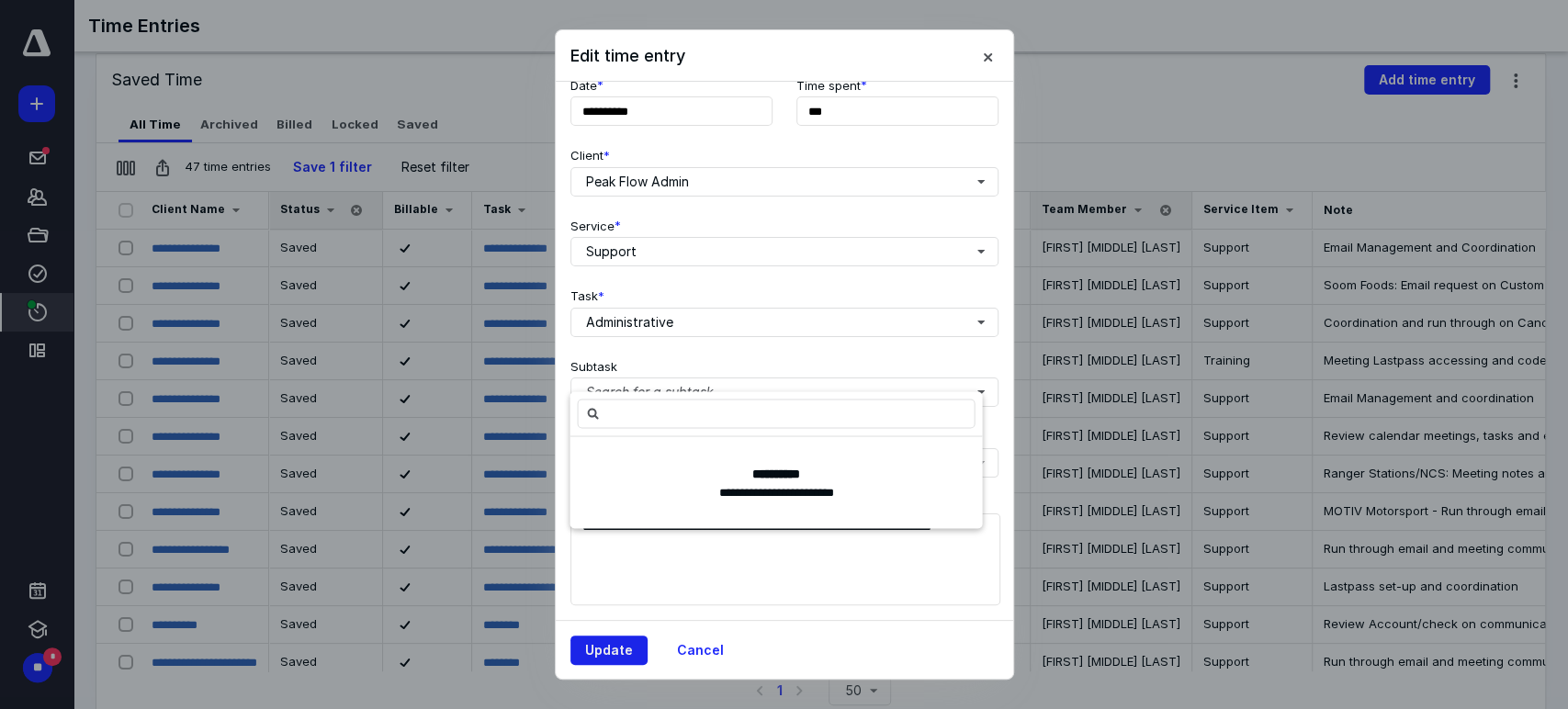 click on "Update" at bounding box center [609, 650] 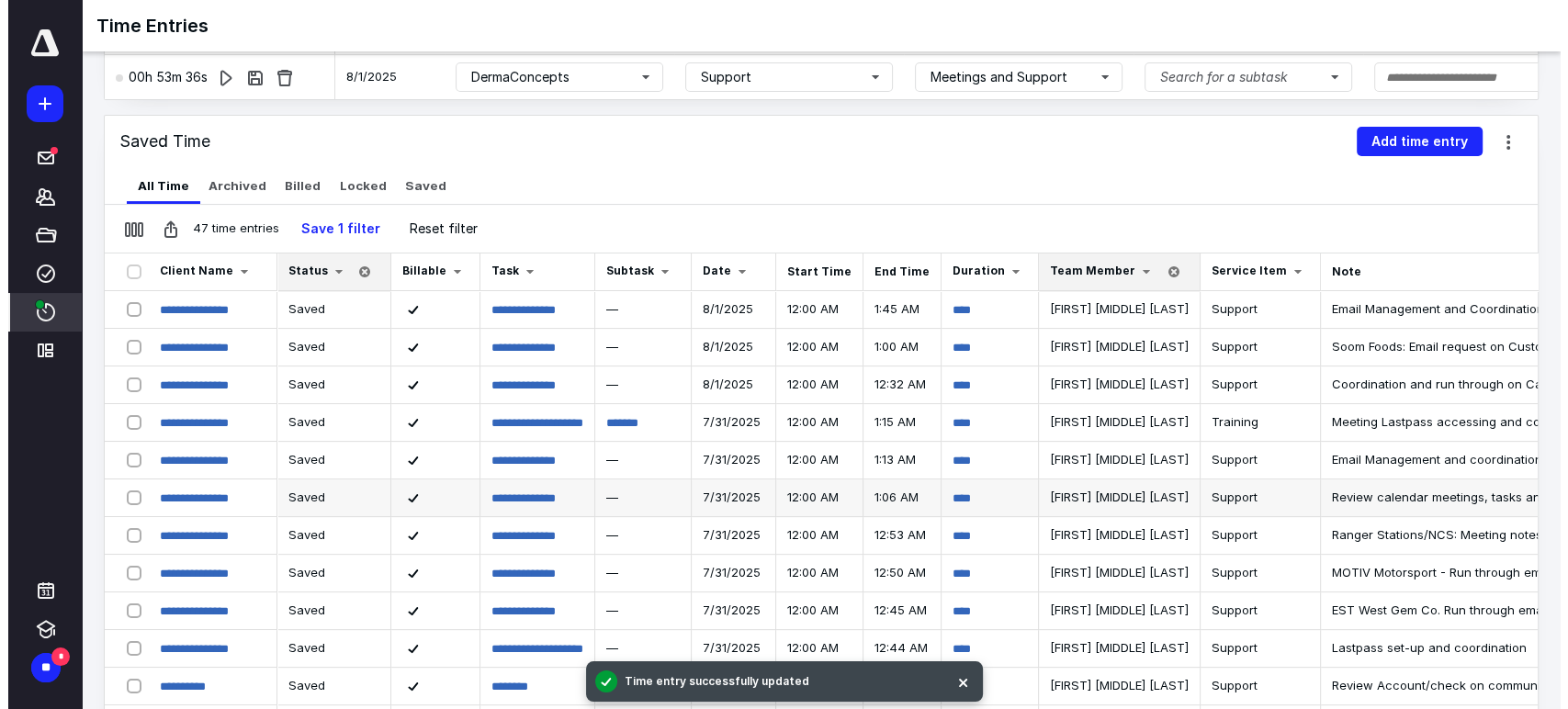 scroll, scrollTop: 466, scrollLeft: 0, axis: vertical 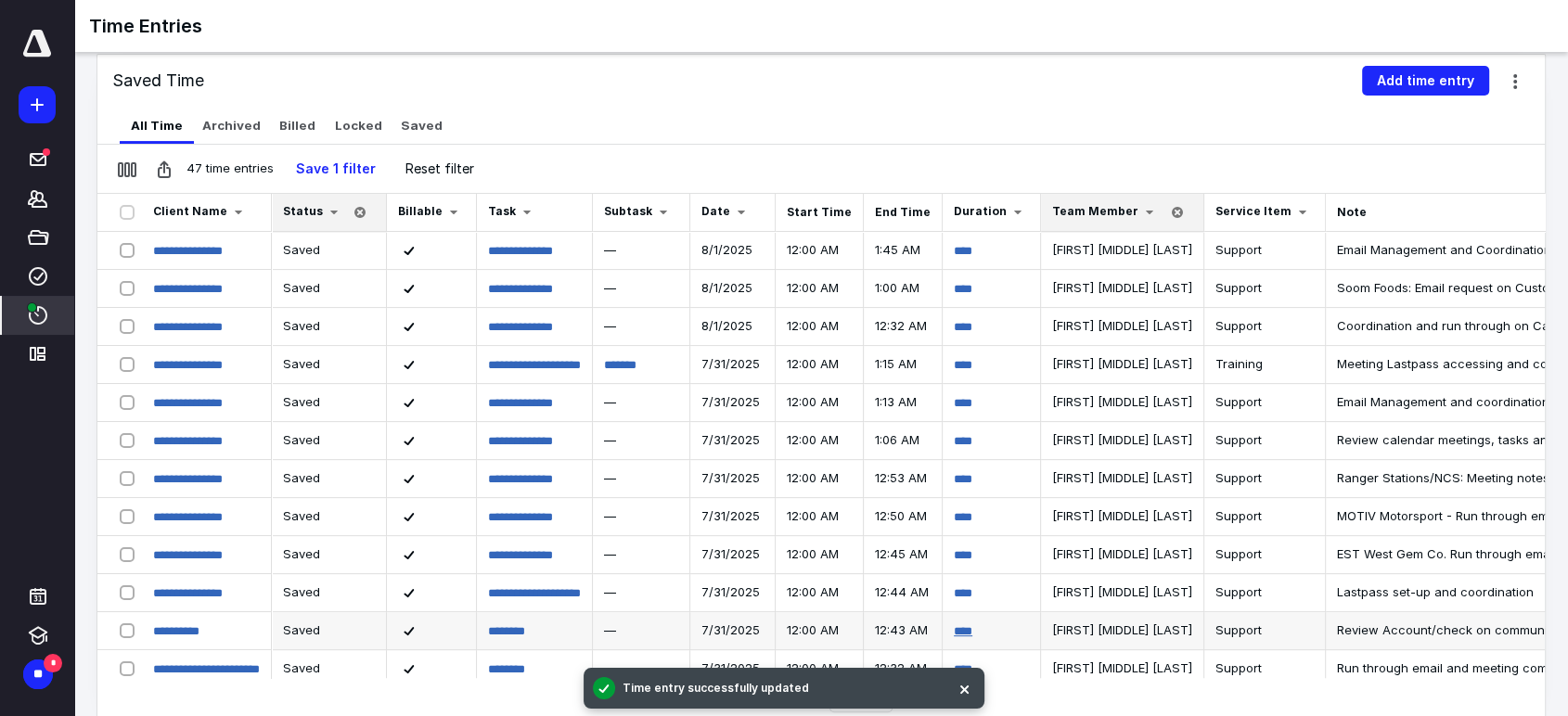 click on "****" at bounding box center (963, 631) 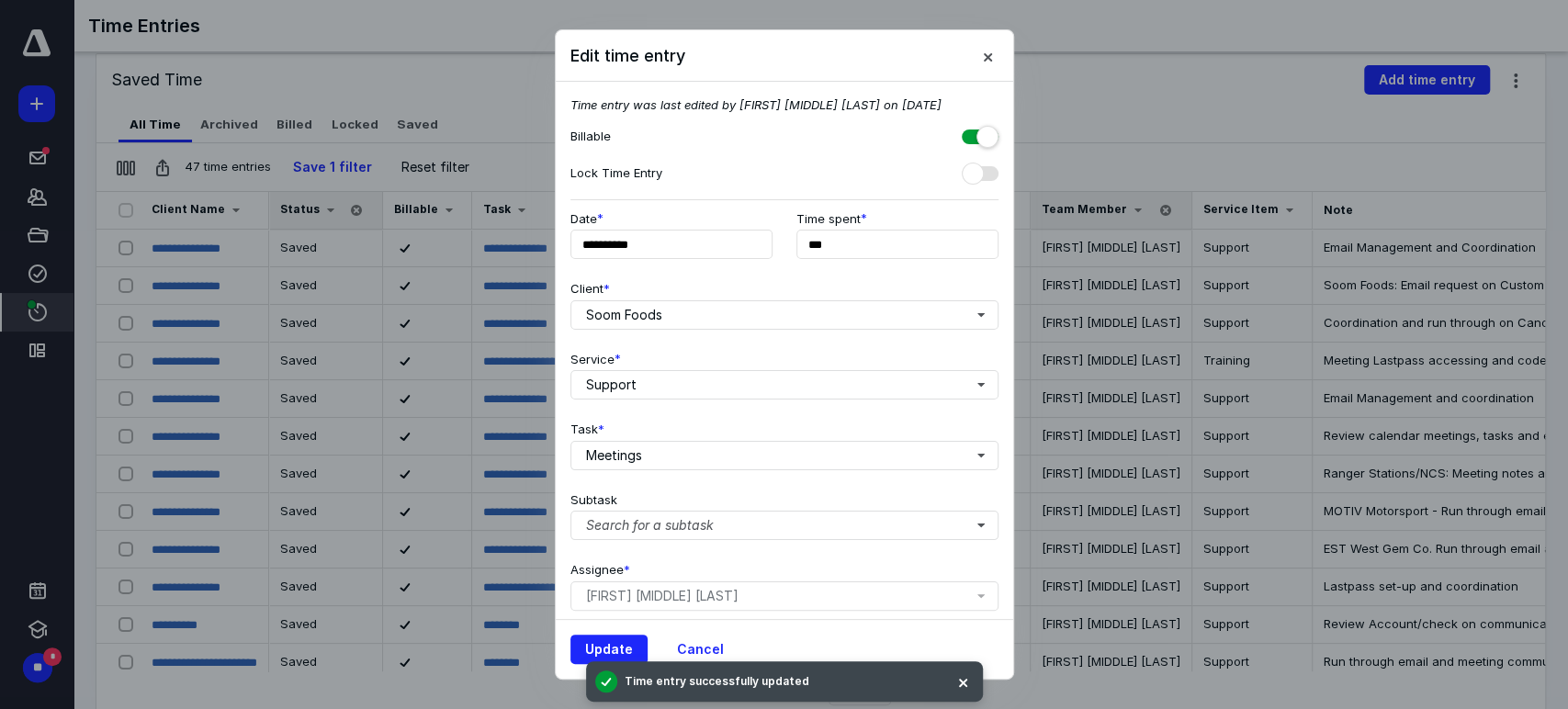 scroll, scrollTop: 148, scrollLeft: 0, axis: vertical 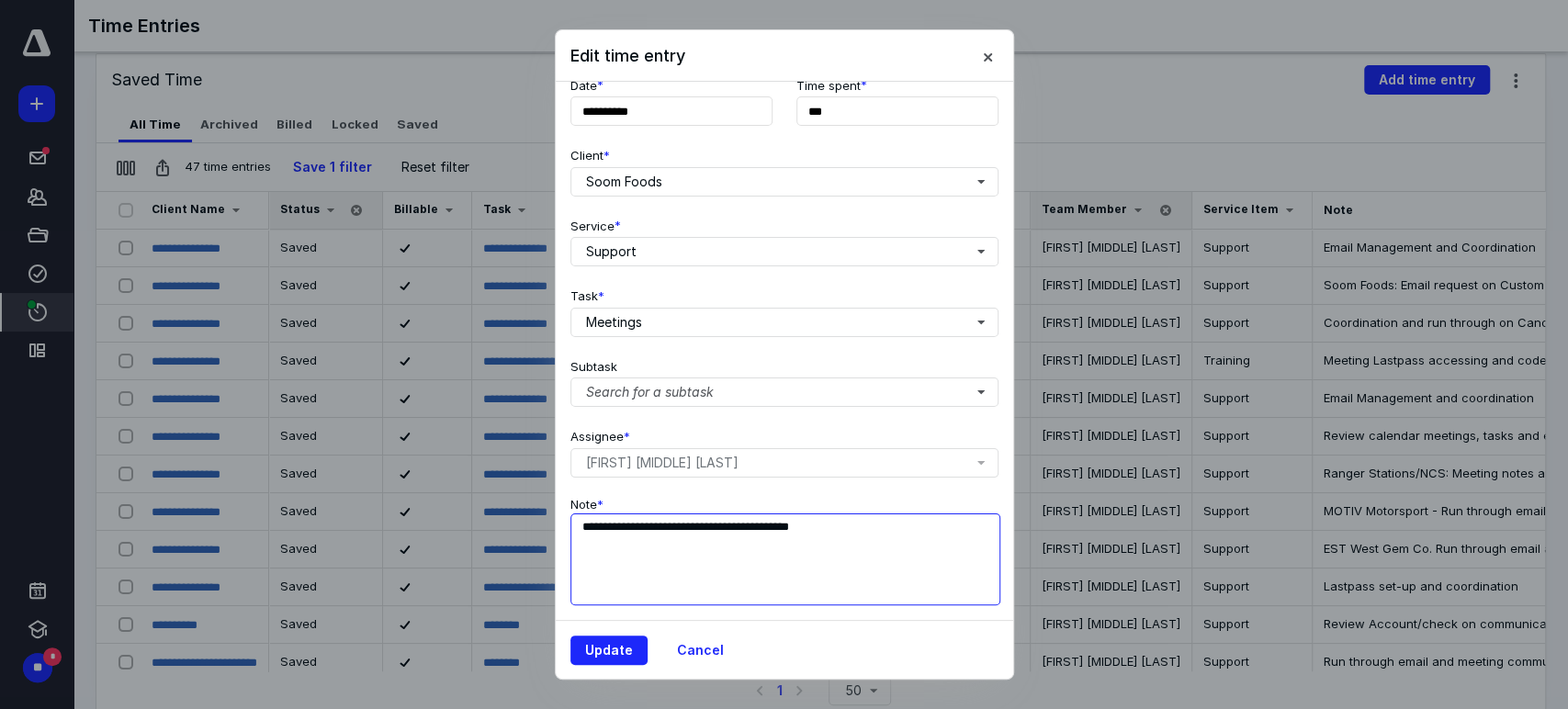 click on "**********" at bounding box center (785, 559) 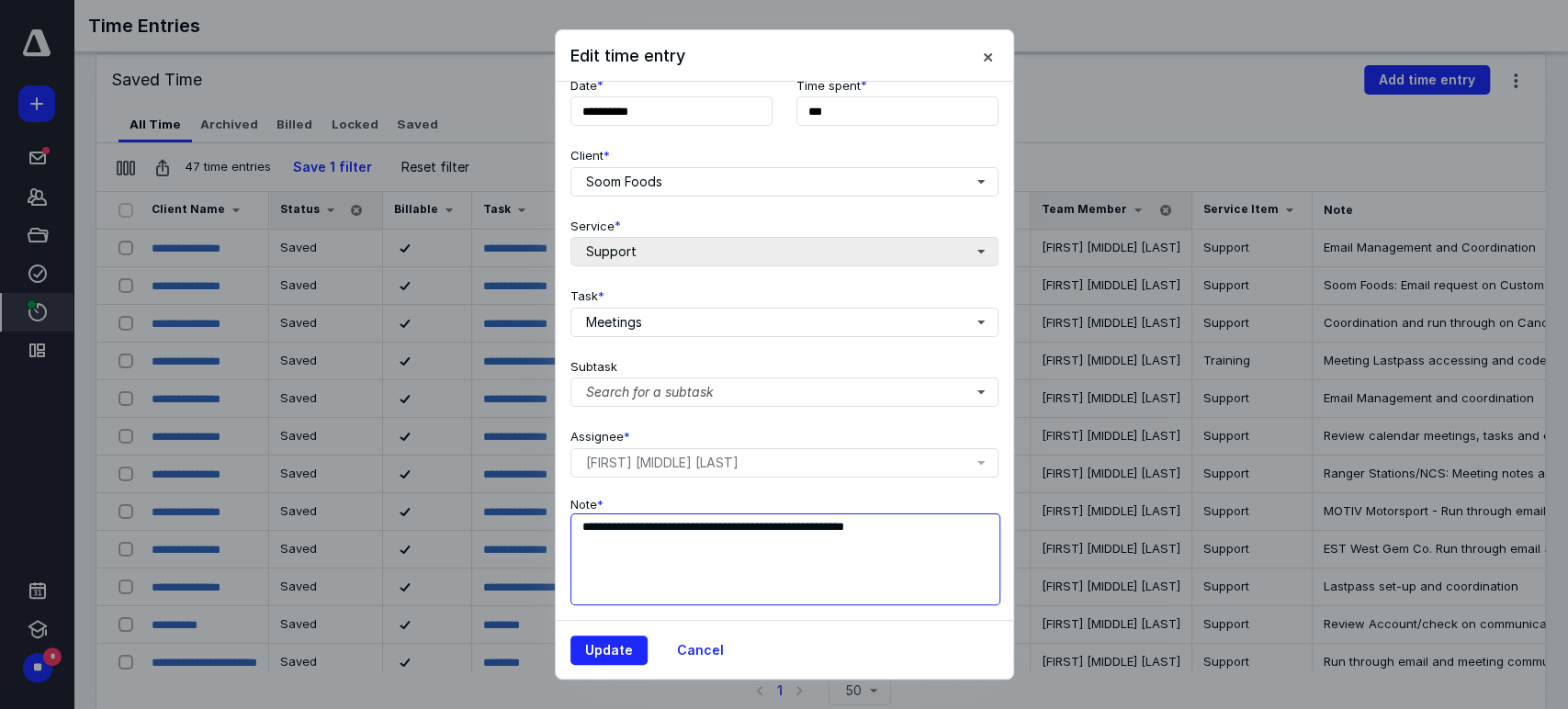 type on "**********" 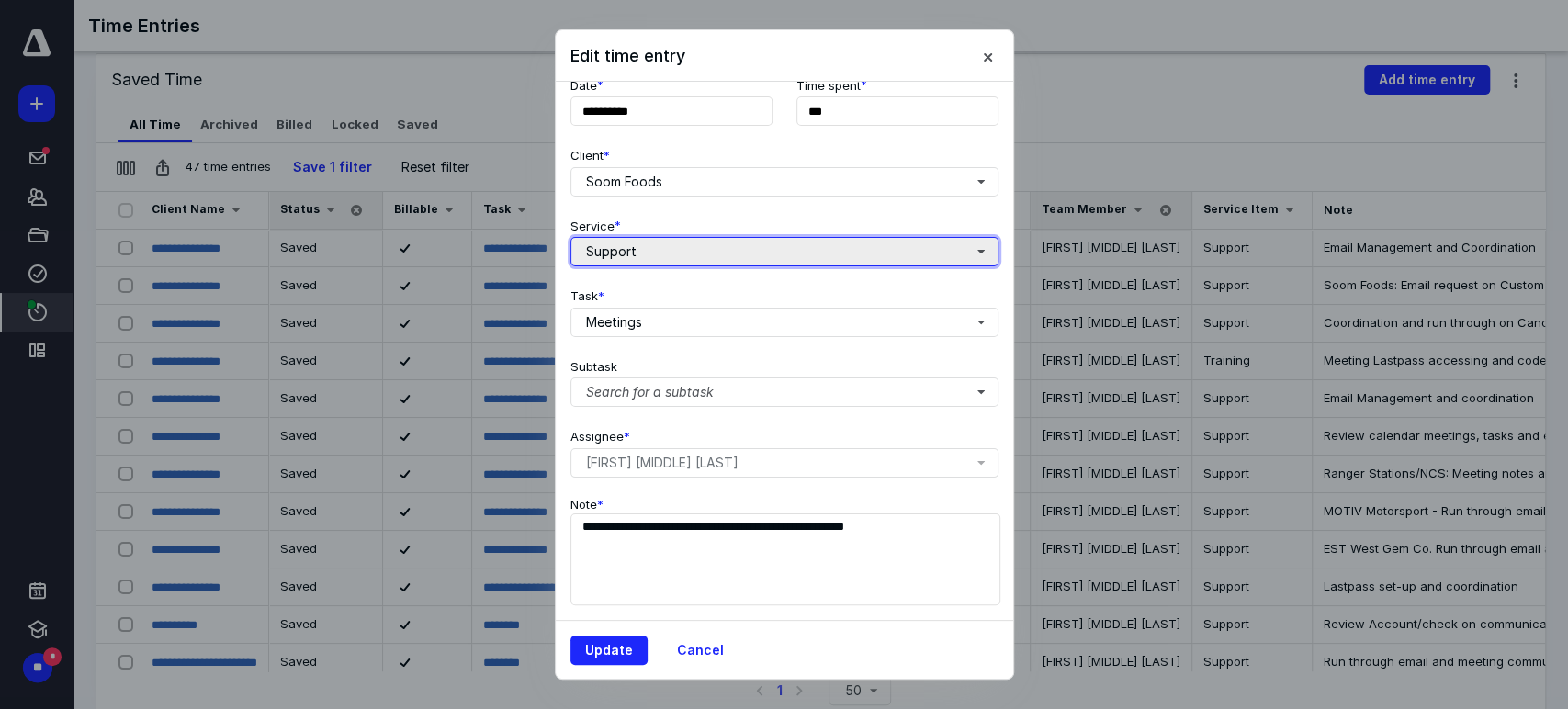 click on "Support" at bounding box center (784, 252) 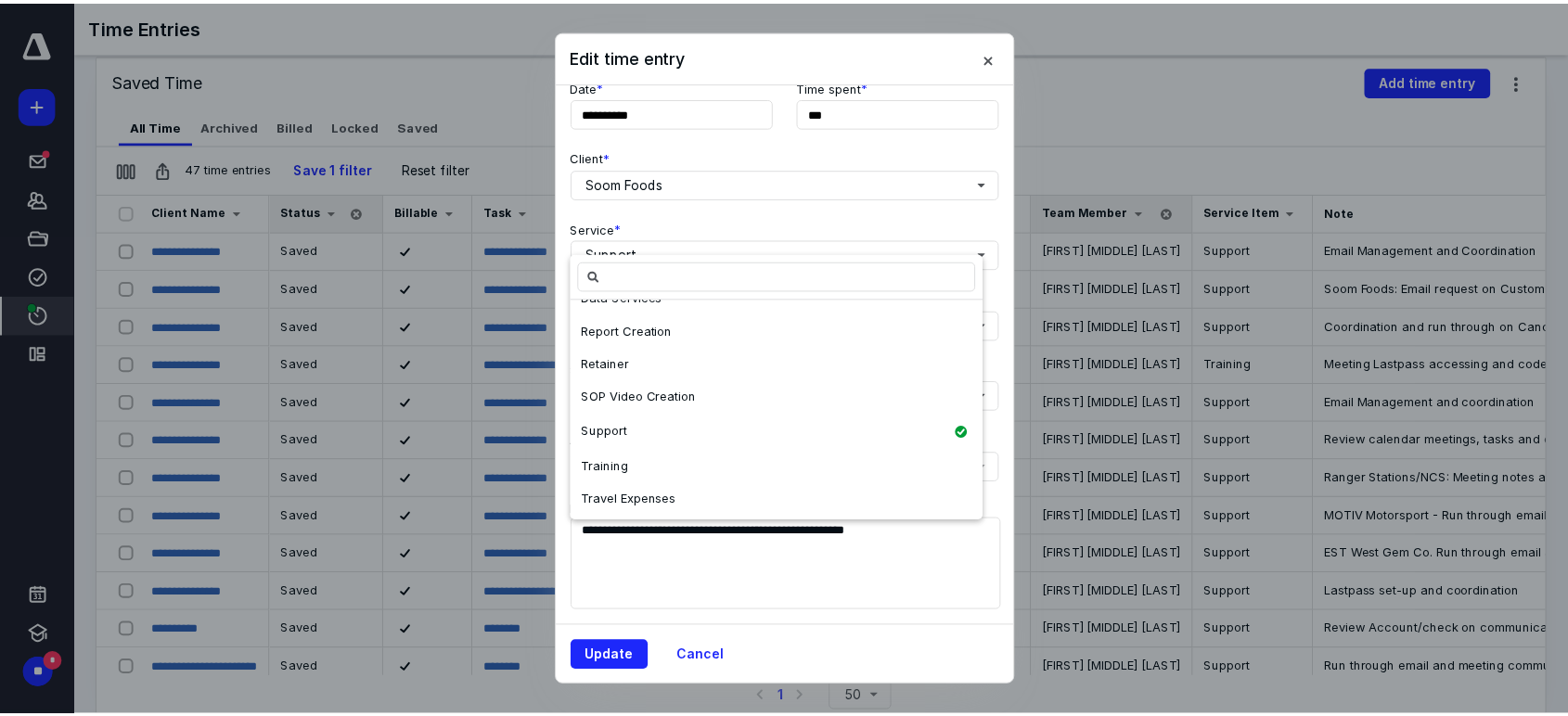 scroll, scrollTop: 159, scrollLeft: 0, axis: vertical 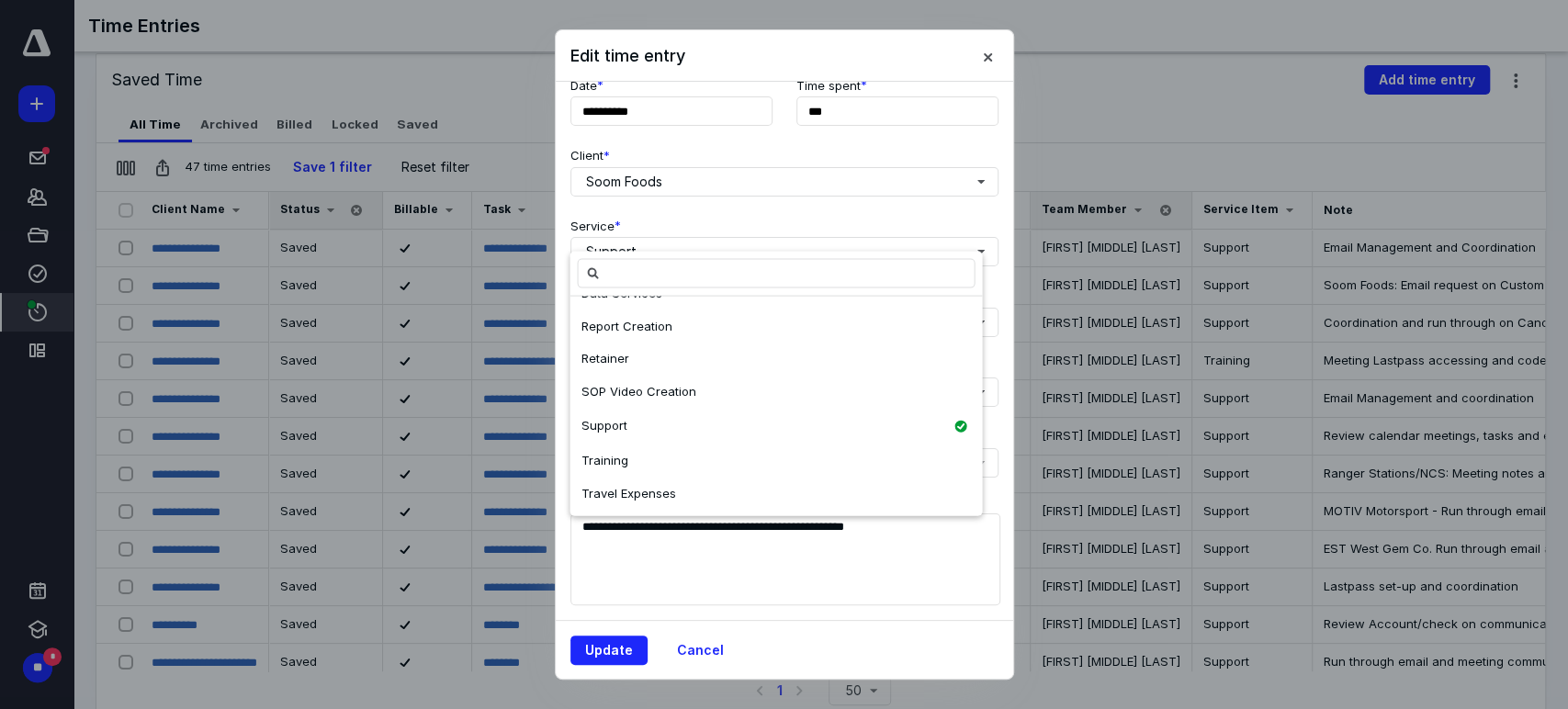 click on "Support" at bounding box center [775, 425] 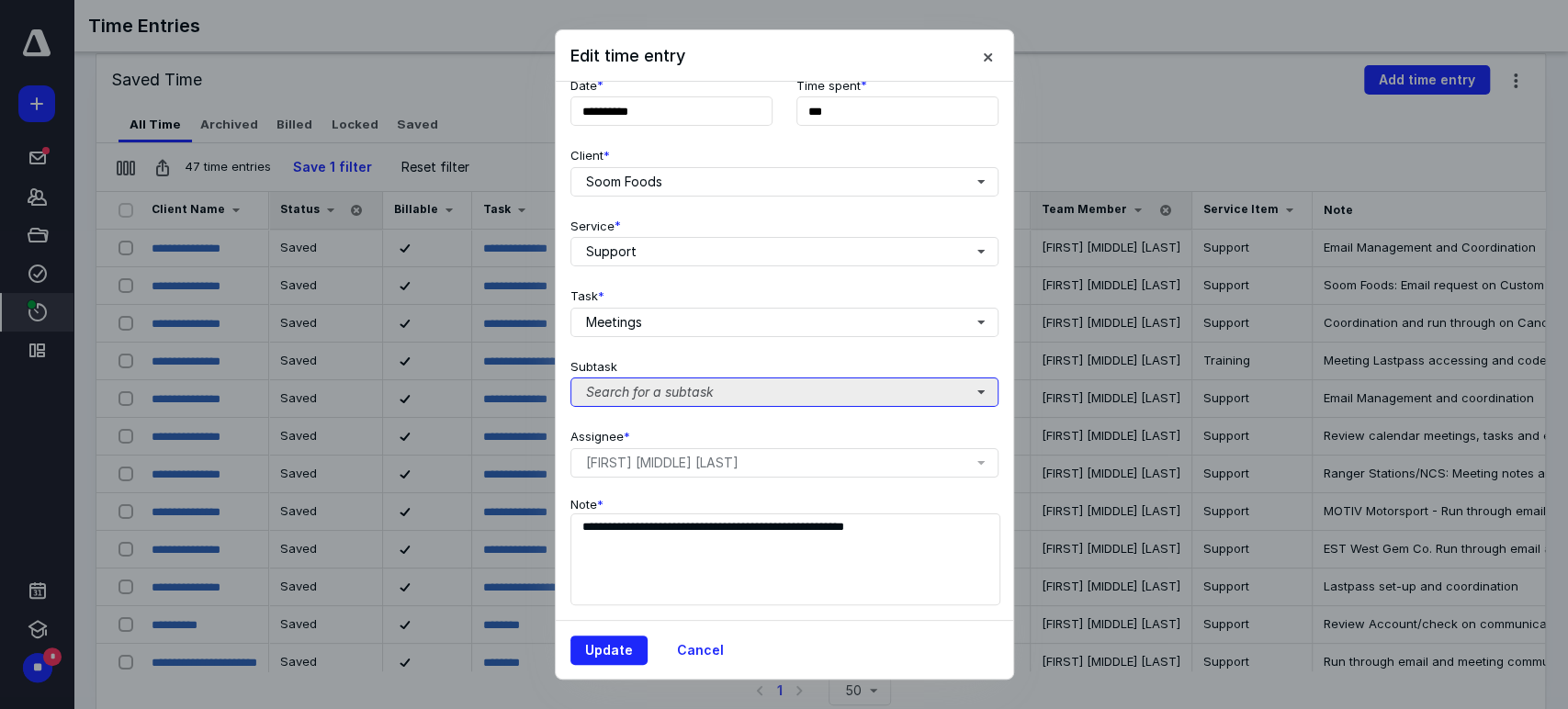click on "Search for a subtask" at bounding box center (784, 392) 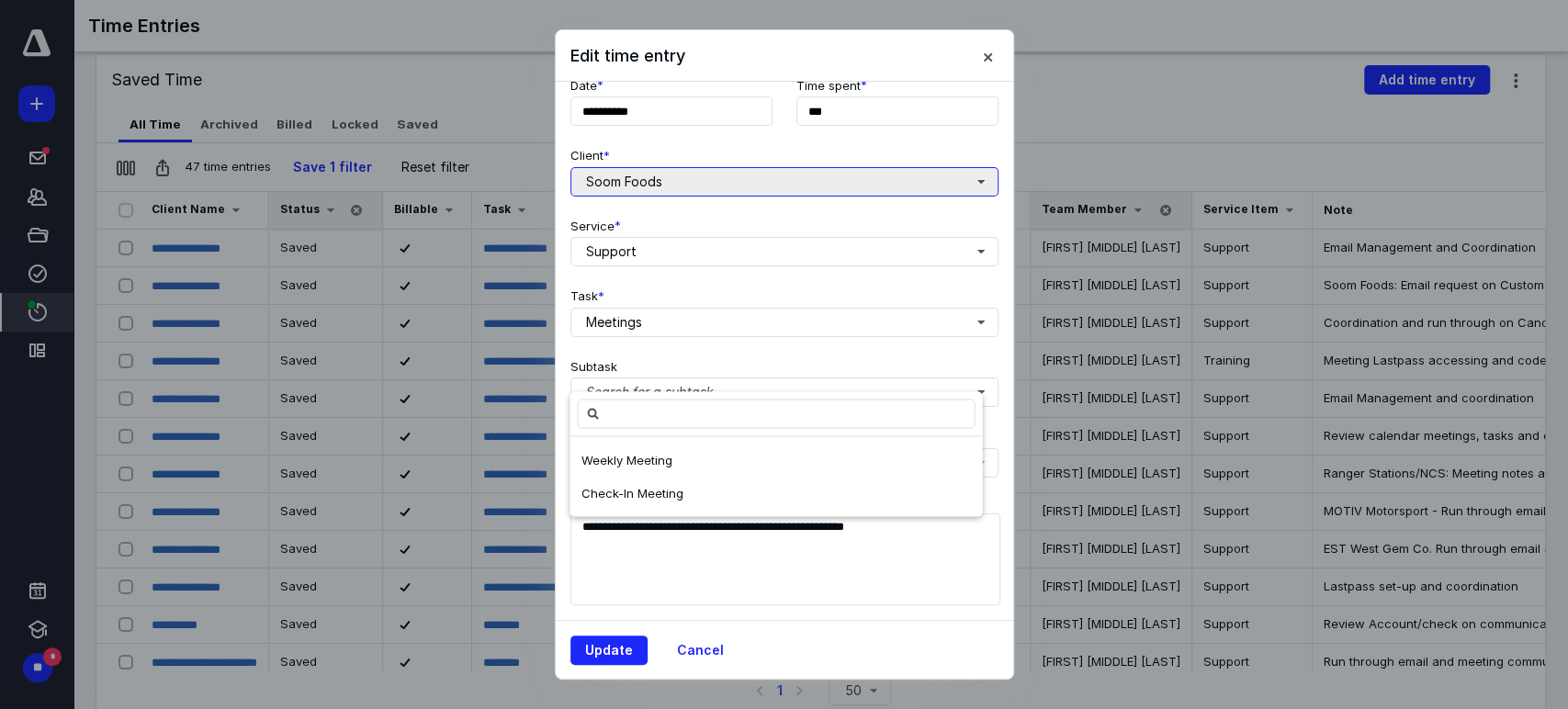 click on "Soom Foods" at bounding box center (784, 182) 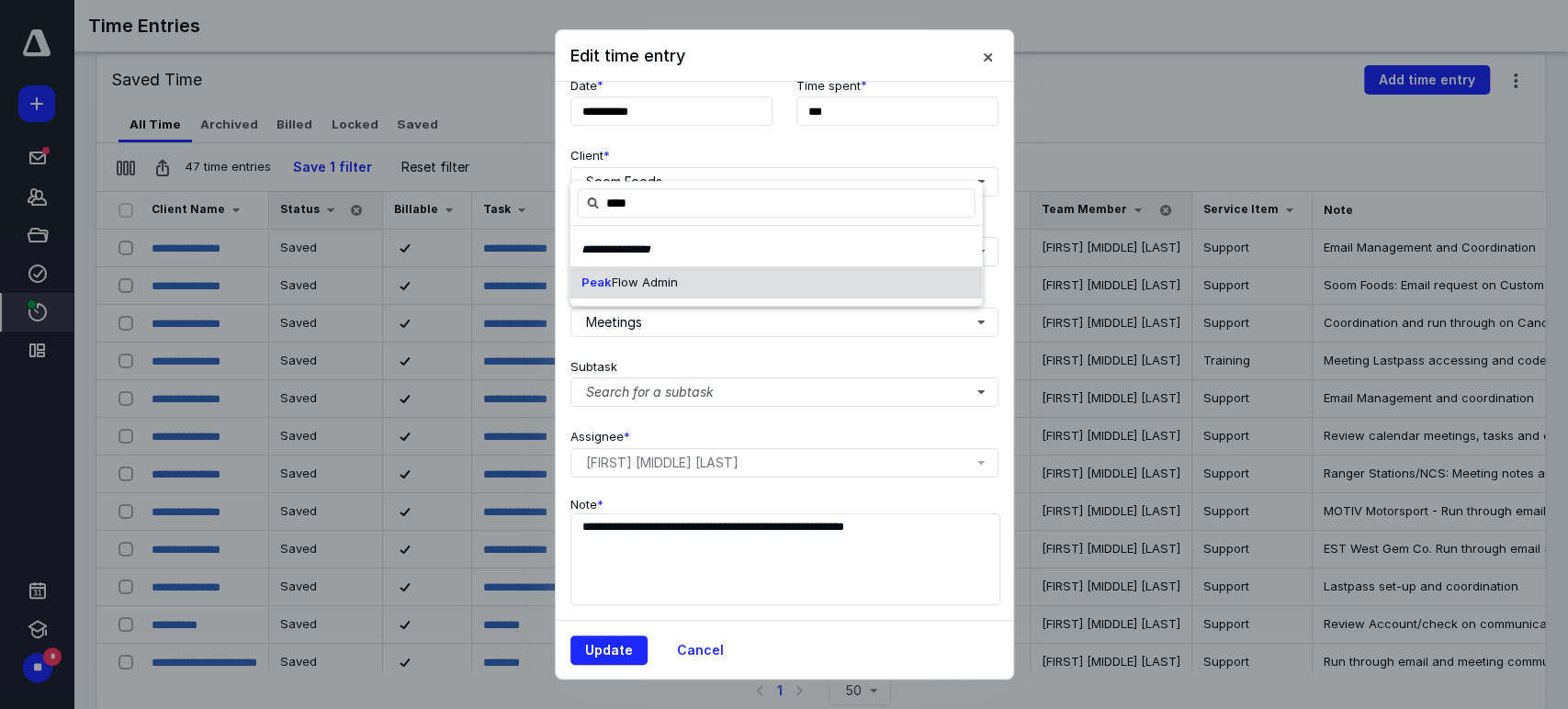 click on "Flow Admin" at bounding box center [644, 282] 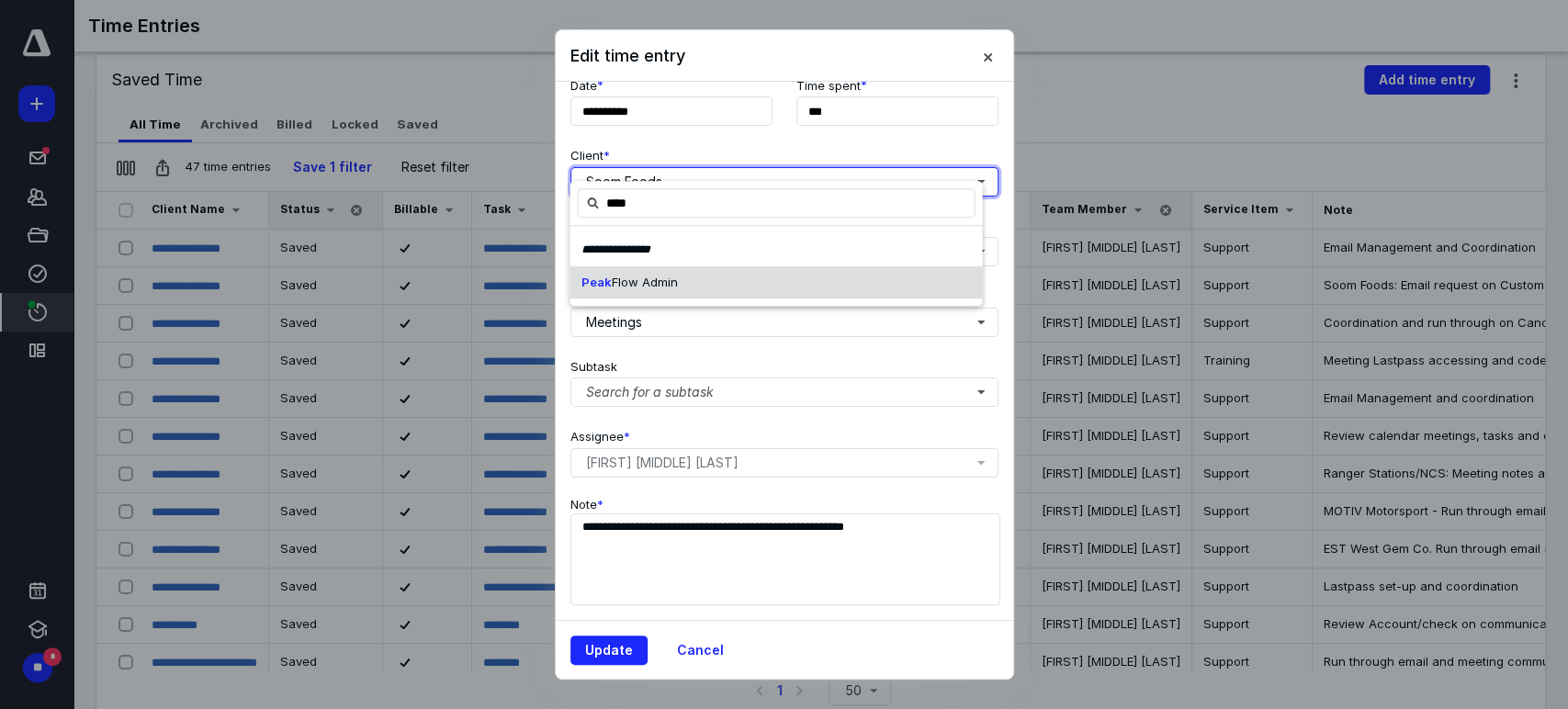 type 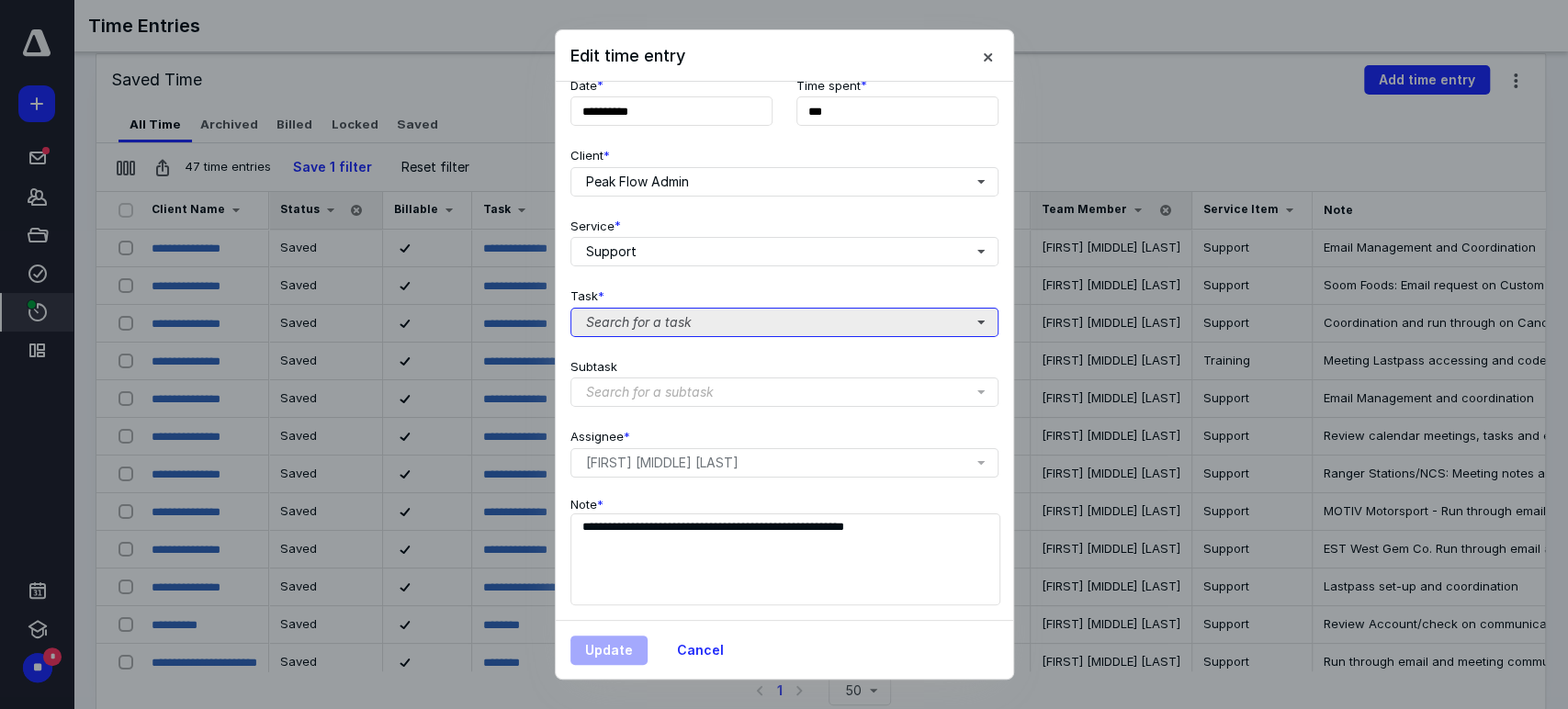click on "Search for a task" at bounding box center (784, 322) 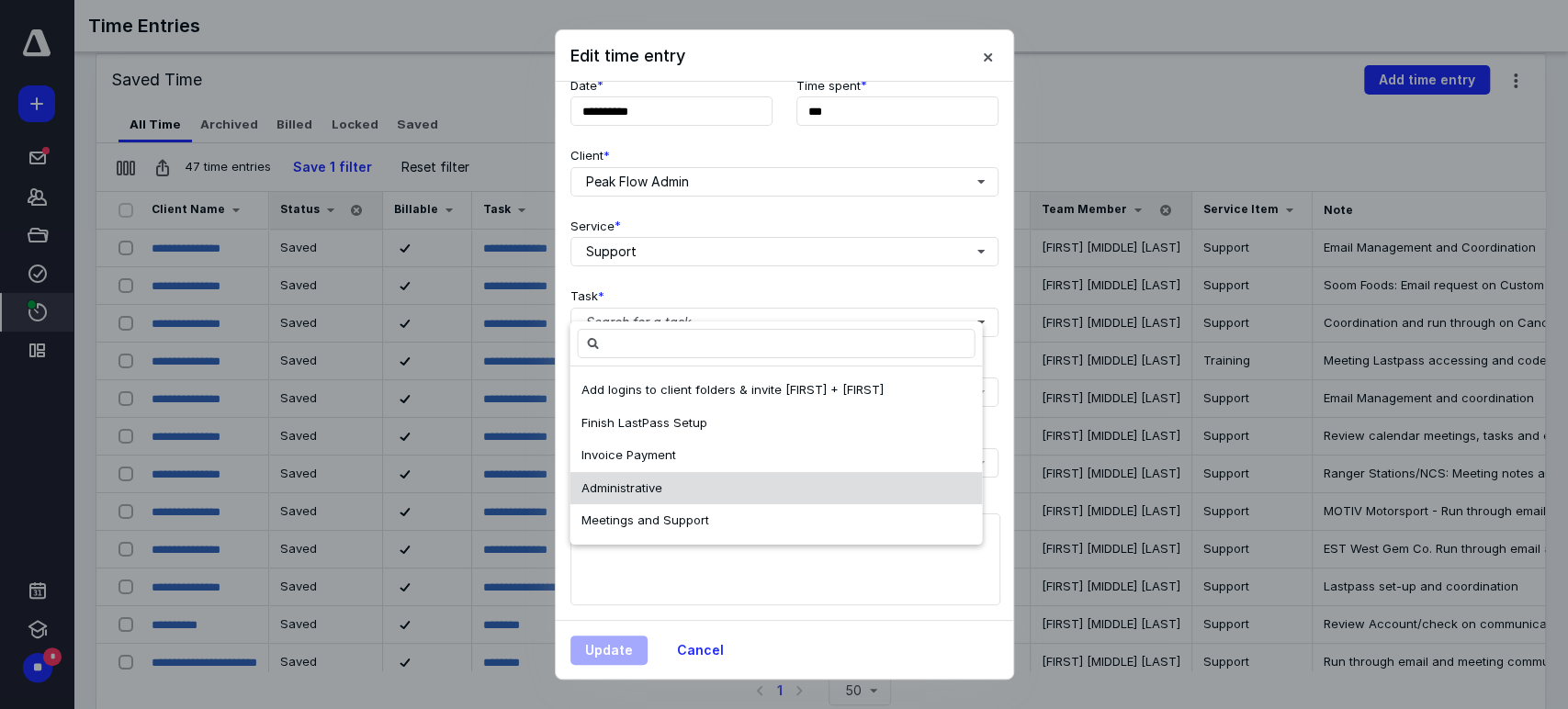 click on "Administrative" at bounding box center [621, 487] 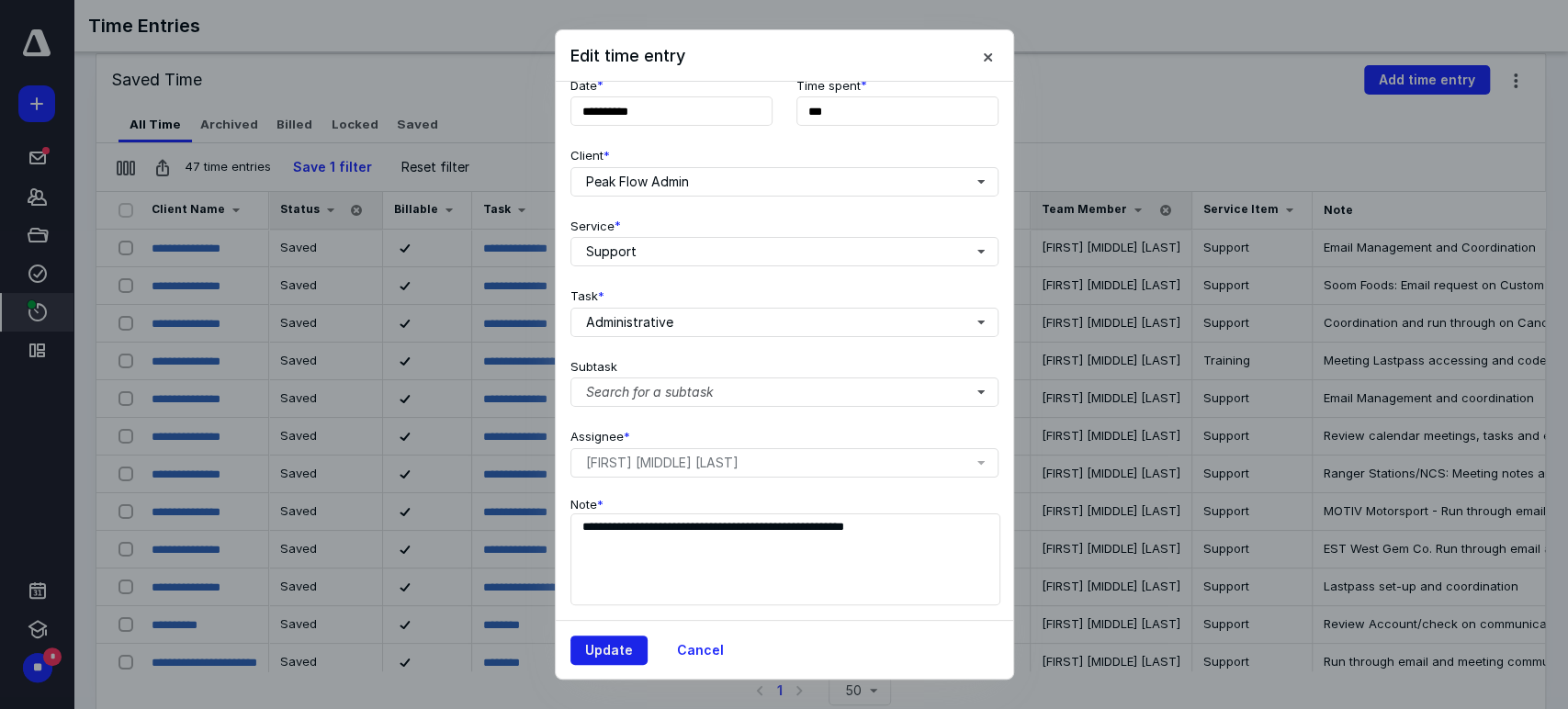 click on "Update" at bounding box center [609, 650] 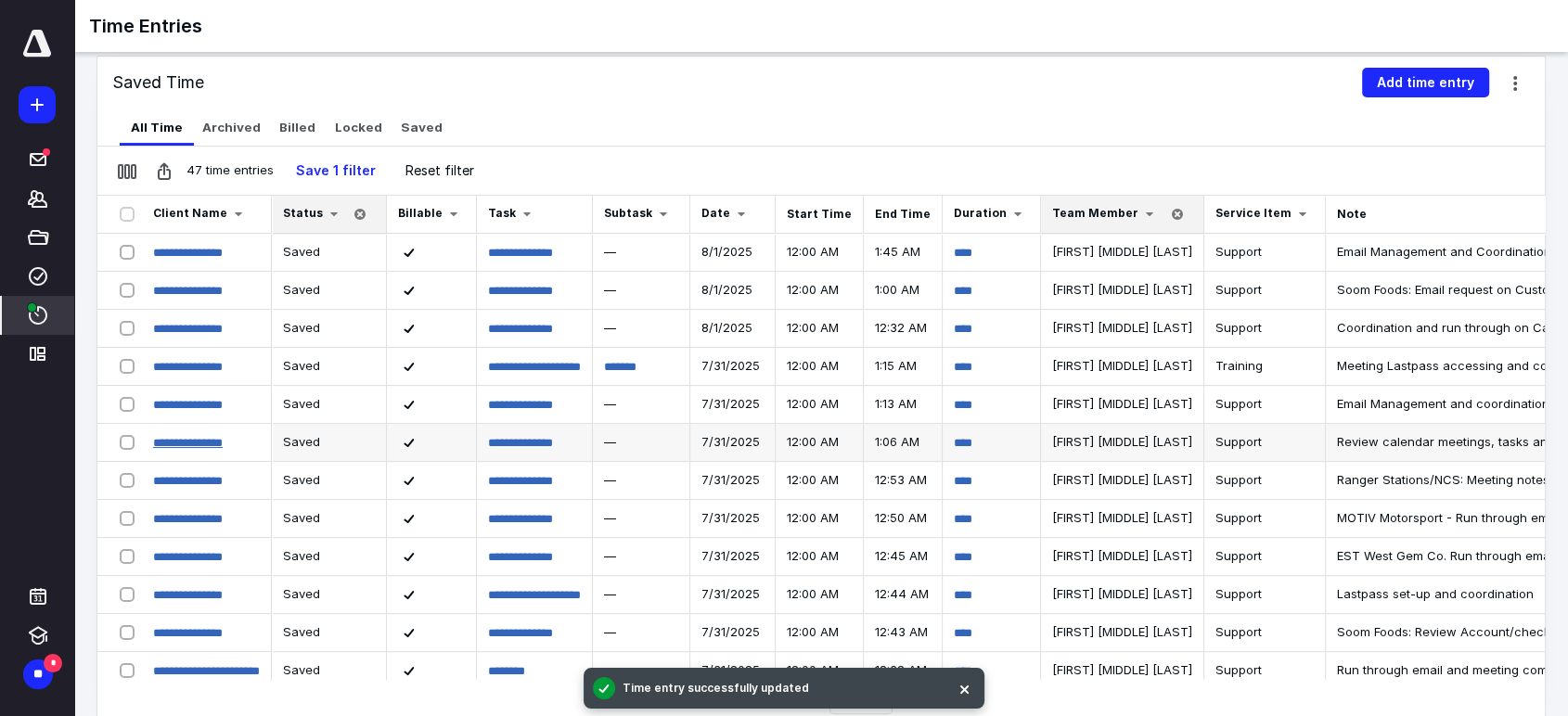 scroll, scrollTop: 470, scrollLeft: 0, axis: vertical 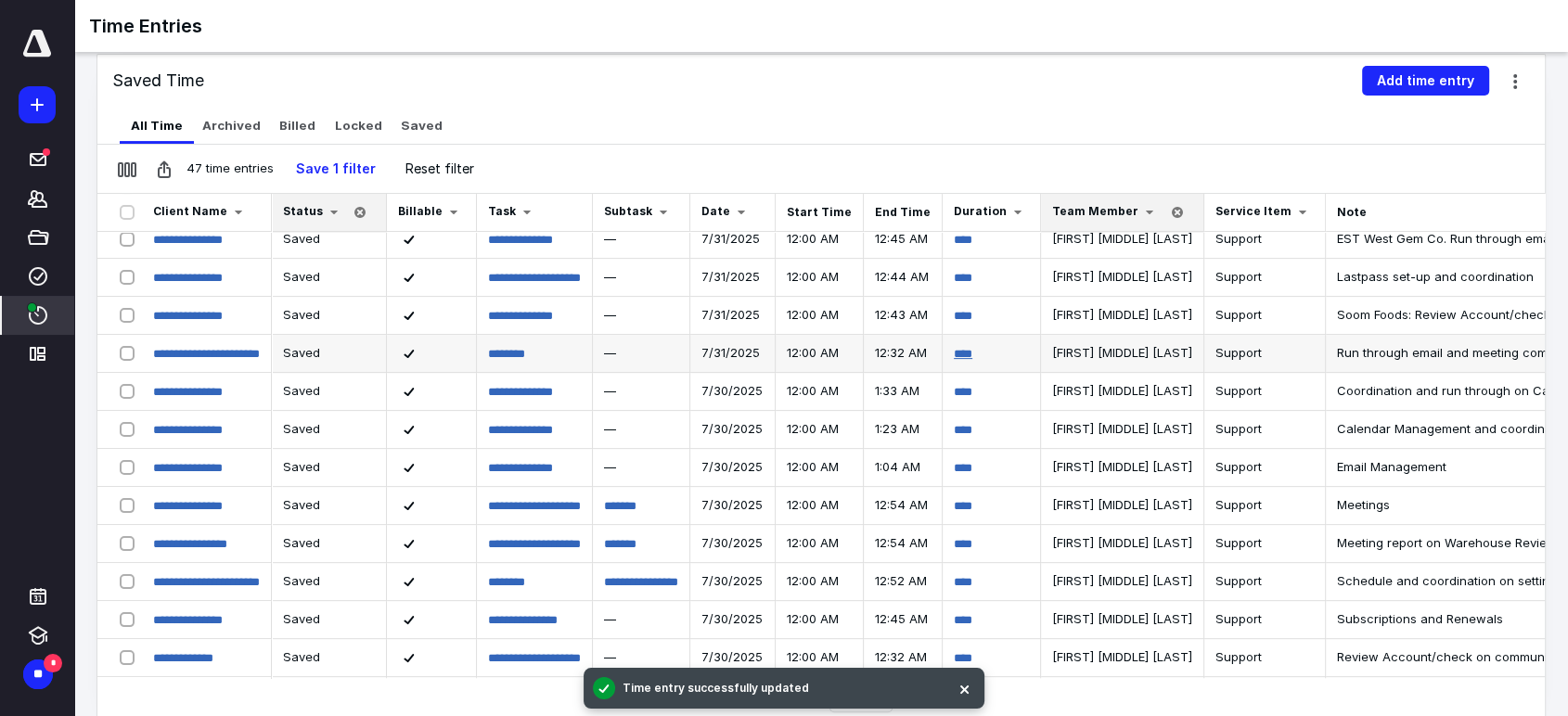 click on "****" at bounding box center (963, 353) 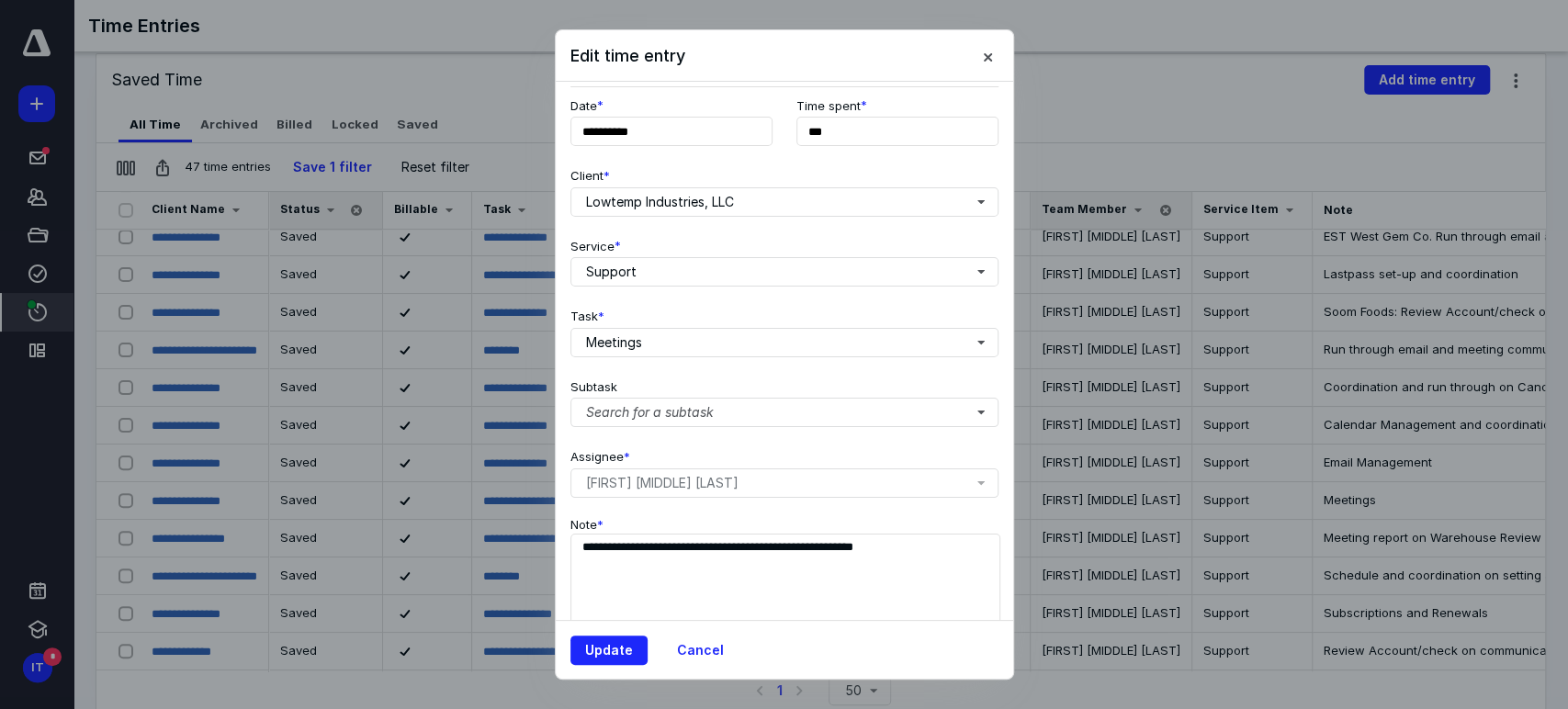 scroll, scrollTop: 148, scrollLeft: 0, axis: vertical 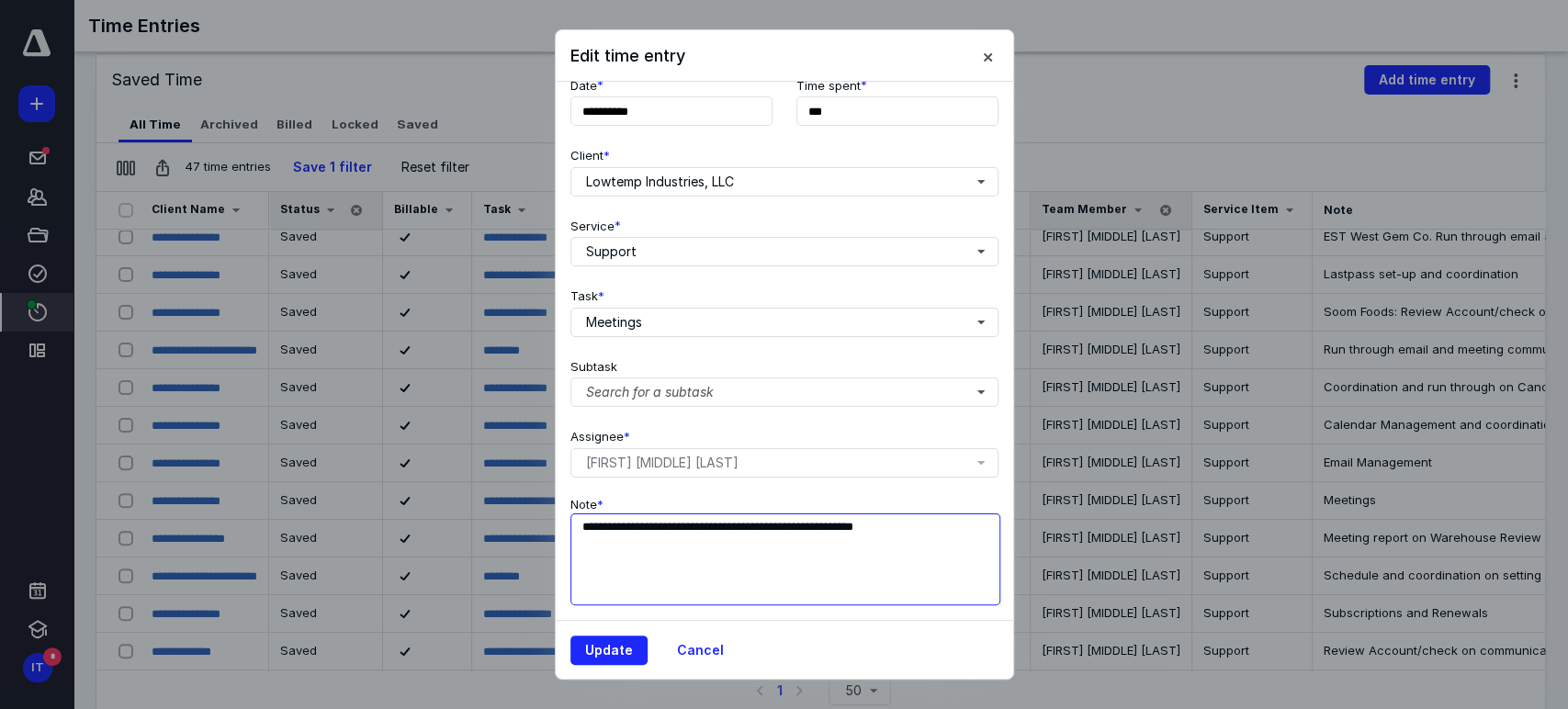 click on "**********" at bounding box center [785, 559] 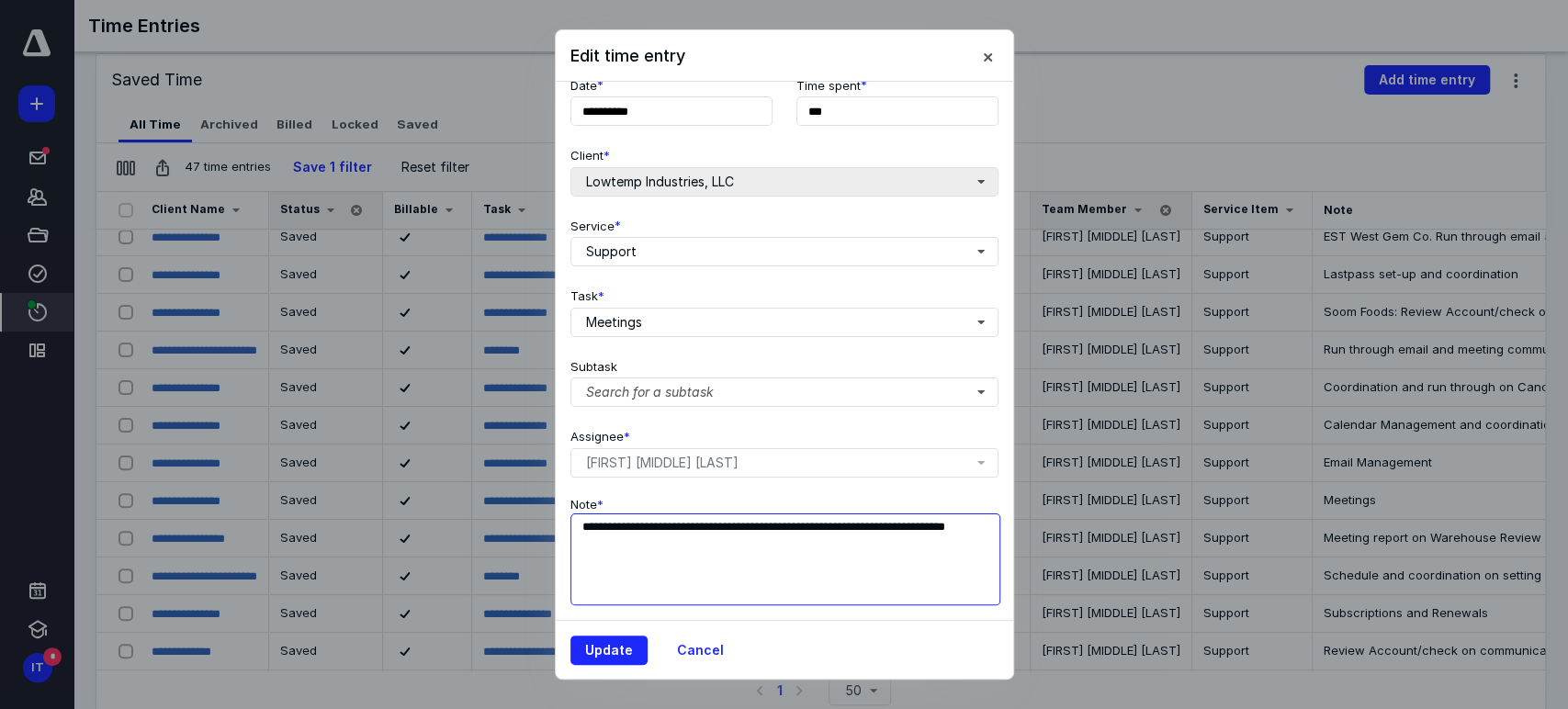 type on "**********" 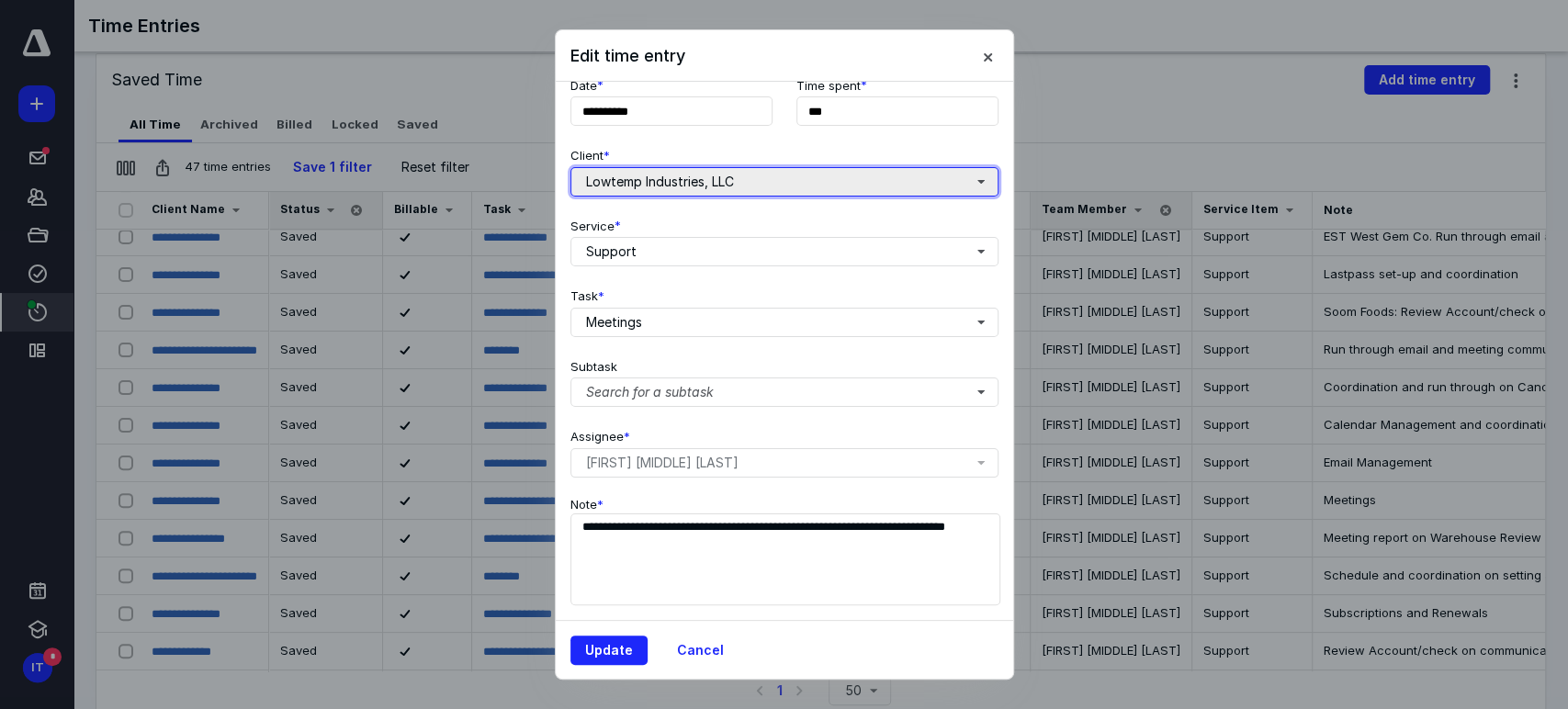 click on "Lowtemp Industries, LLC" at bounding box center (784, 182) 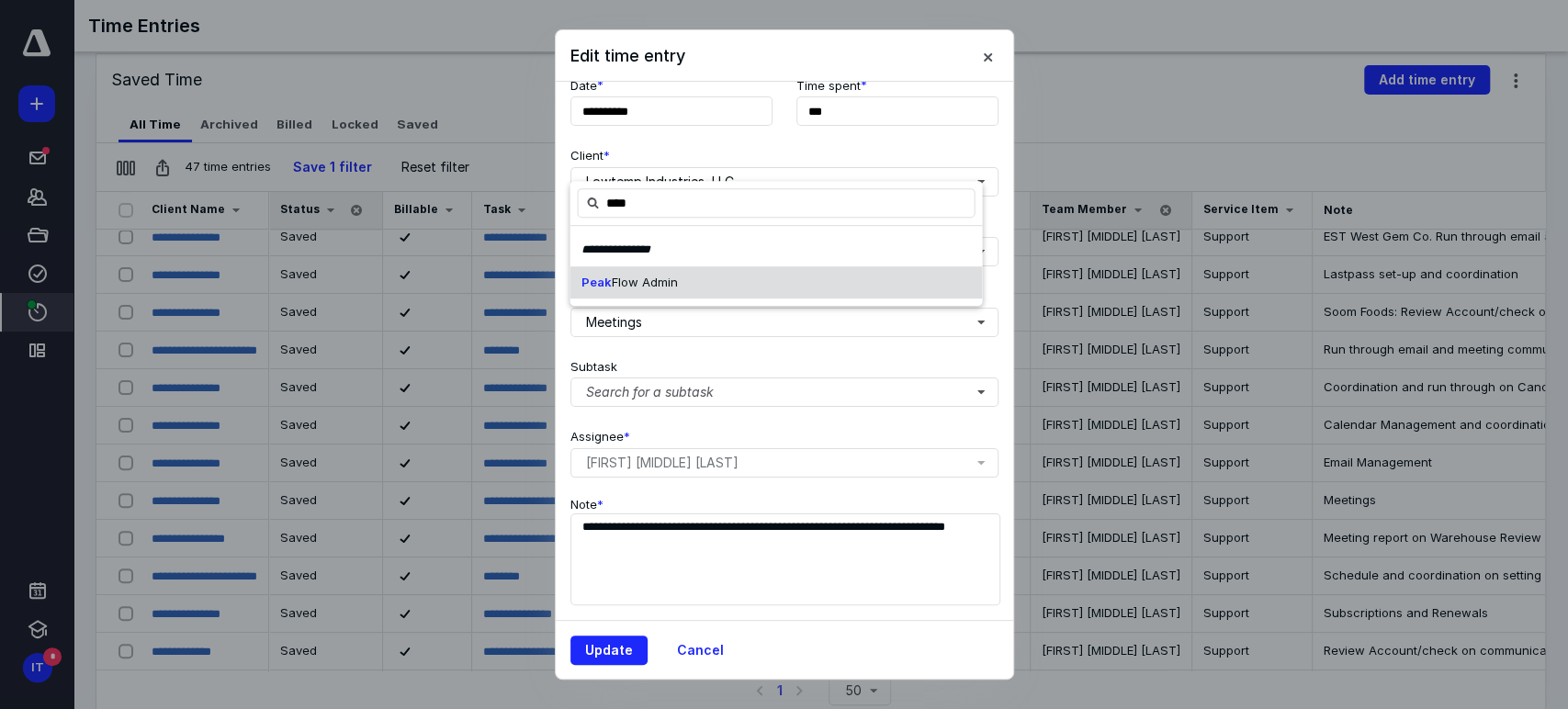 click on "Flow Admin" at bounding box center [644, 282] 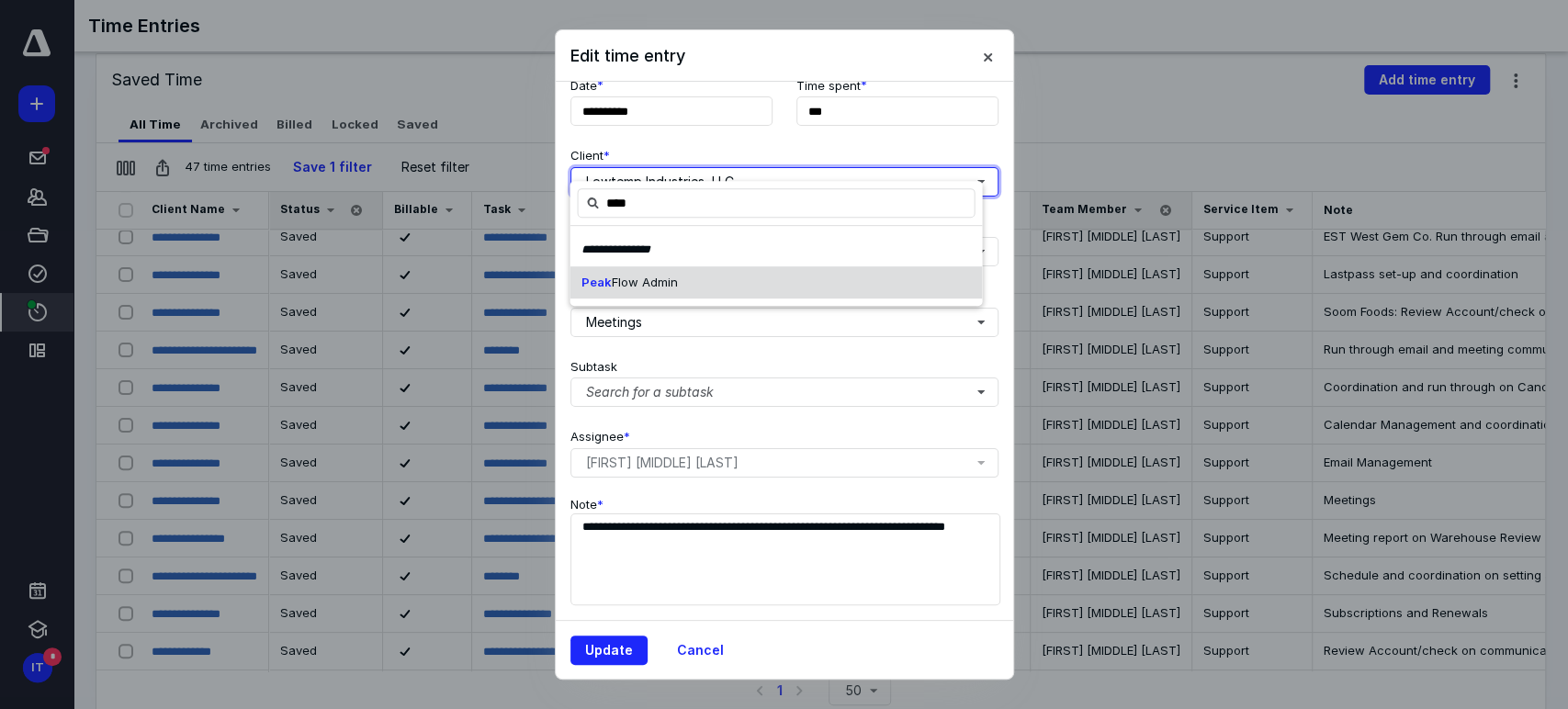 type 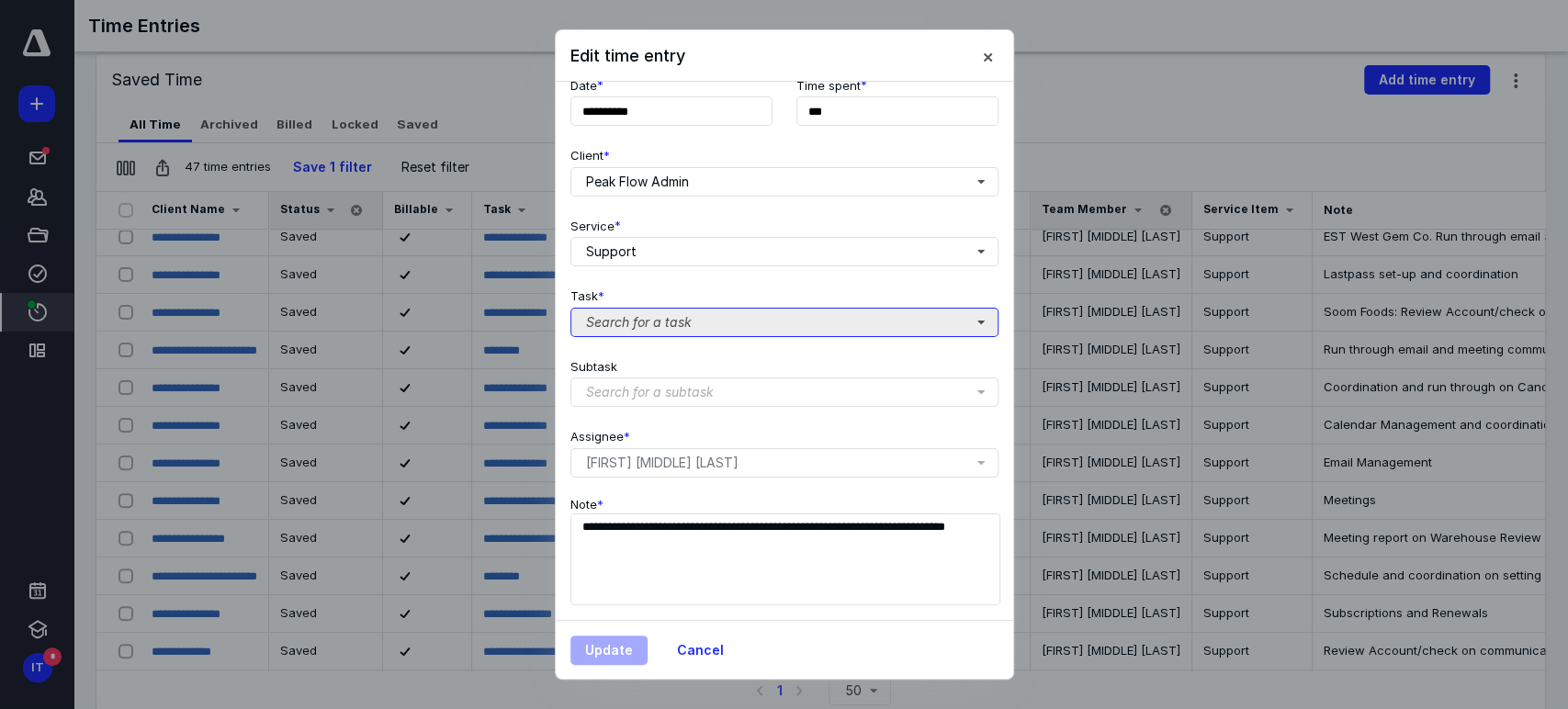 click on "Search for a task" at bounding box center [784, 322] 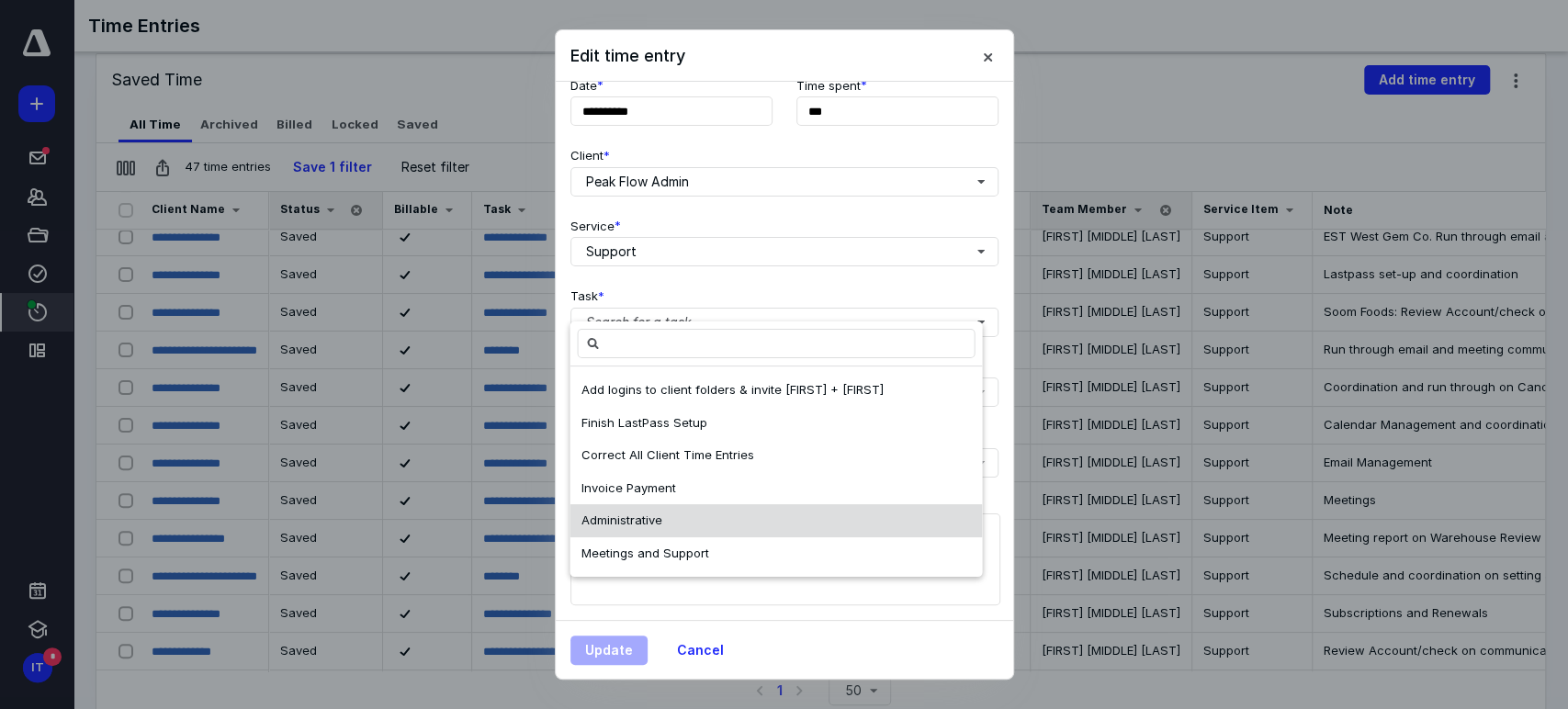 click on "Administrative" at bounding box center (621, 520) 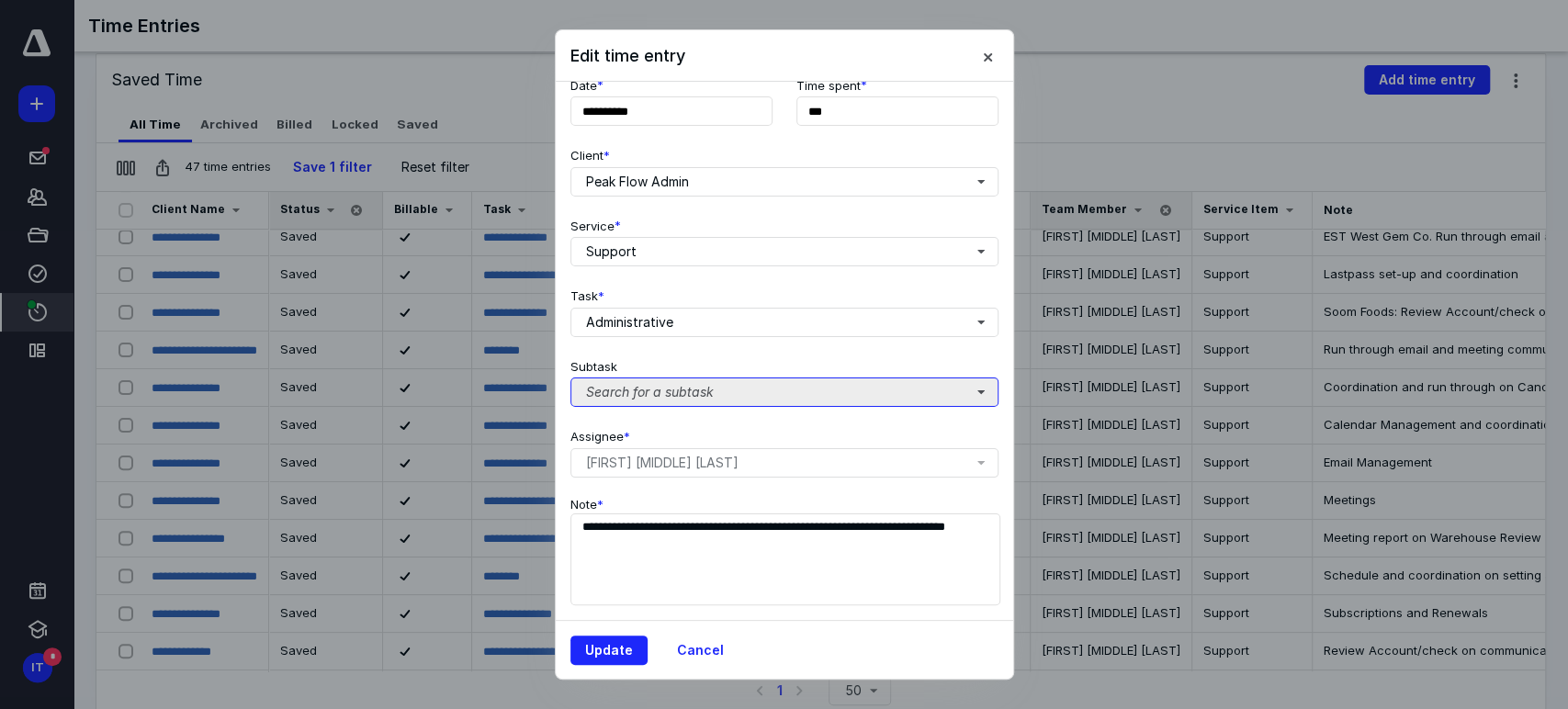 click on "Search for a subtask" at bounding box center [784, 392] 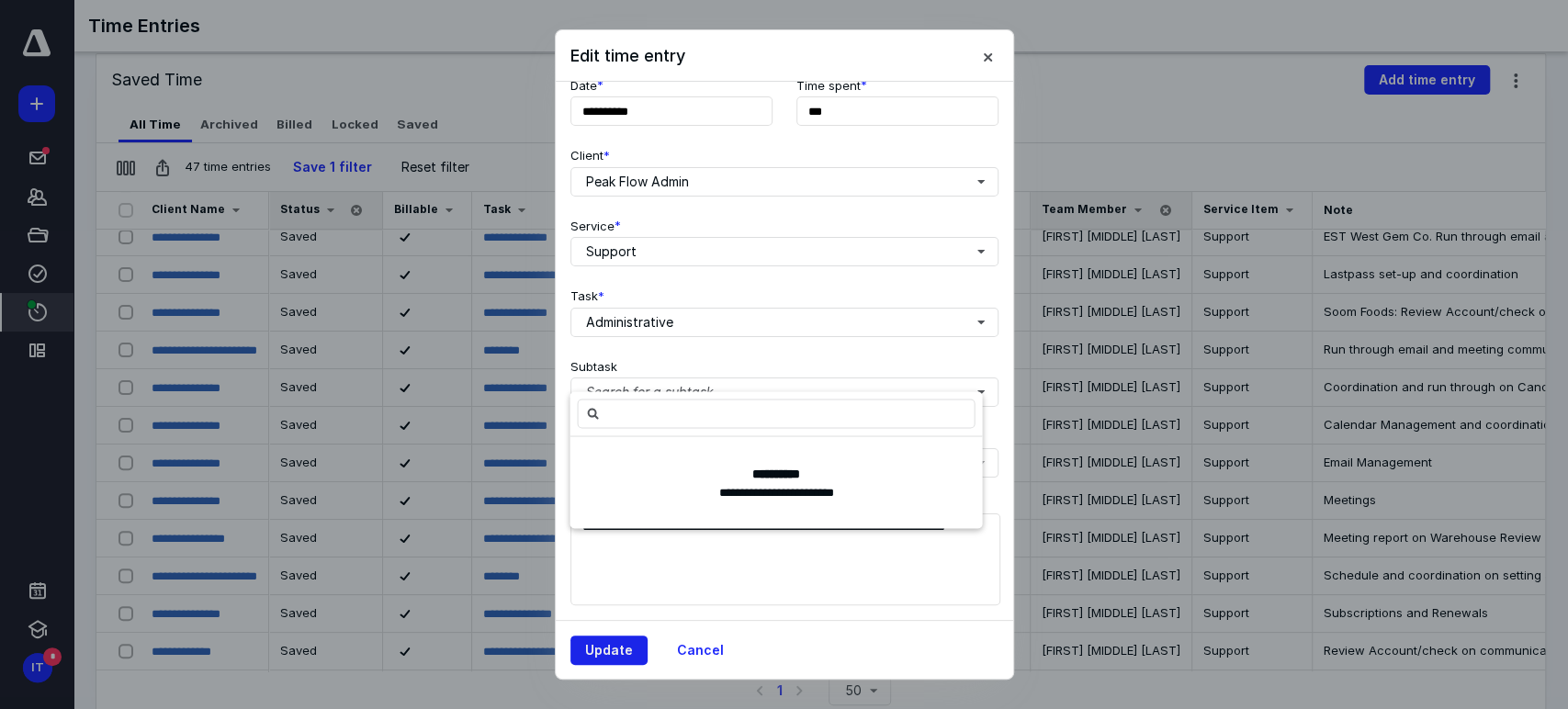 click on "Update" at bounding box center [609, 650] 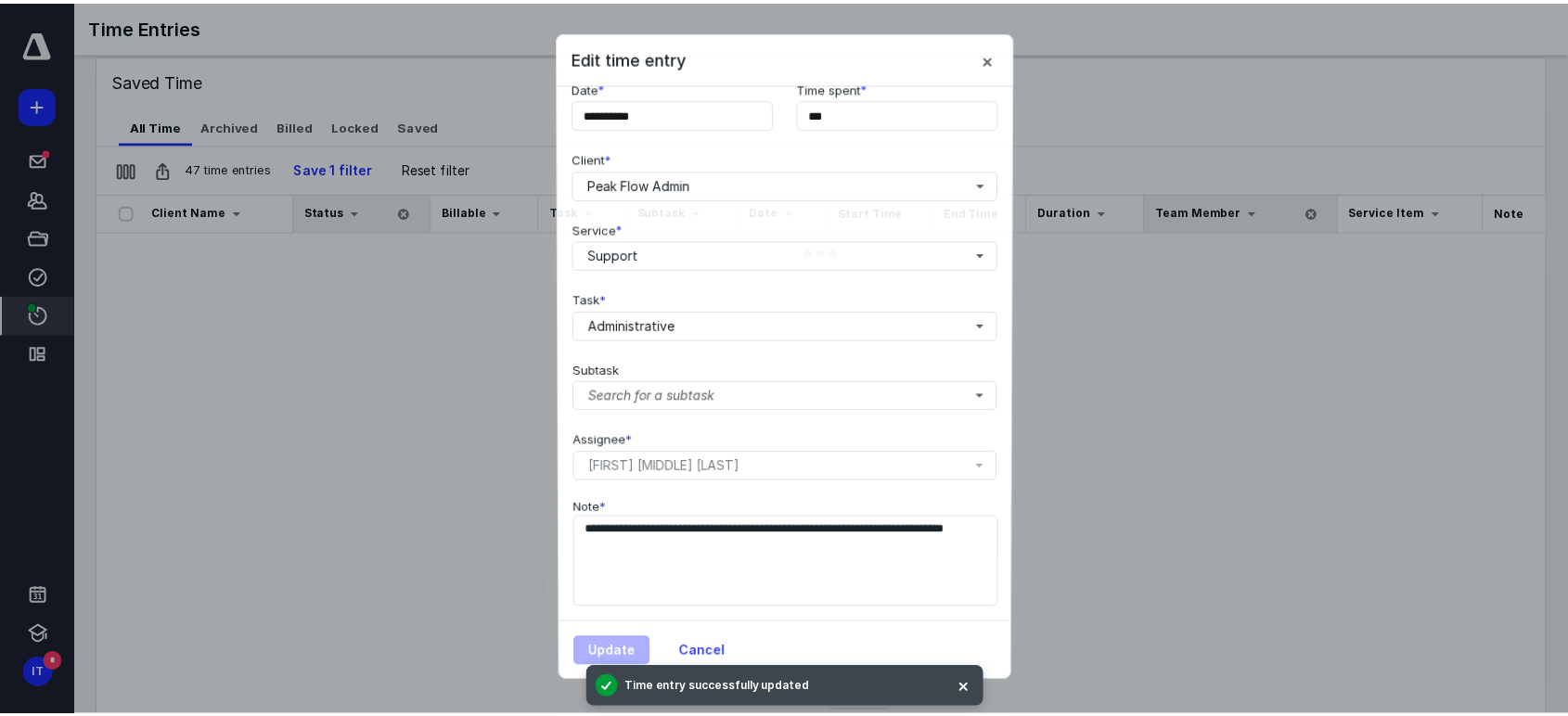 scroll, scrollTop: 0, scrollLeft: 0, axis: both 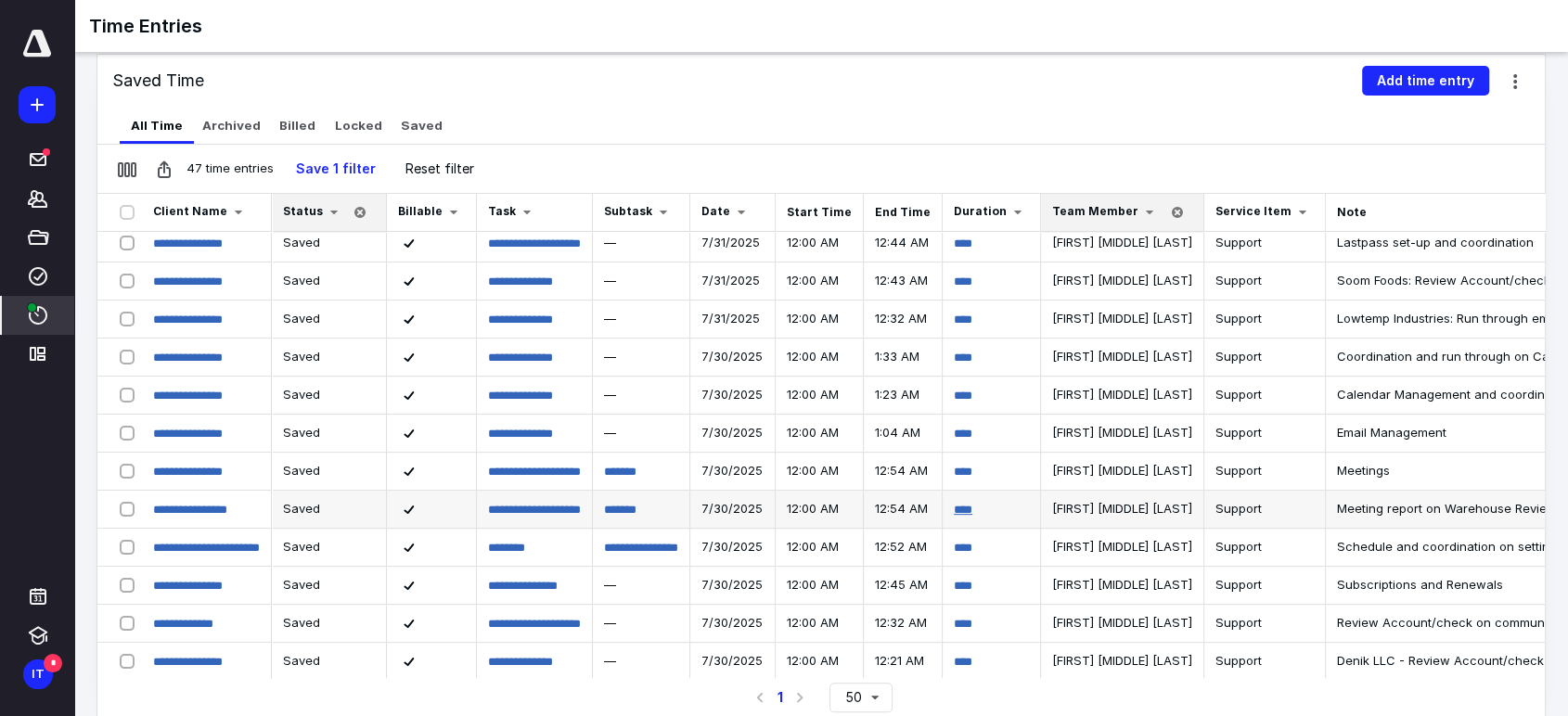 click on "****" at bounding box center (963, 509) 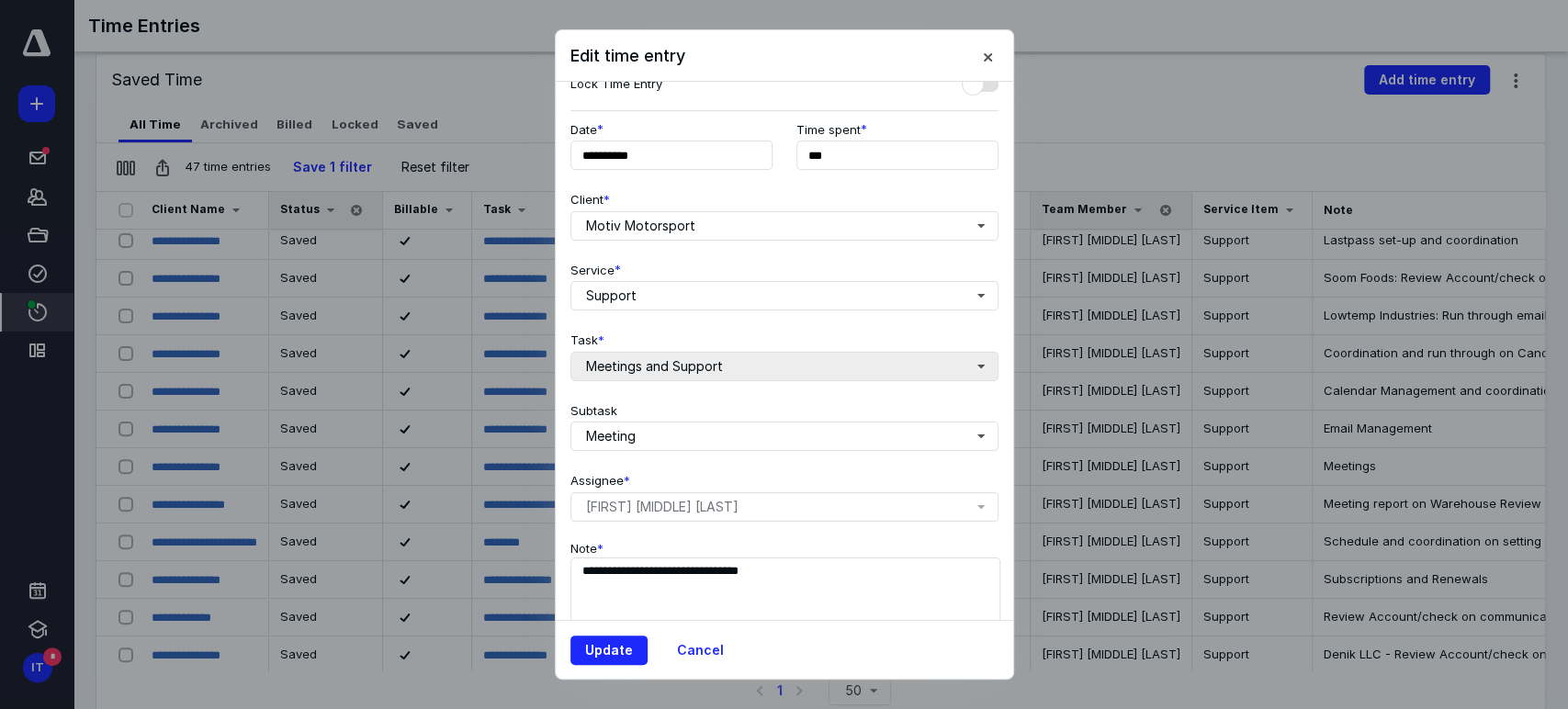 scroll, scrollTop: 148, scrollLeft: 0, axis: vertical 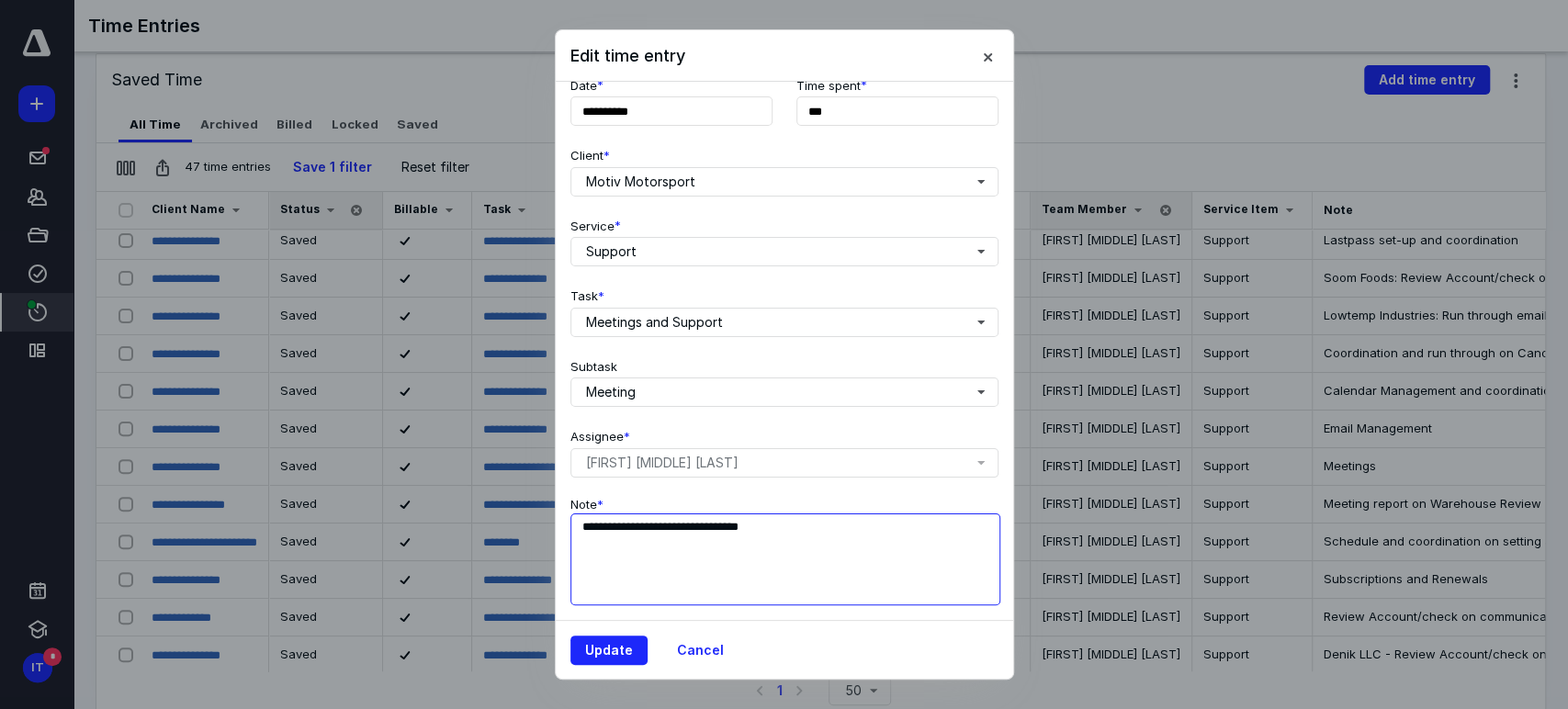 click on "**********" at bounding box center (785, 559) 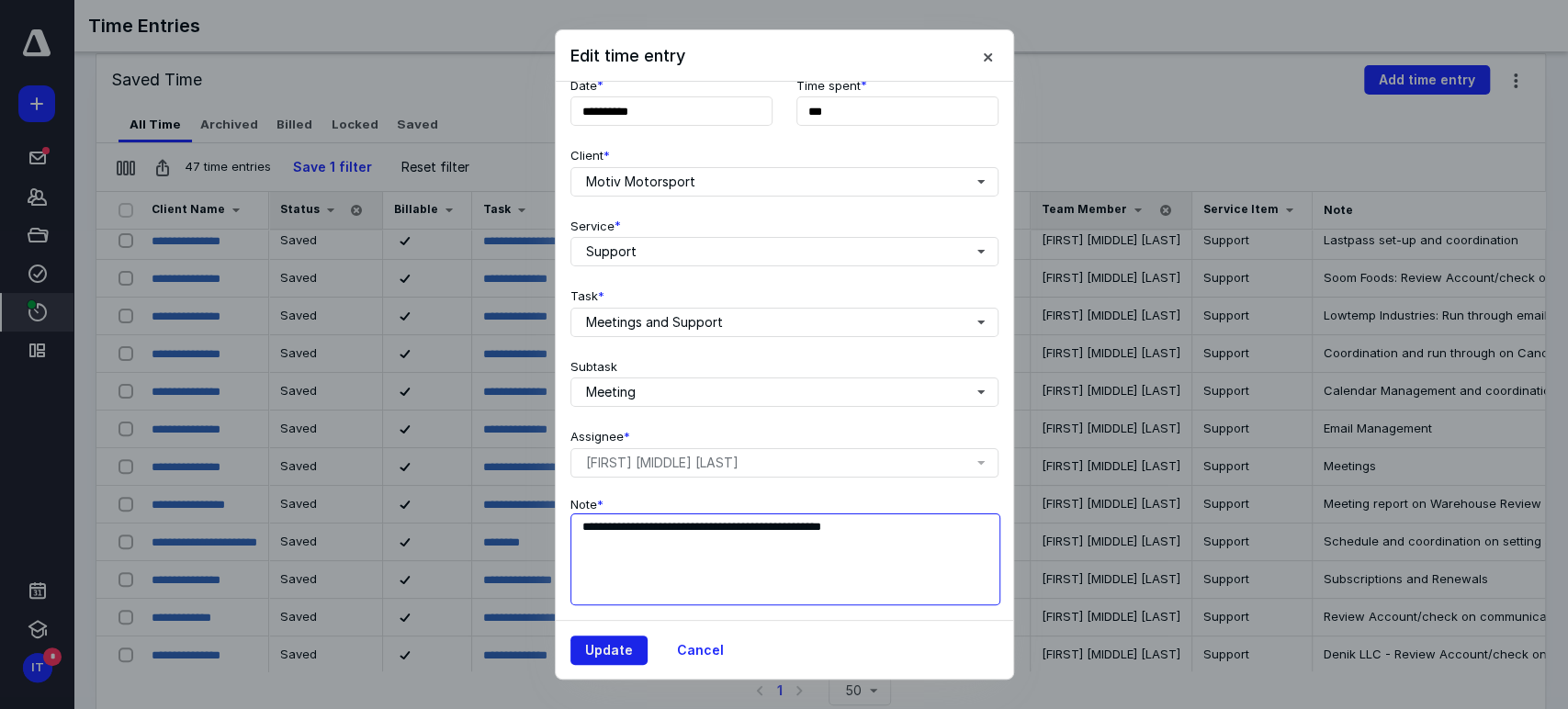 type on "**********" 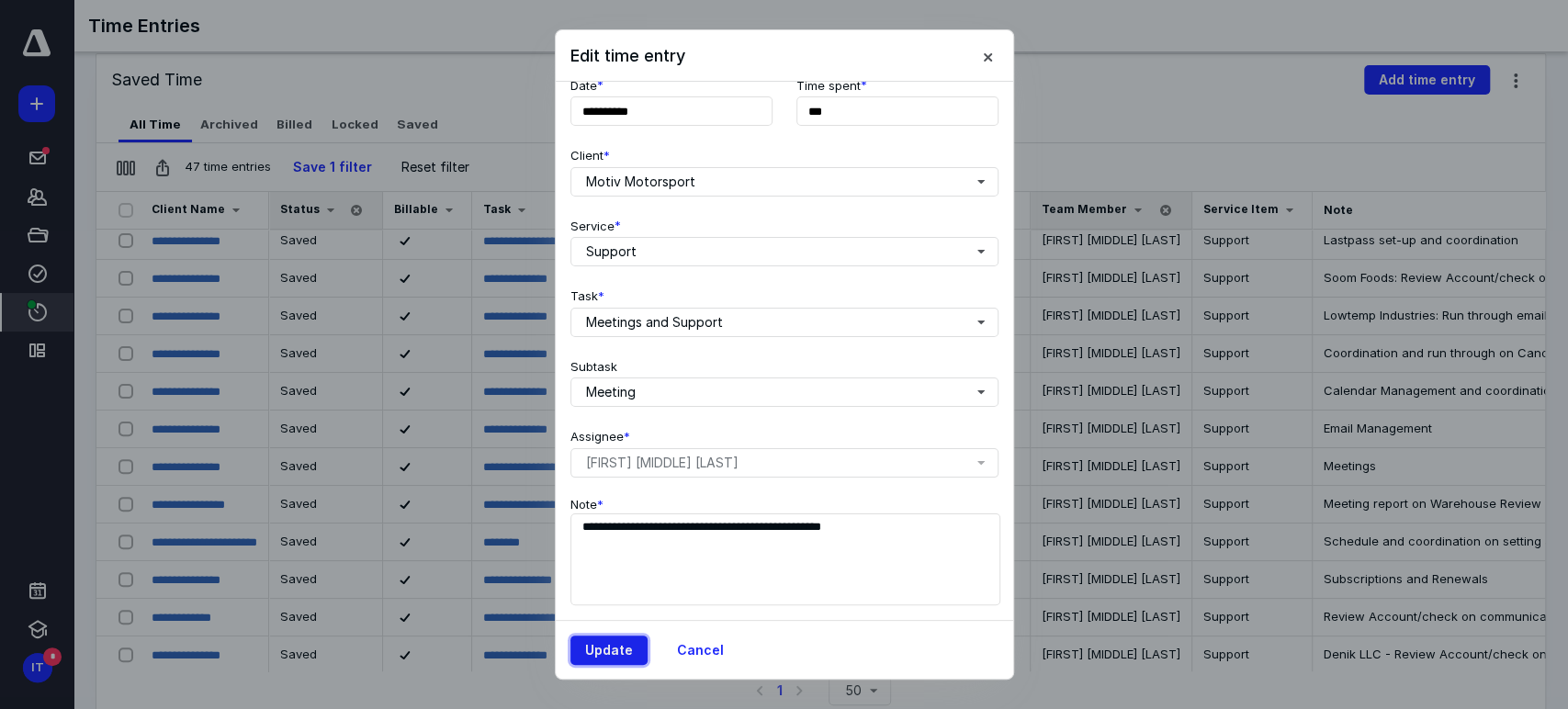 click on "Update" at bounding box center [609, 650] 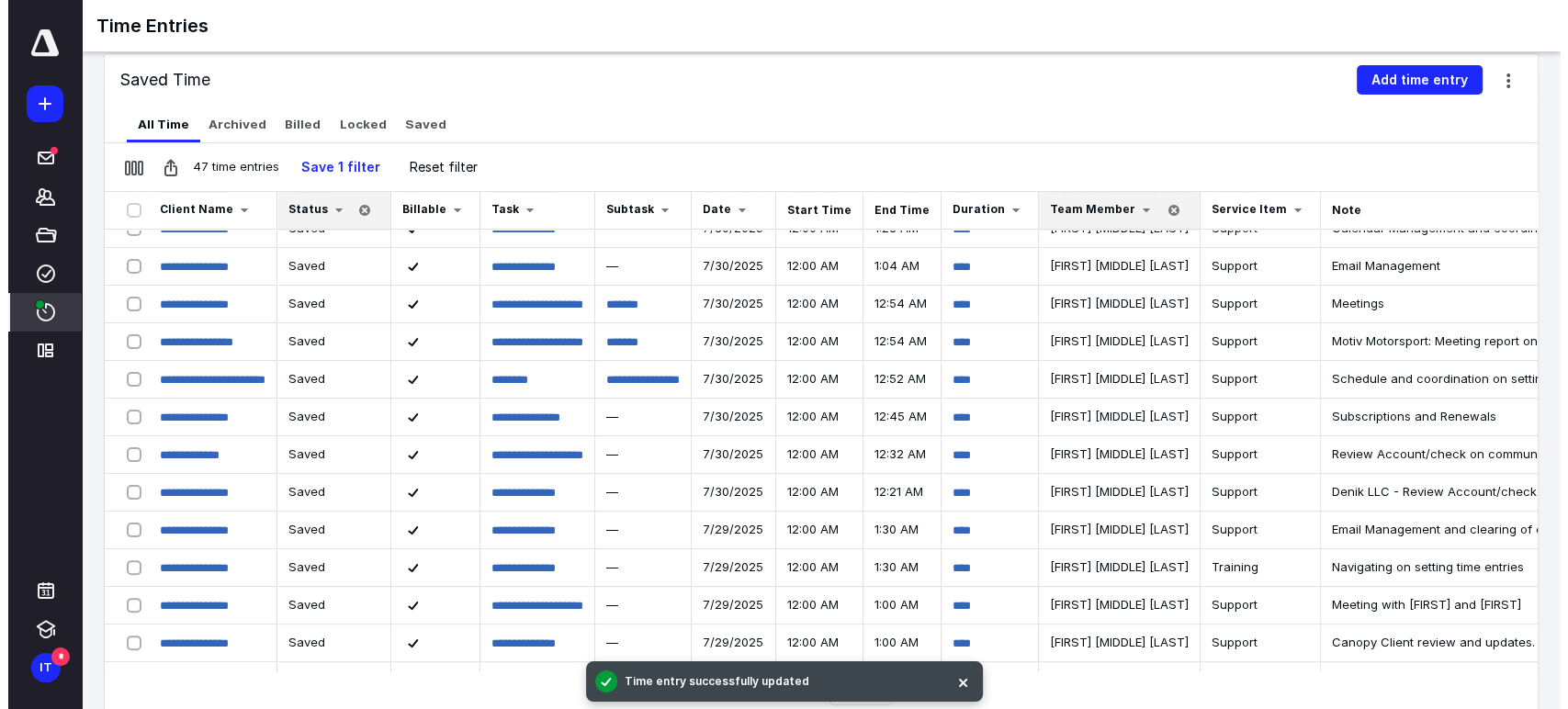 scroll, scrollTop: 513, scrollLeft: 0, axis: vertical 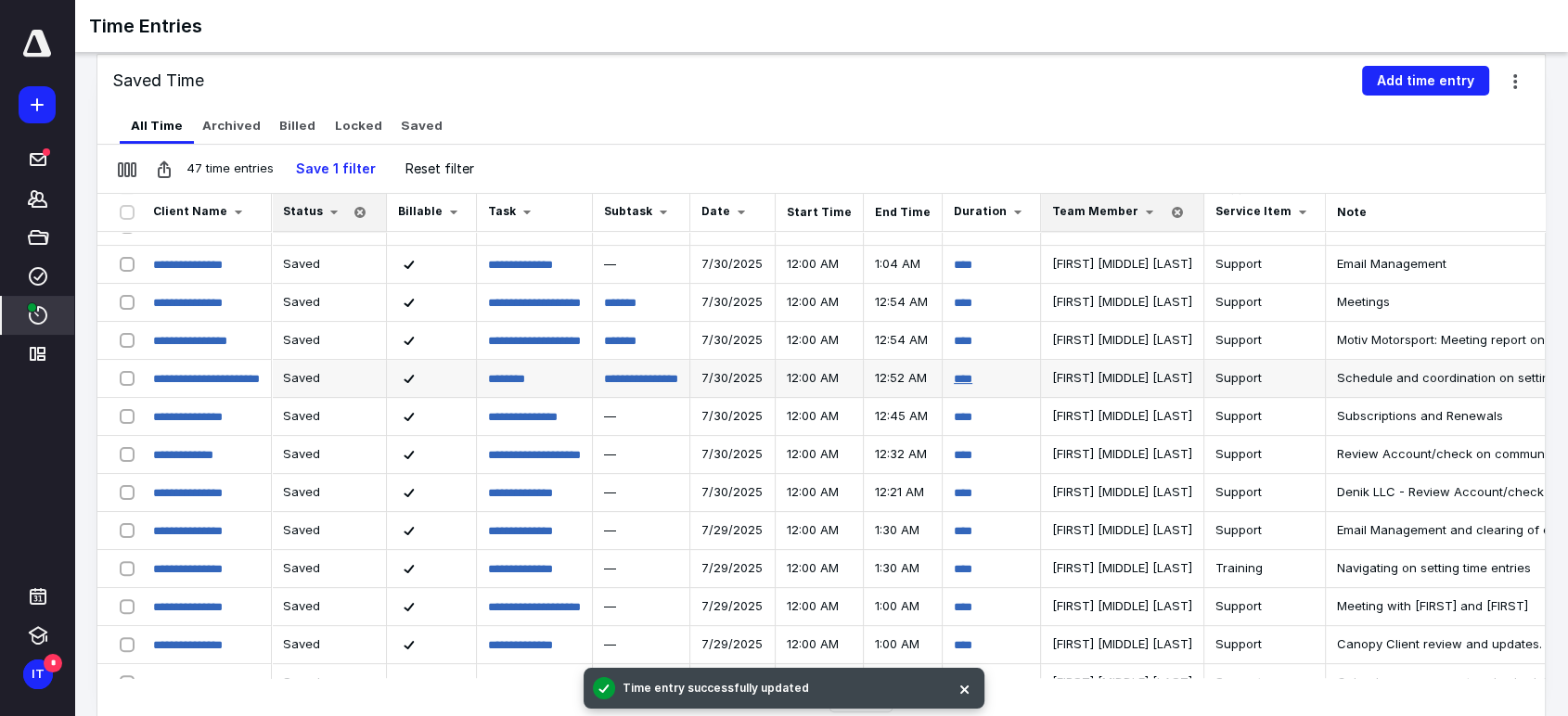 click on "****" at bounding box center (963, 378) 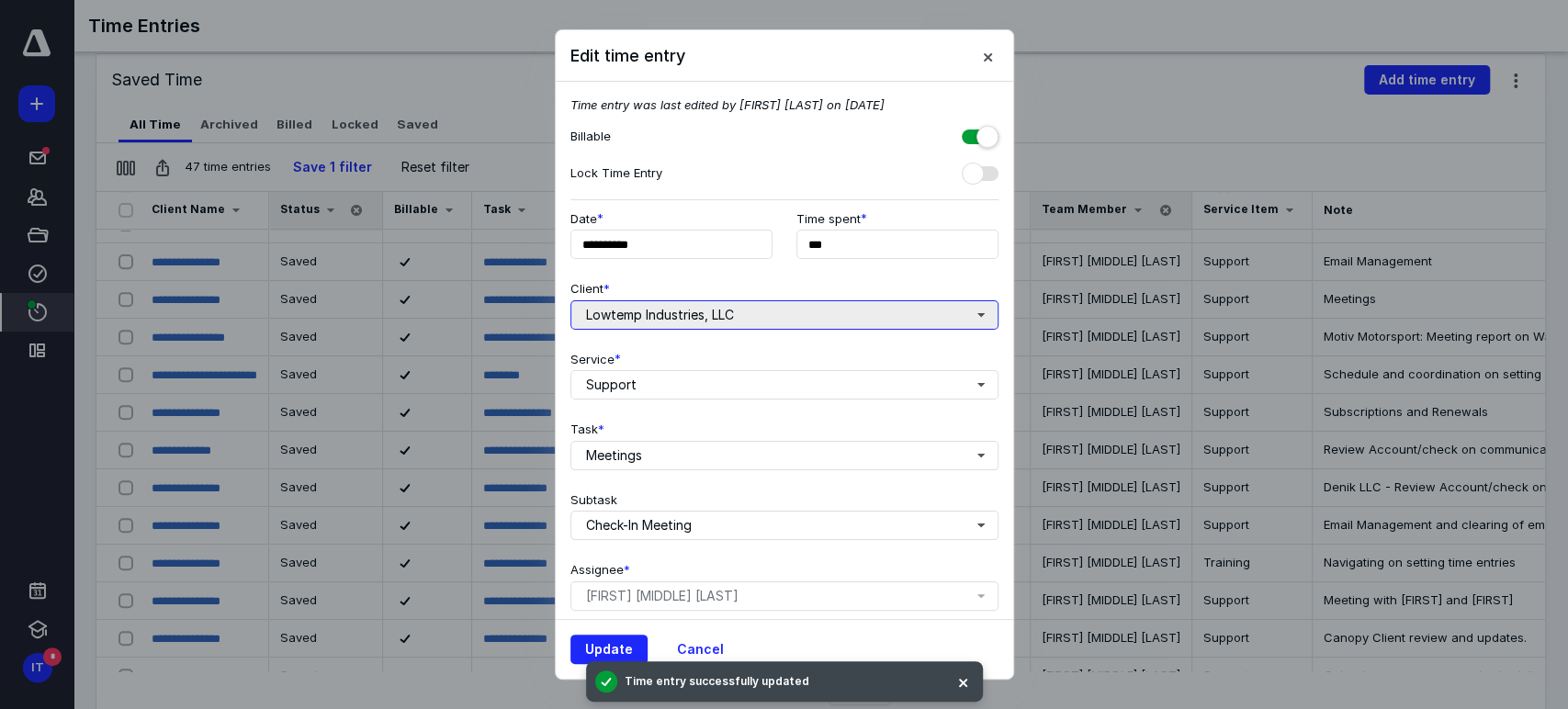 type 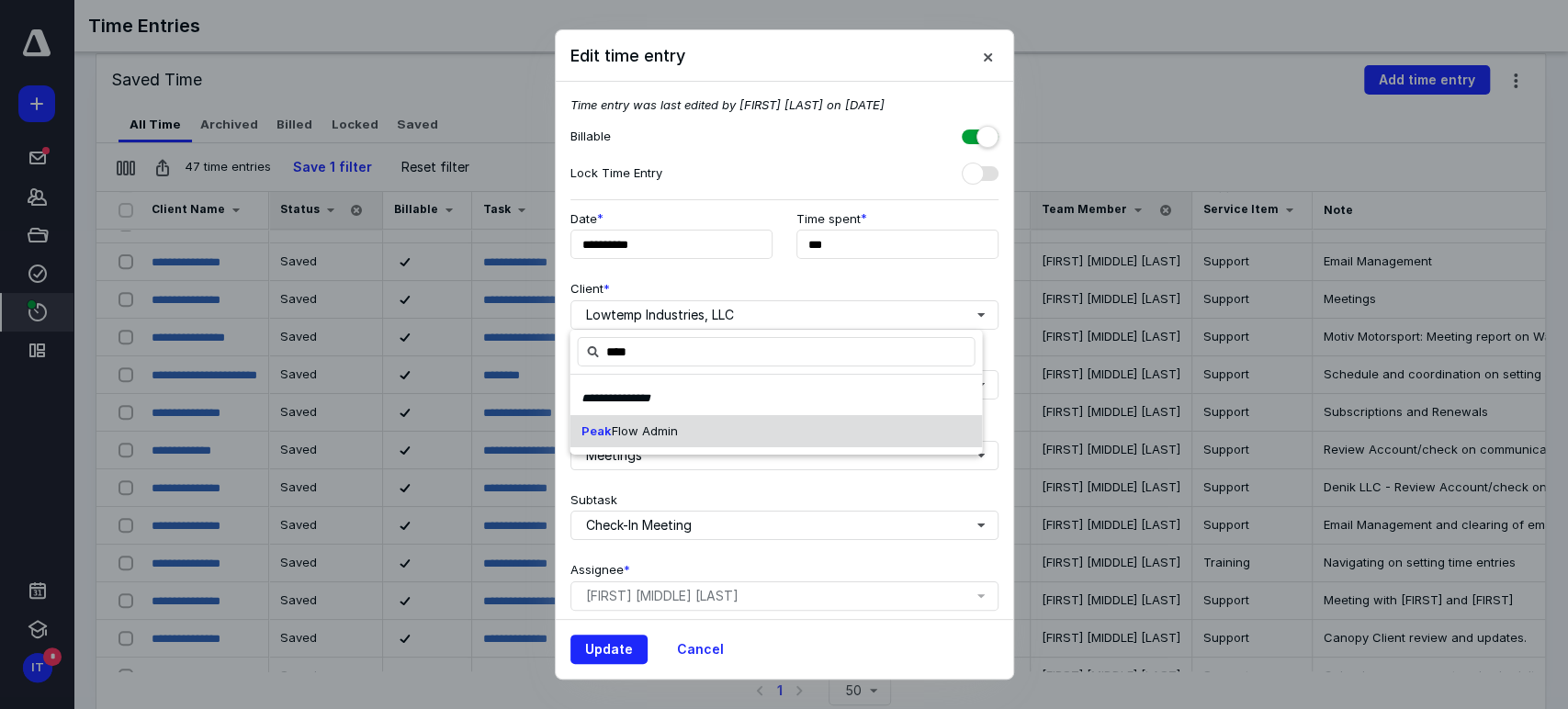 click on "Flow Admin" at bounding box center (644, 430) 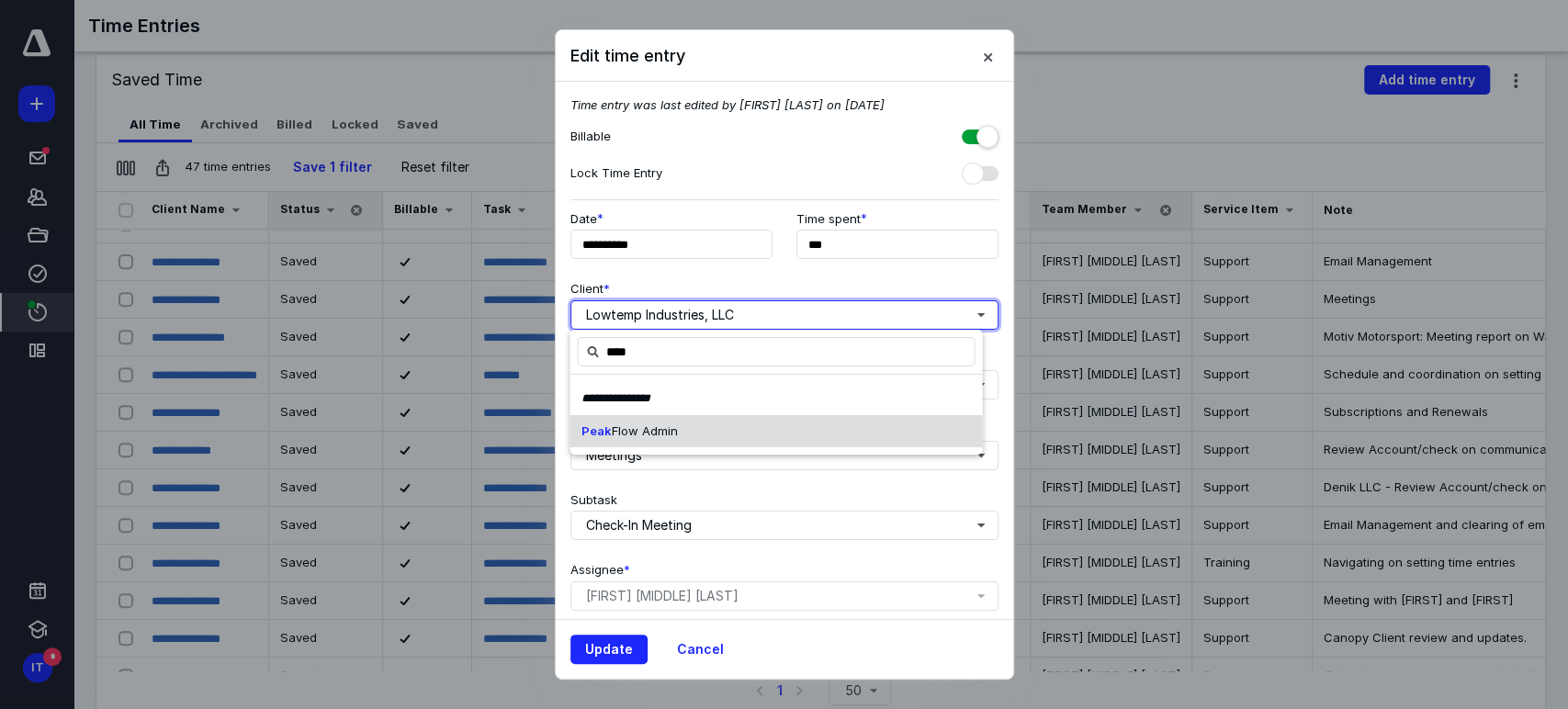 type 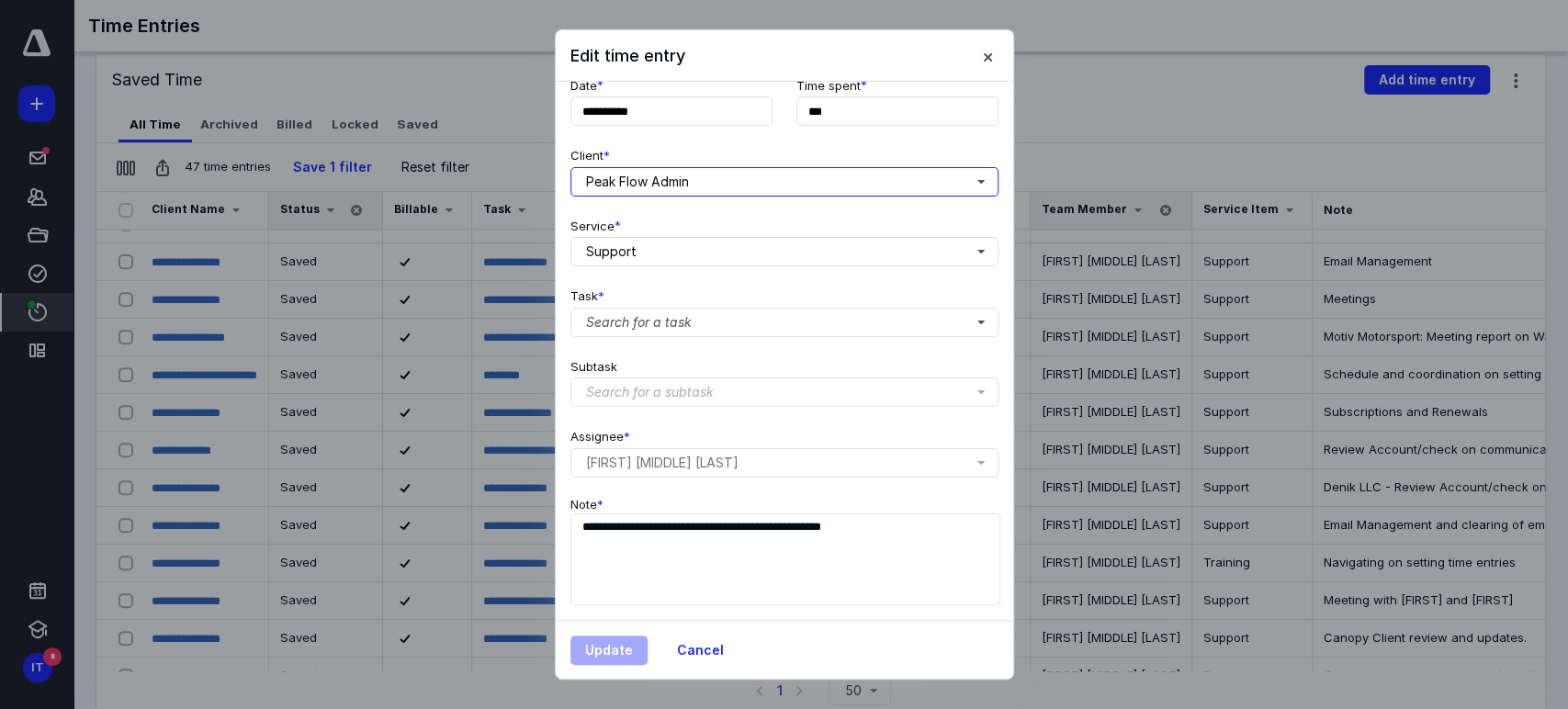 scroll, scrollTop: 148, scrollLeft: 0, axis: vertical 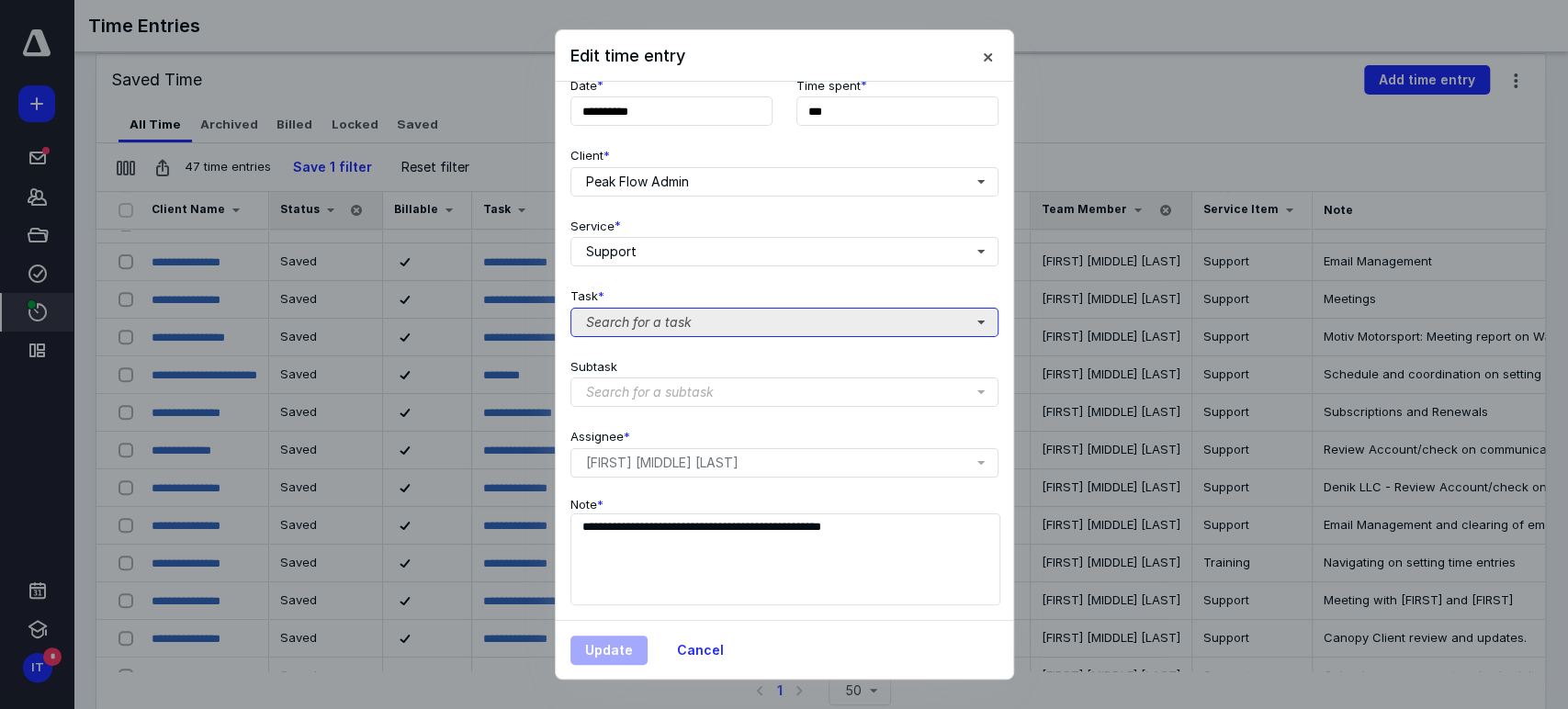 click on "Search for a task" at bounding box center [784, 322] 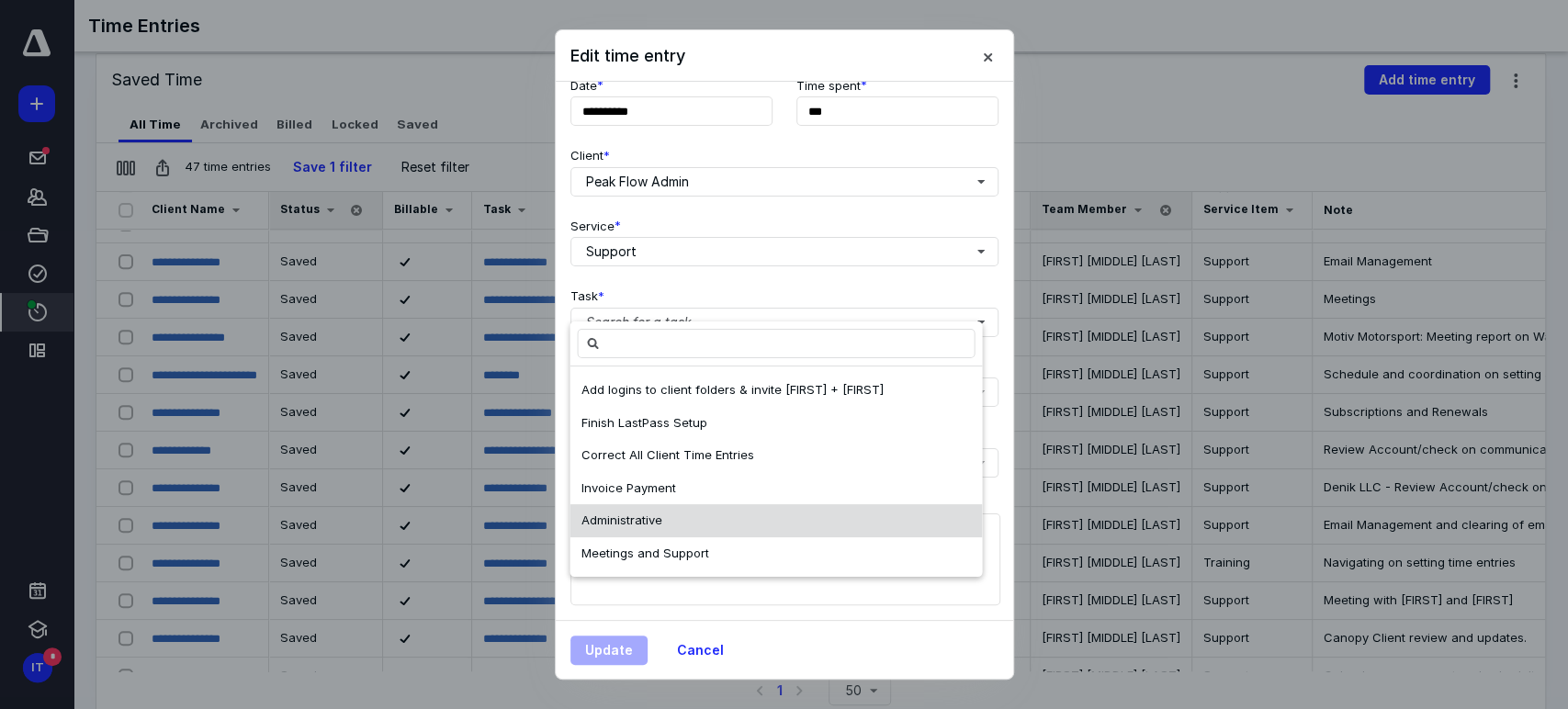 click on "Administrative" at bounding box center [775, 521] 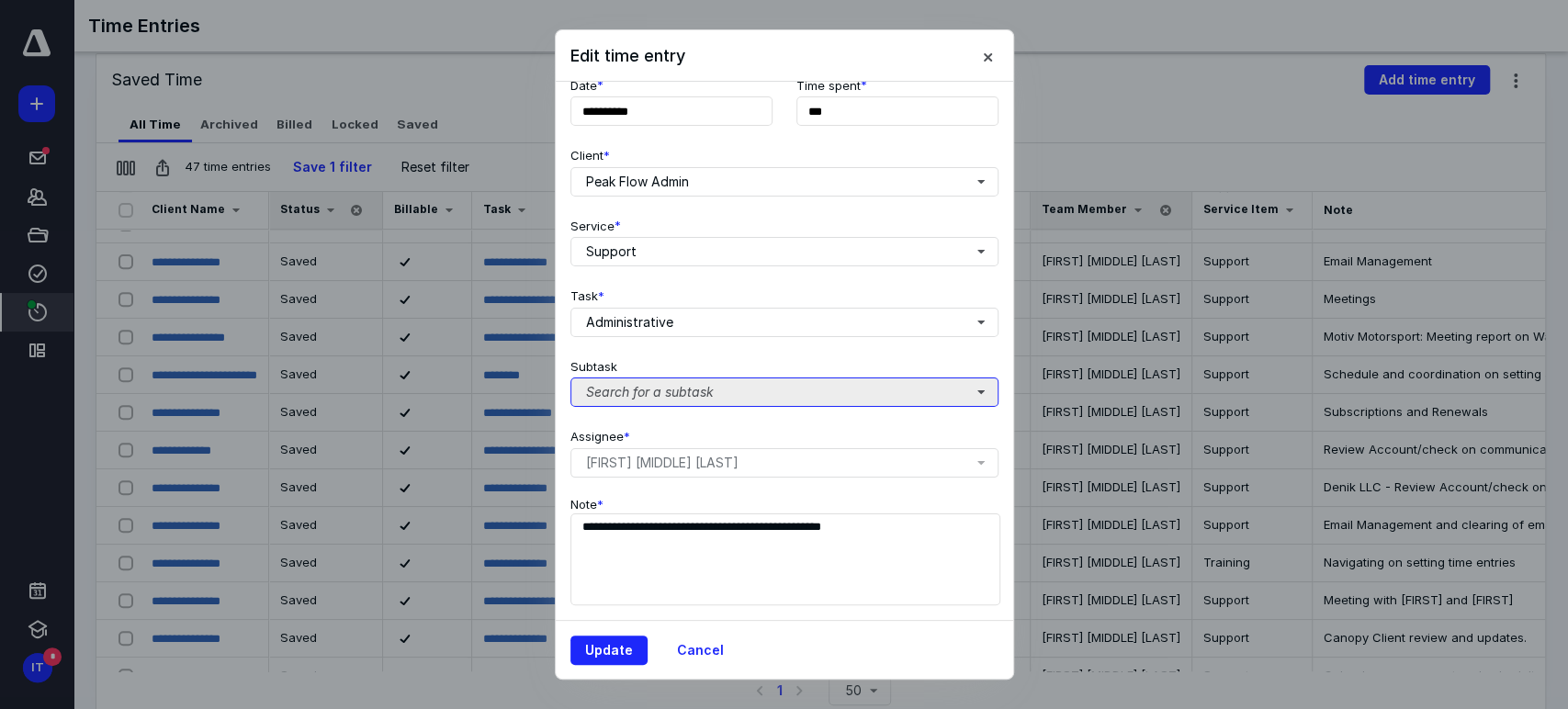 click on "Search for a subtask" at bounding box center [784, 392] 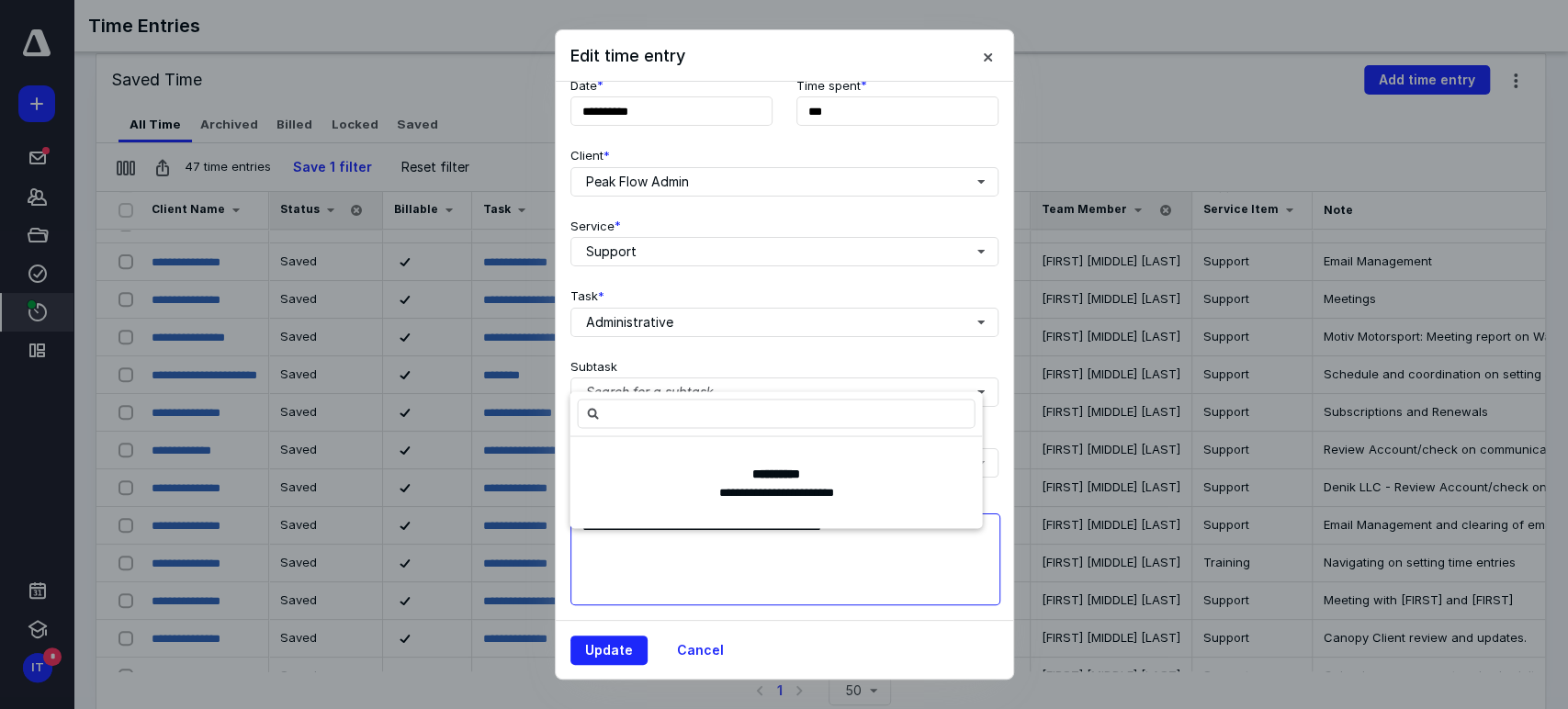 click on "**********" at bounding box center [785, 559] 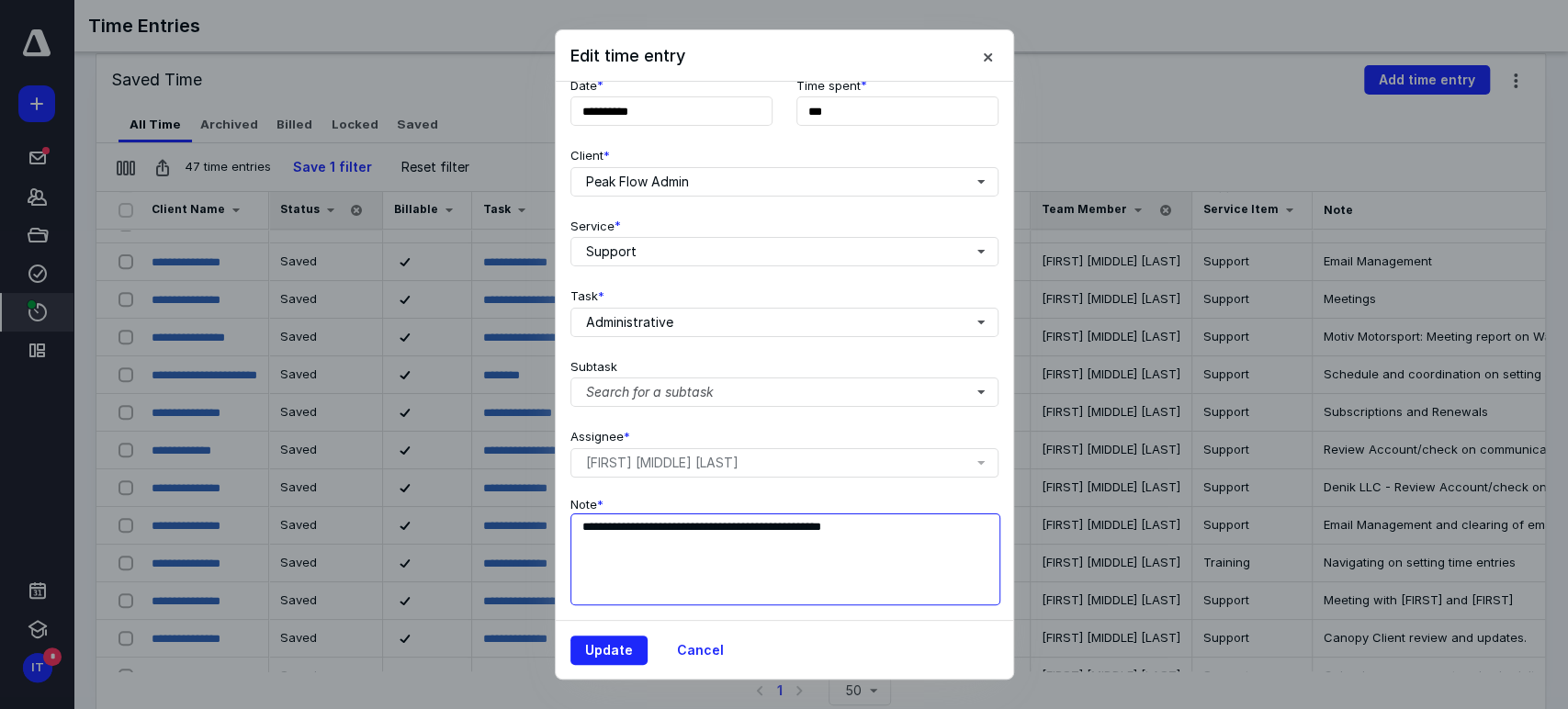 click on "**********" at bounding box center (785, 559) 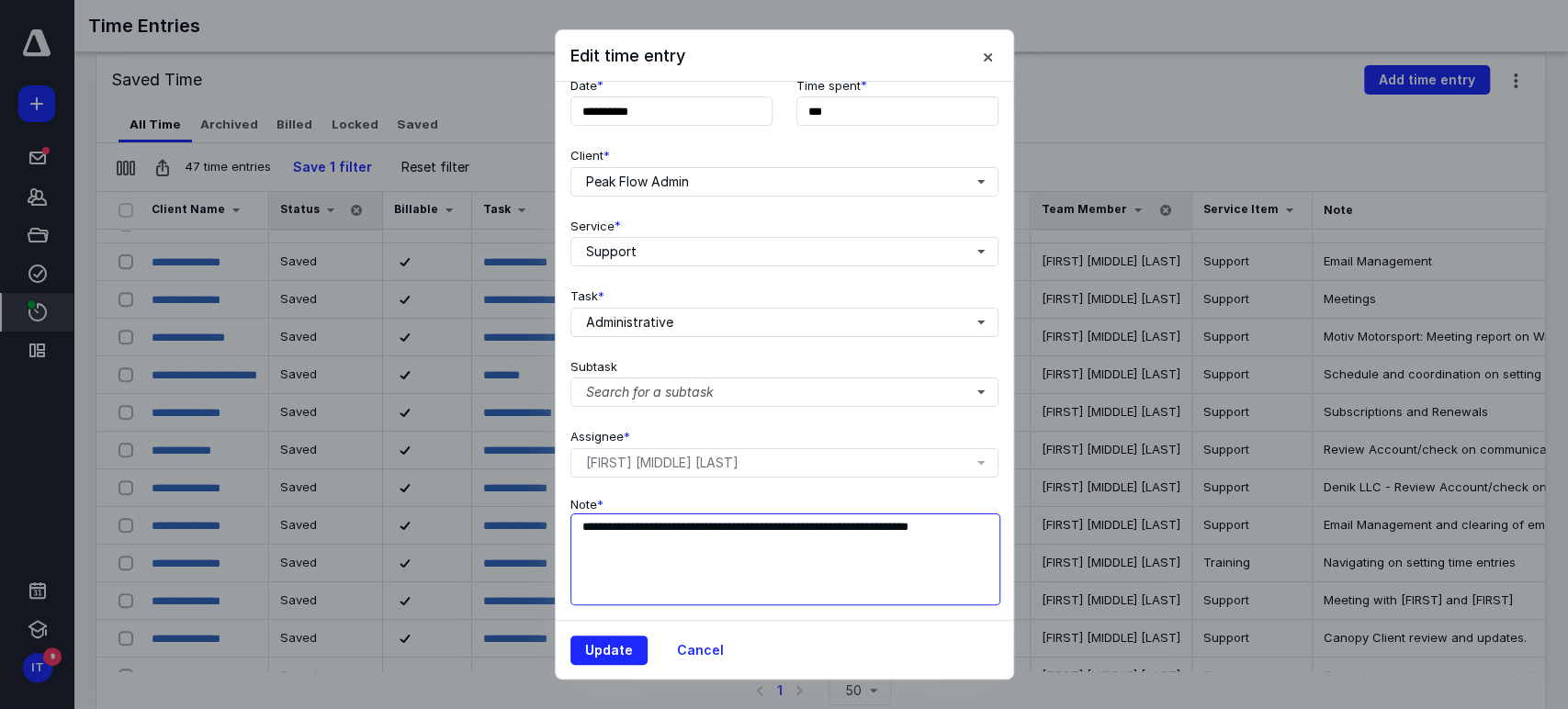 click on "**********" at bounding box center (785, 559) 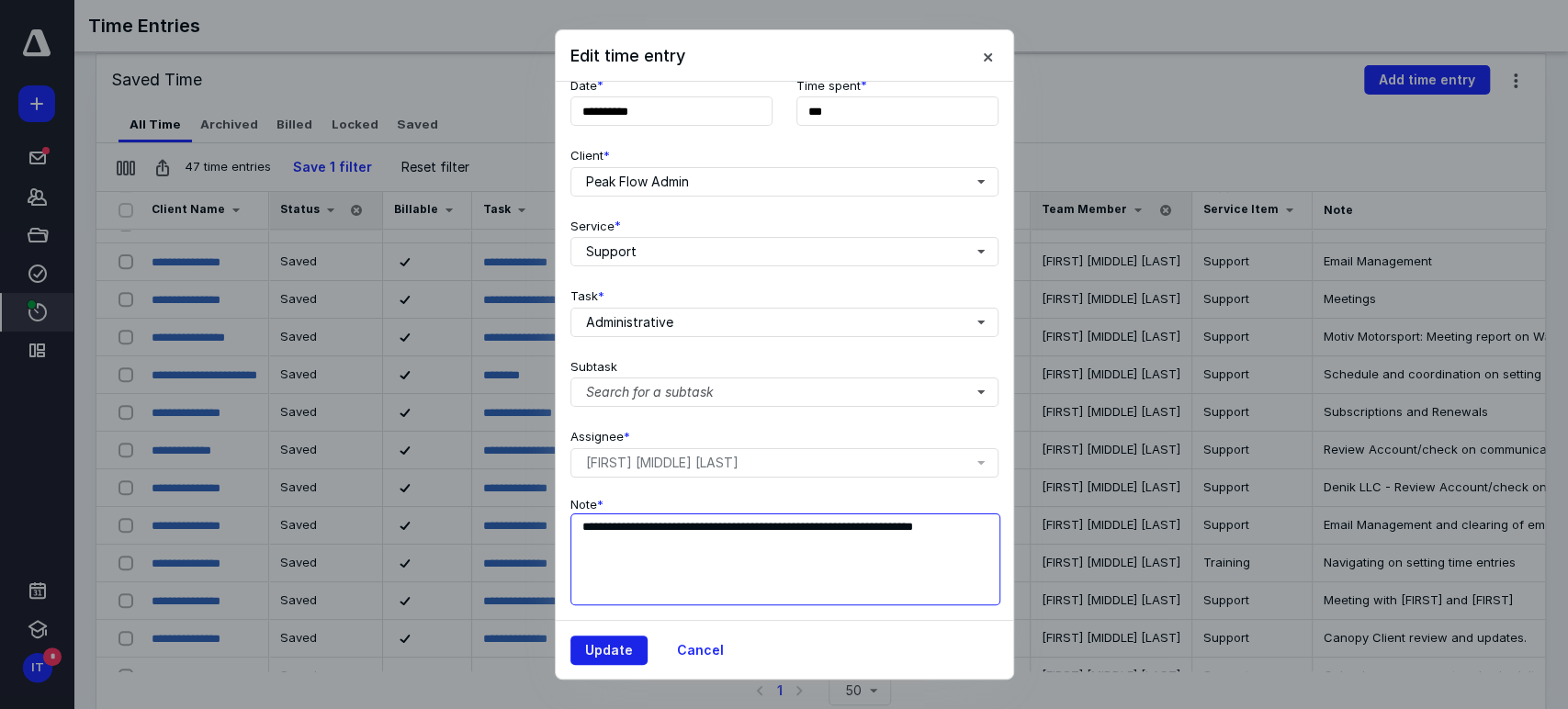 type on "**********" 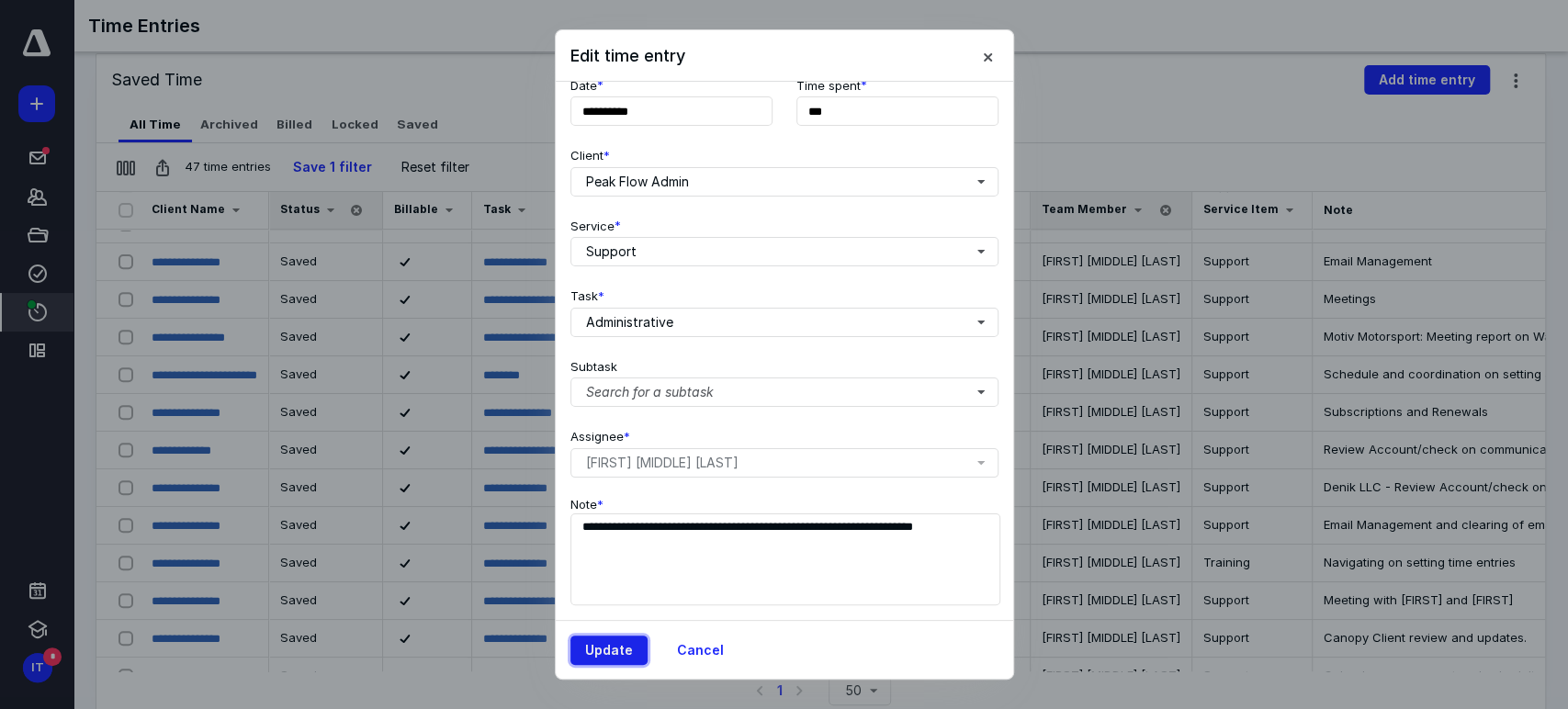 click on "Update" at bounding box center [609, 650] 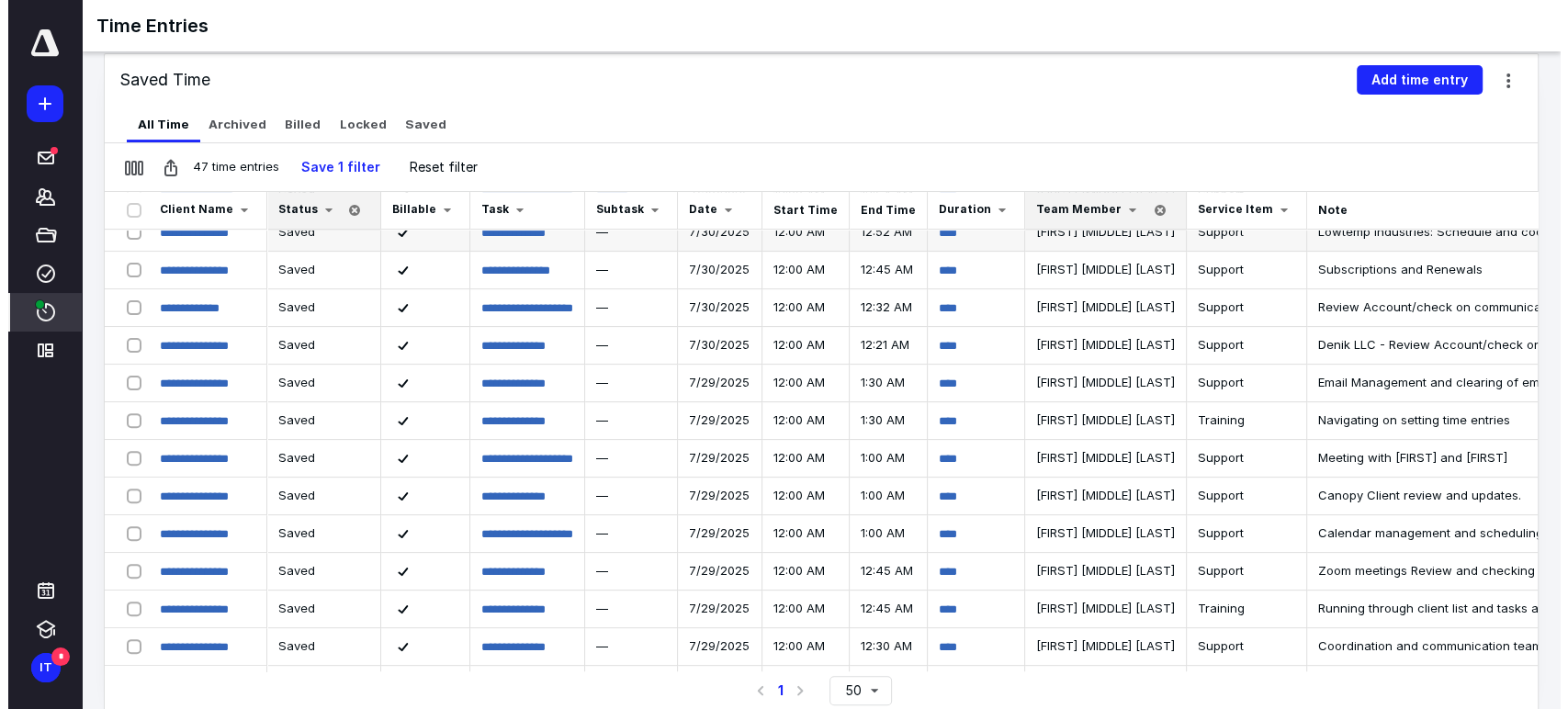 scroll, scrollTop: 636, scrollLeft: 0, axis: vertical 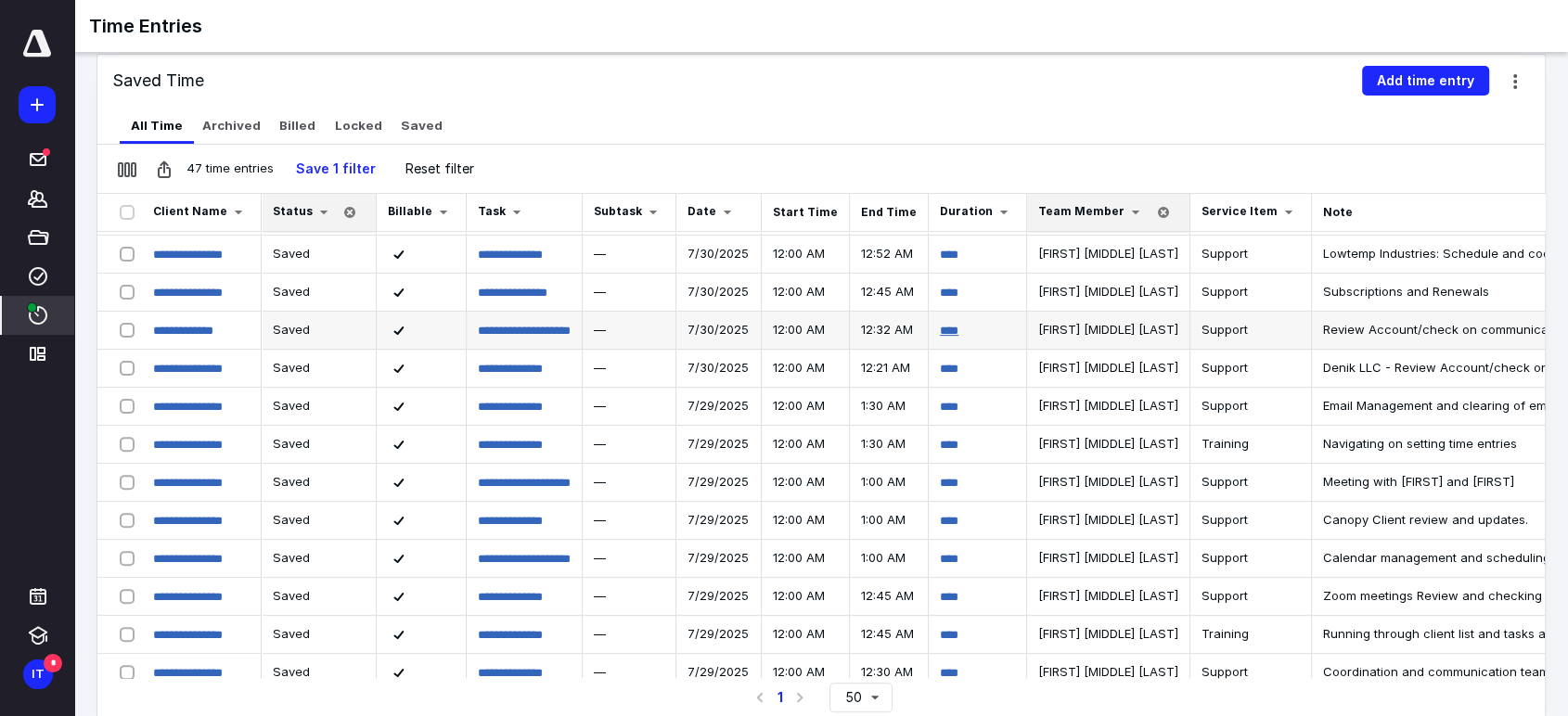 click on "****" at bounding box center [949, 330] 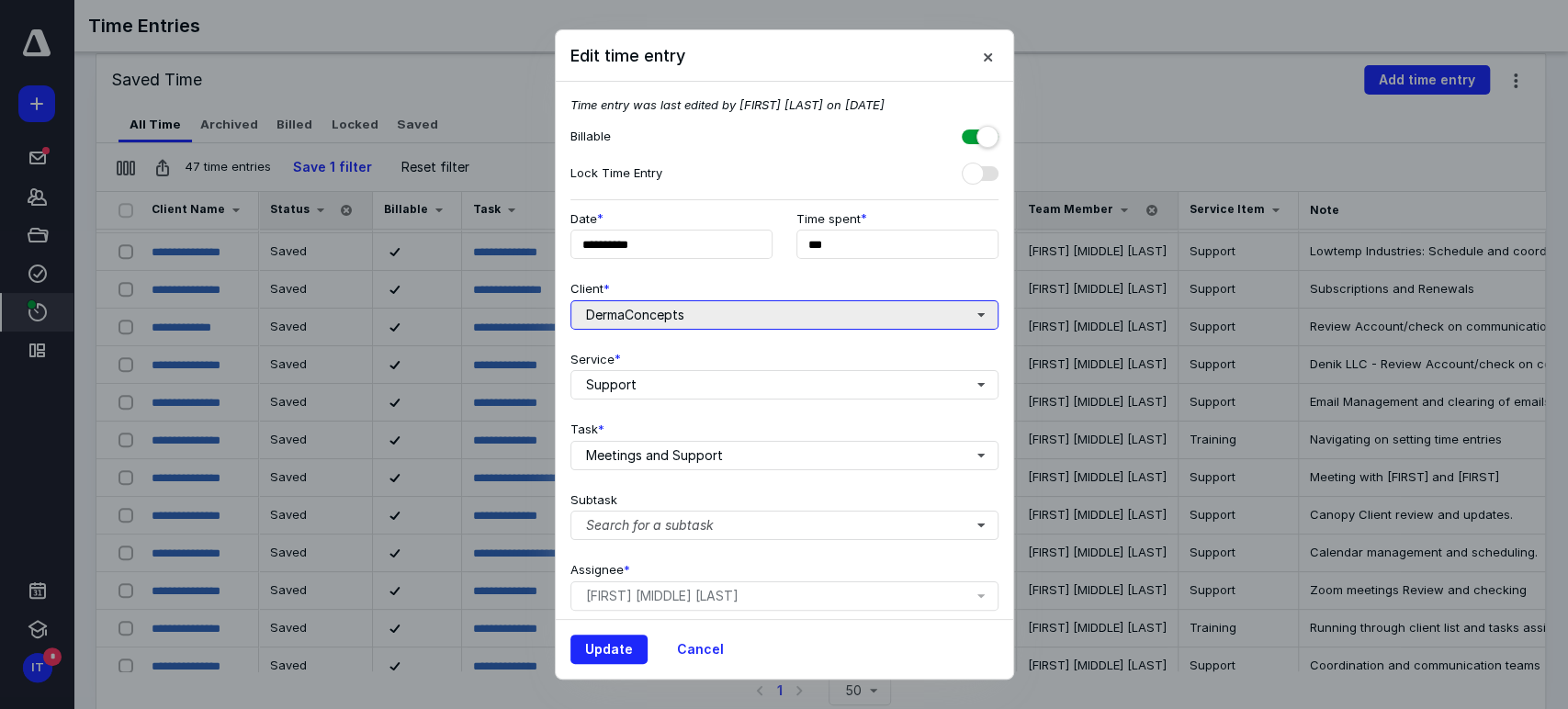 click on "DermaConcepts" at bounding box center [784, 315] 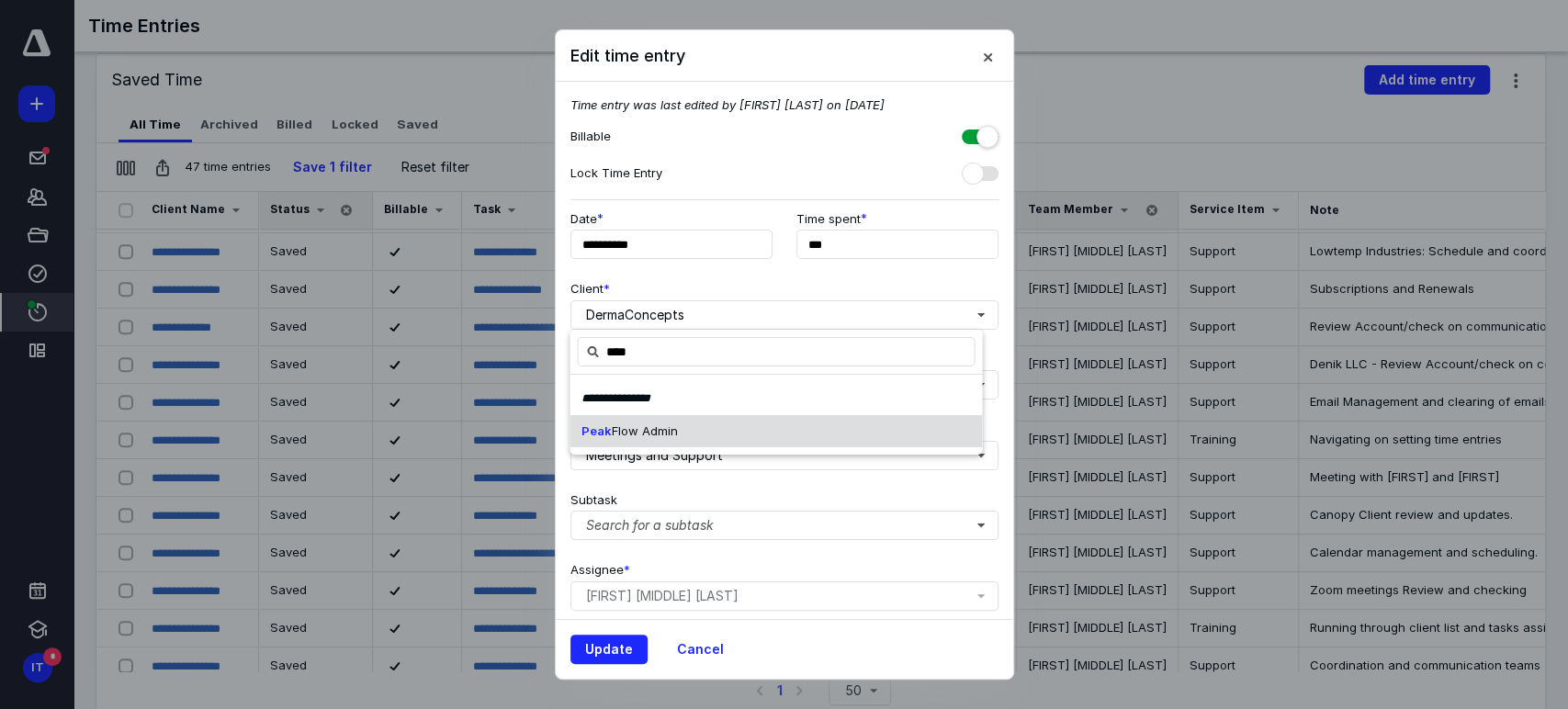 click on "Flow Admin" at bounding box center (644, 430) 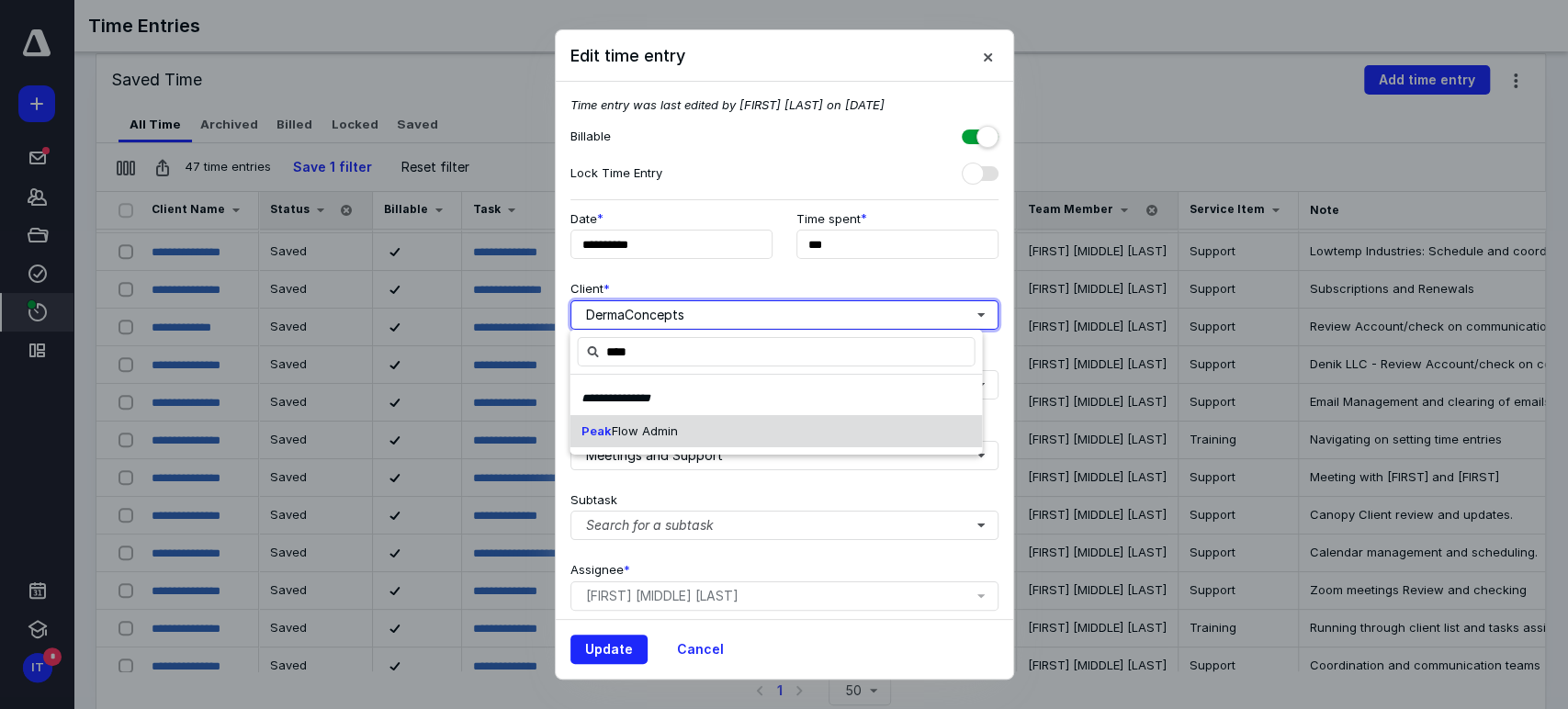 type 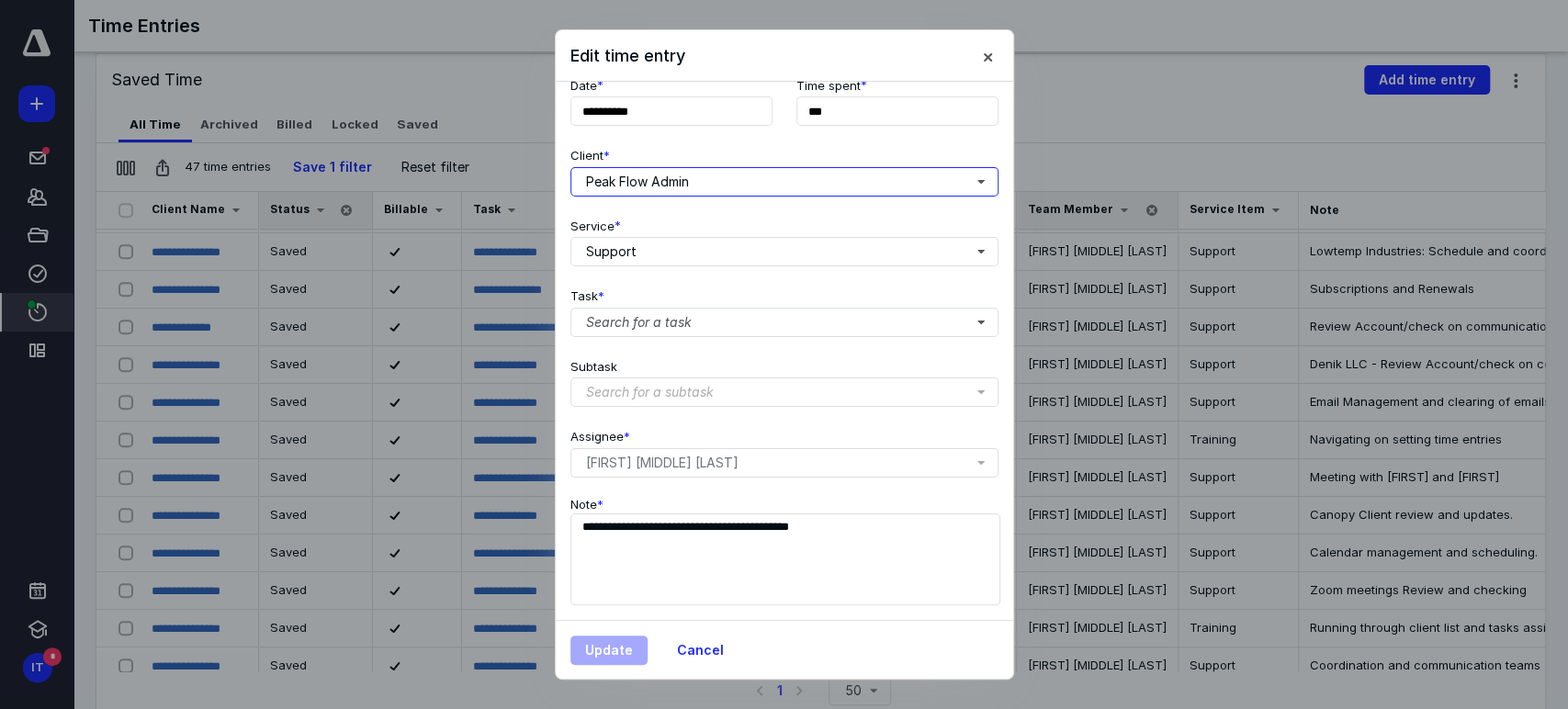 scroll, scrollTop: 148, scrollLeft: 0, axis: vertical 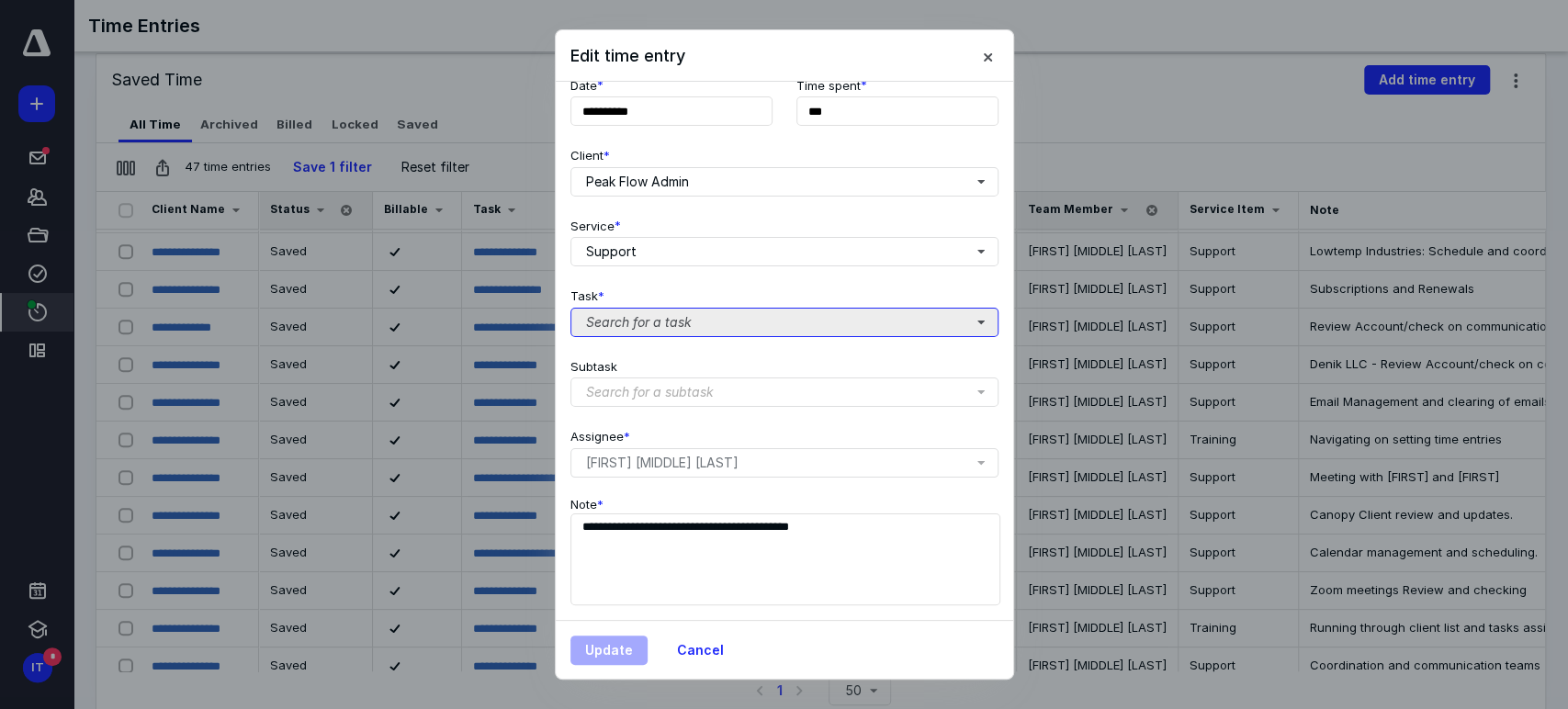 click on "Search for a task" at bounding box center (784, 322) 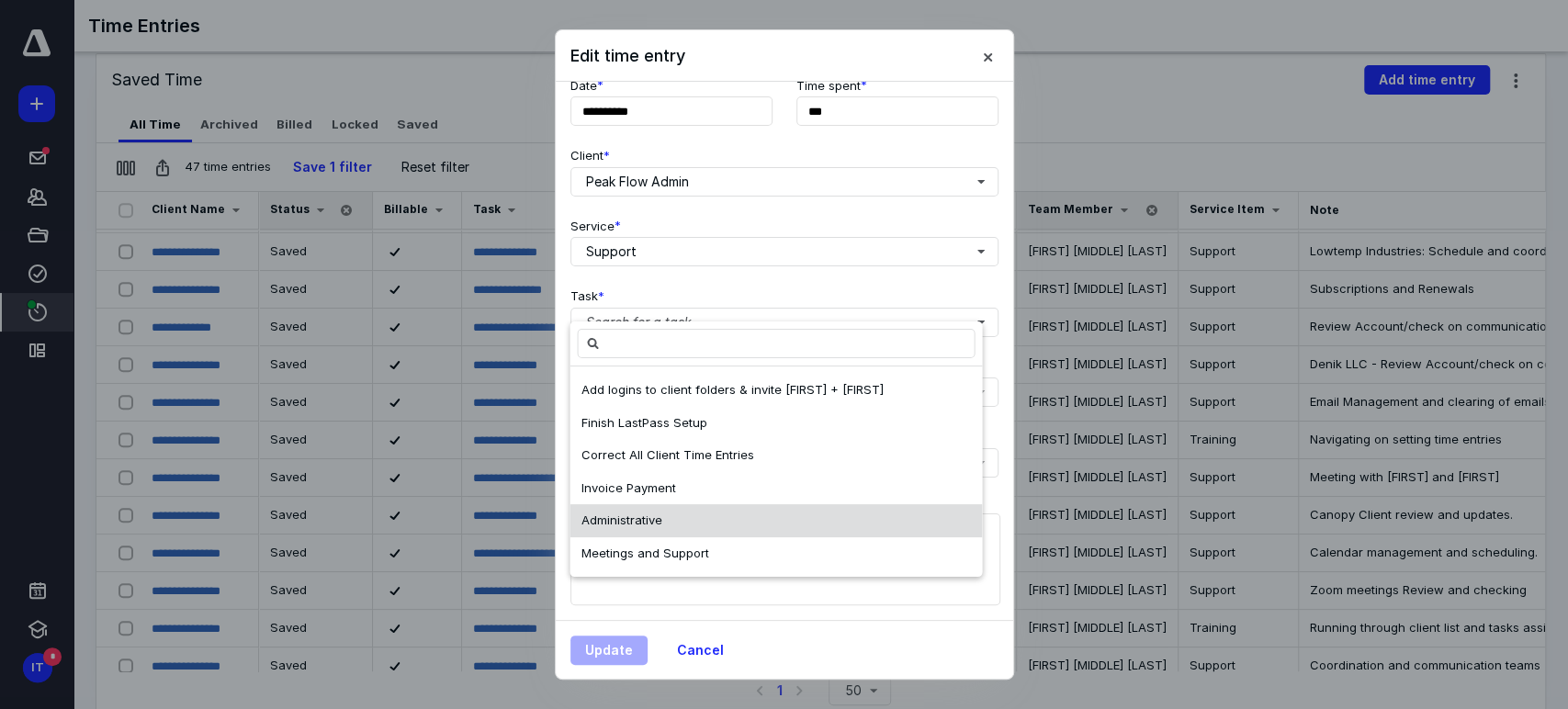 click on "Administrative" at bounding box center (621, 520) 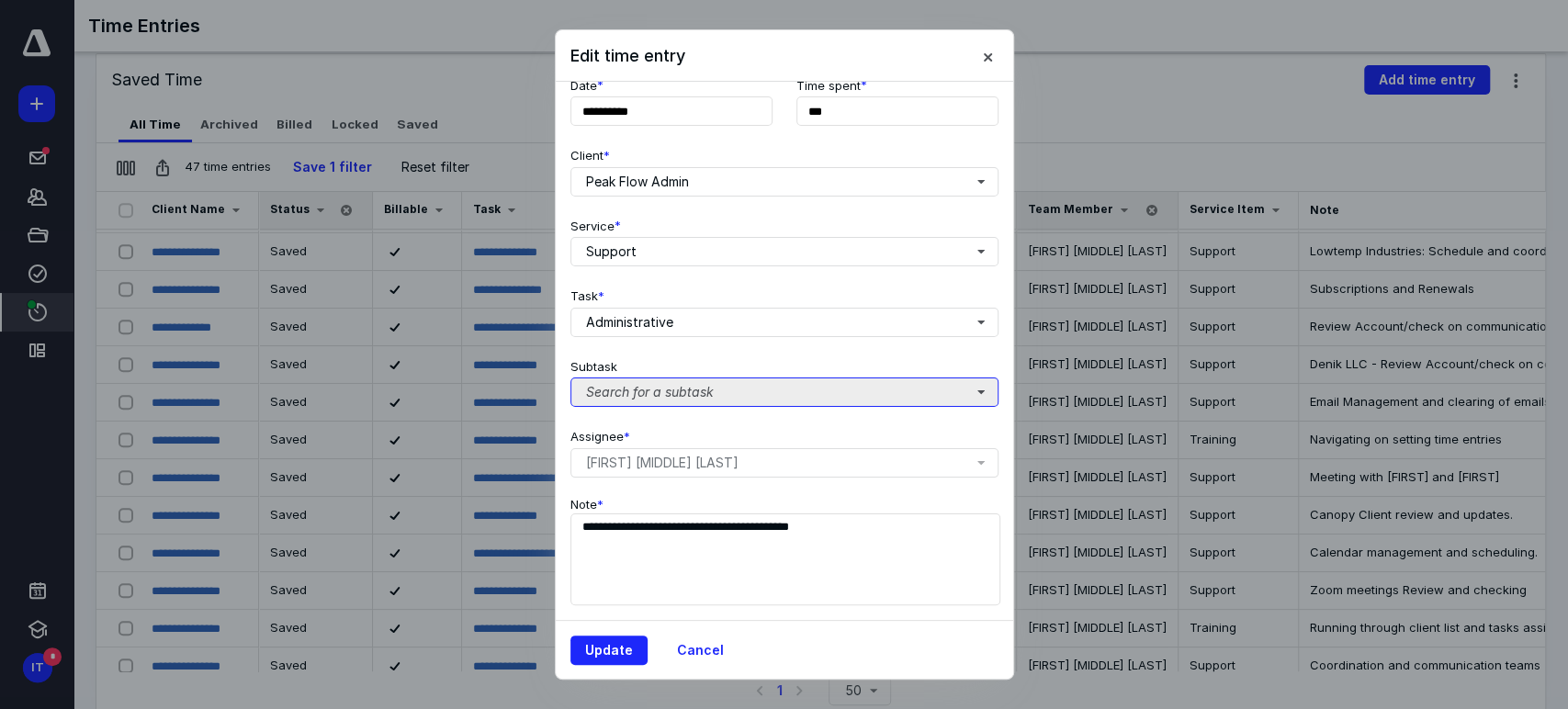 click on "Search for a subtask" at bounding box center (784, 392) 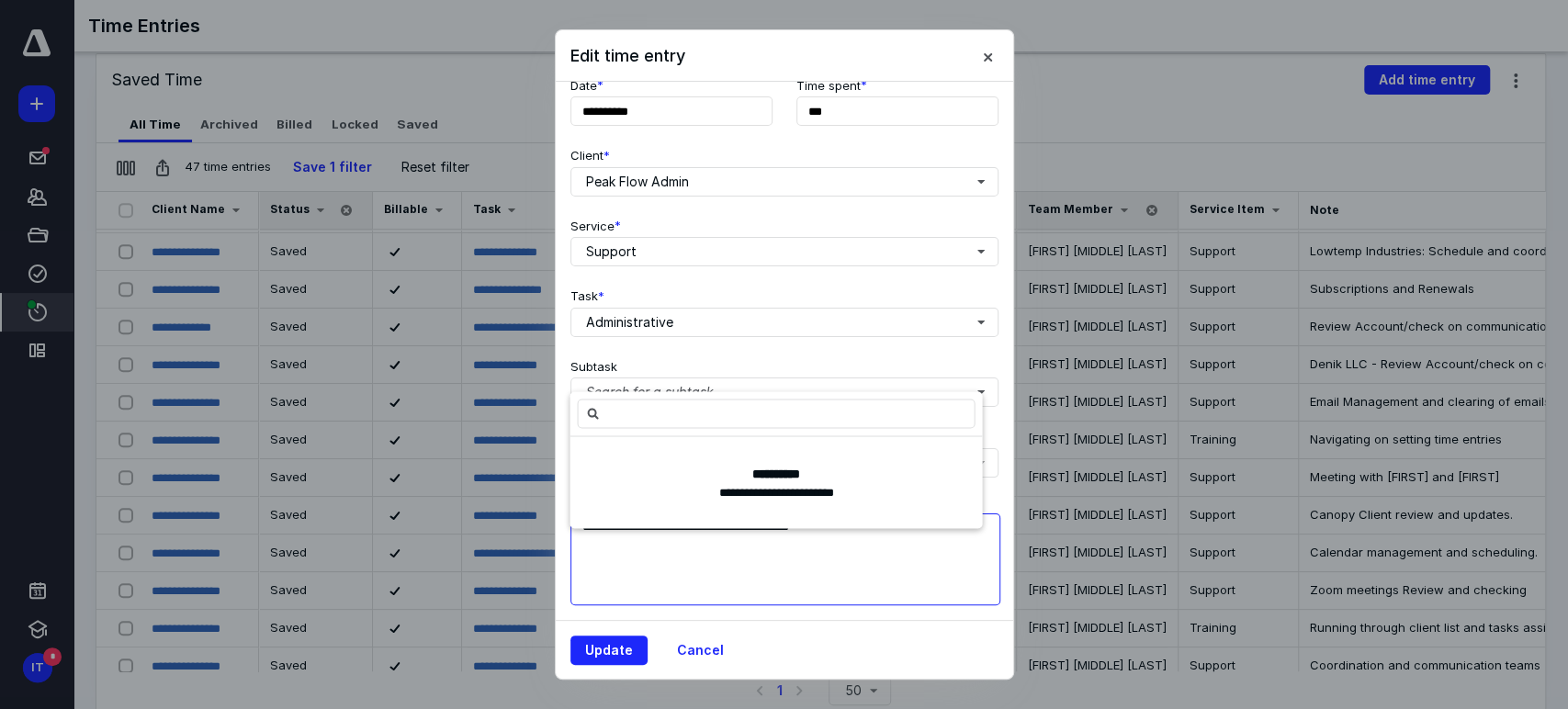 click on "**********" at bounding box center [785, 559] 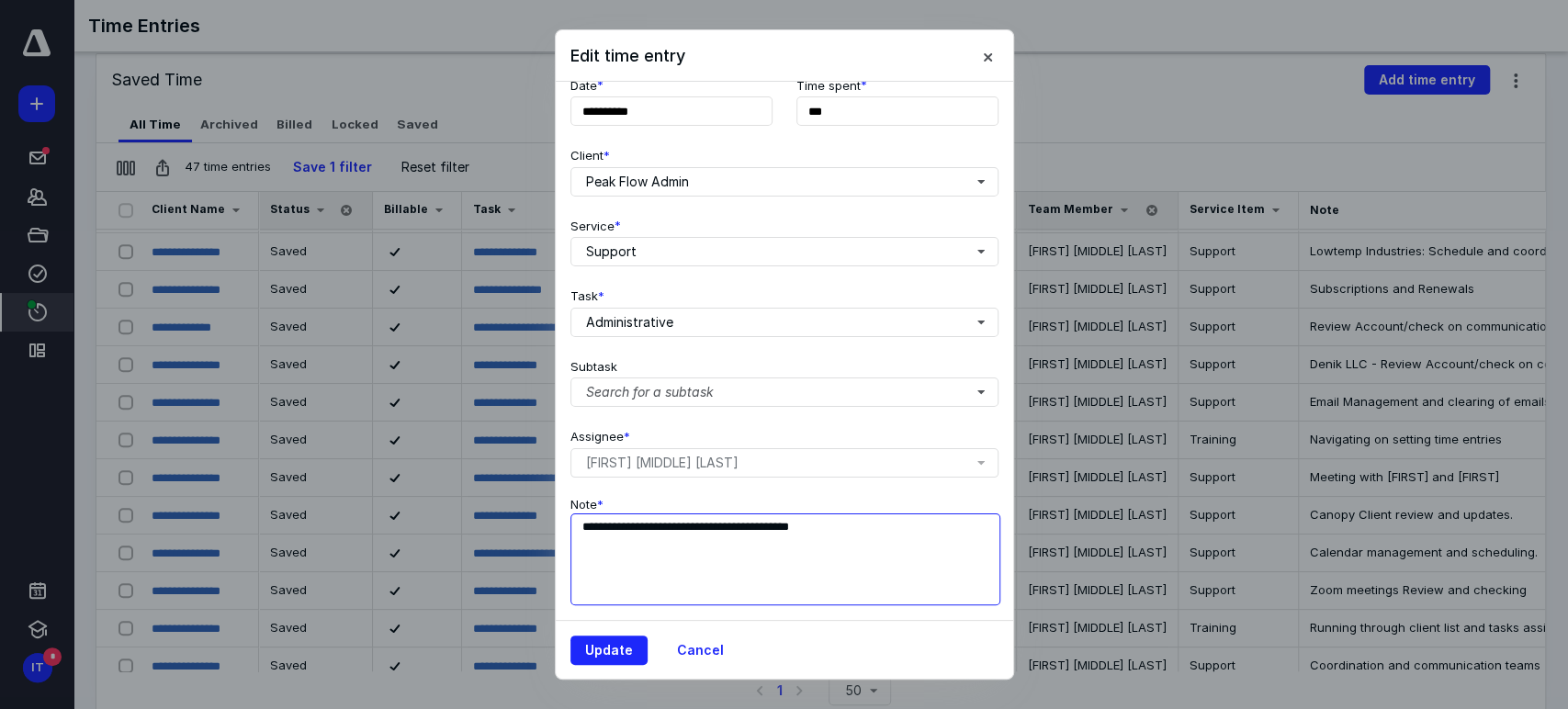 click on "**********" at bounding box center [785, 559] 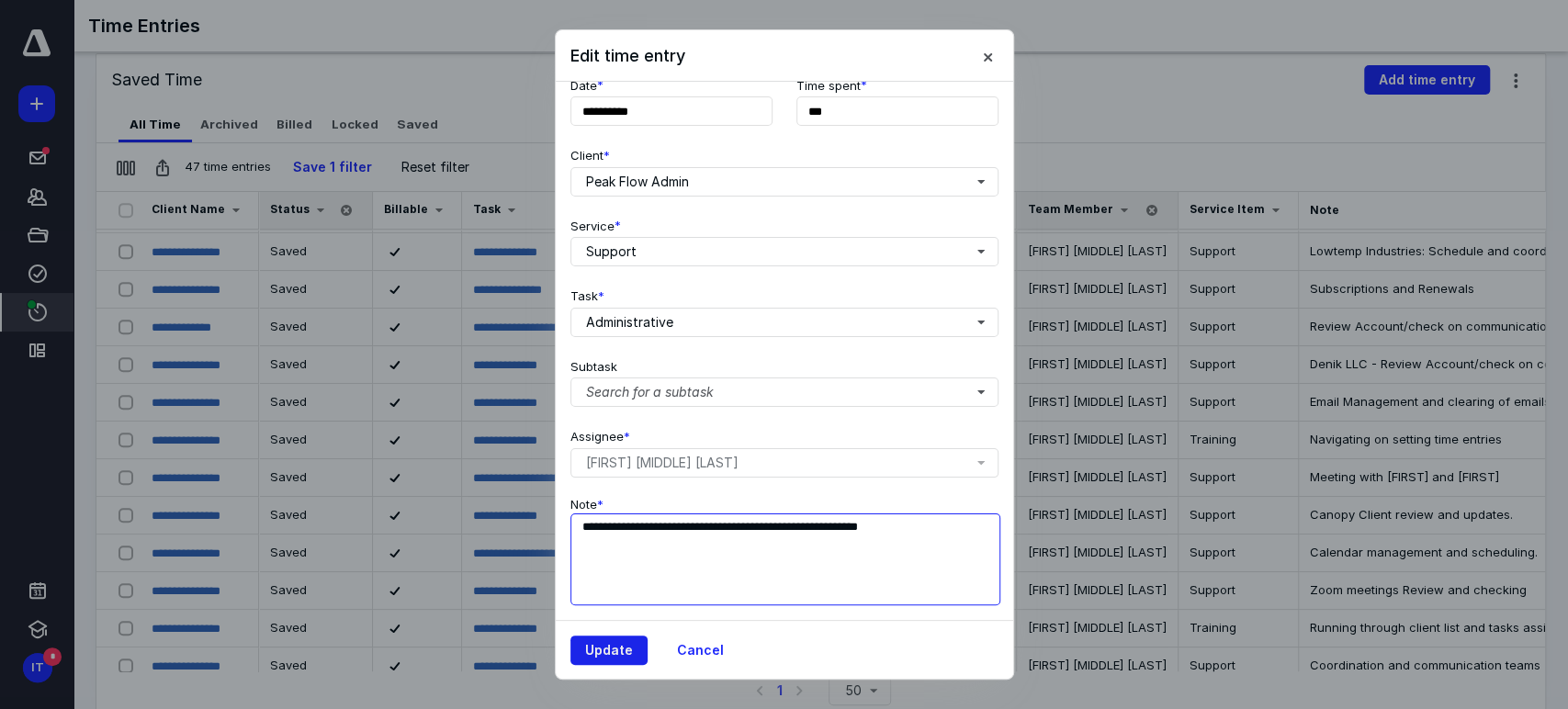 type on "**********" 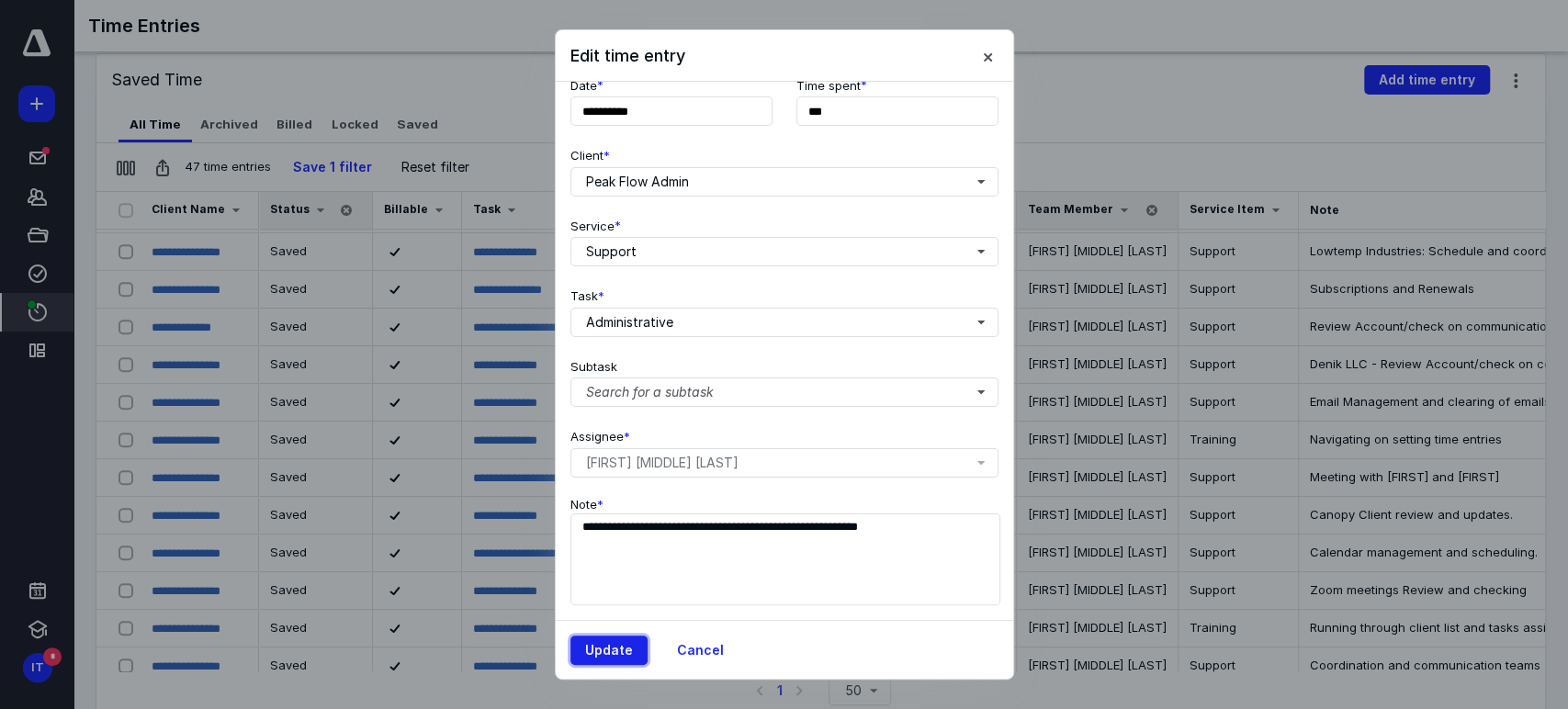 click on "Update" at bounding box center (609, 650) 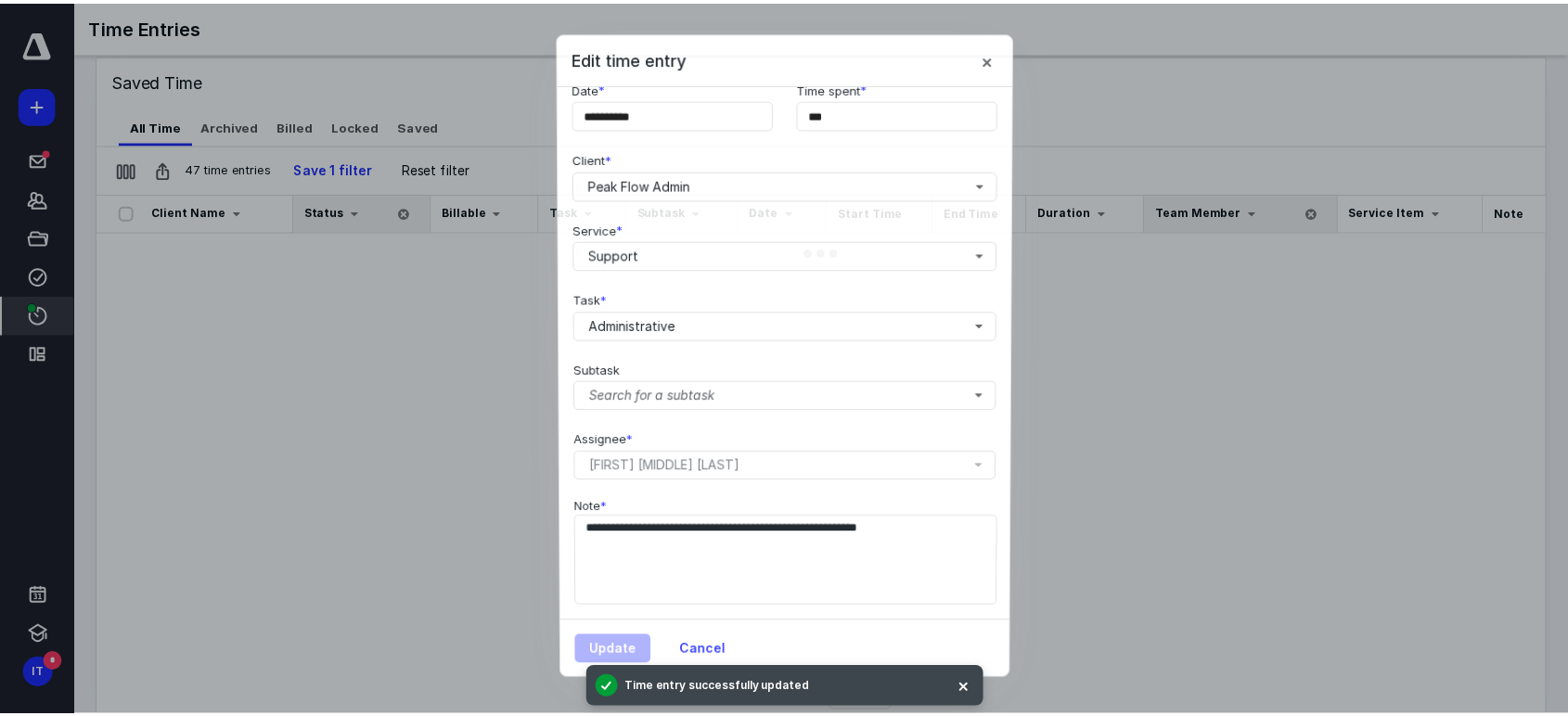 scroll, scrollTop: 0, scrollLeft: 0, axis: both 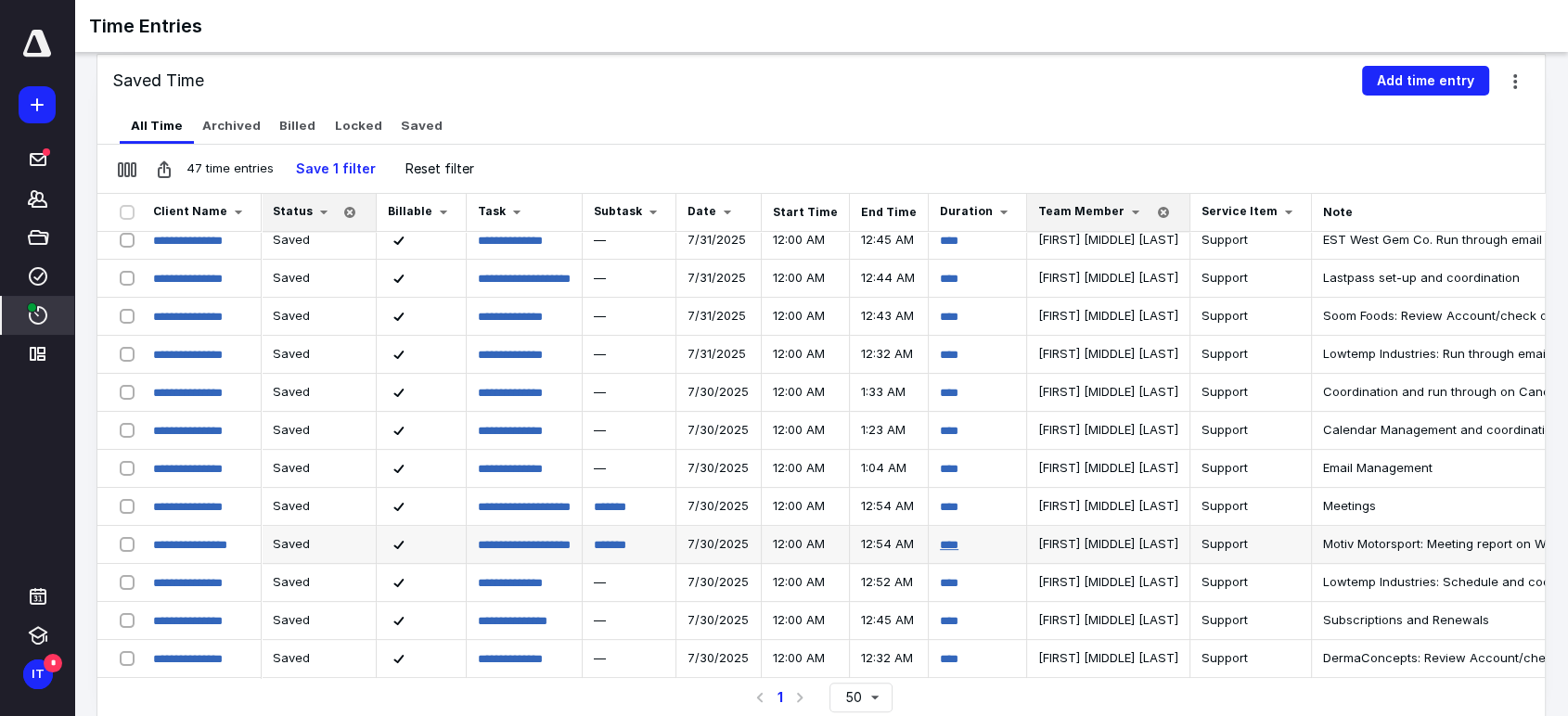 click on "****" at bounding box center (949, 544) 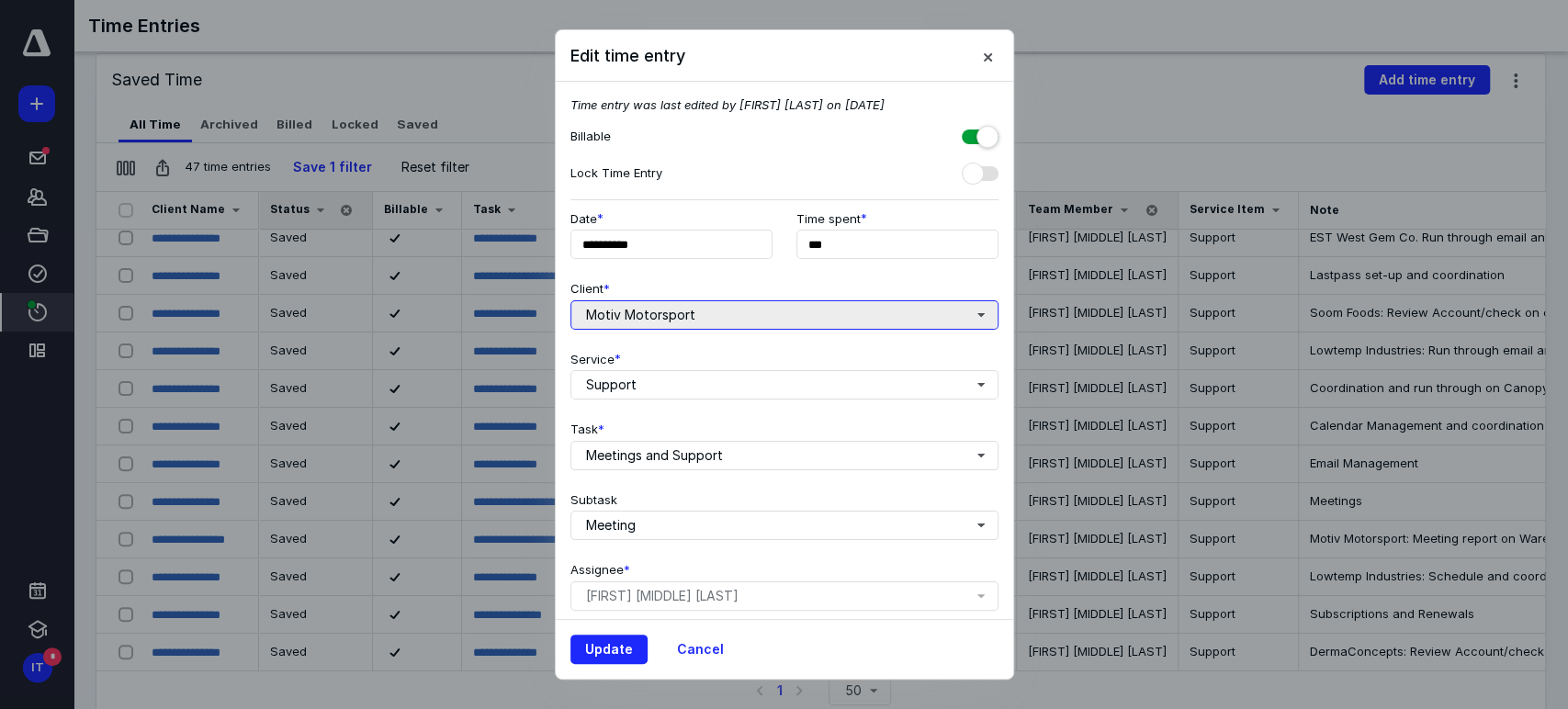 click on "Motiv Motorsport" at bounding box center [784, 315] 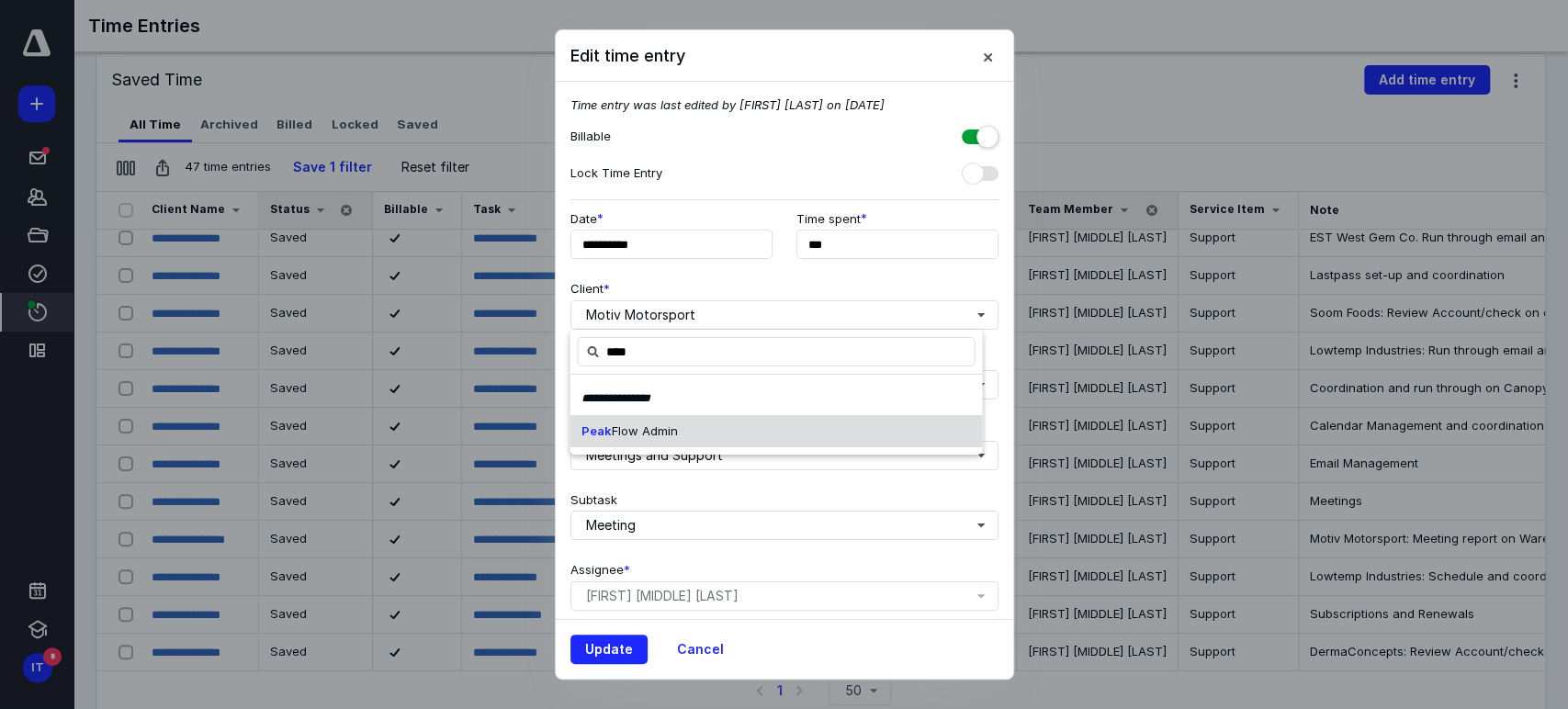 click on "Flow Admin" at bounding box center (644, 430) 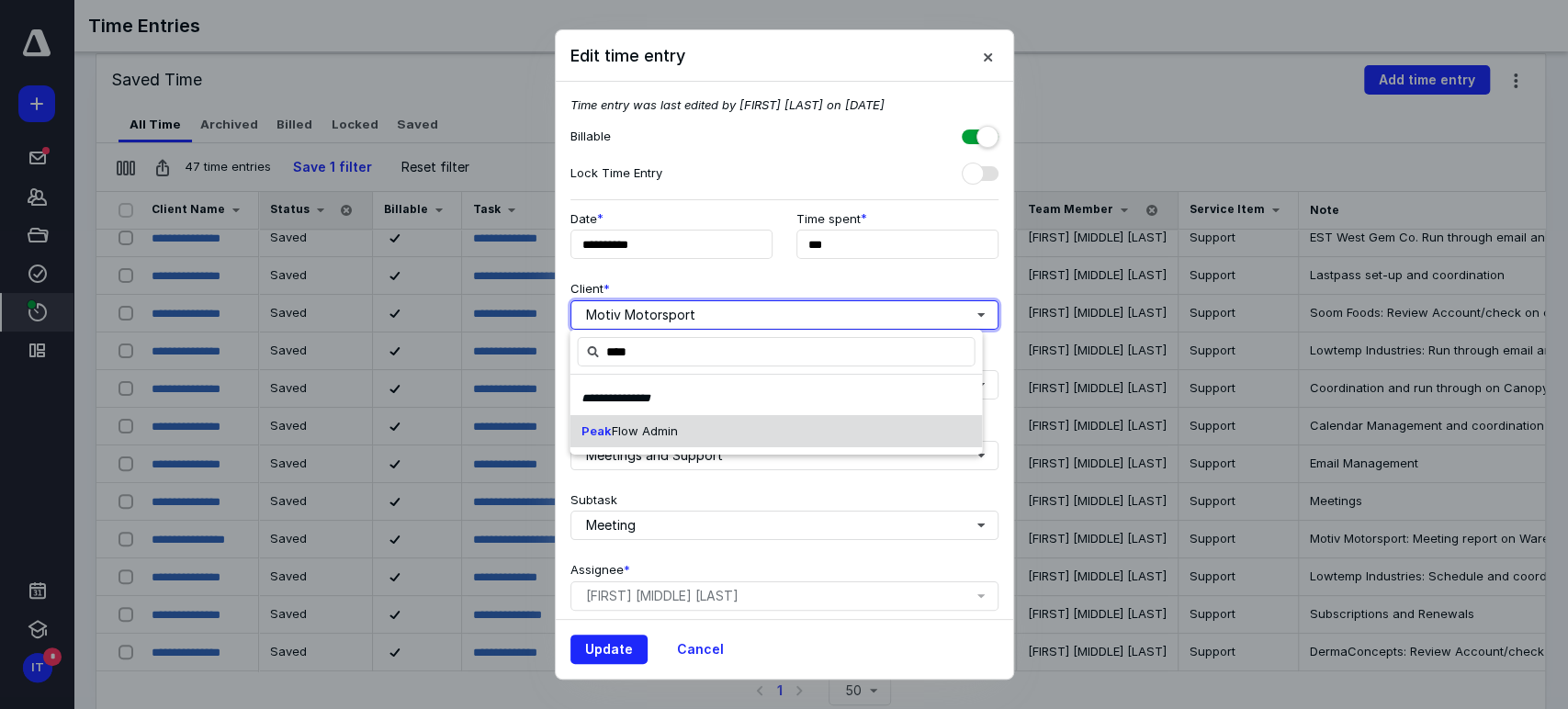 type 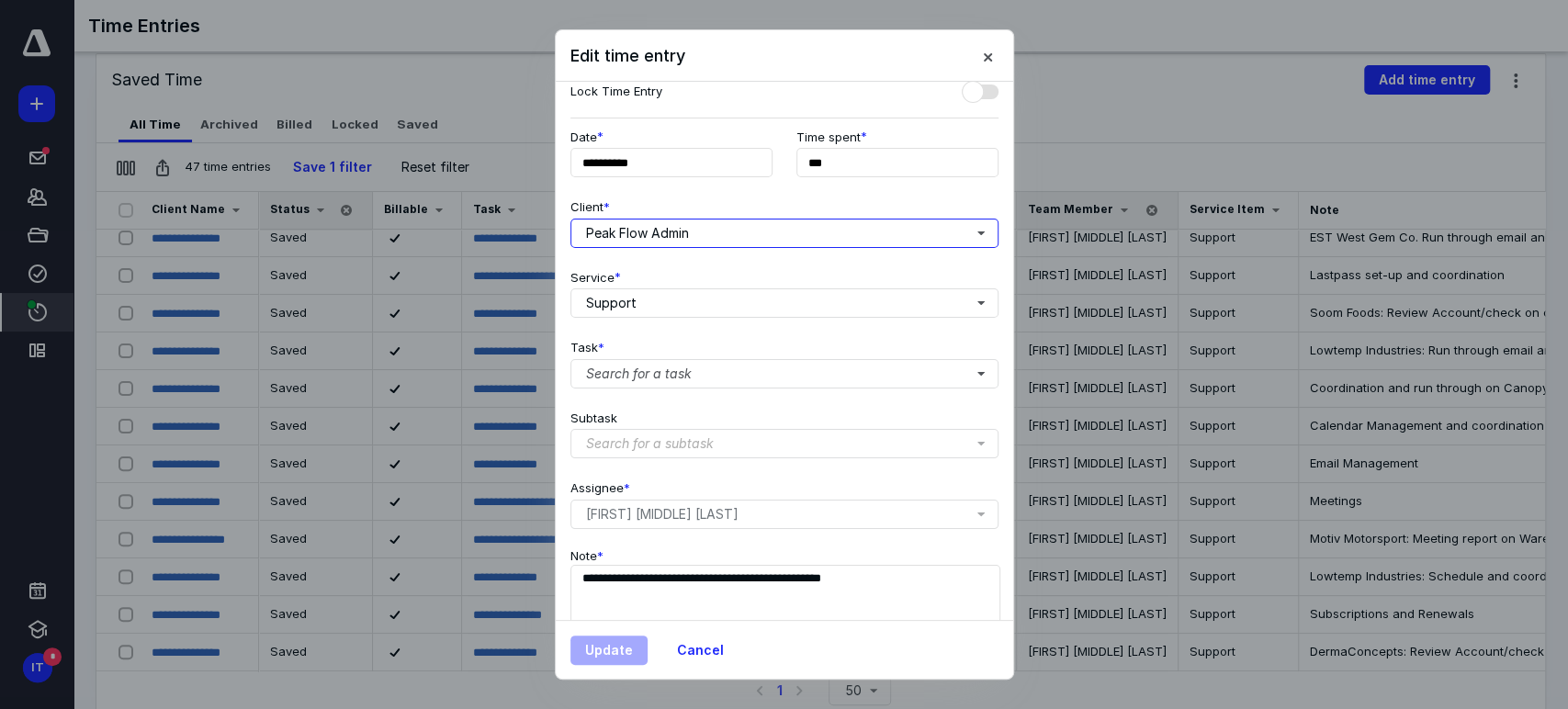 scroll, scrollTop: 148, scrollLeft: 0, axis: vertical 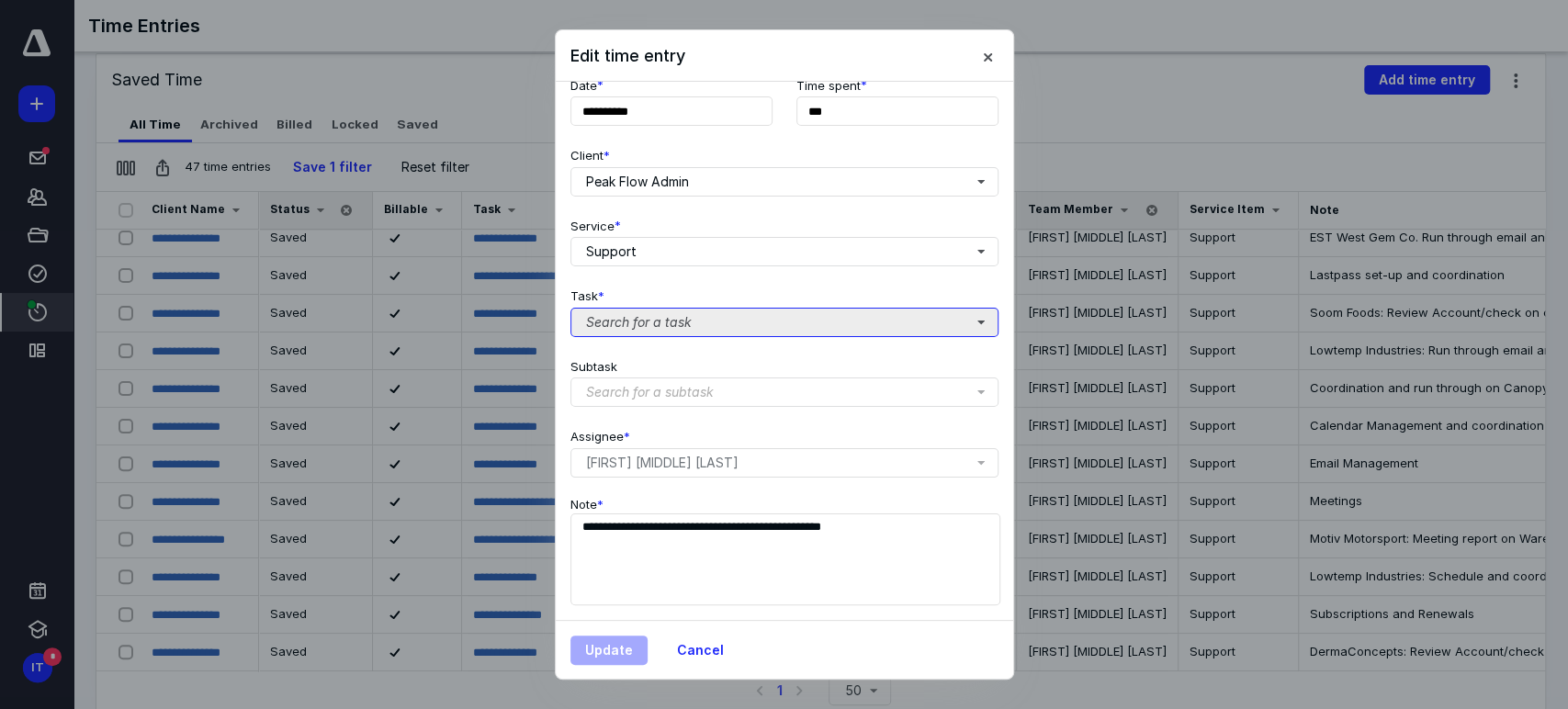 click on "Search for a task" at bounding box center (784, 322) 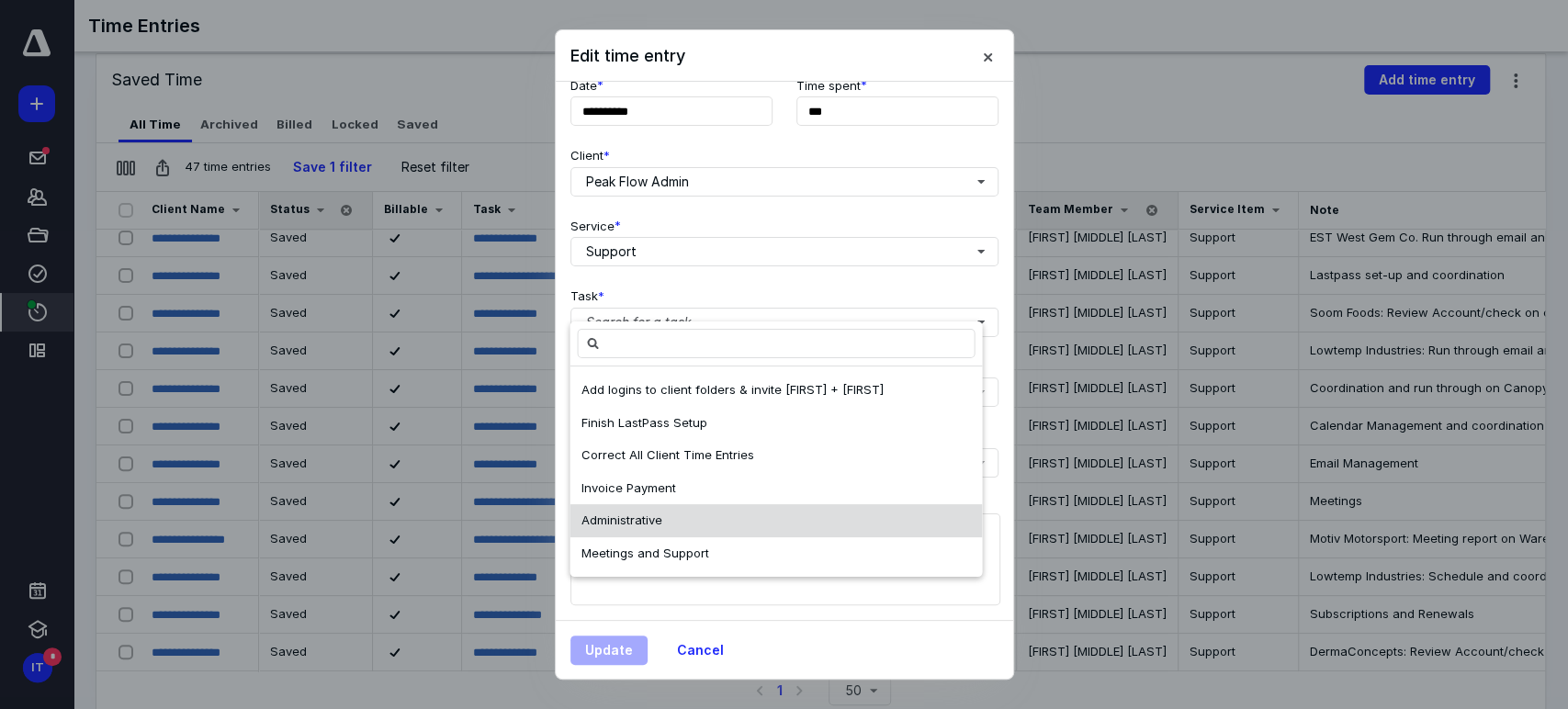 click on "Administrative" at bounding box center [621, 520] 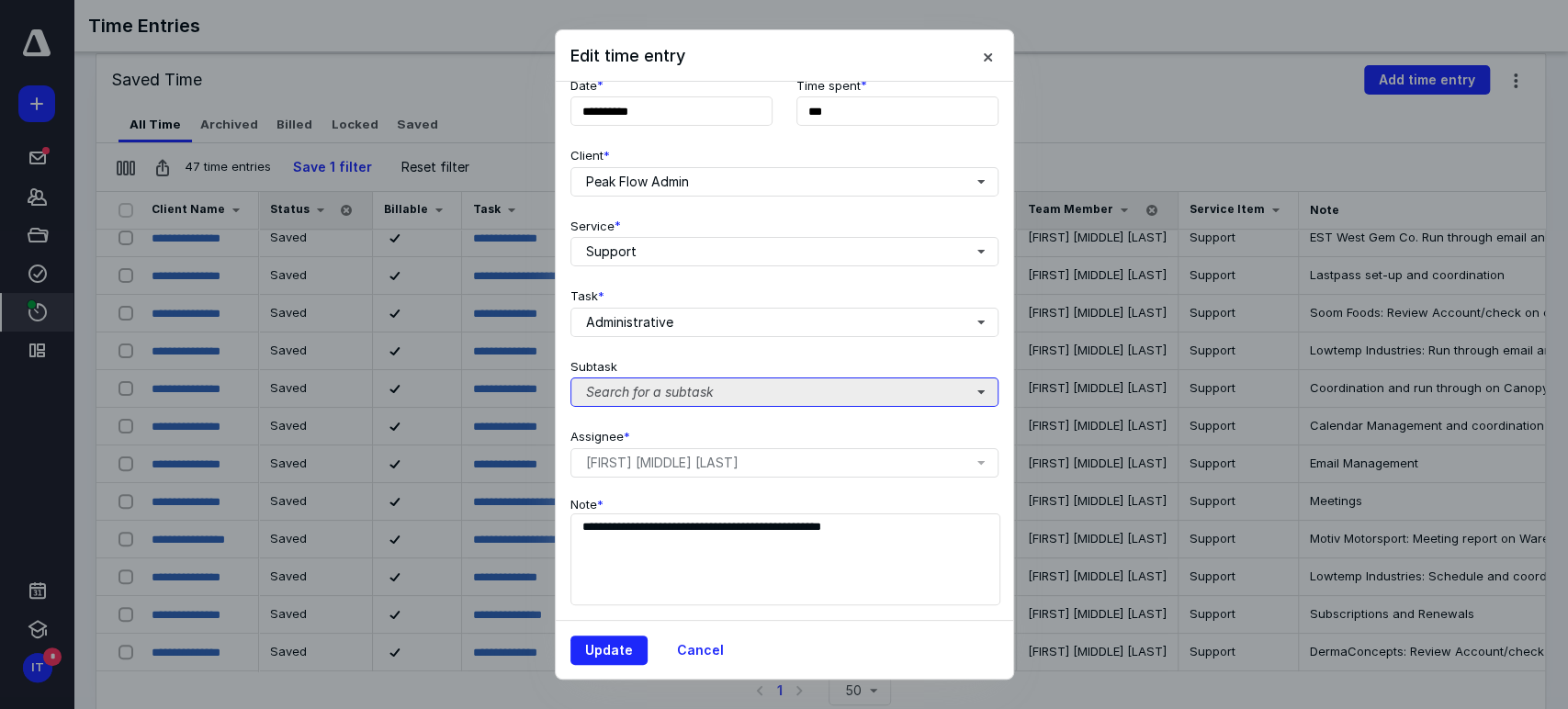 click on "Search for a subtask" at bounding box center (784, 392) 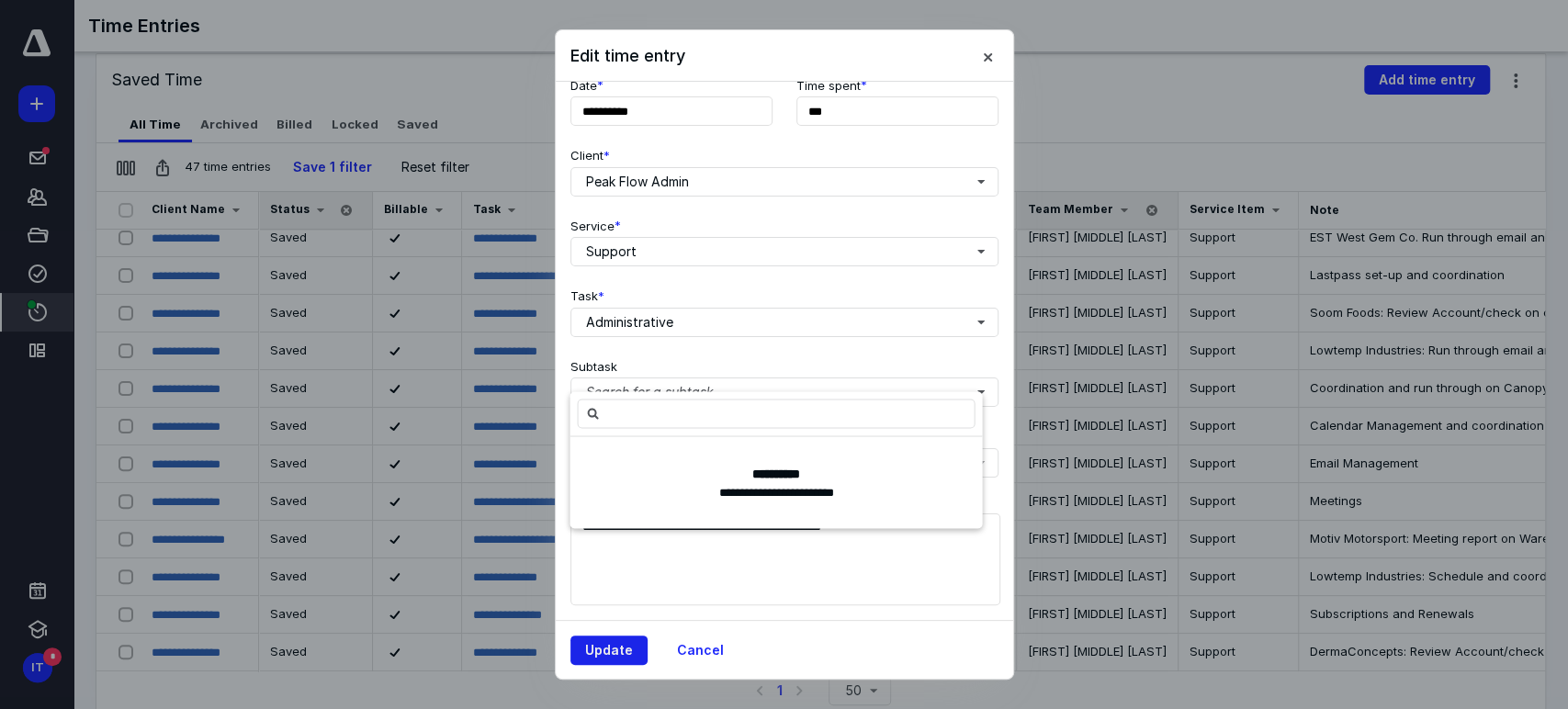 click on "Update" at bounding box center [609, 650] 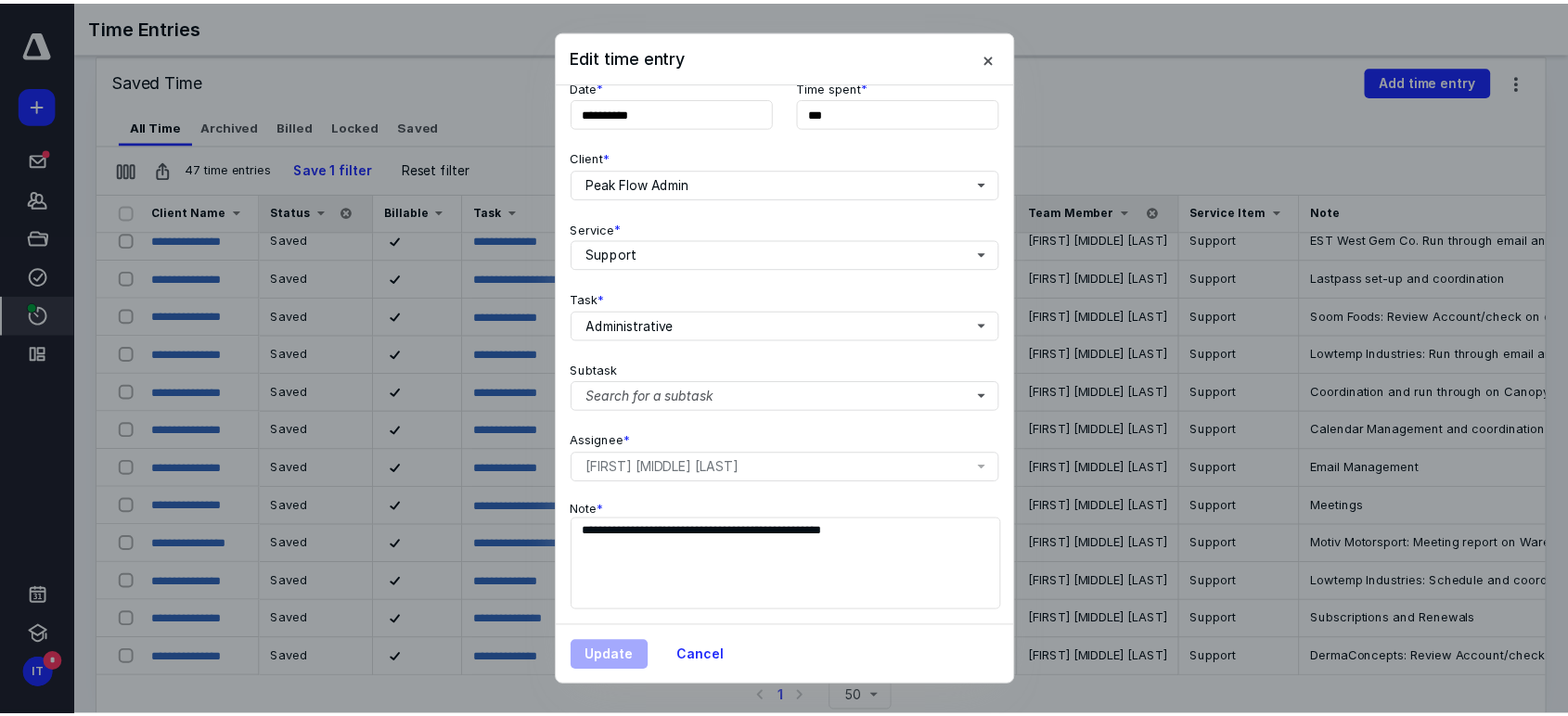 scroll, scrollTop: 0, scrollLeft: 0, axis: both 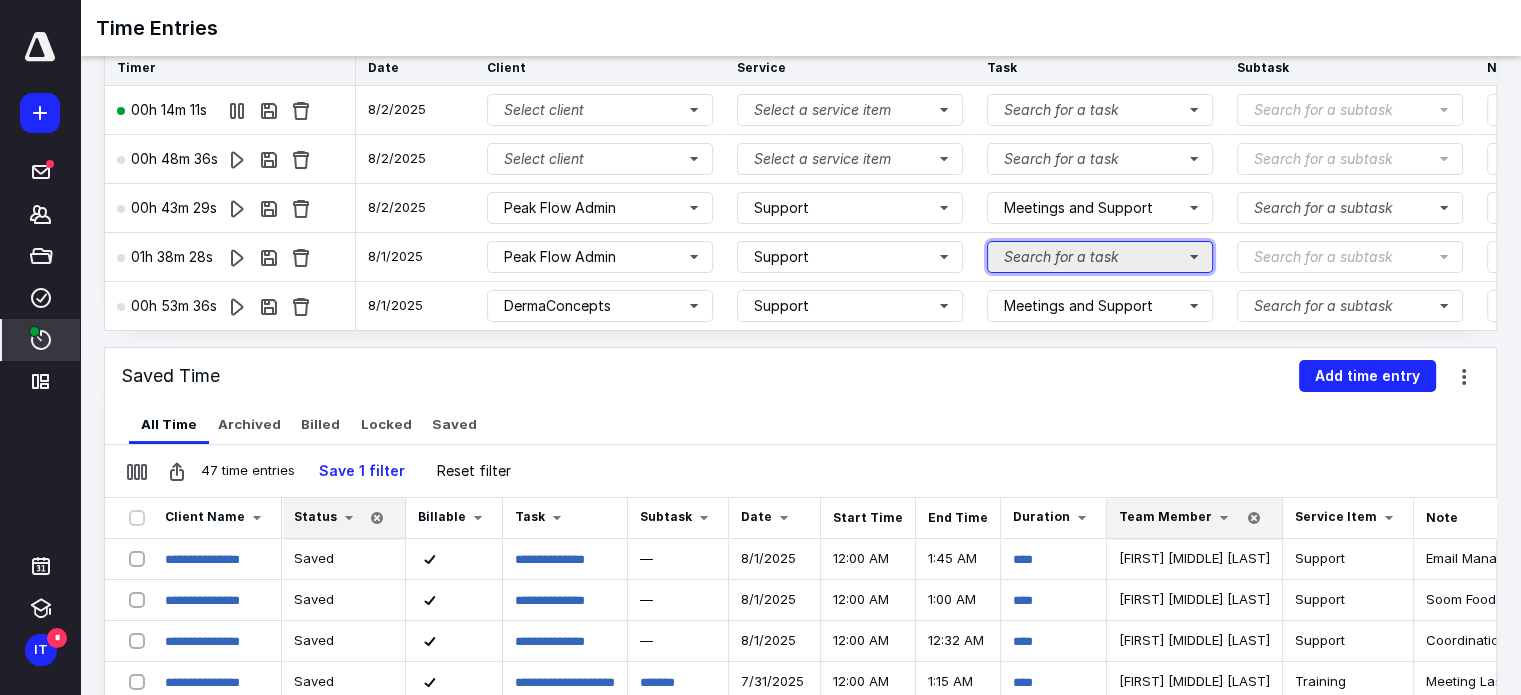 click on "Search for a task" at bounding box center (1100, 257) 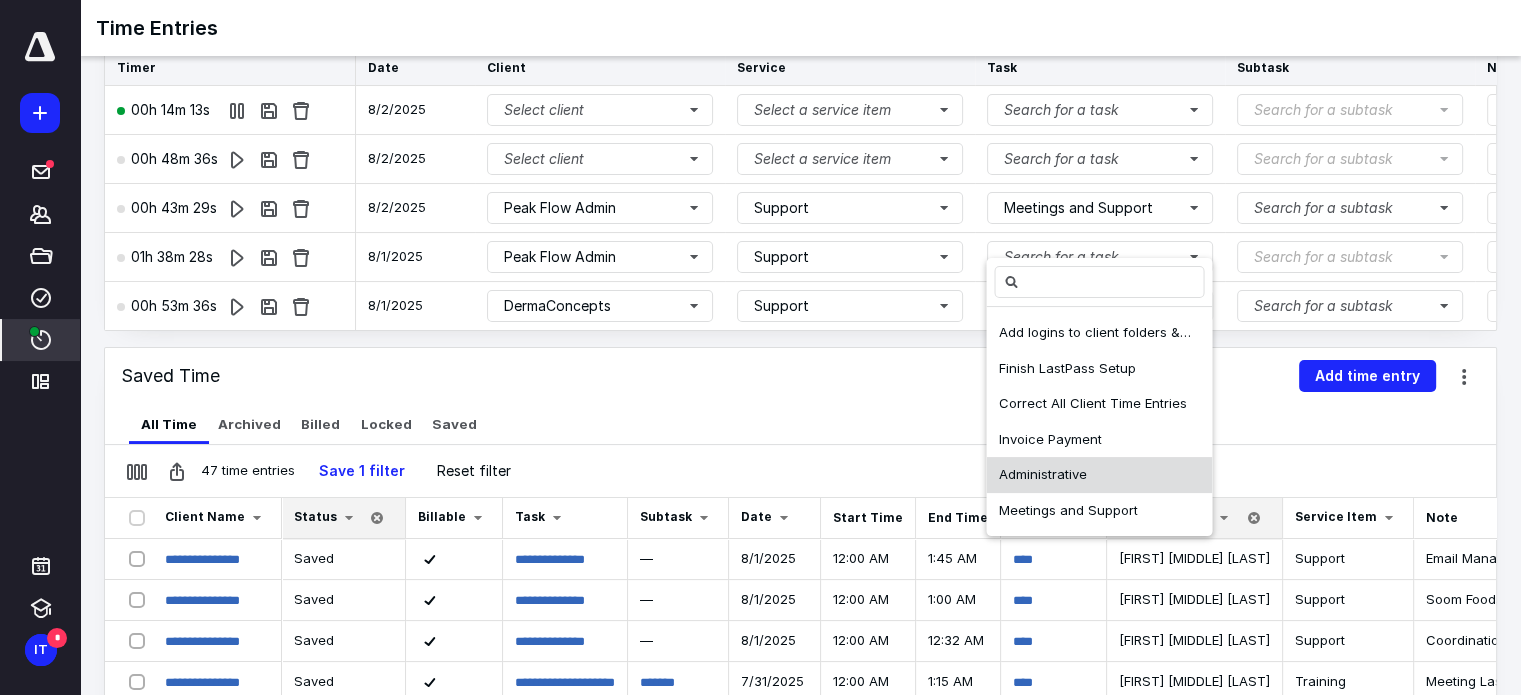 click on "Administrative" at bounding box center (1042, 474) 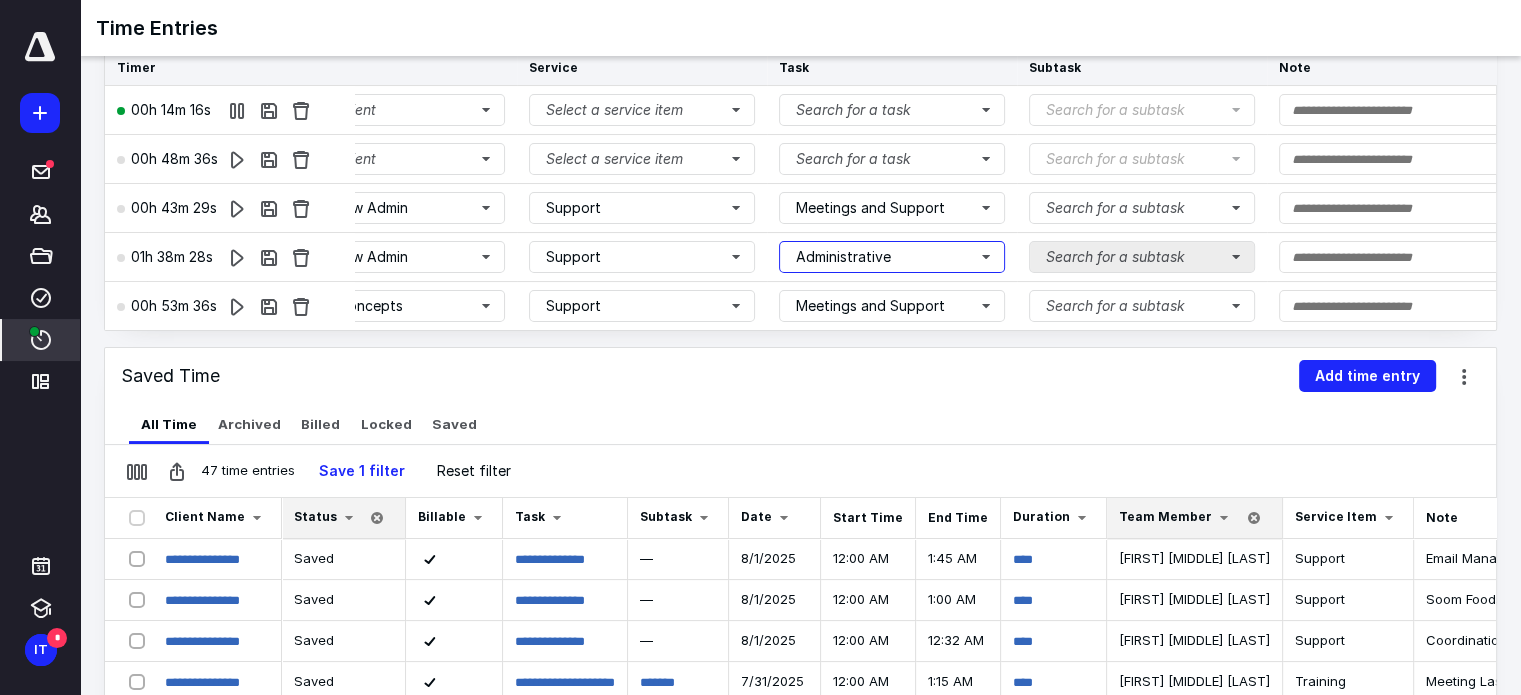 scroll, scrollTop: 14, scrollLeft: 238, axis: both 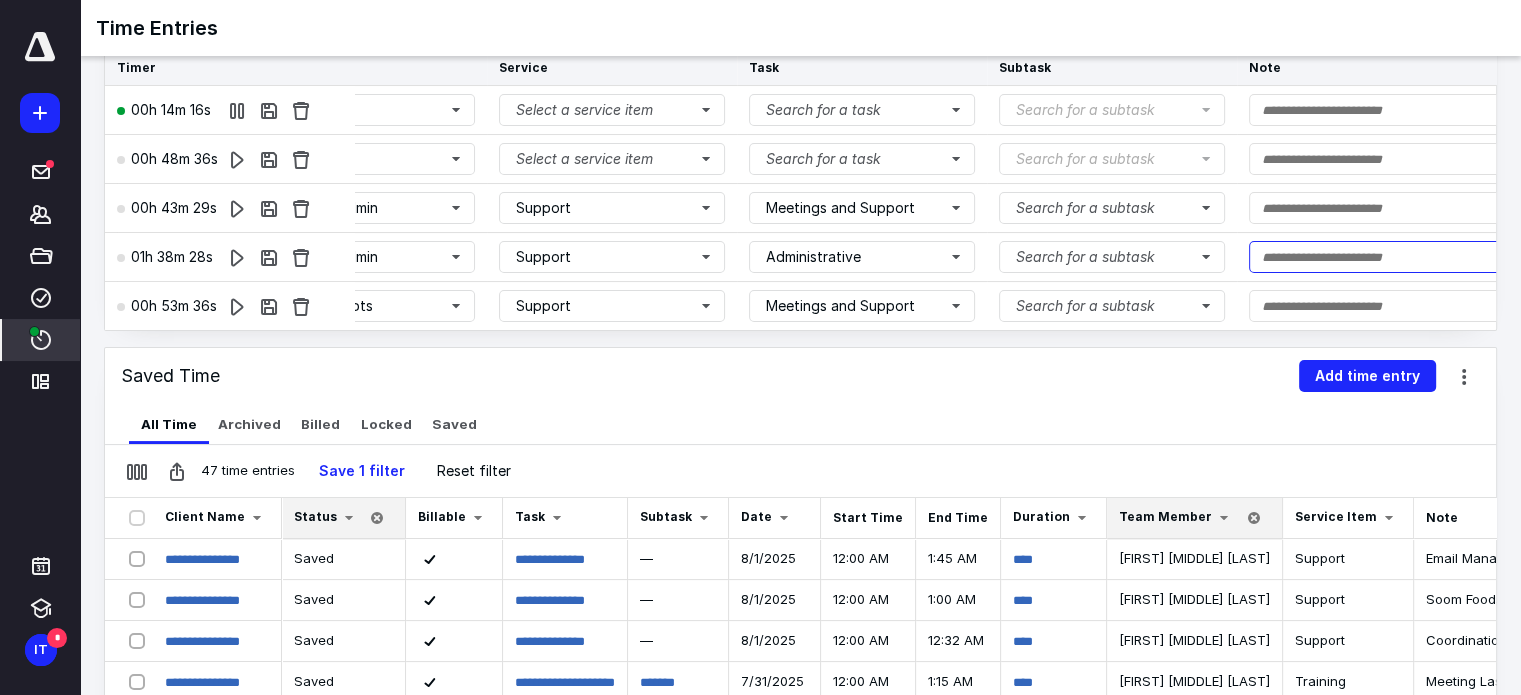 click at bounding box center (1437, 257) 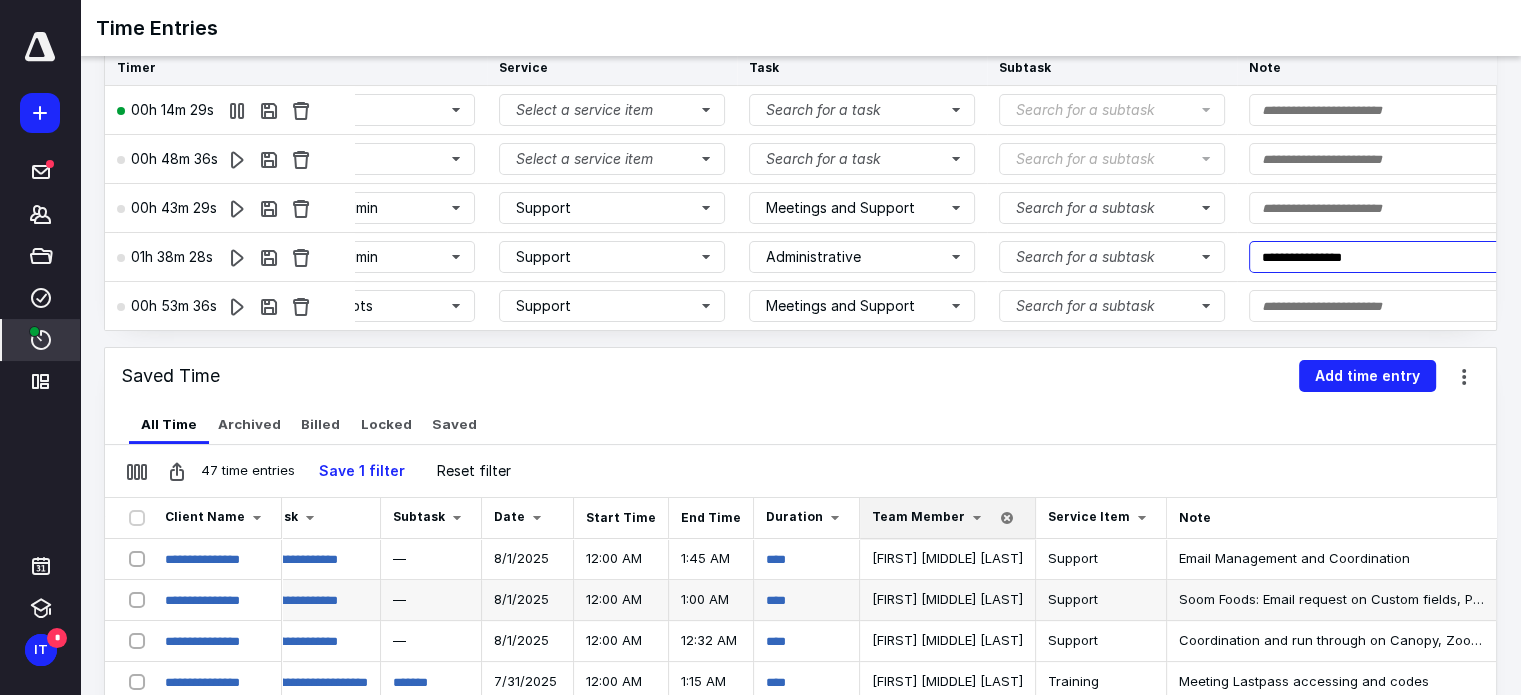 scroll, scrollTop: 0, scrollLeft: 255, axis: horizontal 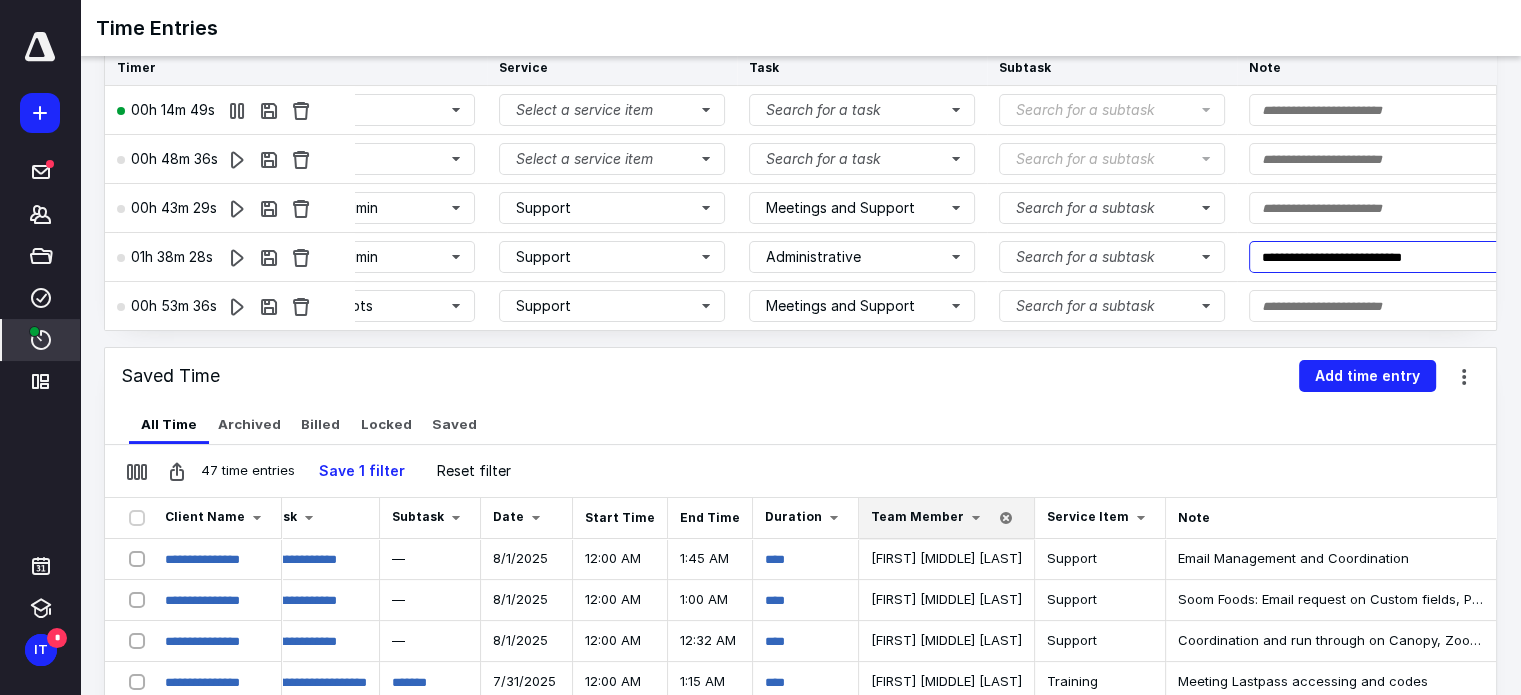 click on "**********" at bounding box center (1437, 257) 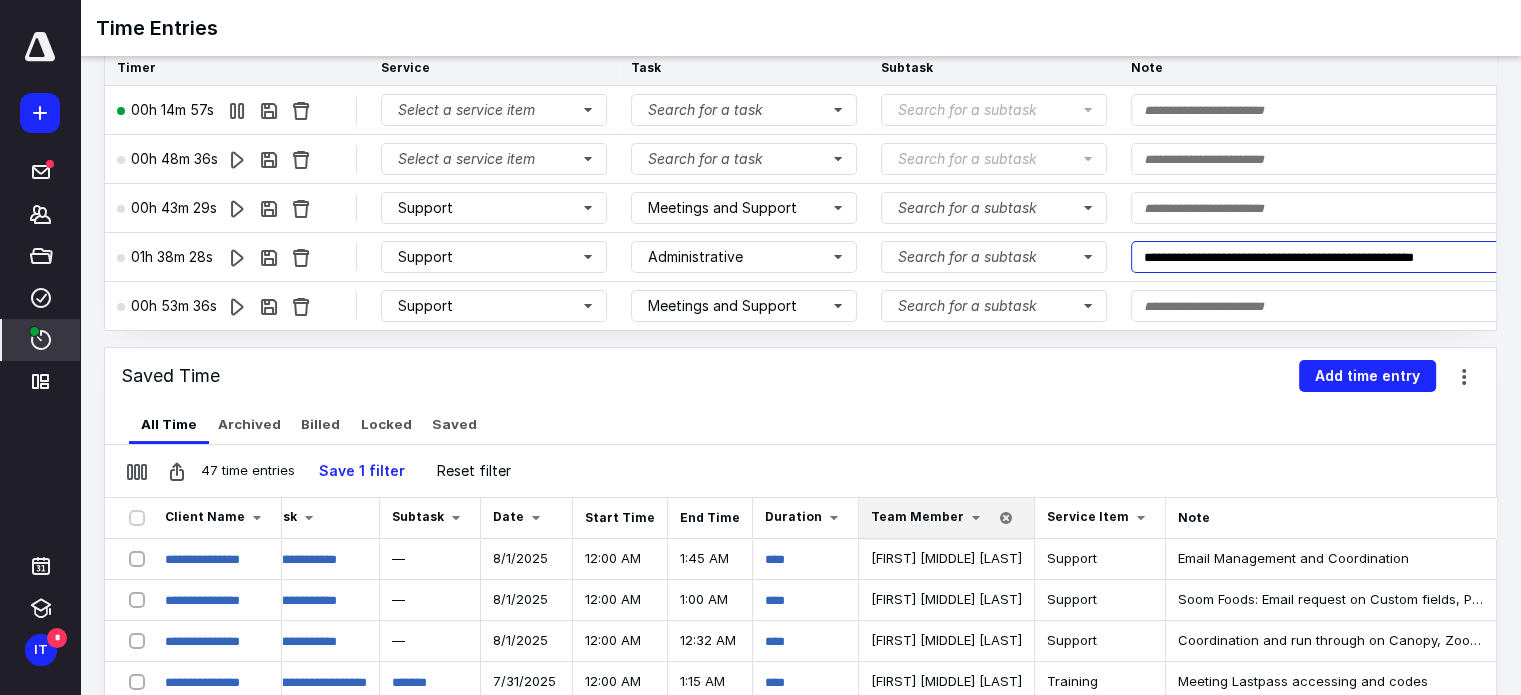 scroll, scrollTop: 14, scrollLeft: 364, axis: both 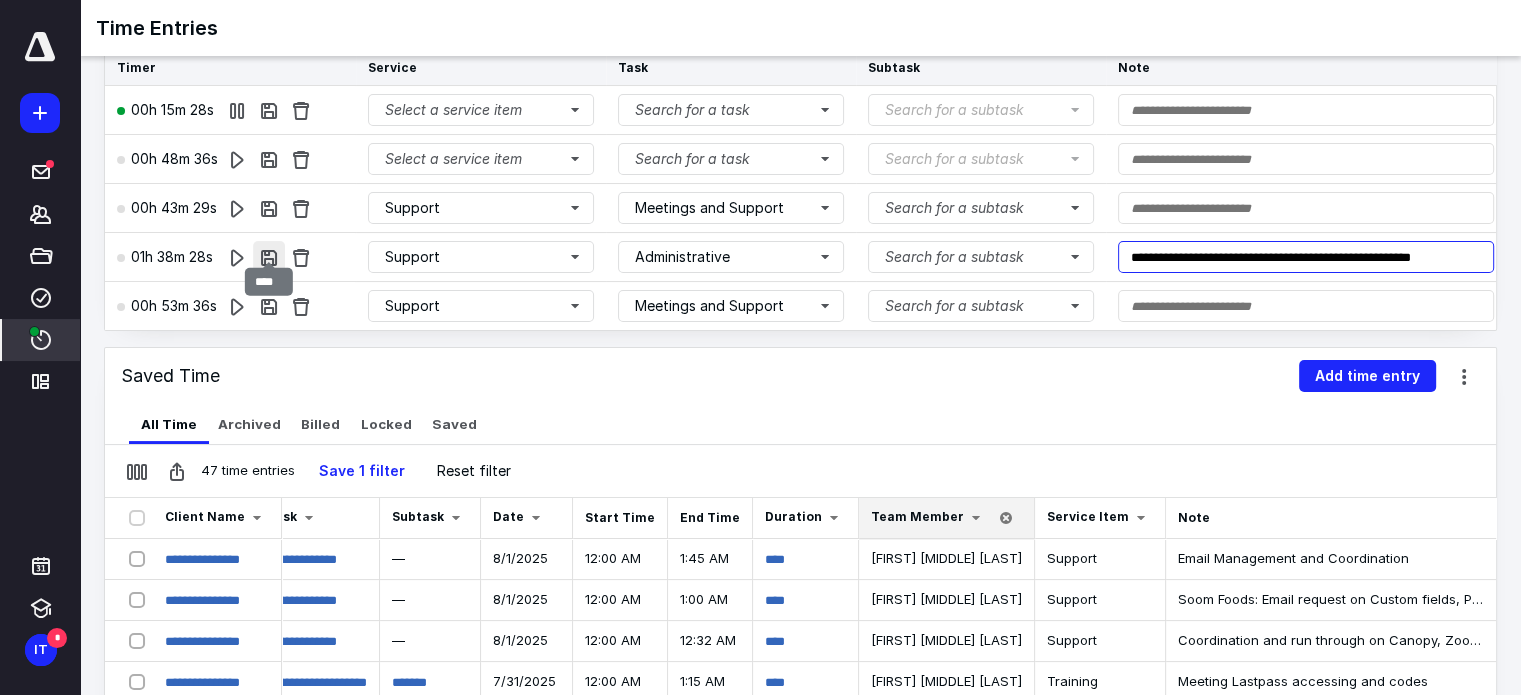 type on "**********" 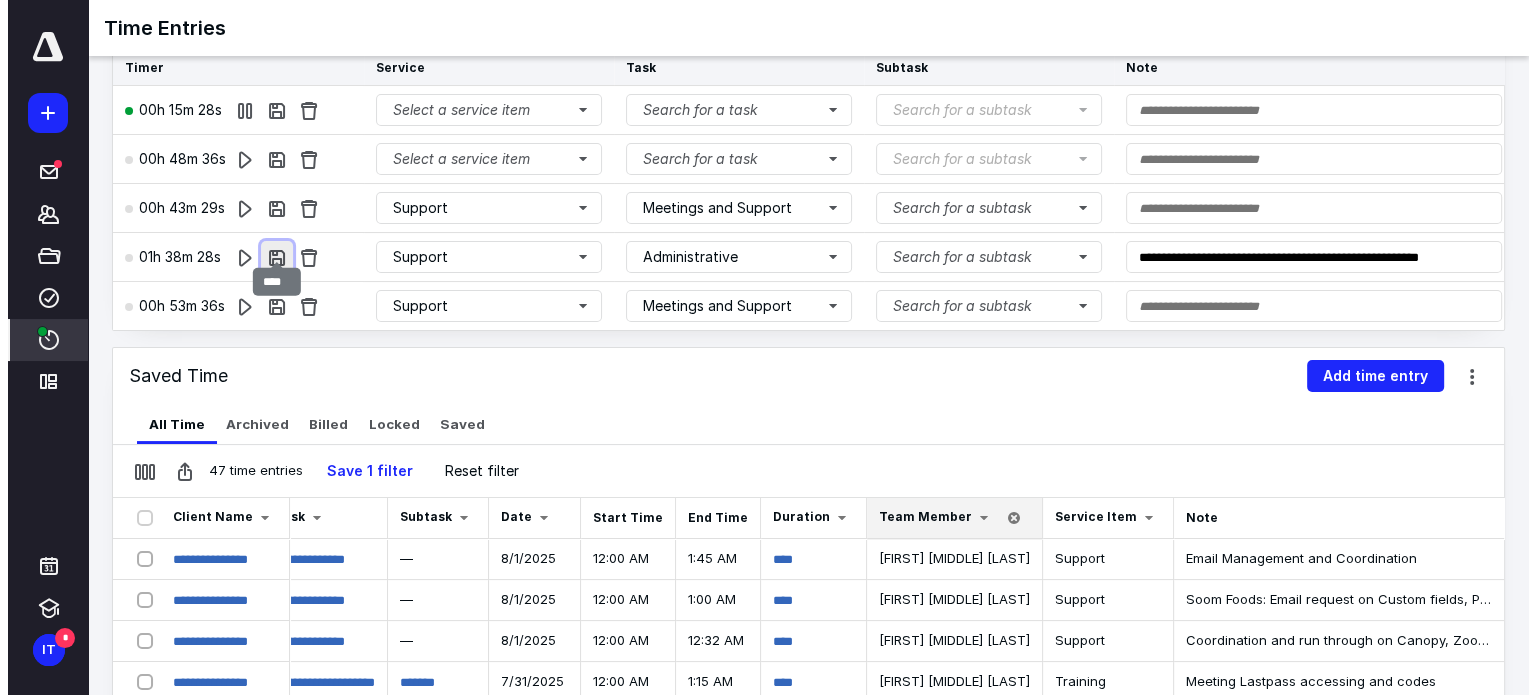 scroll, scrollTop: 0, scrollLeft: 0, axis: both 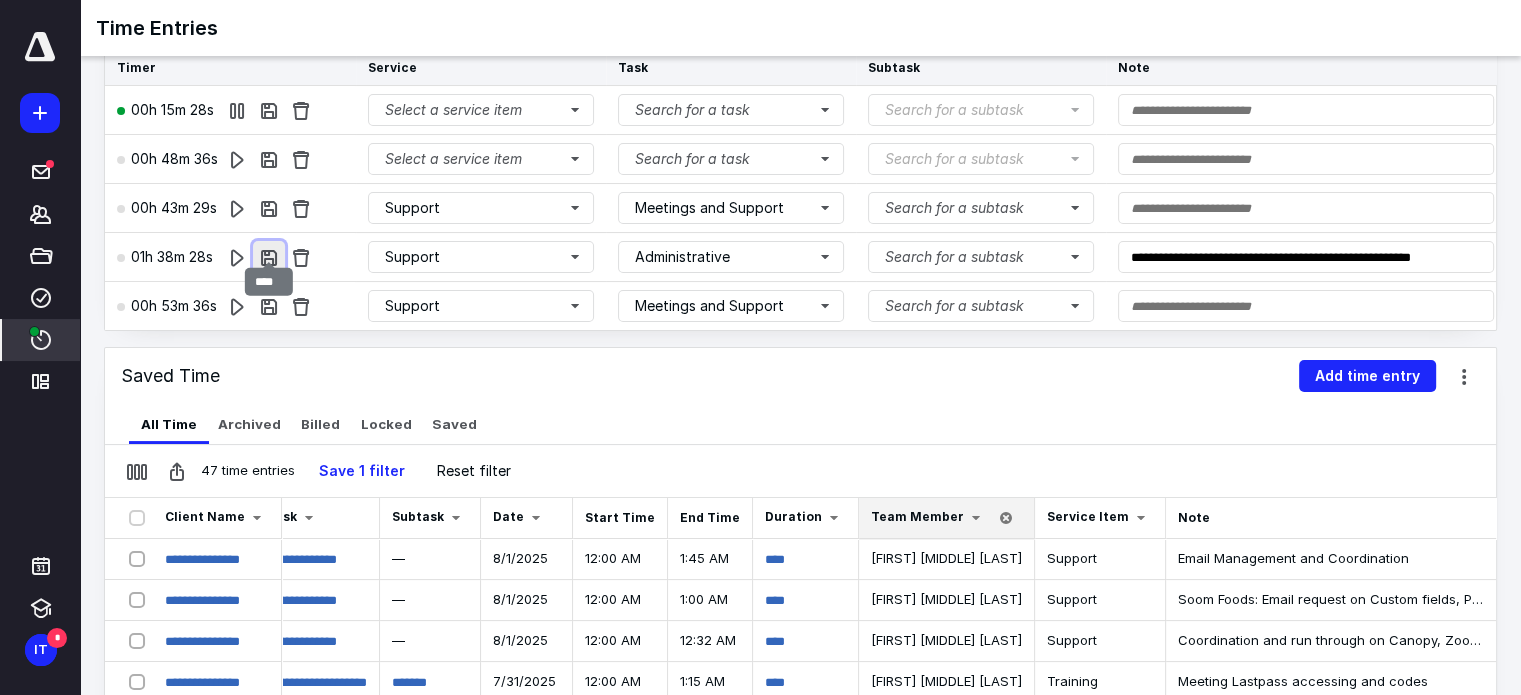 click at bounding box center (269, 257) 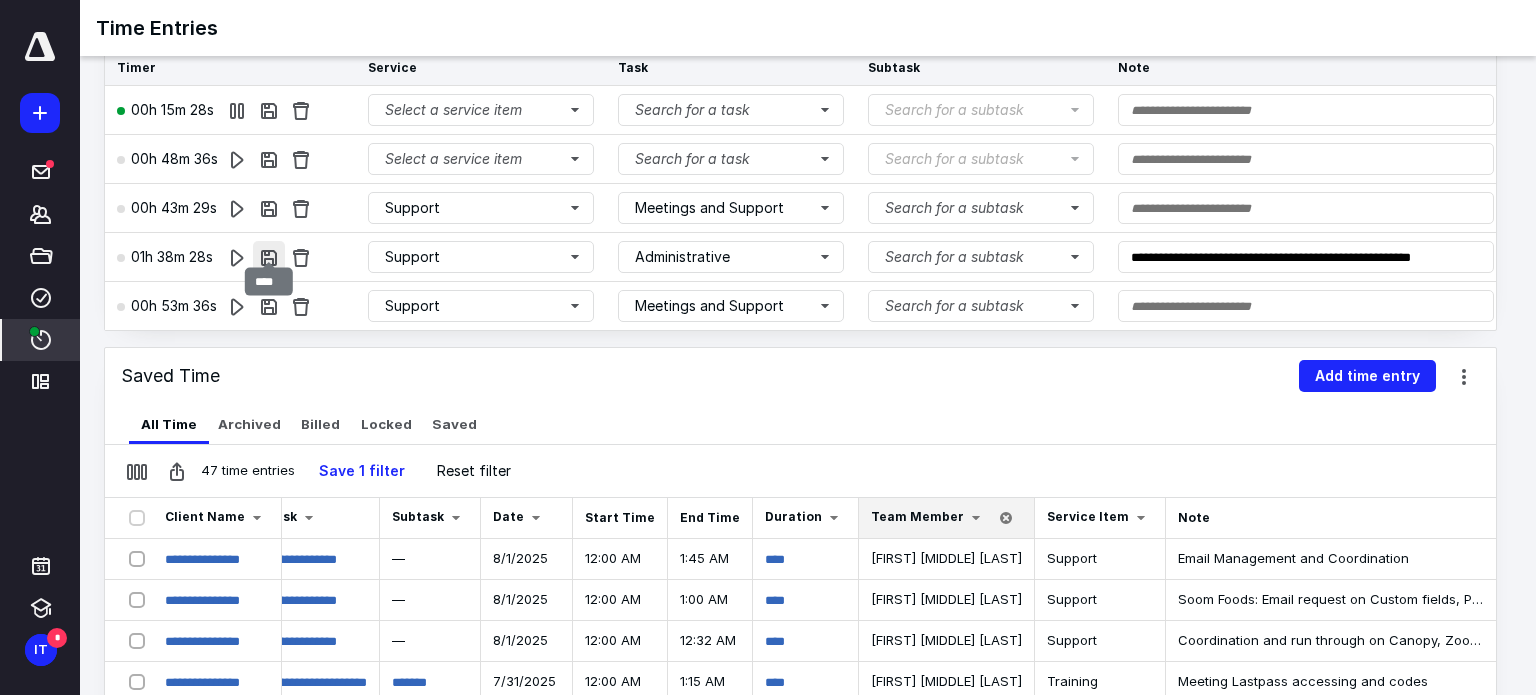 scroll, scrollTop: 0, scrollLeft: 240, axis: horizontal 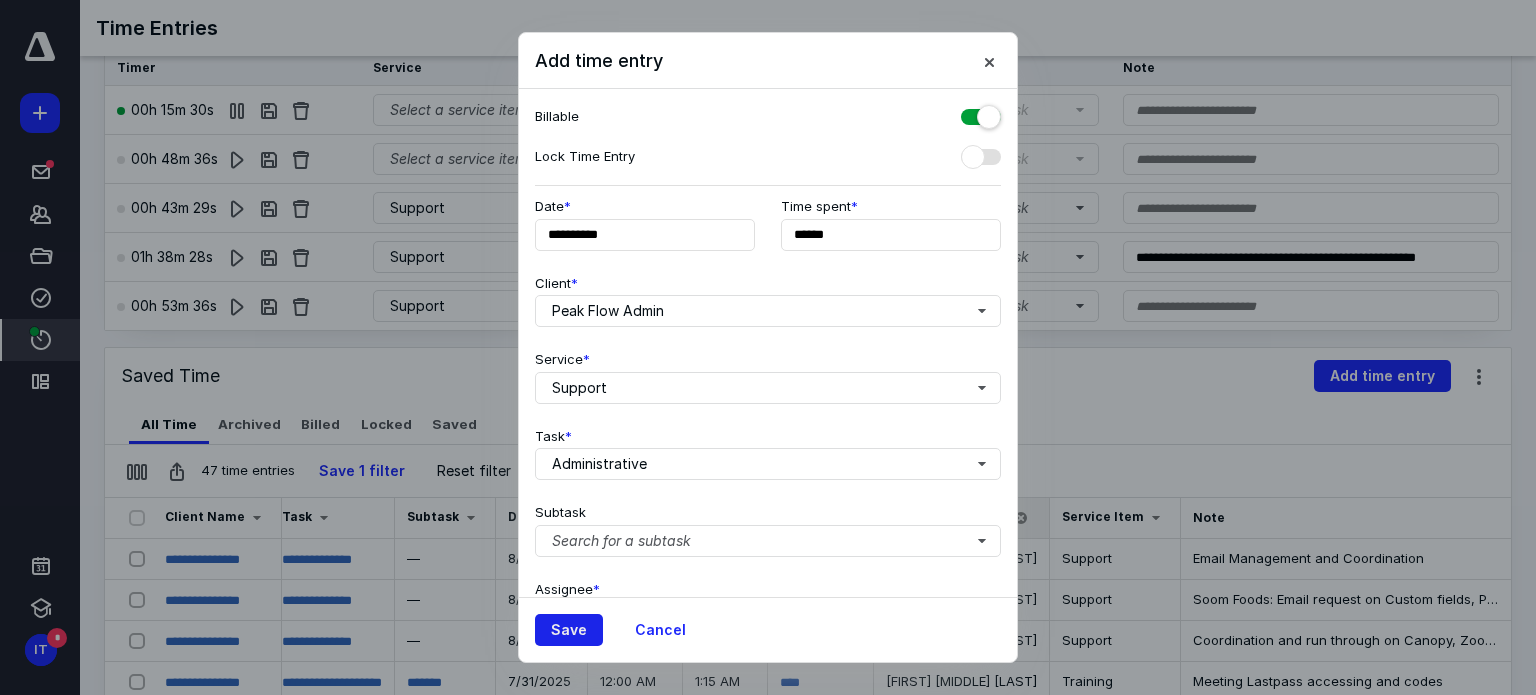 click on "Save" at bounding box center (569, 630) 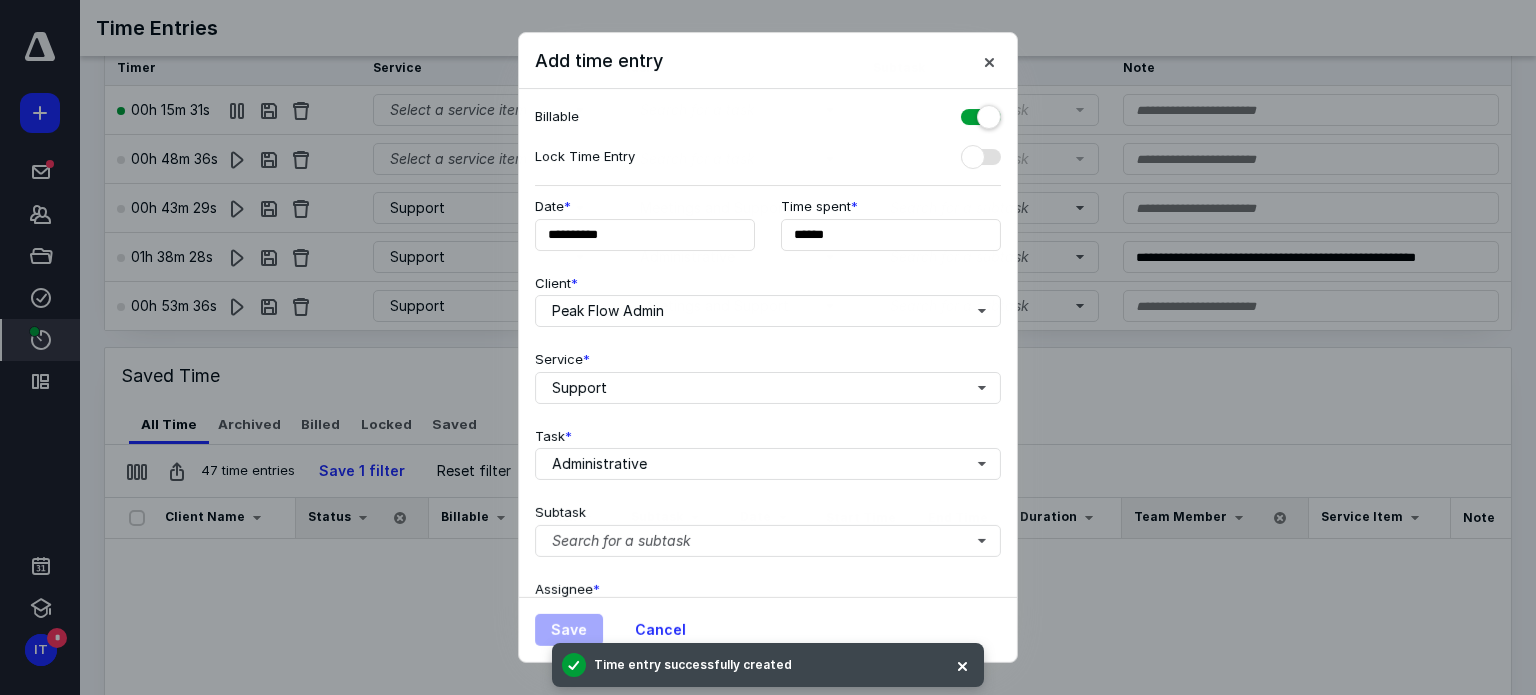 scroll, scrollTop: 0, scrollLeft: 0, axis: both 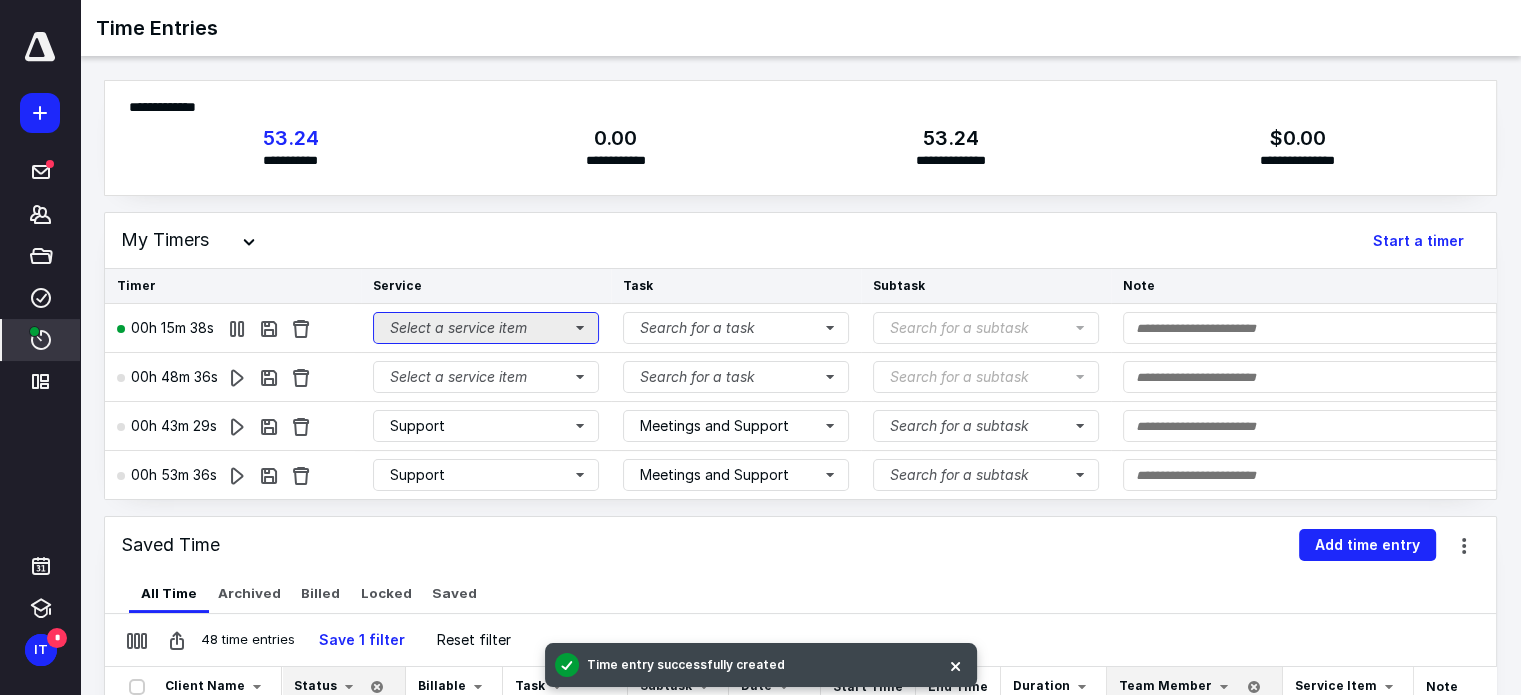 click on "Select a service item" at bounding box center (486, 328) 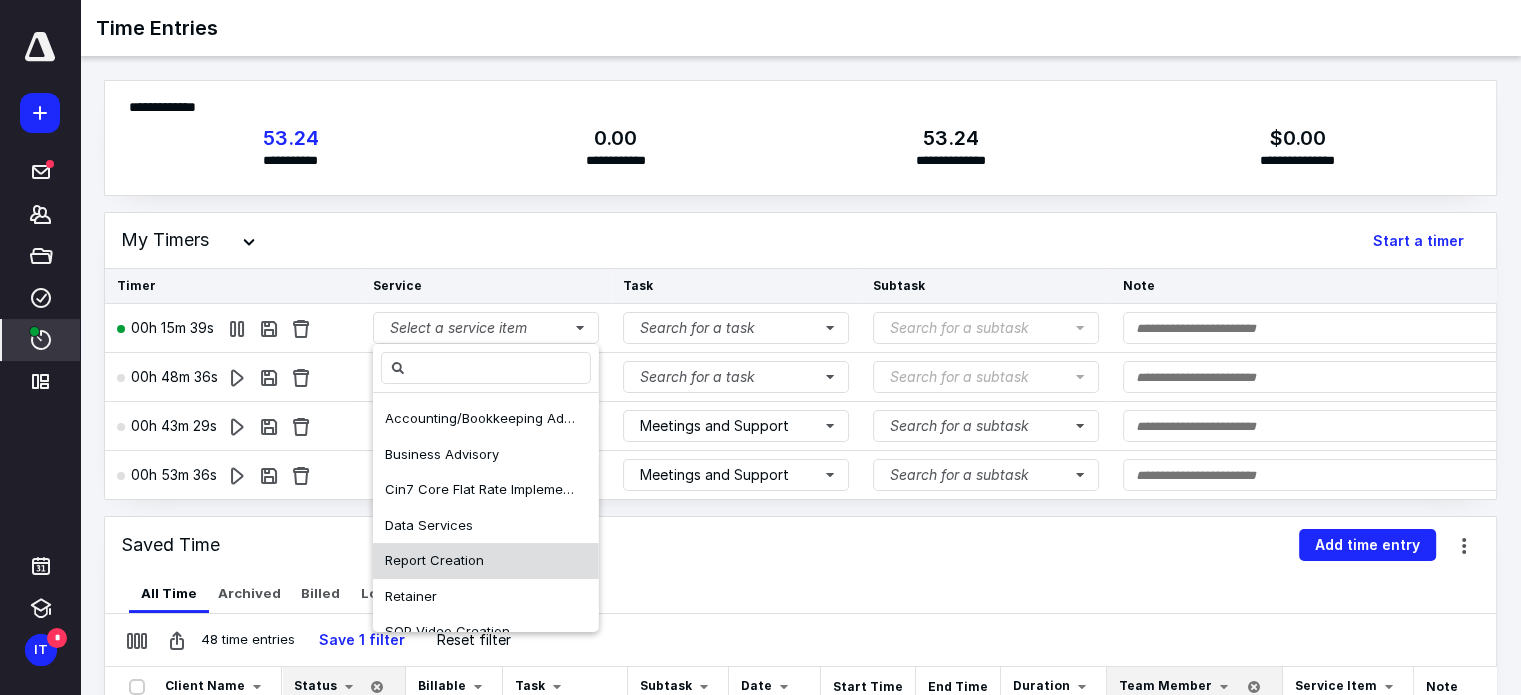 scroll, scrollTop: 132, scrollLeft: 0, axis: vertical 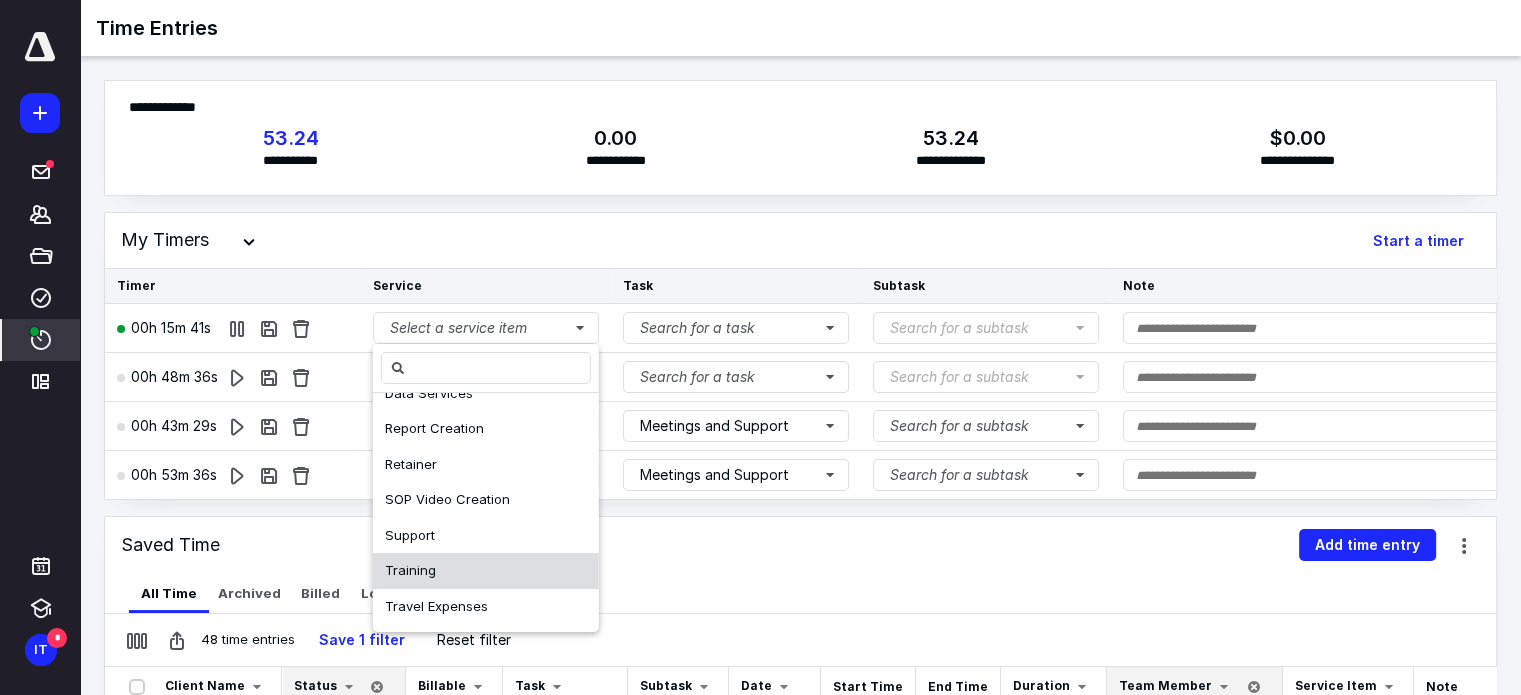 click on "Training" at bounding box center [486, 571] 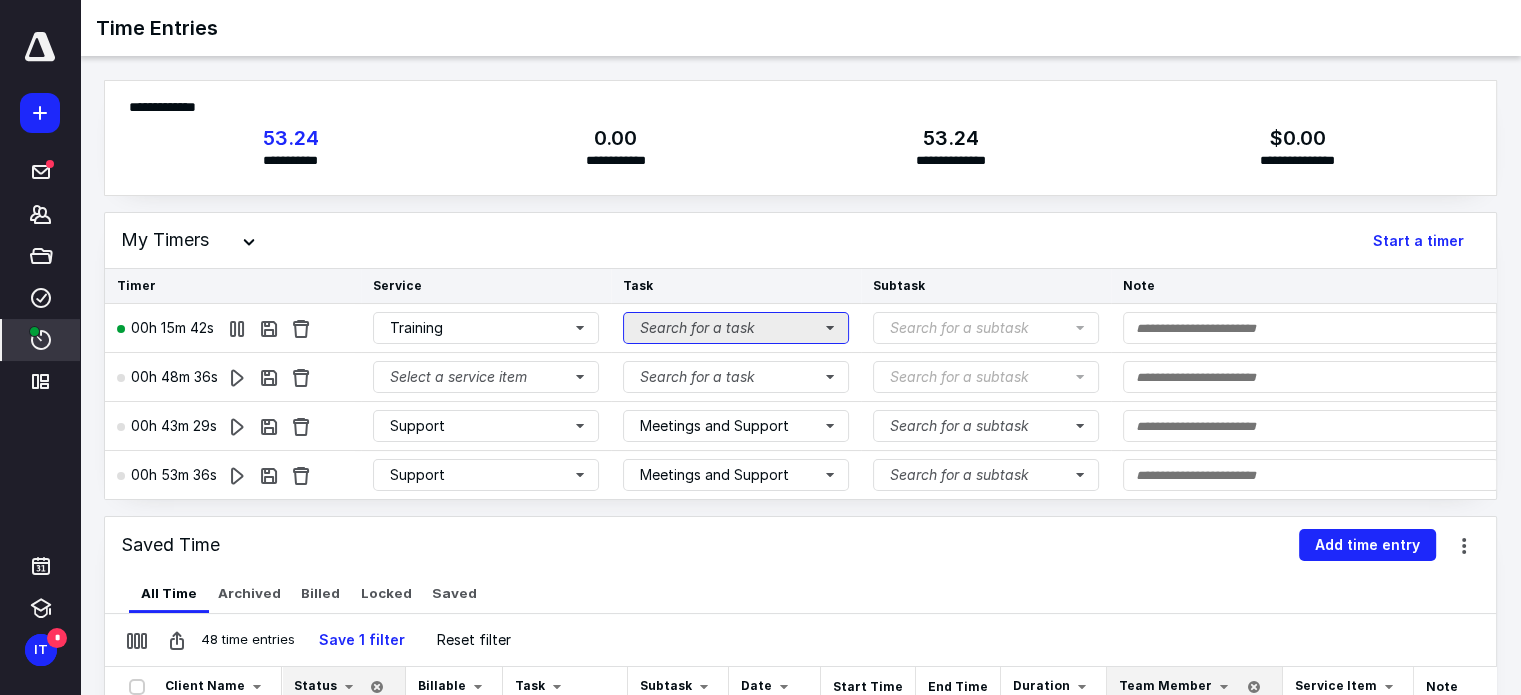 click on "Search for a task" at bounding box center (736, 328) 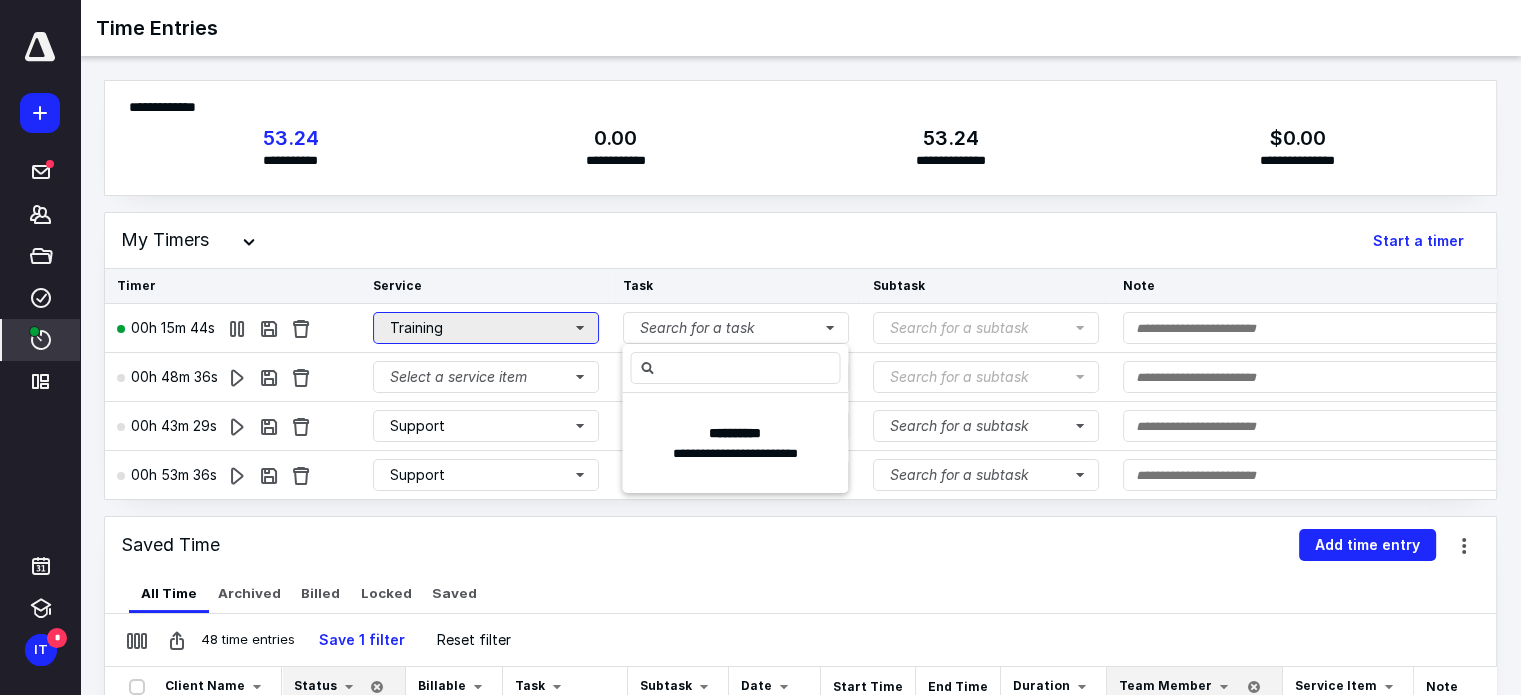 click on "Training" at bounding box center [486, 328] 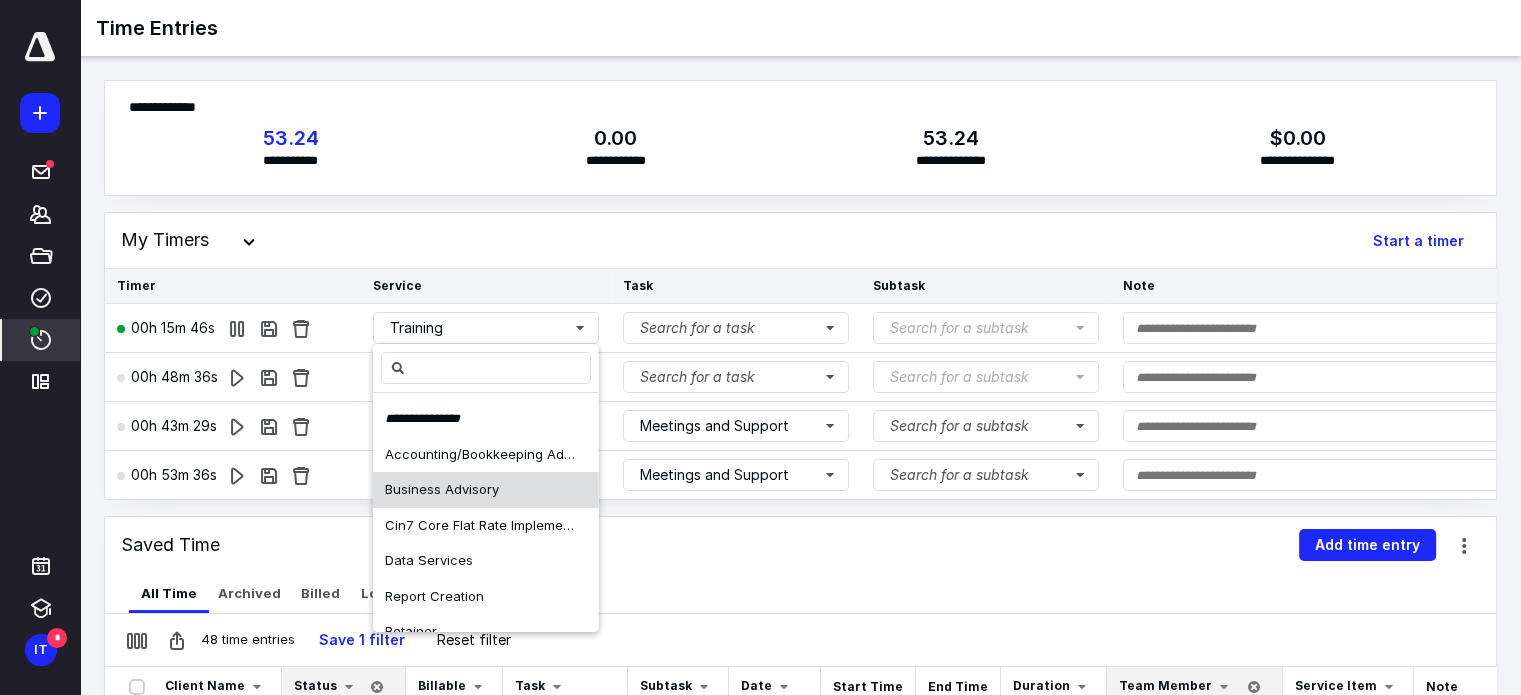 scroll, scrollTop: 172, scrollLeft: 0, axis: vertical 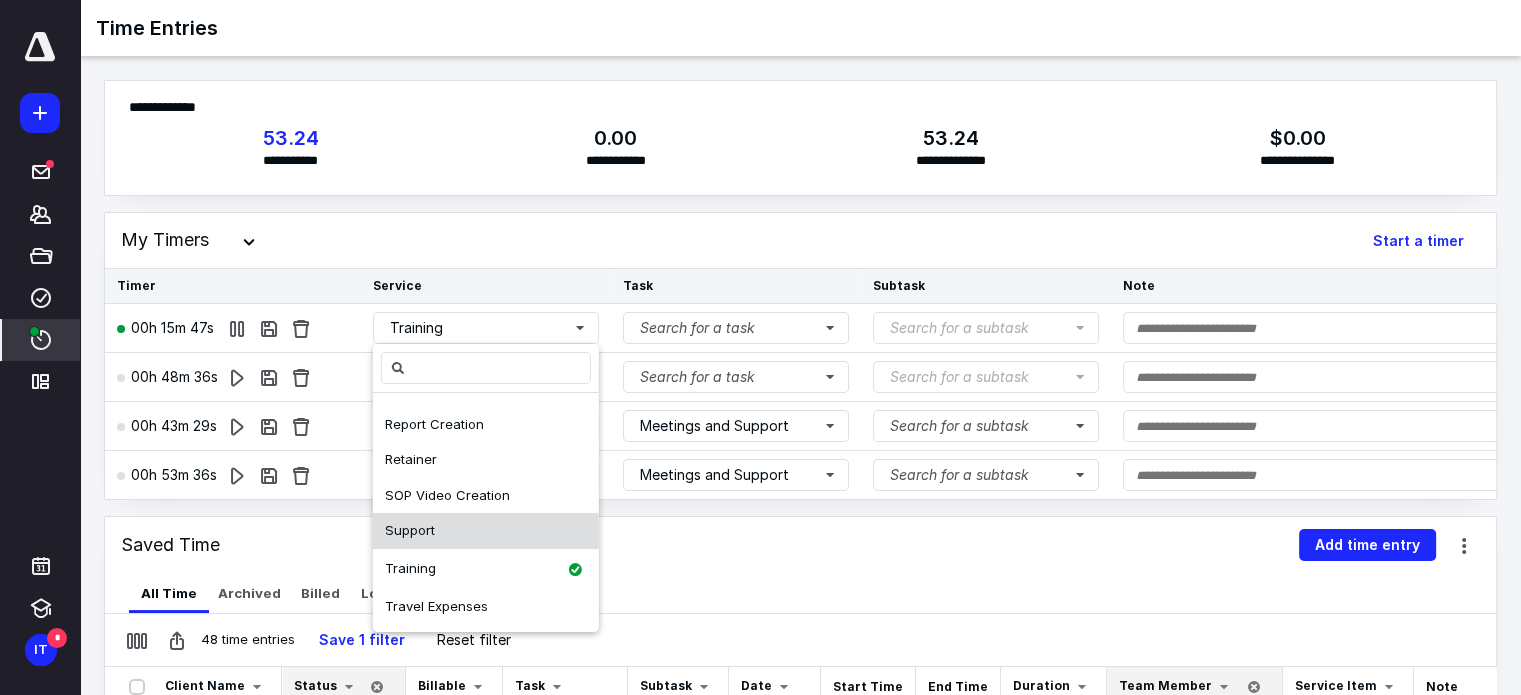 click on "Support" at bounding box center (486, 531) 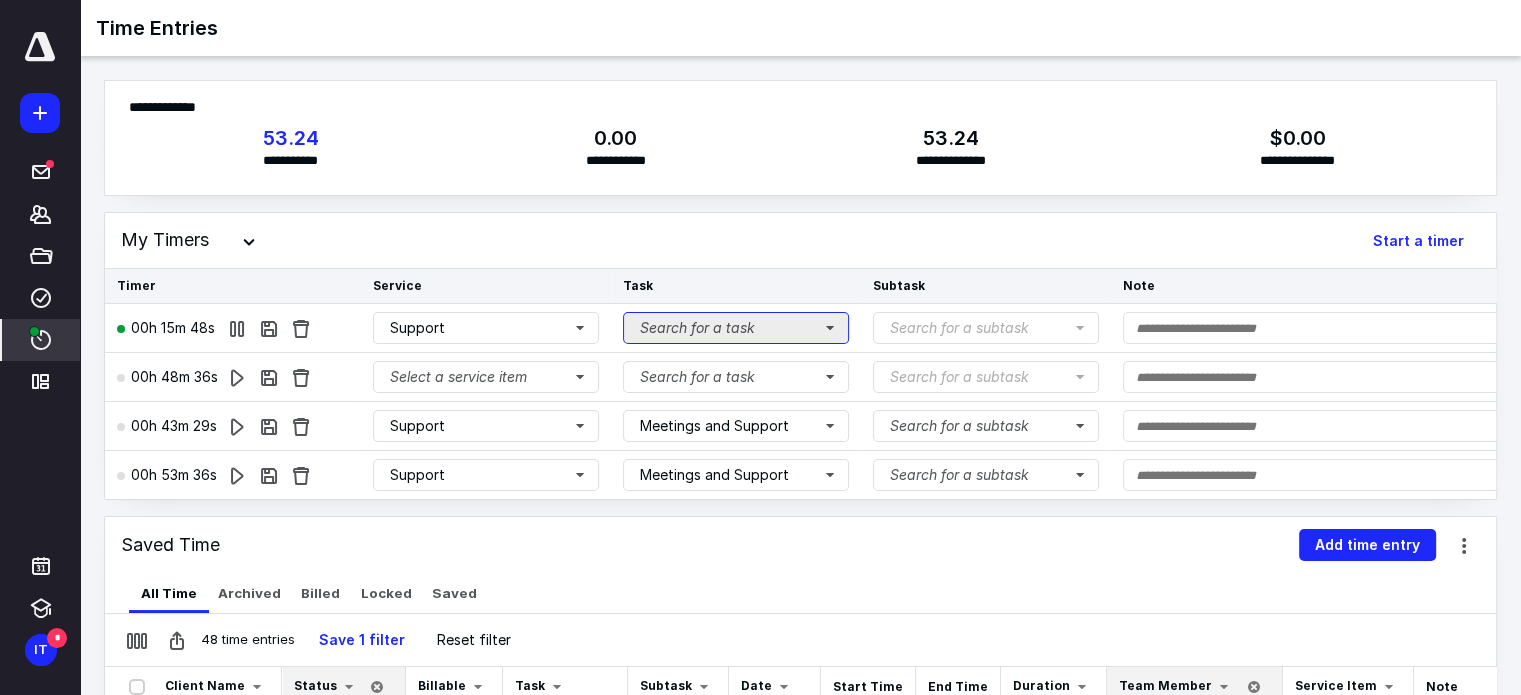 click on "Search for a task" at bounding box center [736, 328] 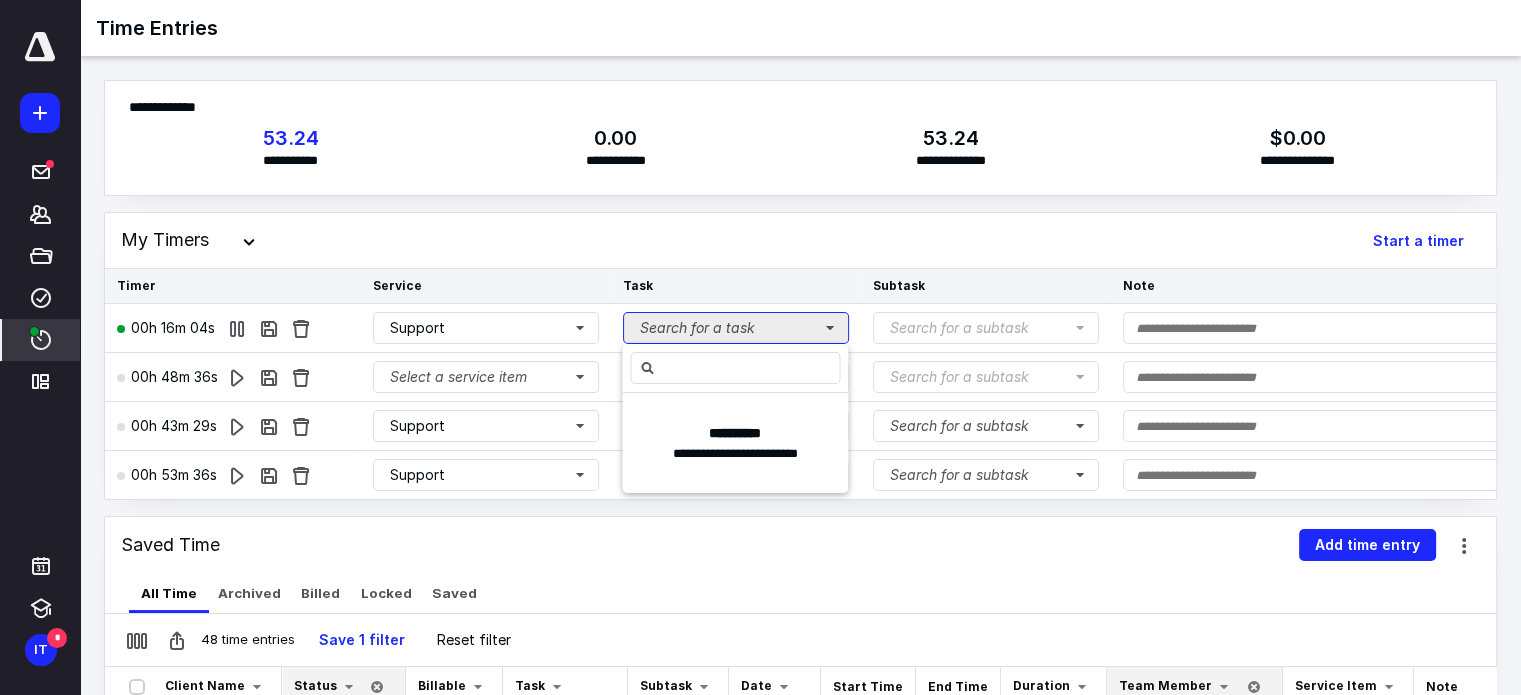 click on "Search for a task" at bounding box center [736, 328] 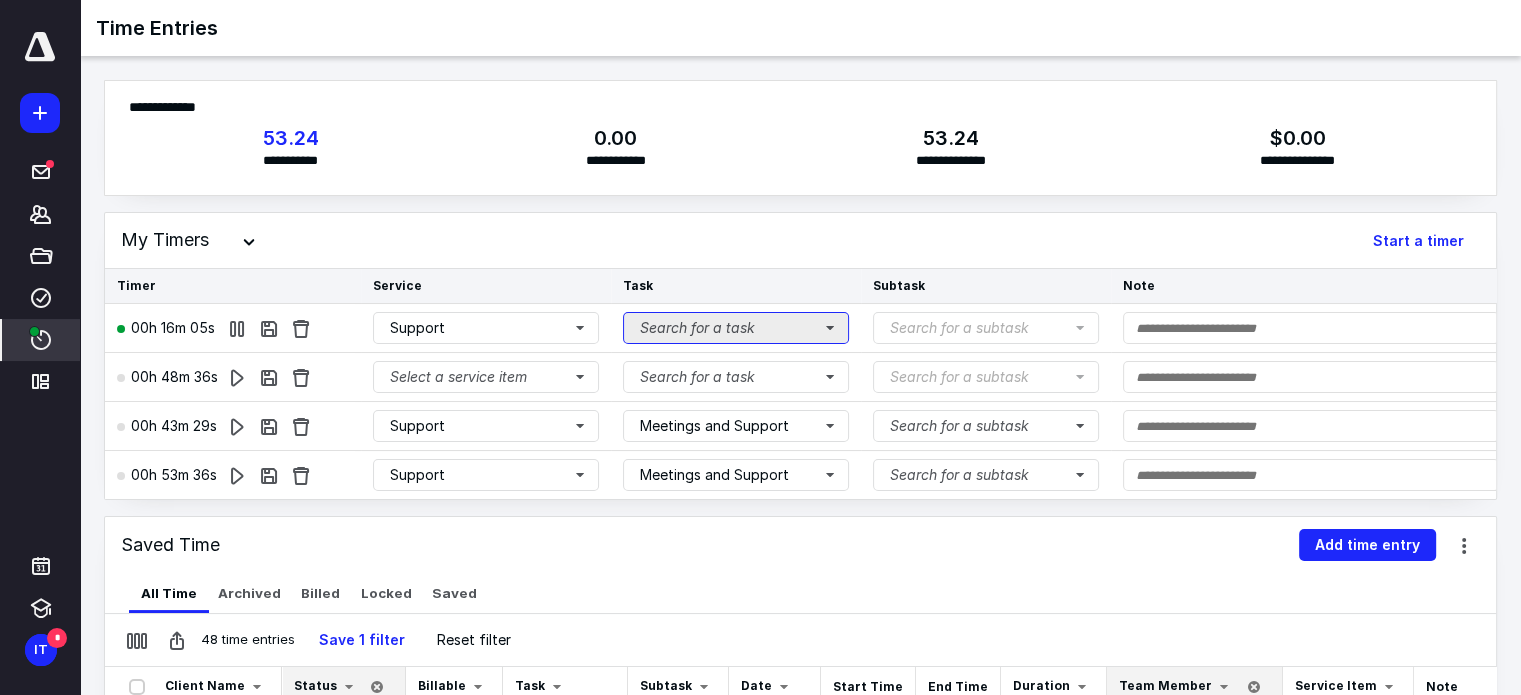 click on "Search for a task" at bounding box center [736, 328] 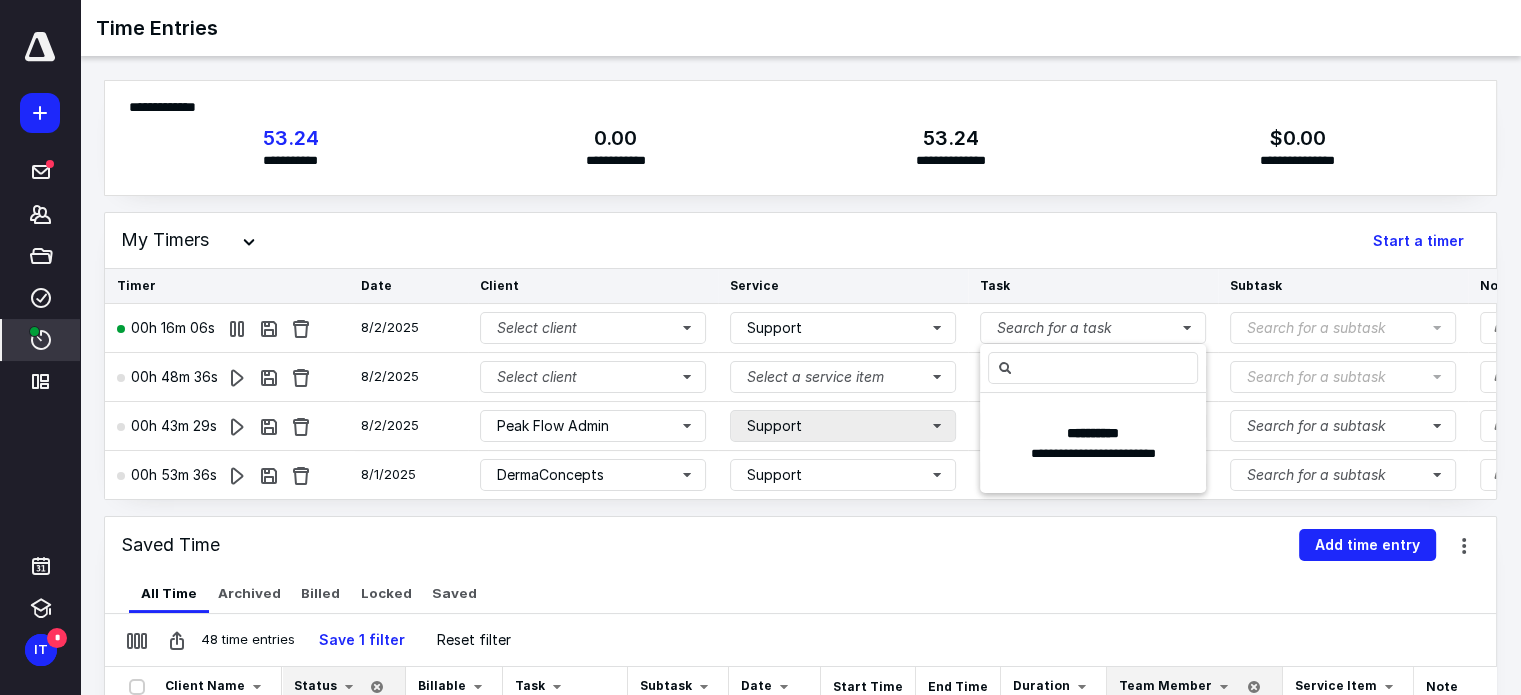 scroll, scrollTop: 0, scrollLeft: 0, axis: both 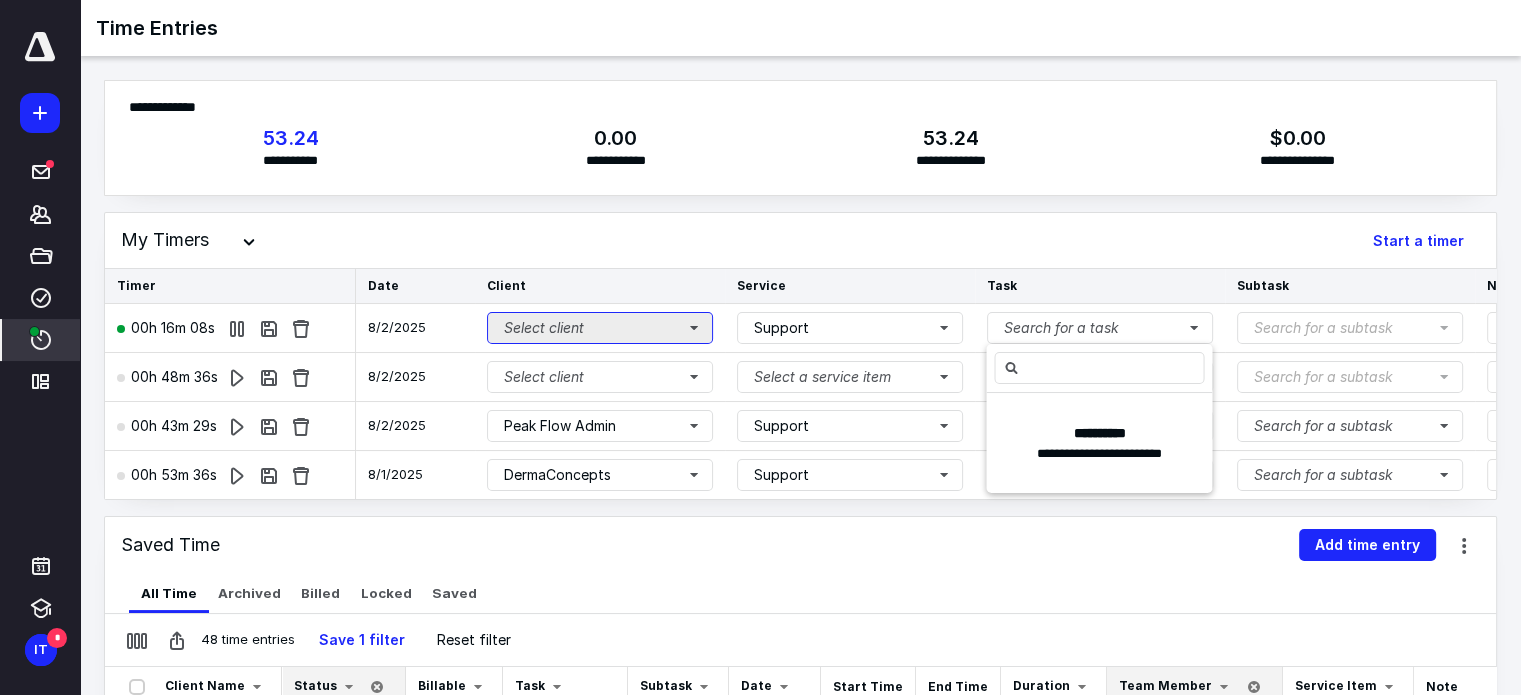 click on "Select client" at bounding box center (600, 328) 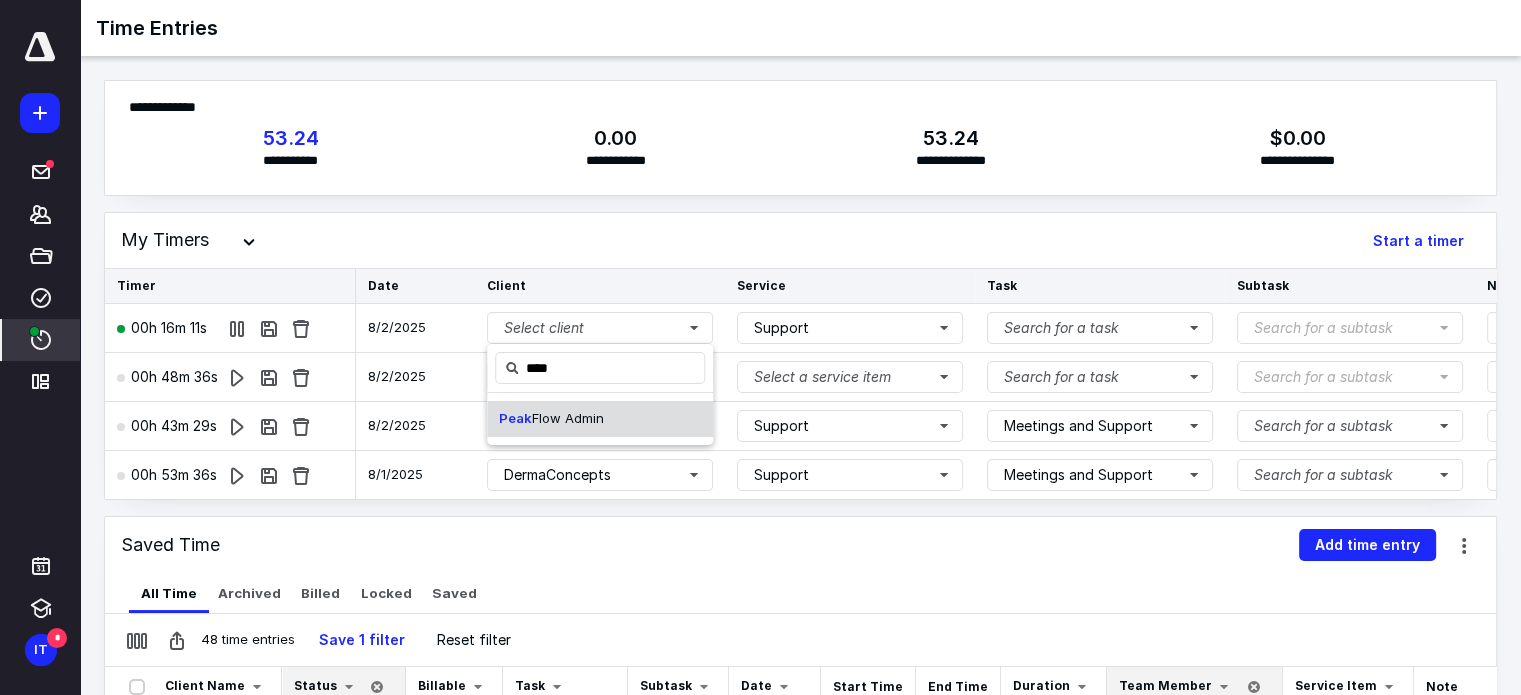 click on "Flow Admin" at bounding box center (568, 418) 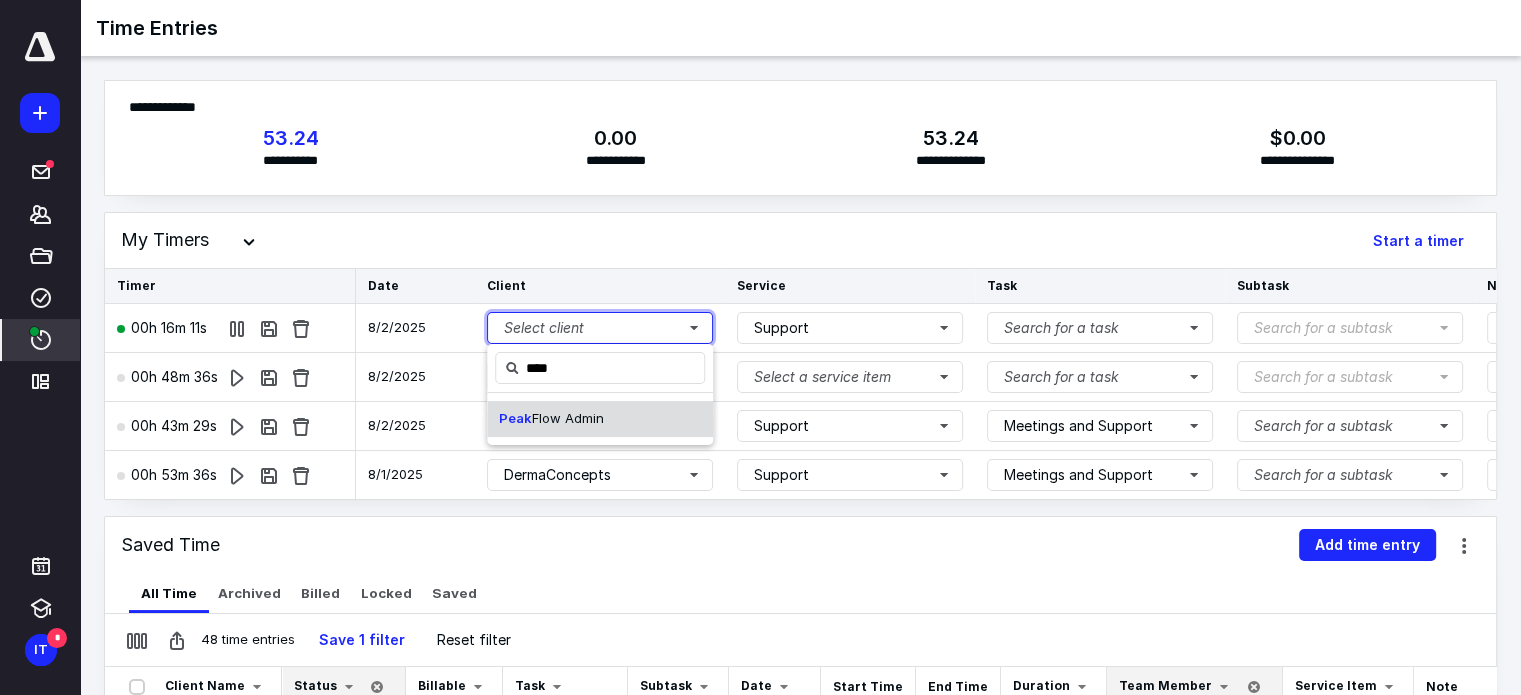 type 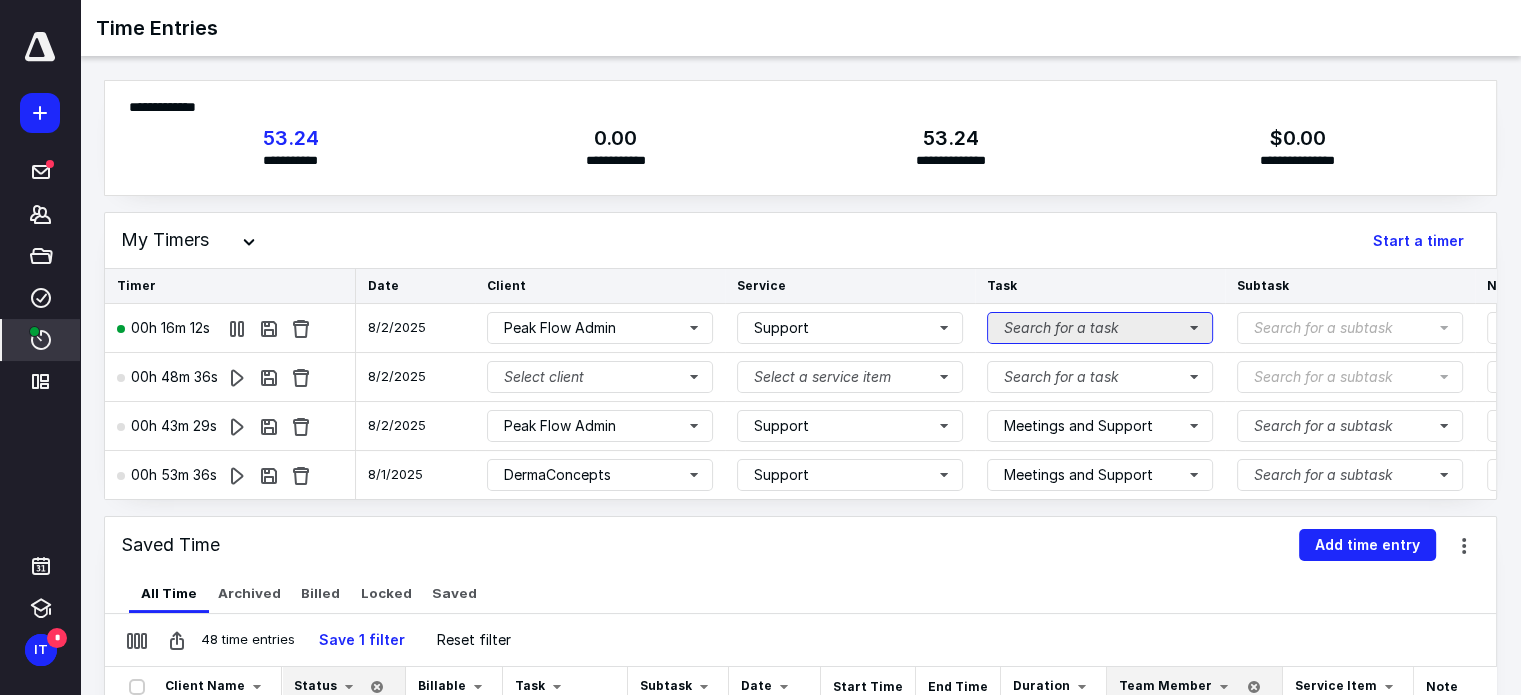 click on "Search for a task" at bounding box center (1100, 328) 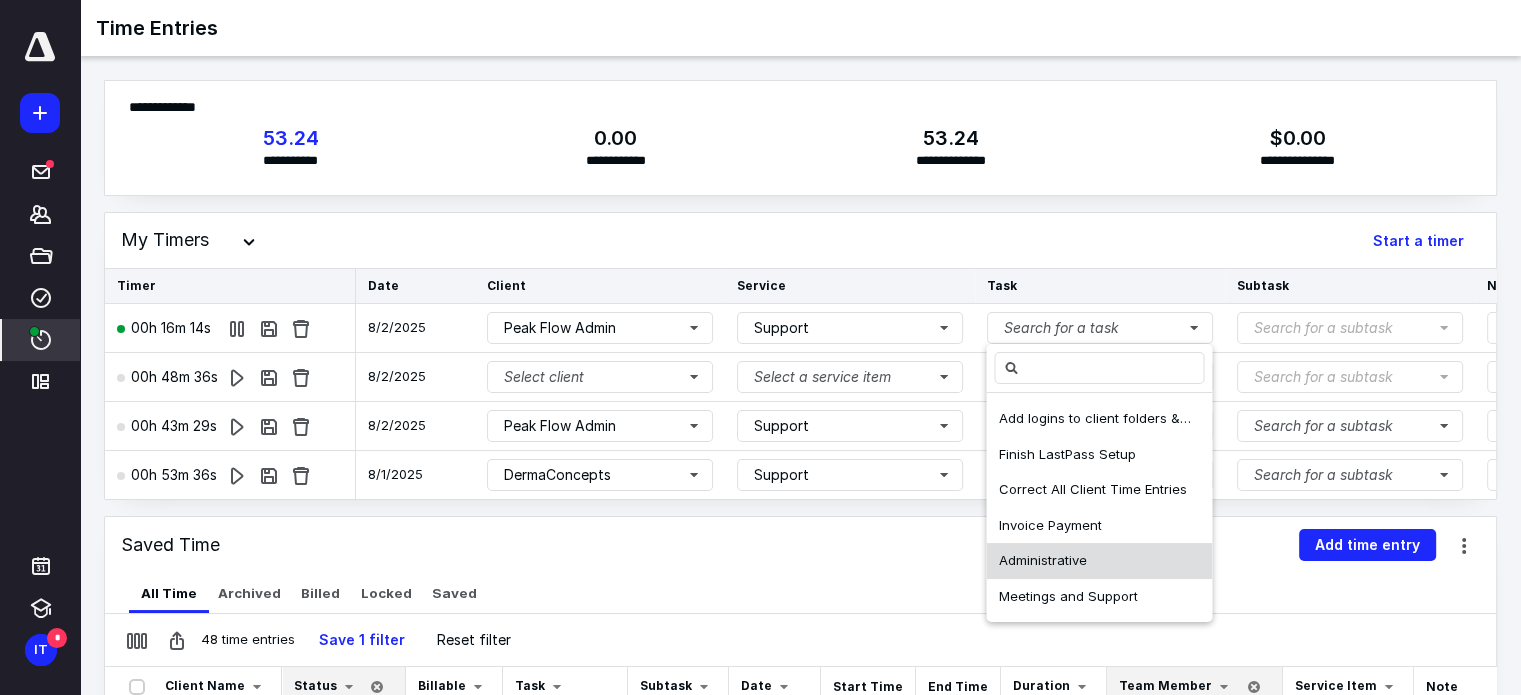 click on "Administrative" at bounding box center [1099, 561] 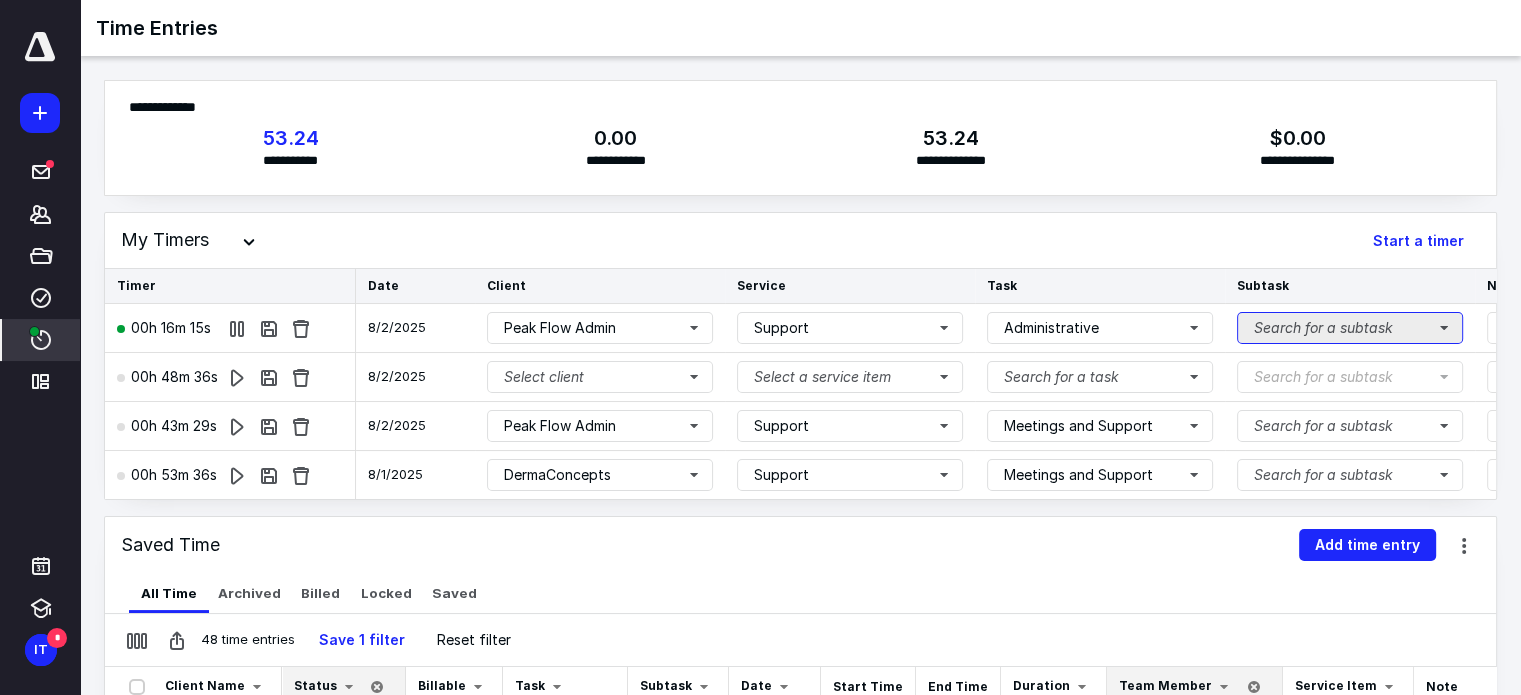 click on "Search for a subtask" at bounding box center [1350, 328] 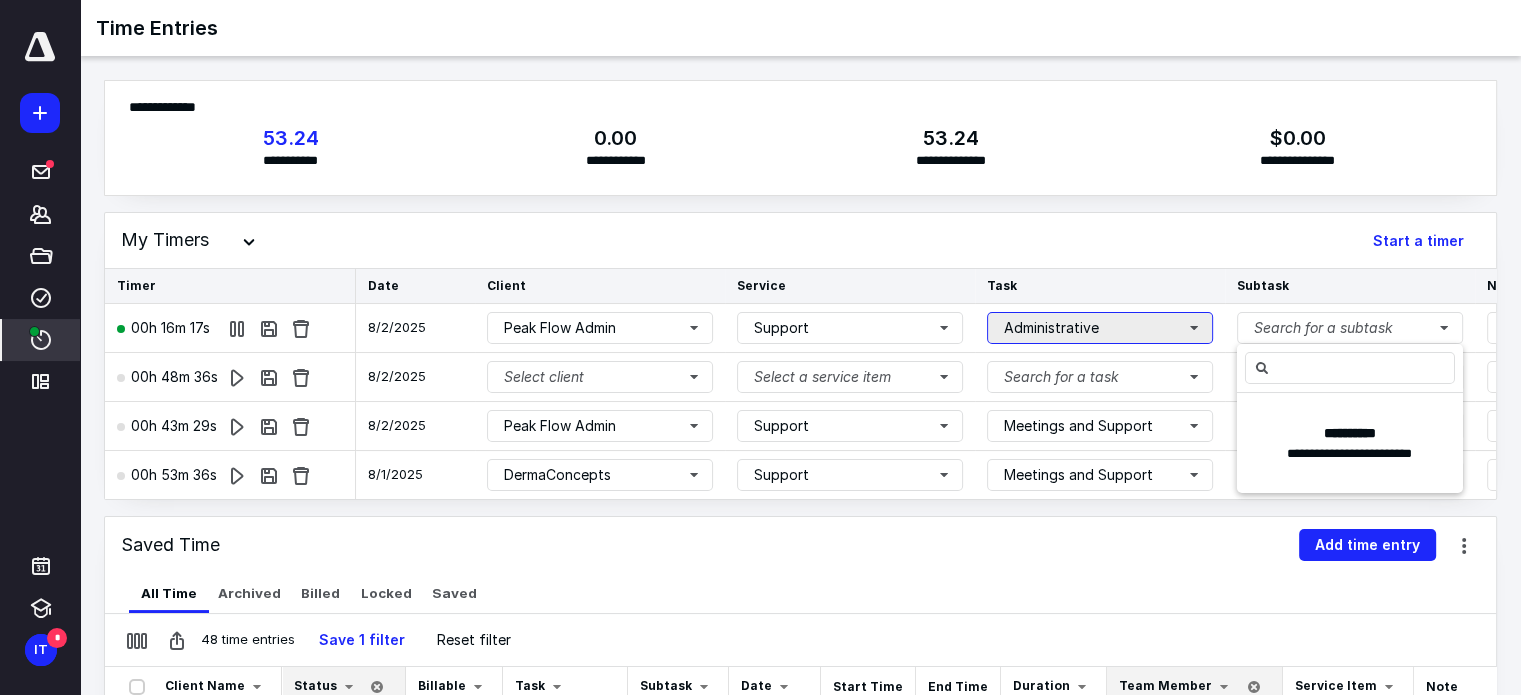 click on "Administrative" at bounding box center [1100, 328] 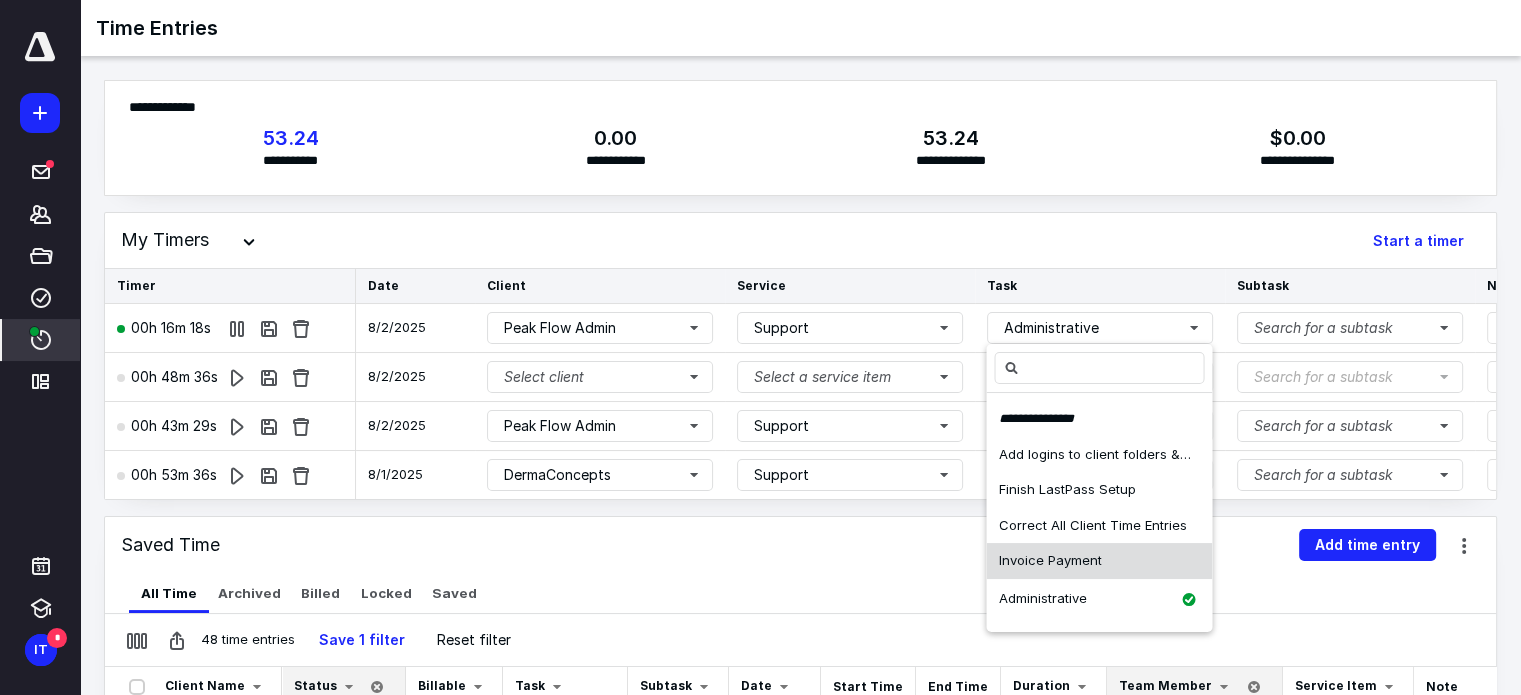 scroll, scrollTop: 29, scrollLeft: 0, axis: vertical 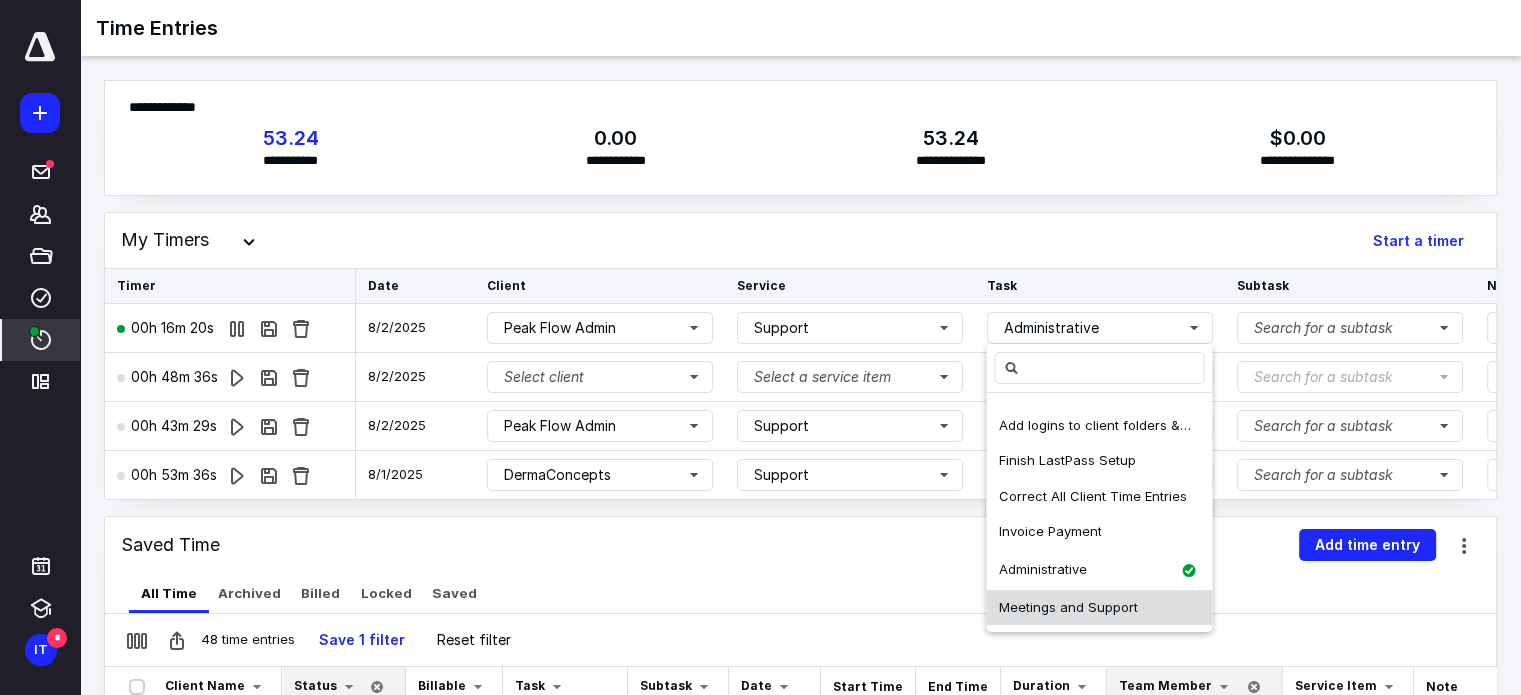 click on "Meetings and Support" at bounding box center [1067, 607] 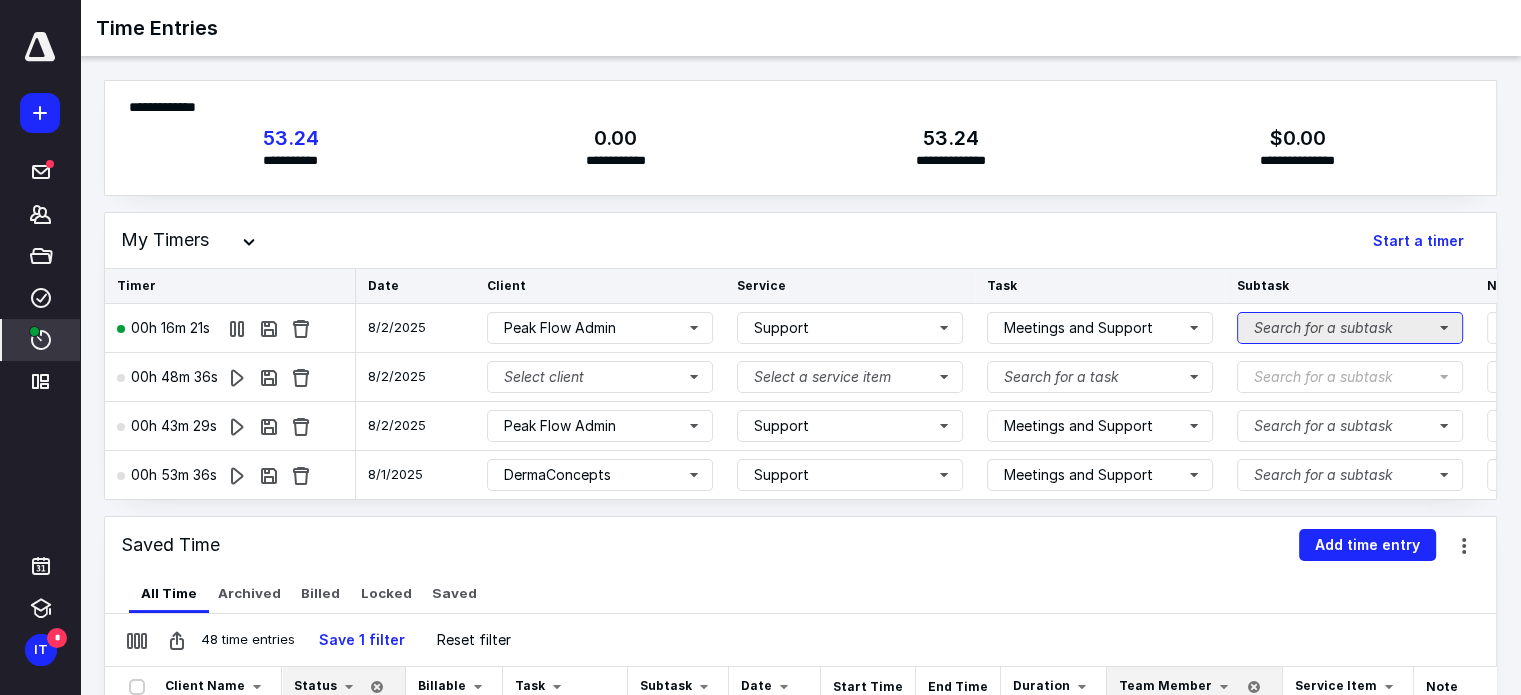 click on "Search for a subtask" at bounding box center [1350, 328] 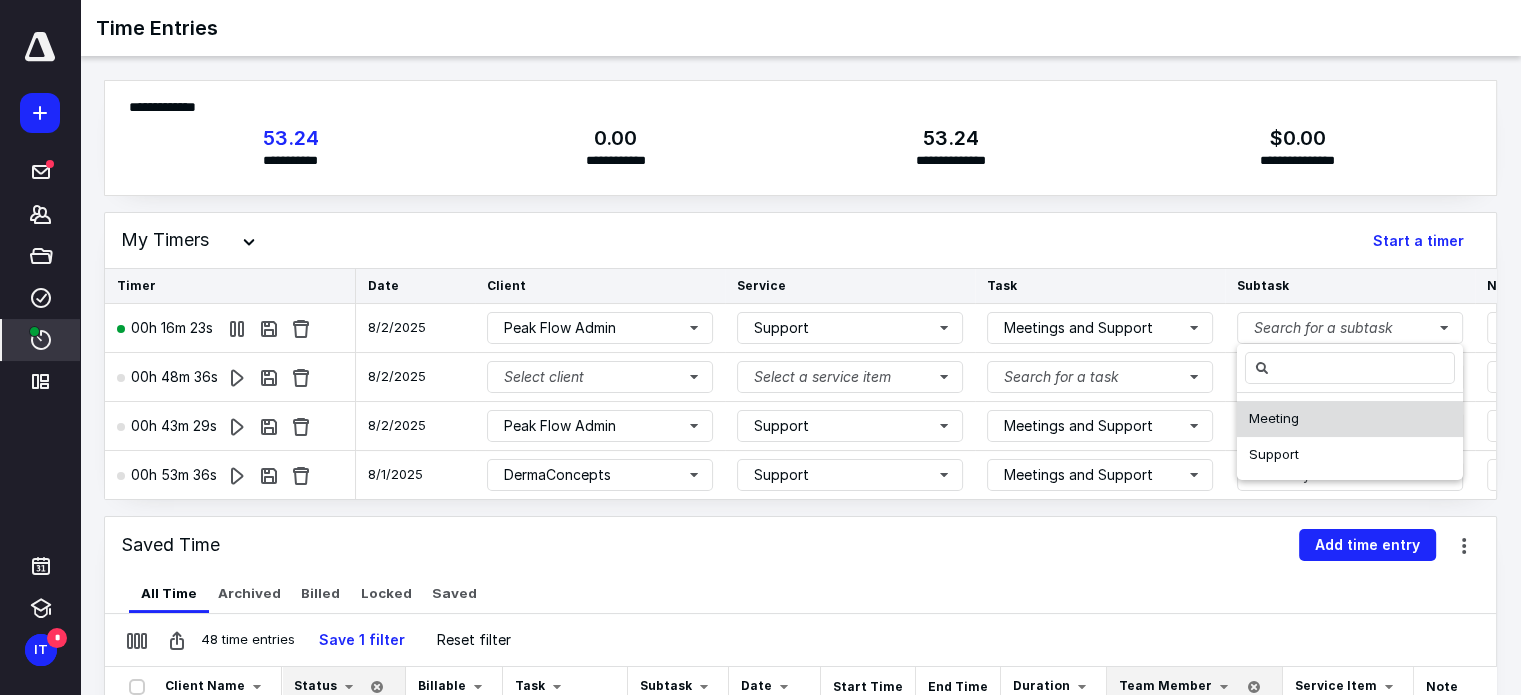 click on "Meeting" at bounding box center [1274, 418] 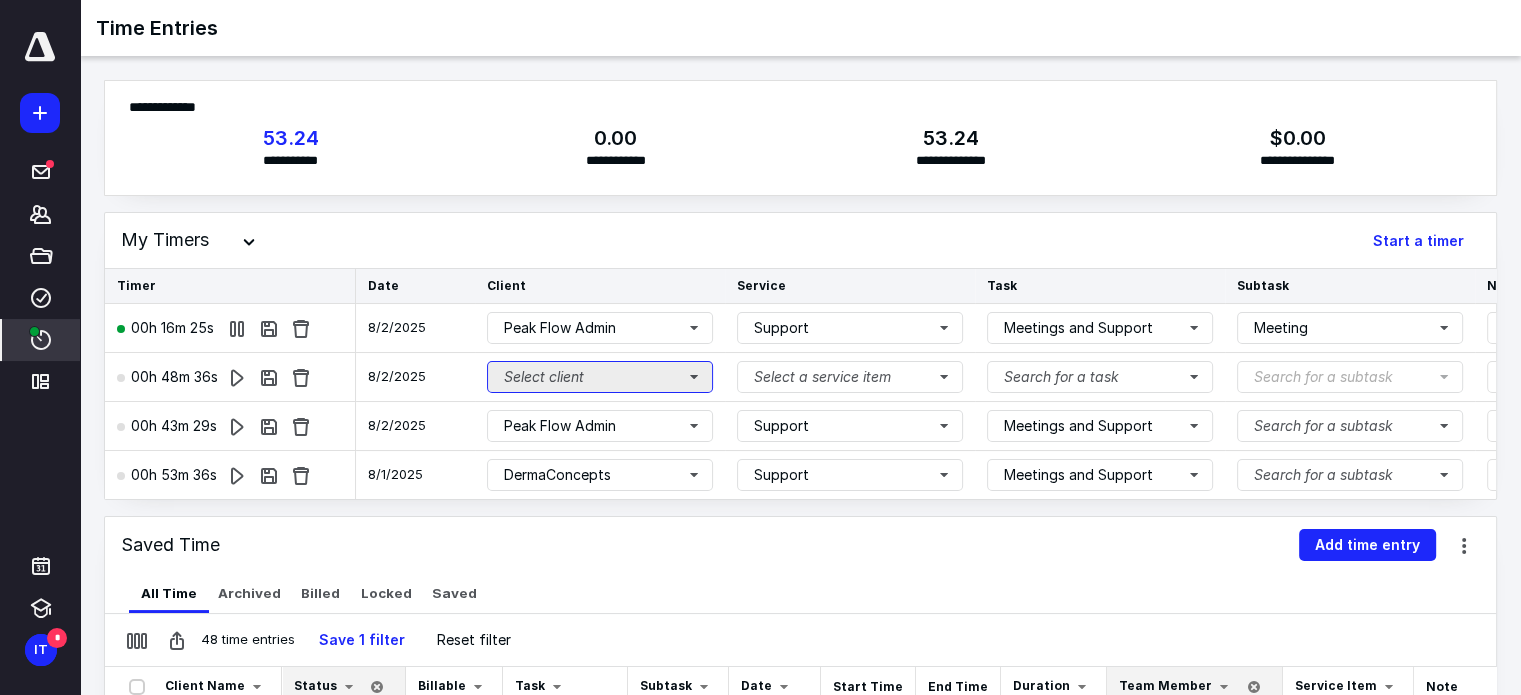 click on "Select client" at bounding box center (600, 377) 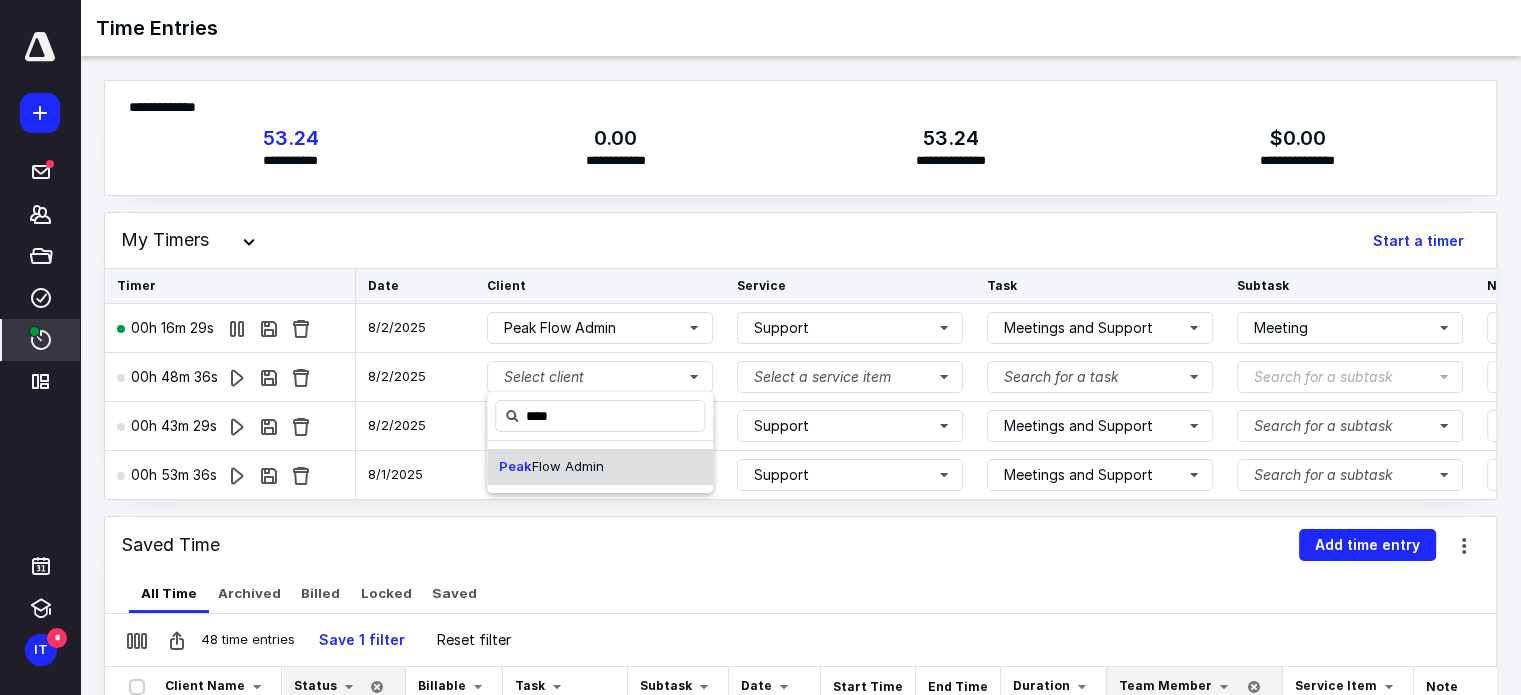 click on "Flow Admin" at bounding box center [568, 466] 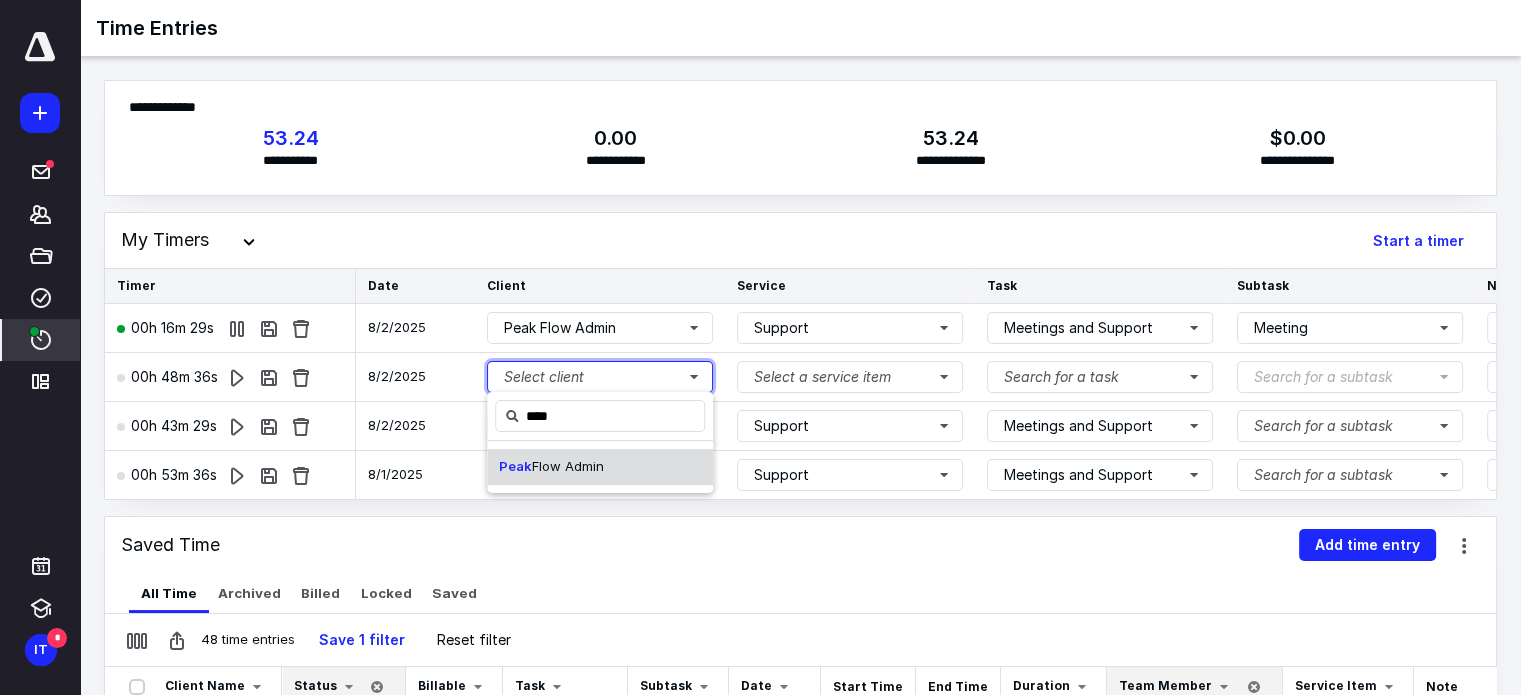 type 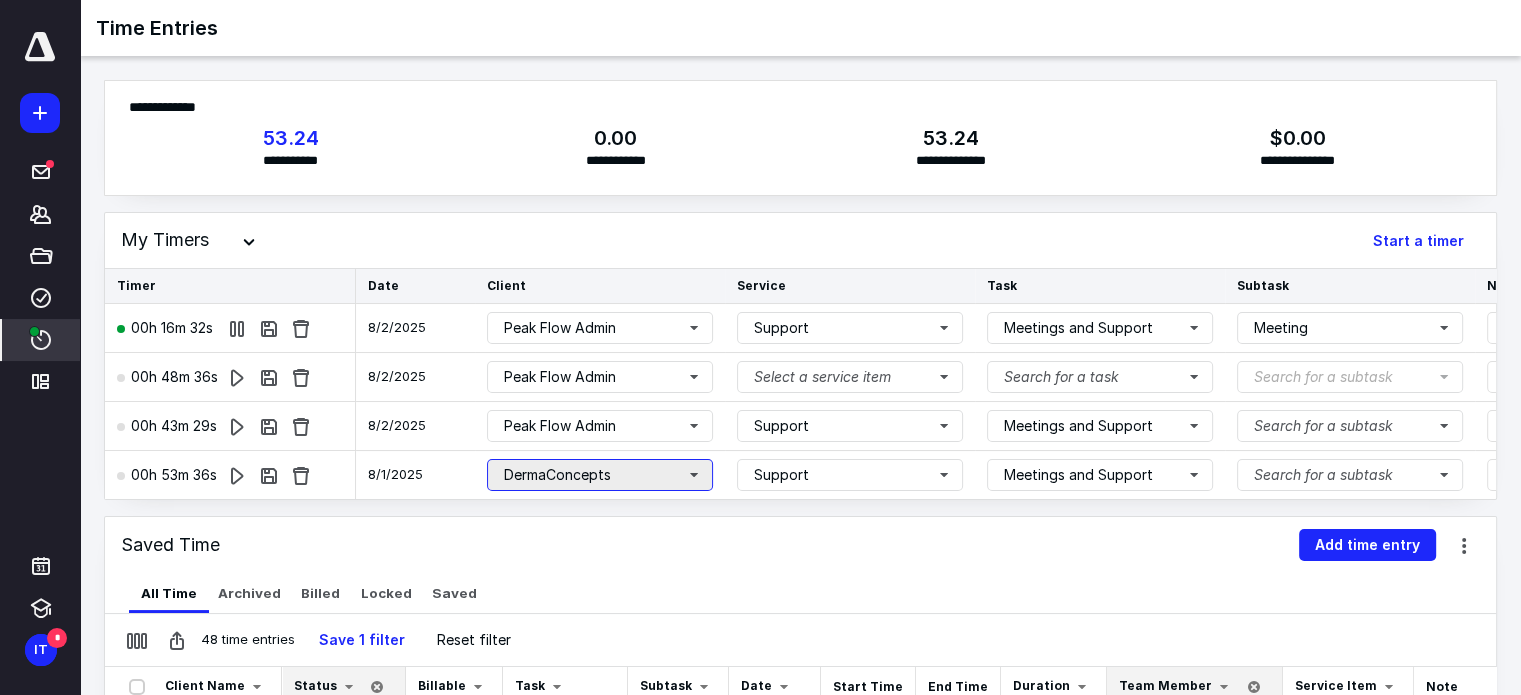 click on "DermaConcepts" at bounding box center [600, 475] 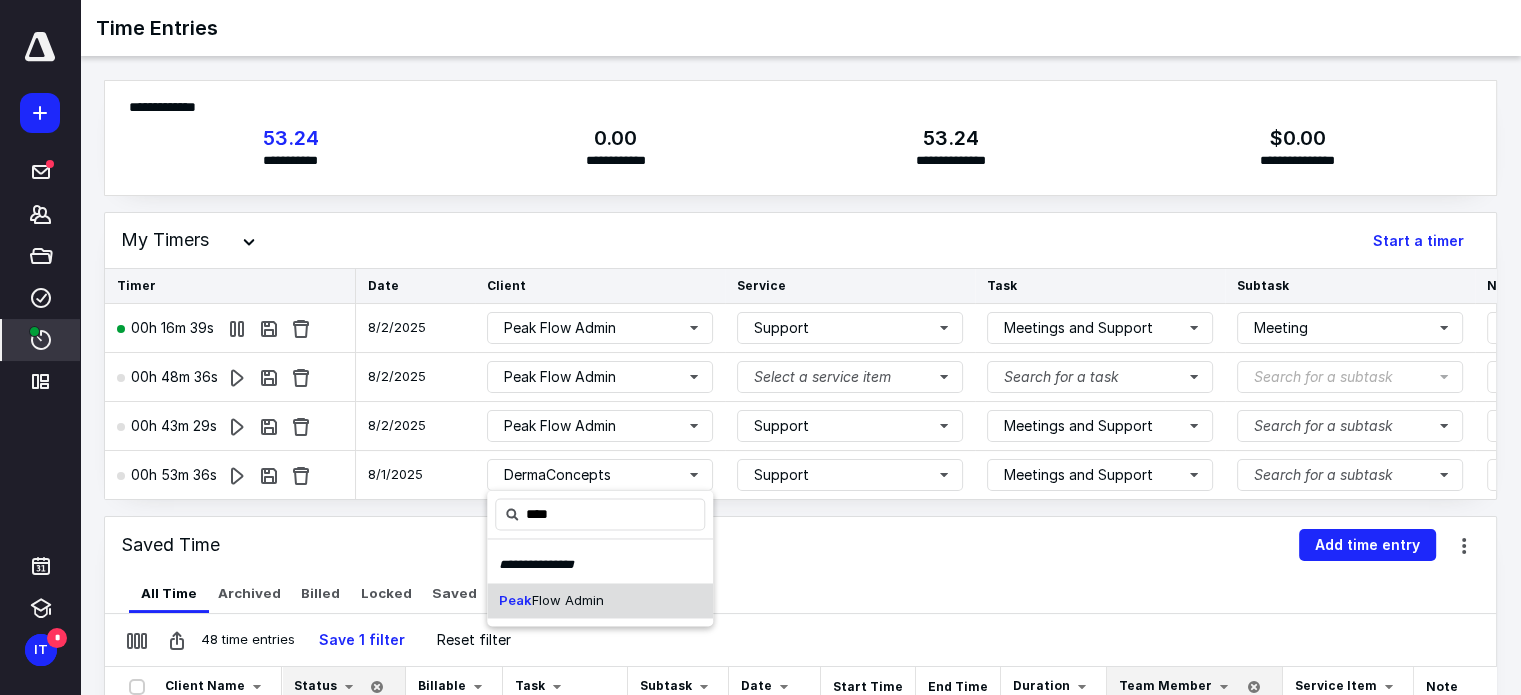click on "Flow Admin" at bounding box center [568, 600] 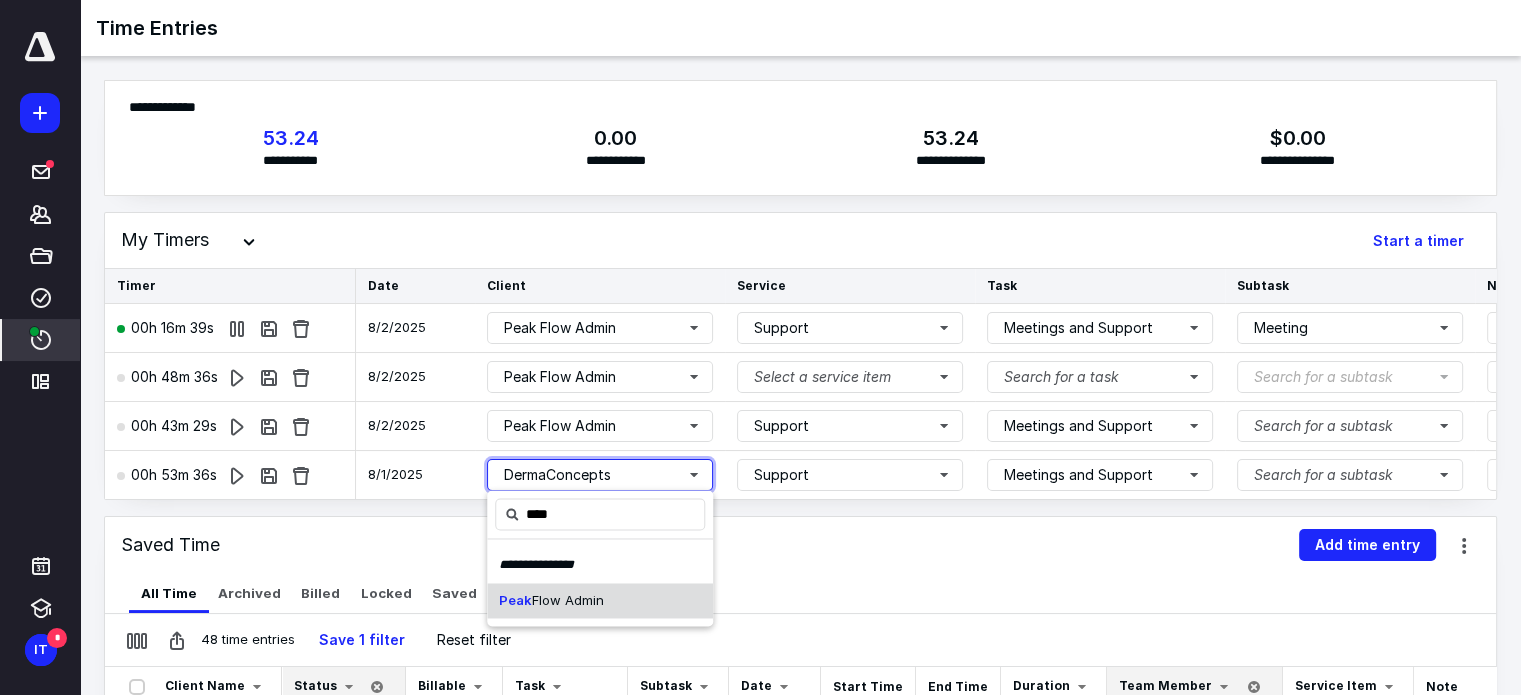 type 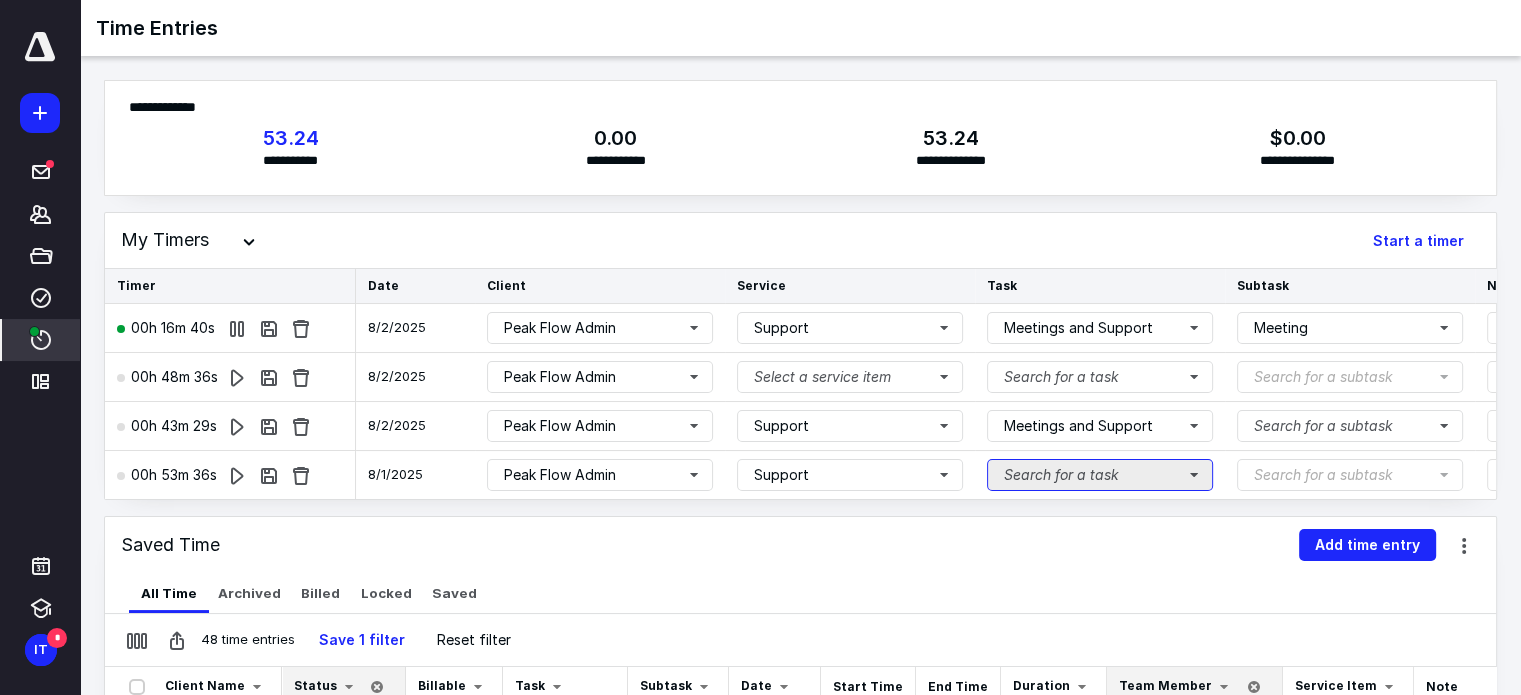click on "Search for a task" at bounding box center [1100, 475] 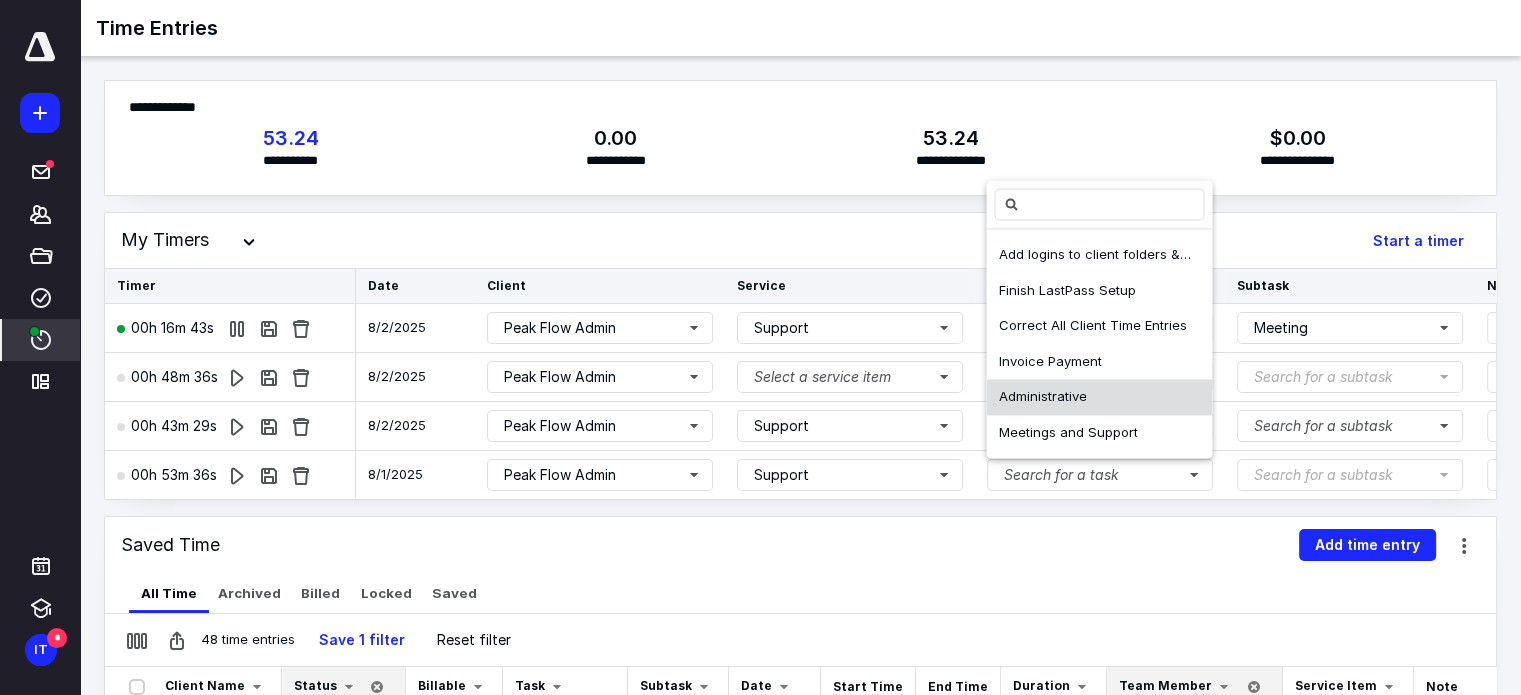 click on "Administrative" at bounding box center (1042, 397) 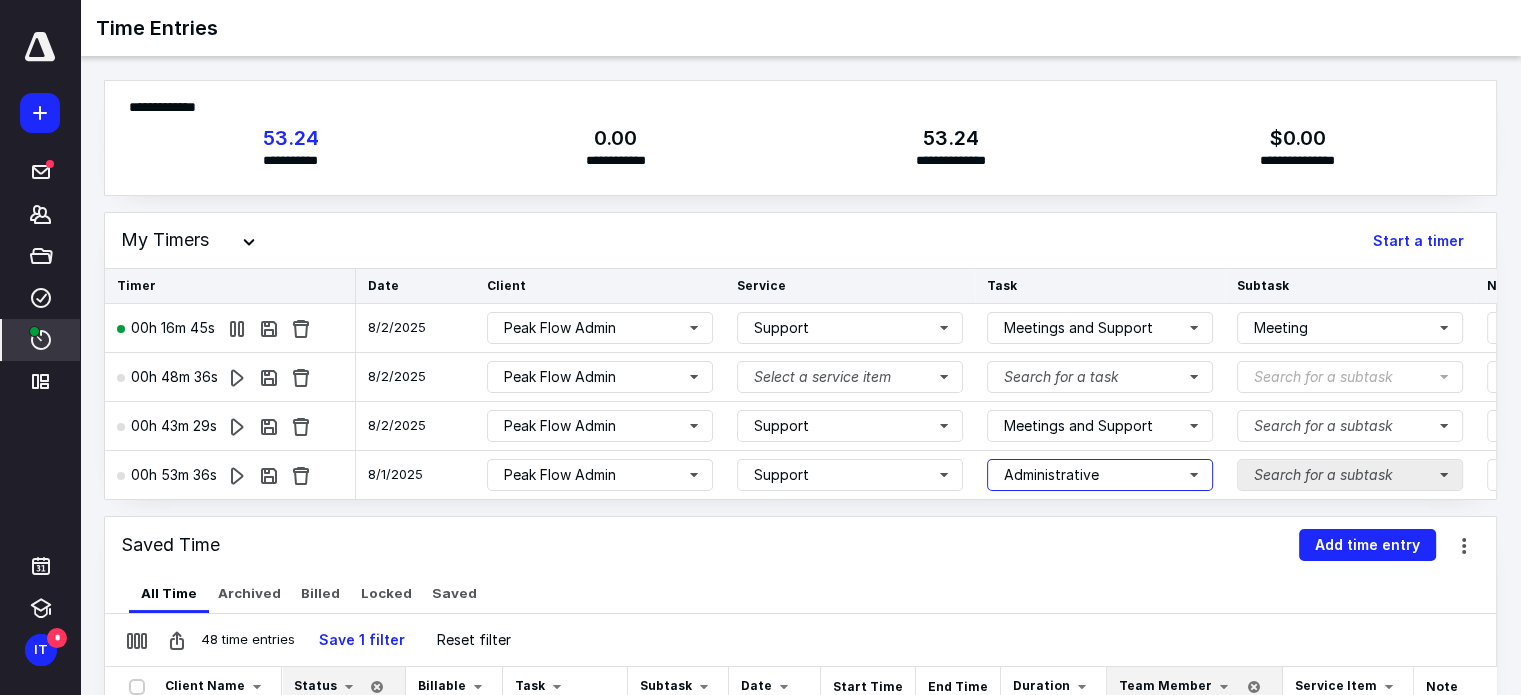 scroll, scrollTop: 0, scrollLeft: 379, axis: horizontal 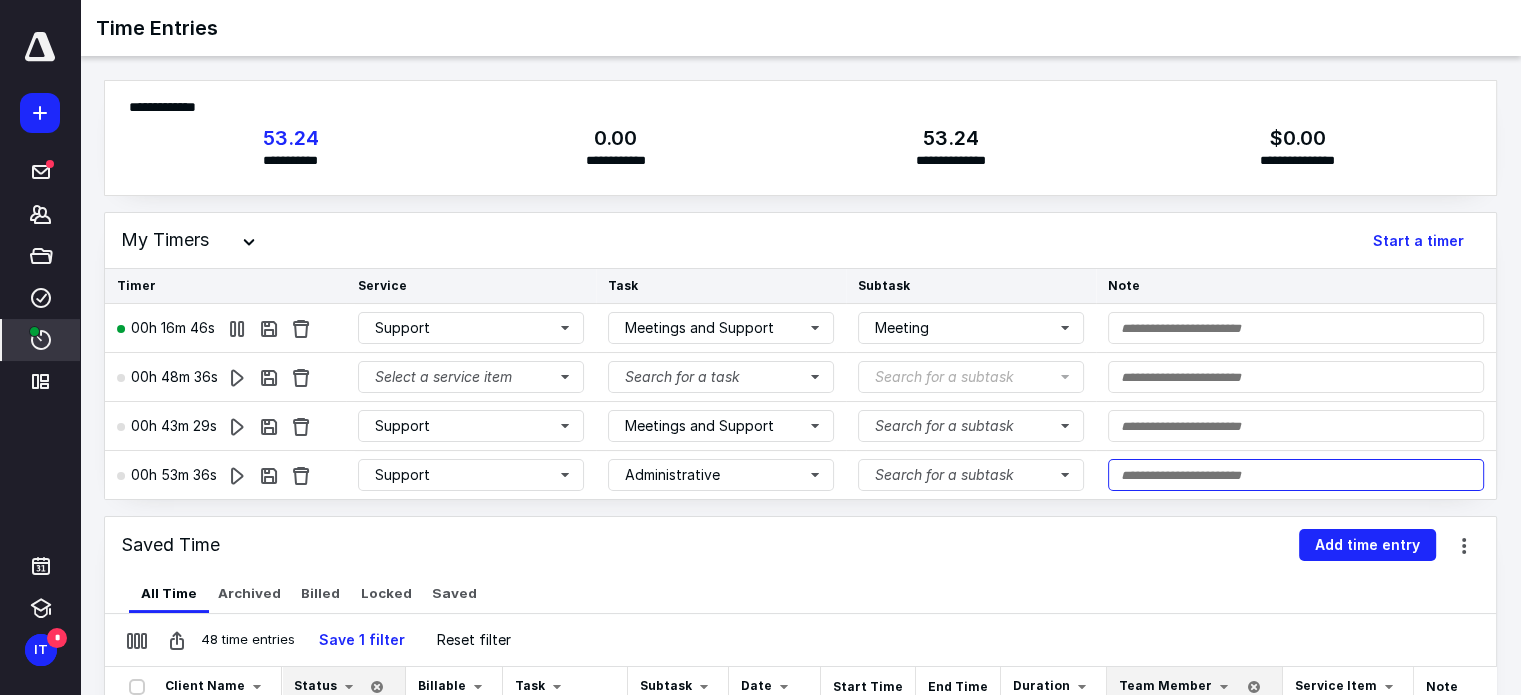 click at bounding box center (1296, 475) 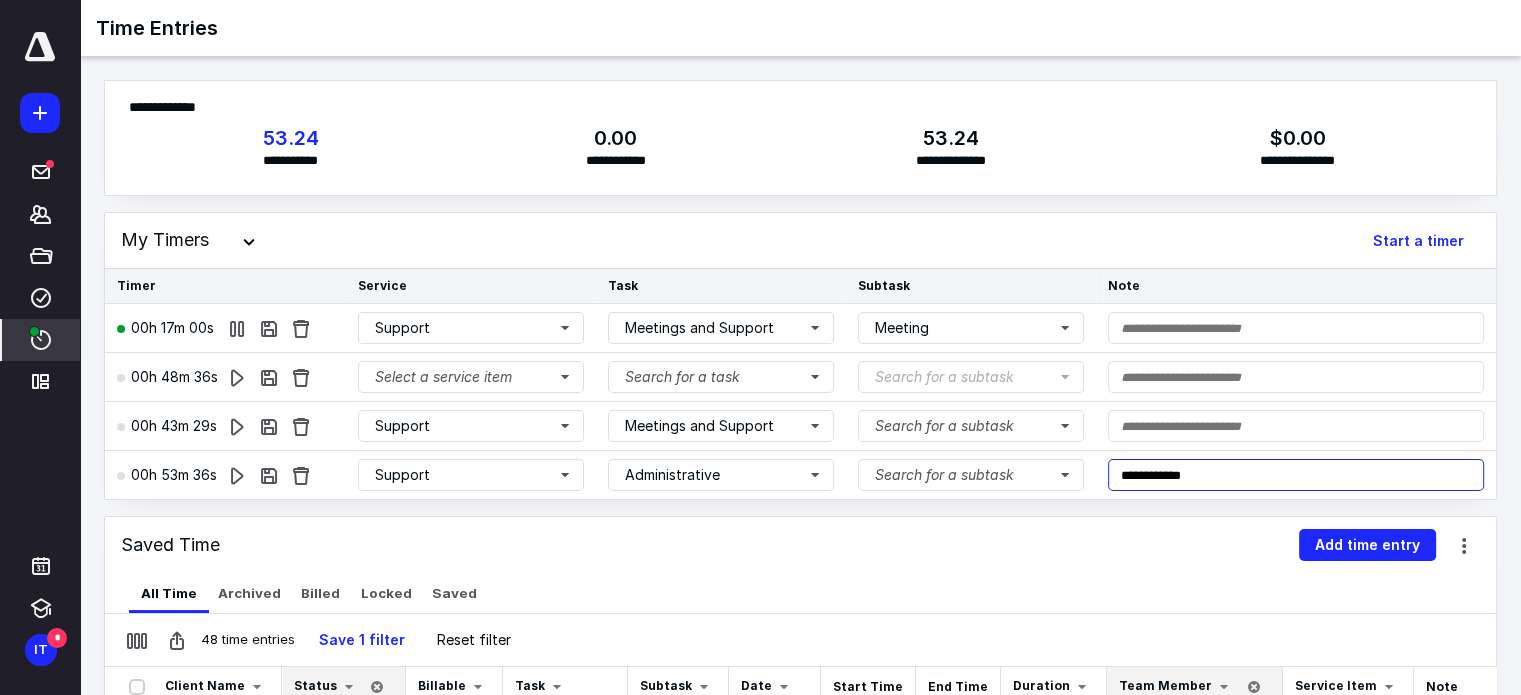 click on "**********" at bounding box center [1296, 475] 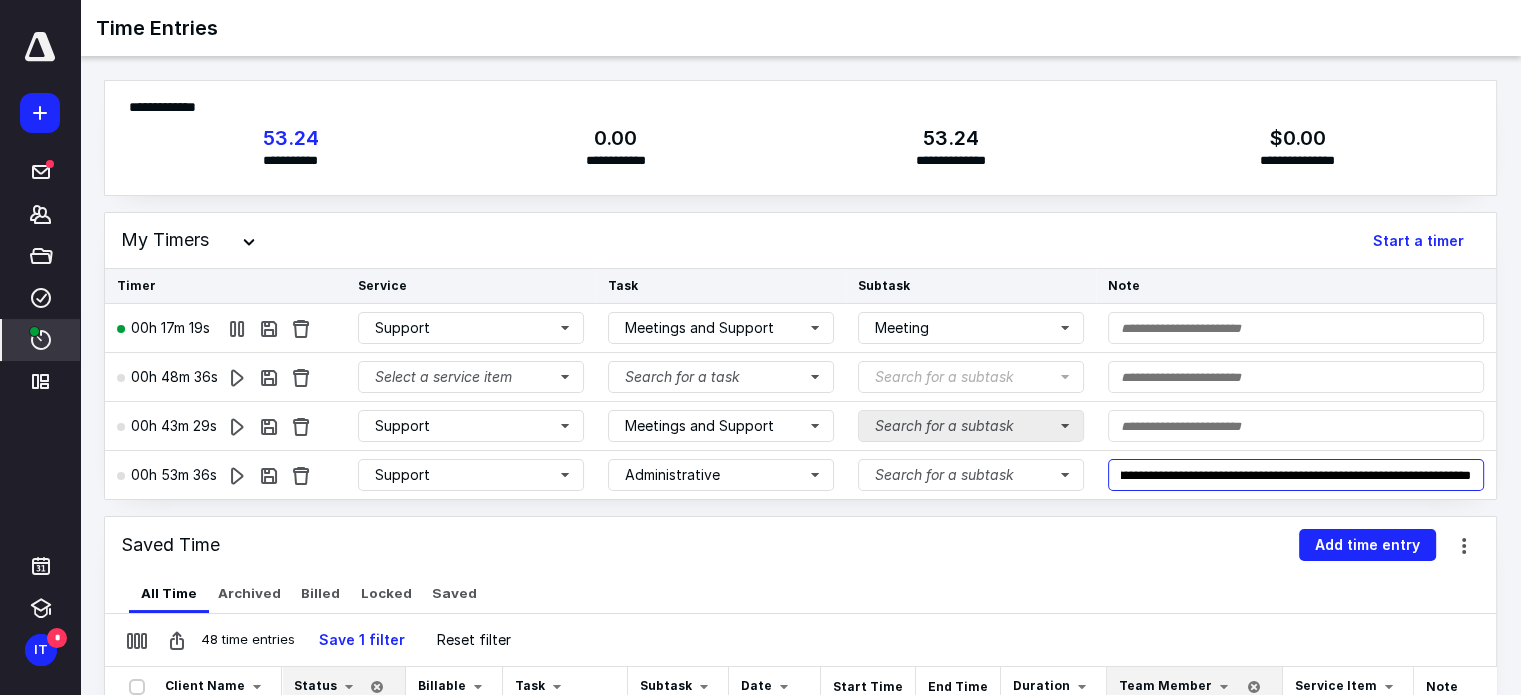scroll, scrollTop: 0, scrollLeft: 240, axis: horizontal 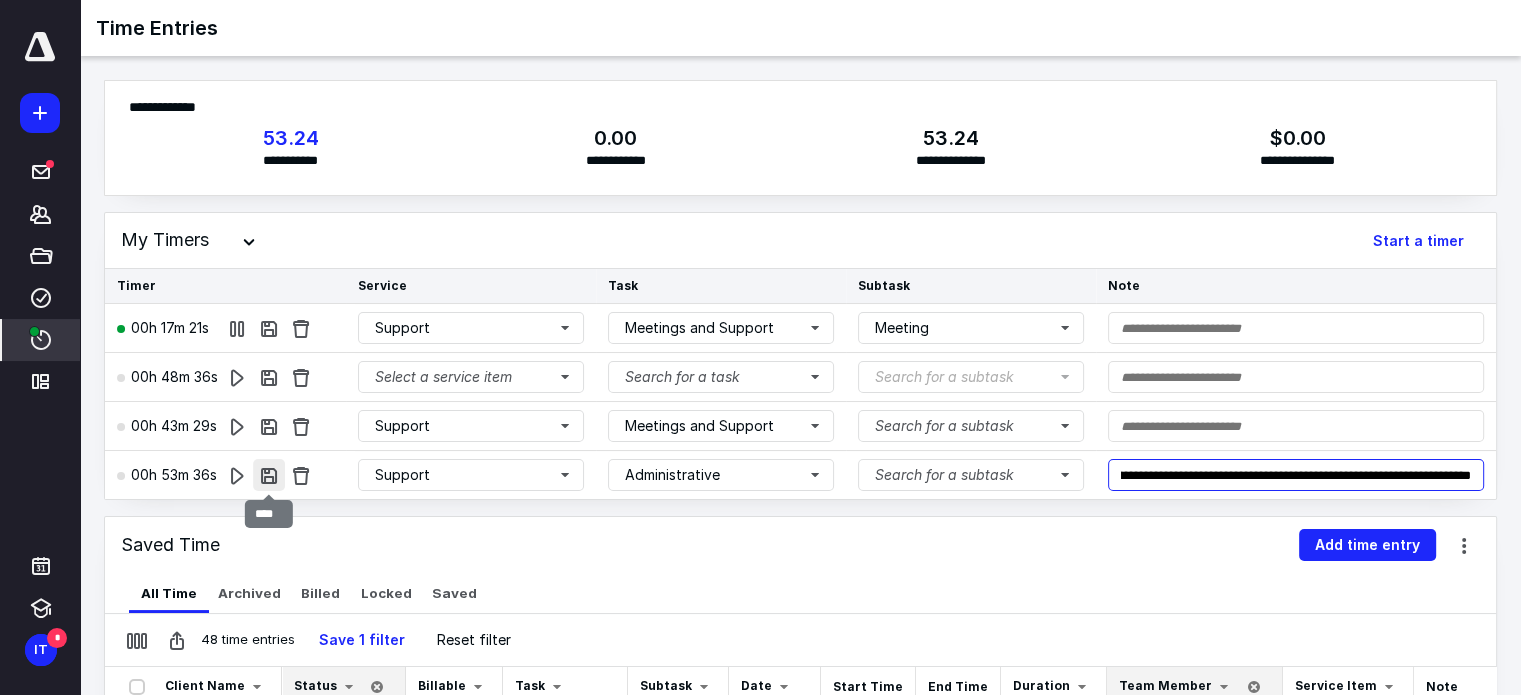 type on "**********" 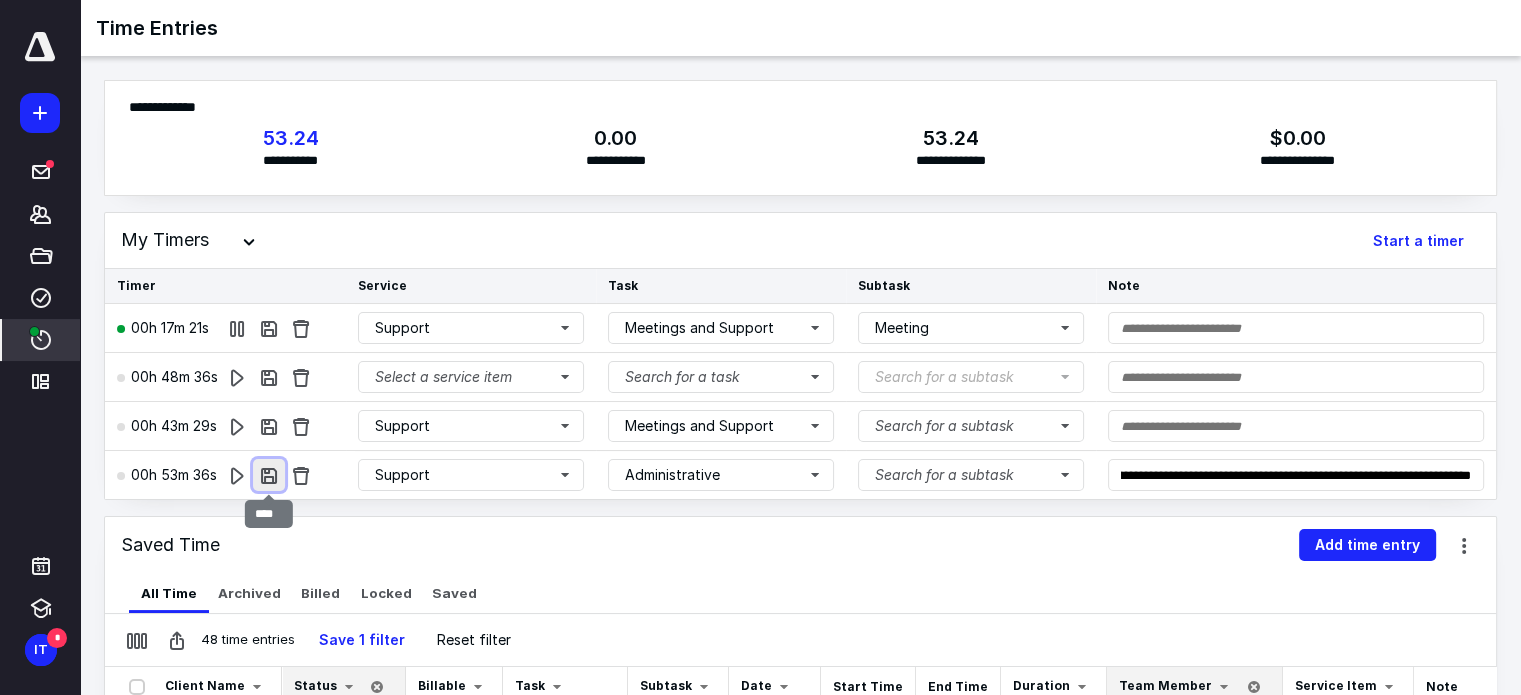 scroll, scrollTop: 0, scrollLeft: 0, axis: both 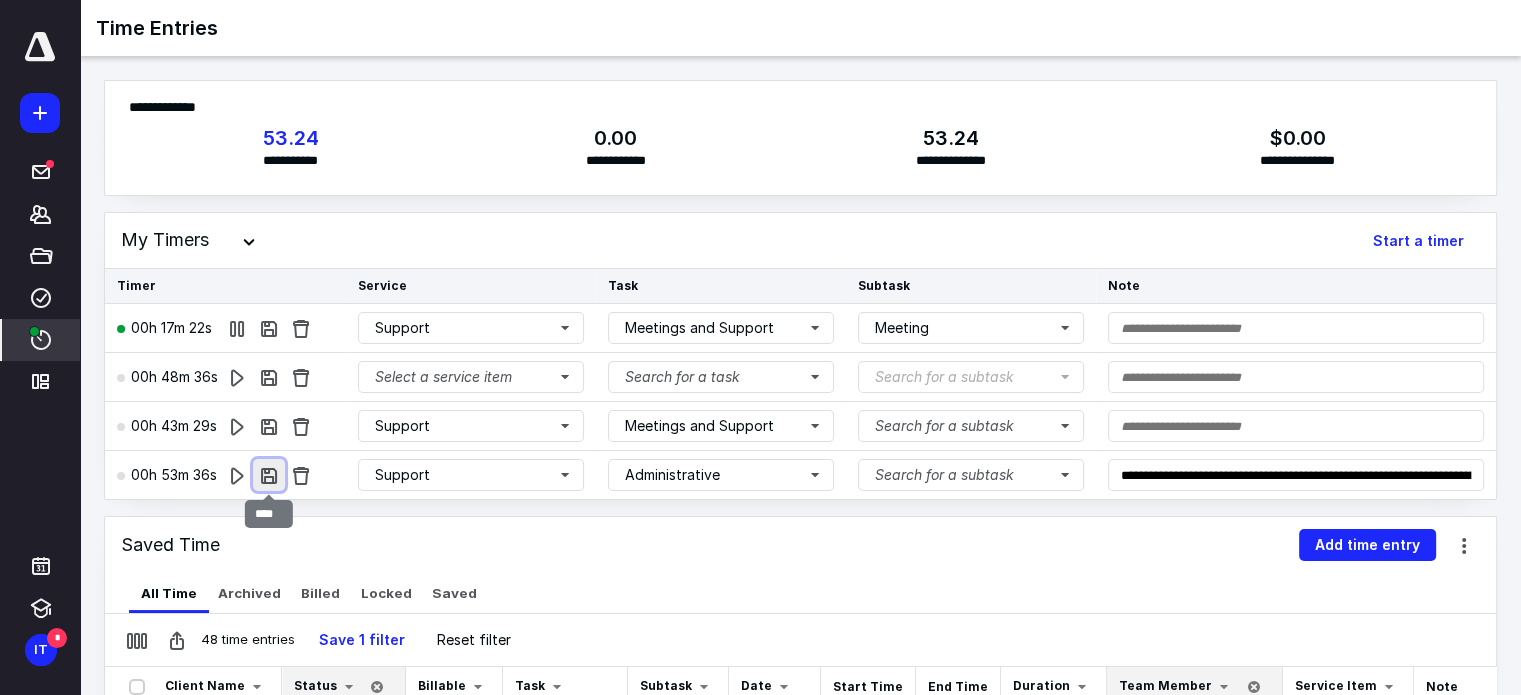 click at bounding box center (269, 475) 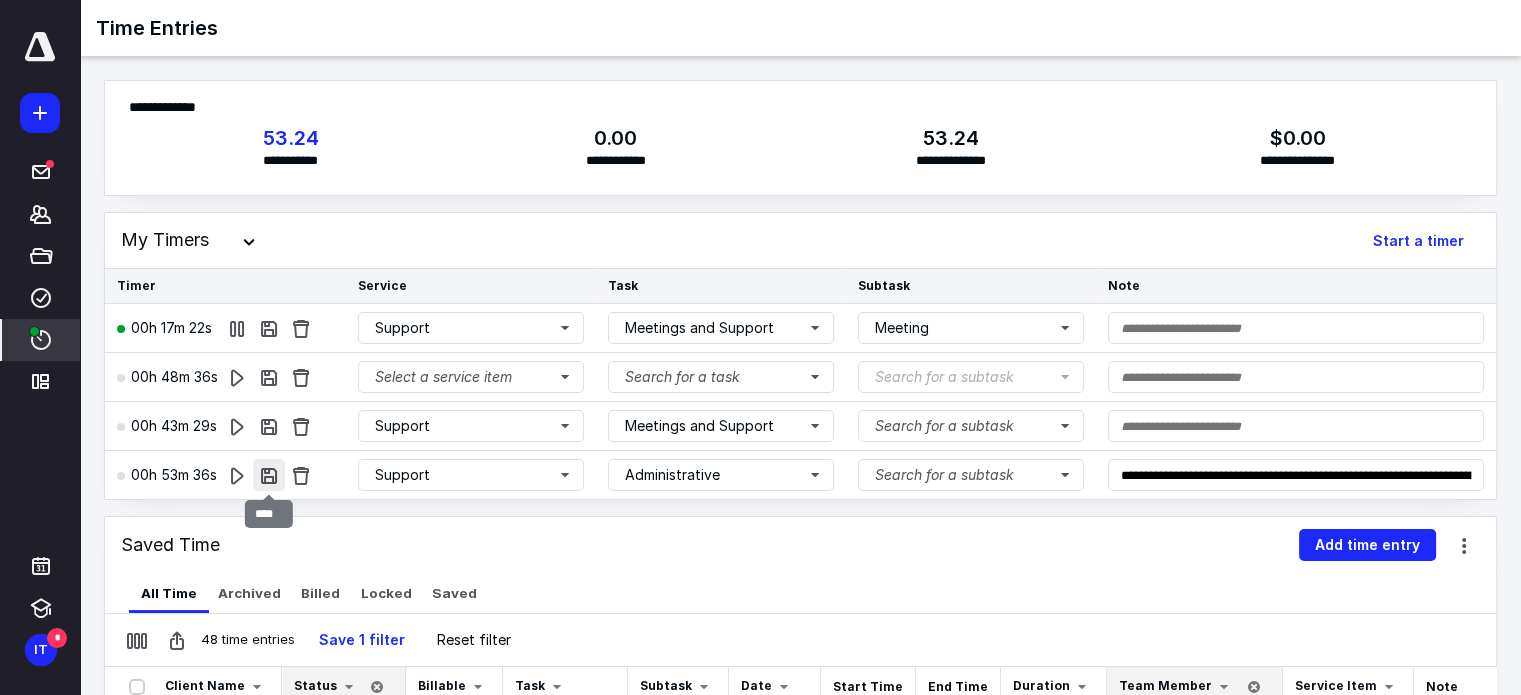scroll, scrollTop: 0, scrollLeft: 364, axis: horizontal 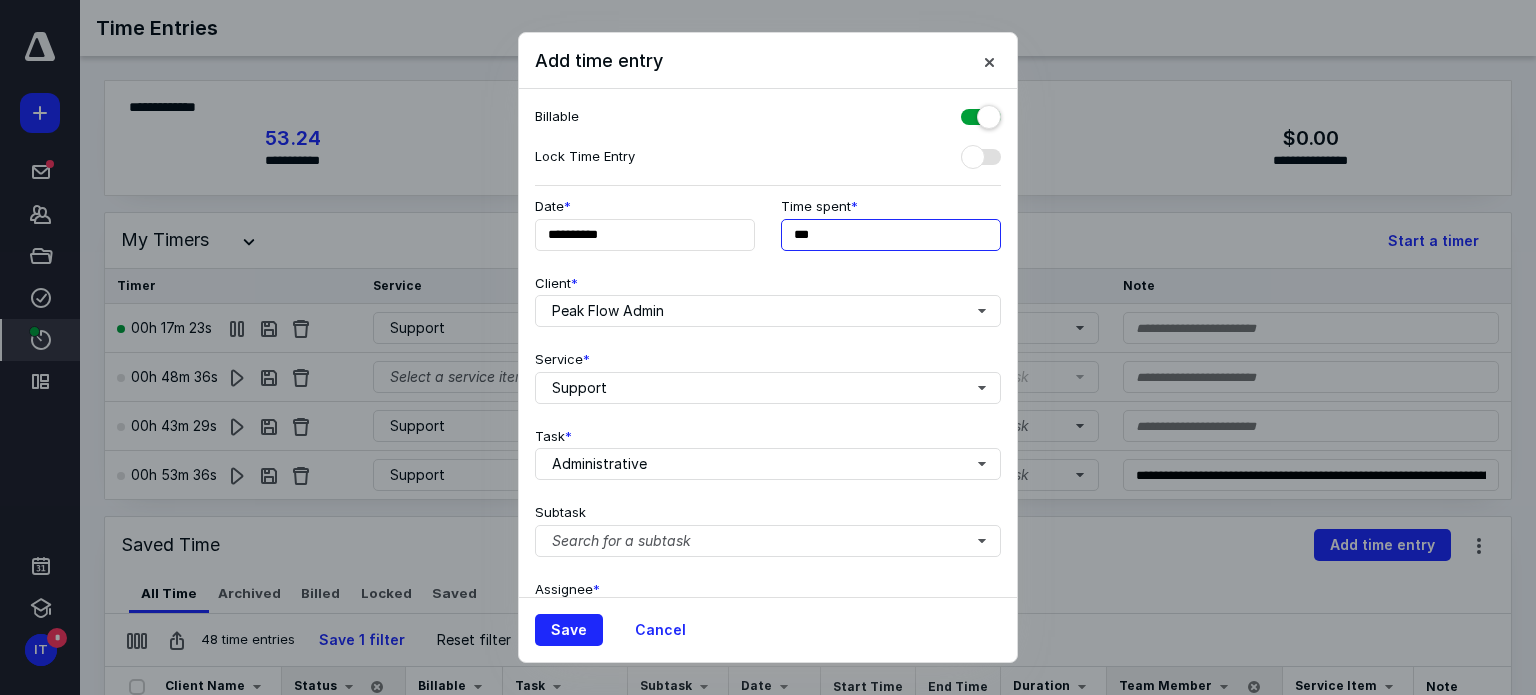 click on "***" at bounding box center [891, 235] 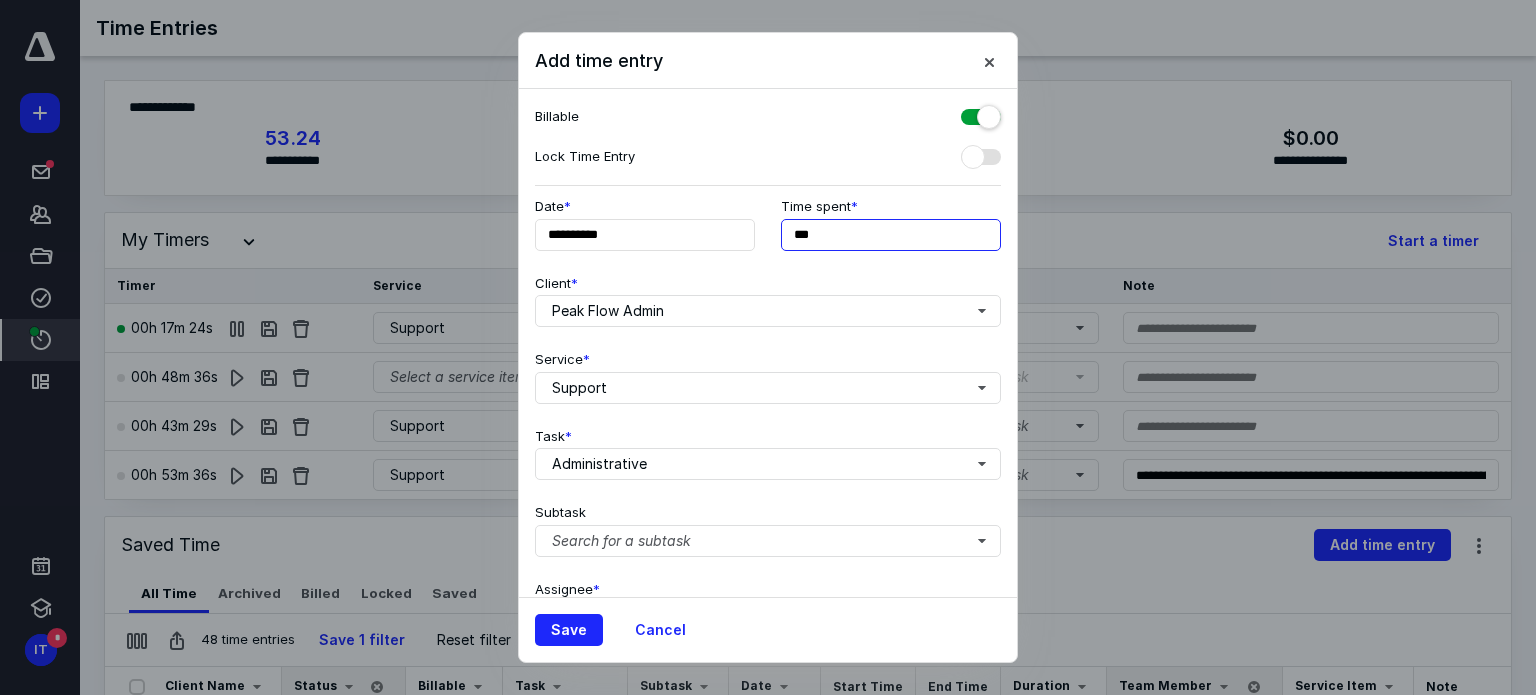 click on "***" at bounding box center (891, 235) 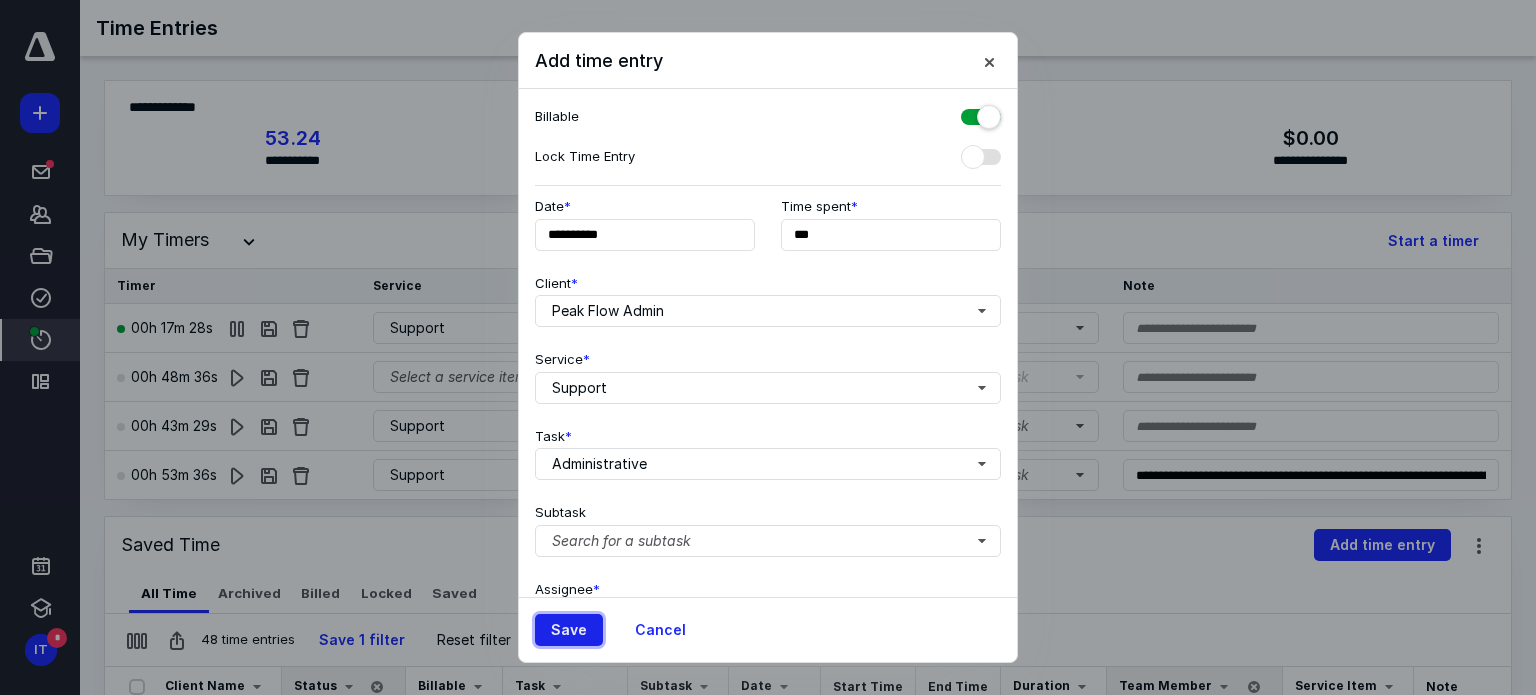 type on "**" 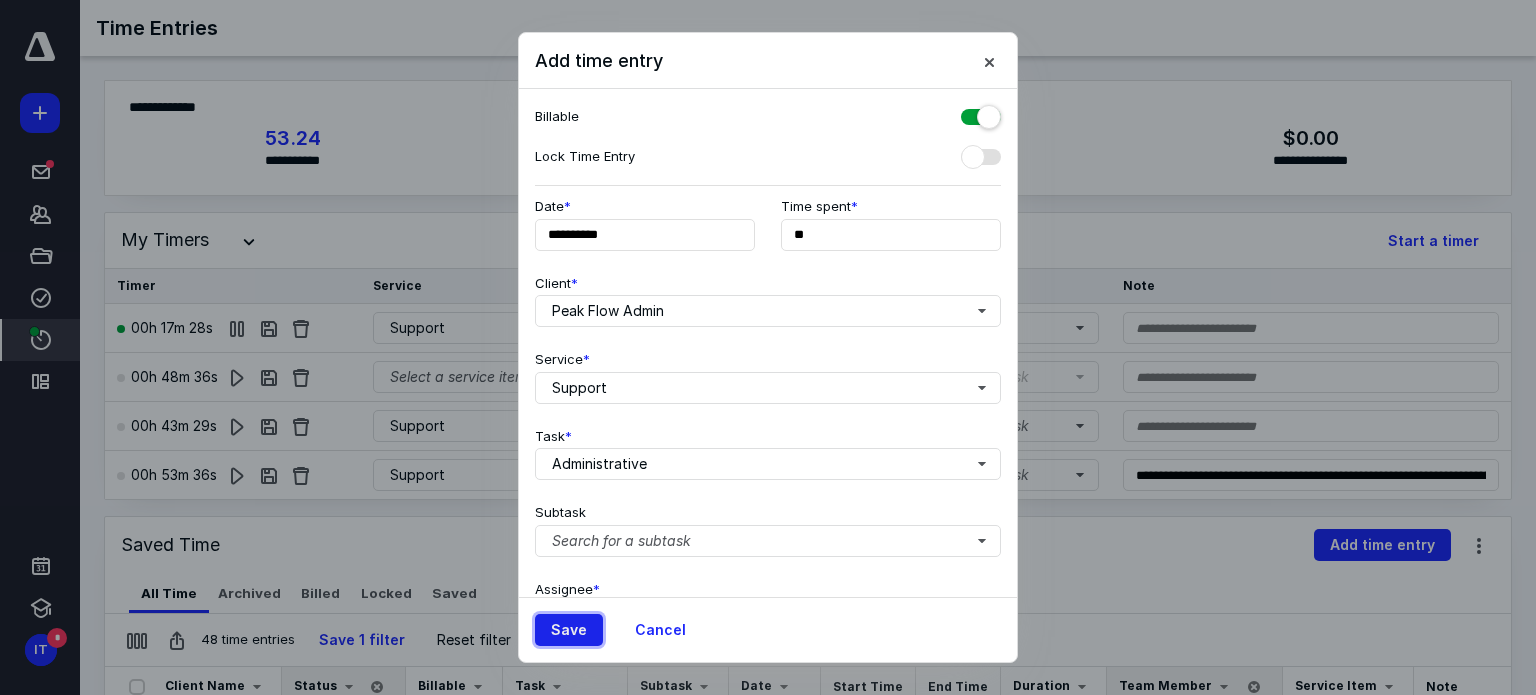 click on "Save" at bounding box center [569, 630] 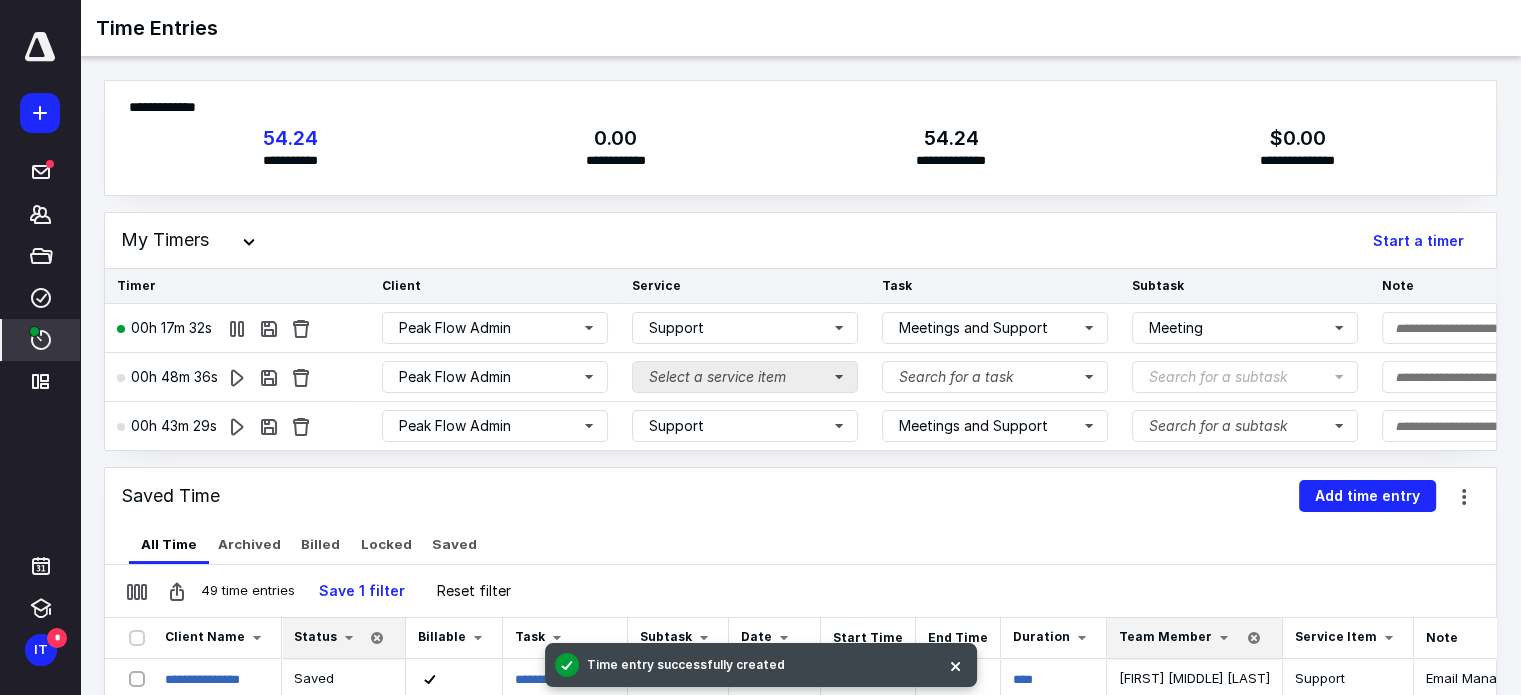 scroll, scrollTop: 0, scrollLeft: 47, axis: horizontal 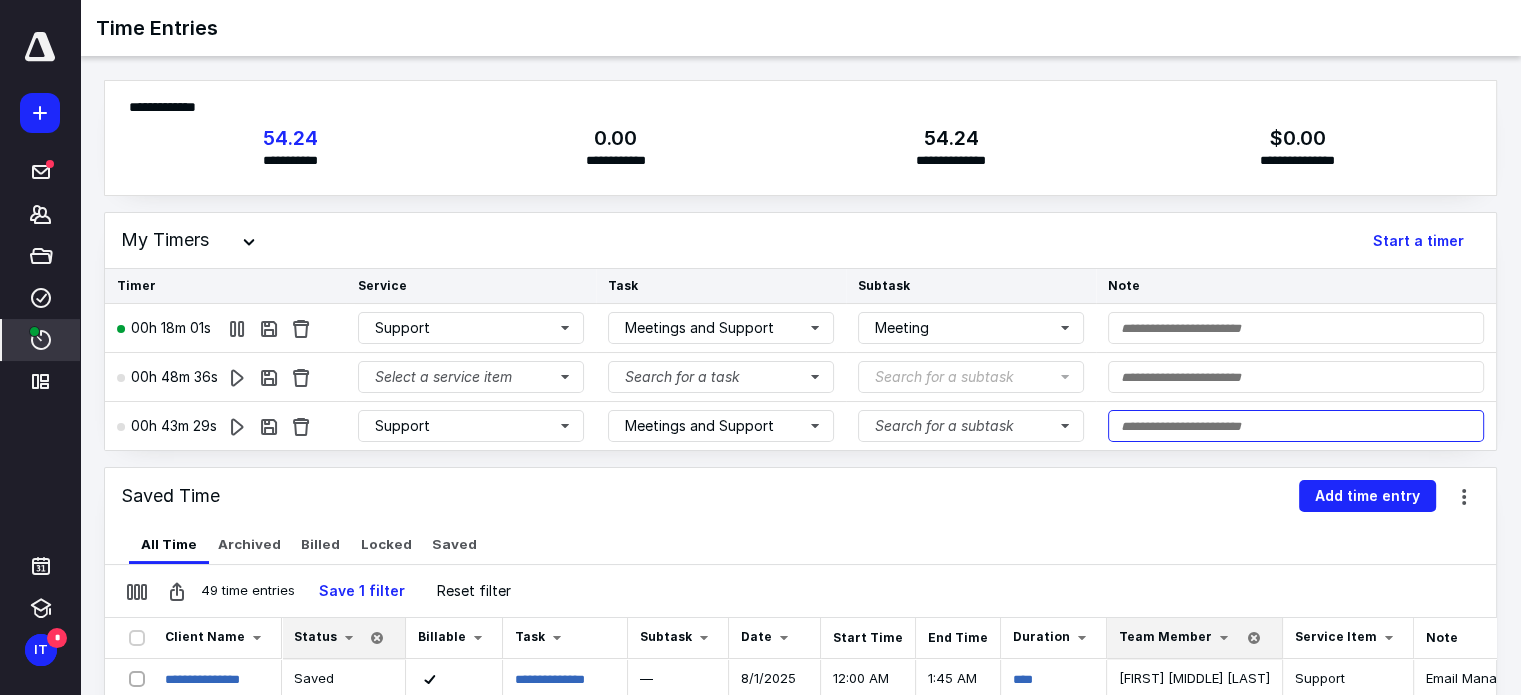 click at bounding box center [1296, 426] 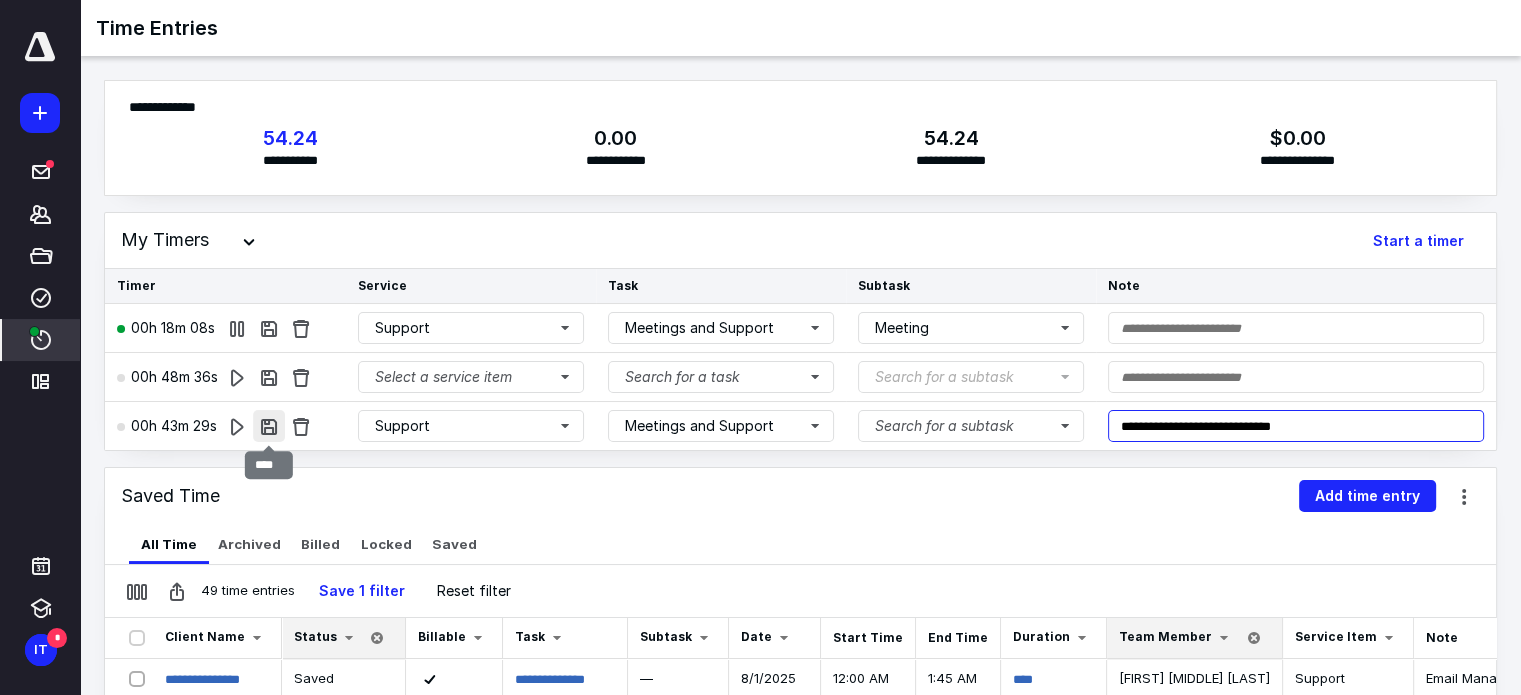 type on "**********" 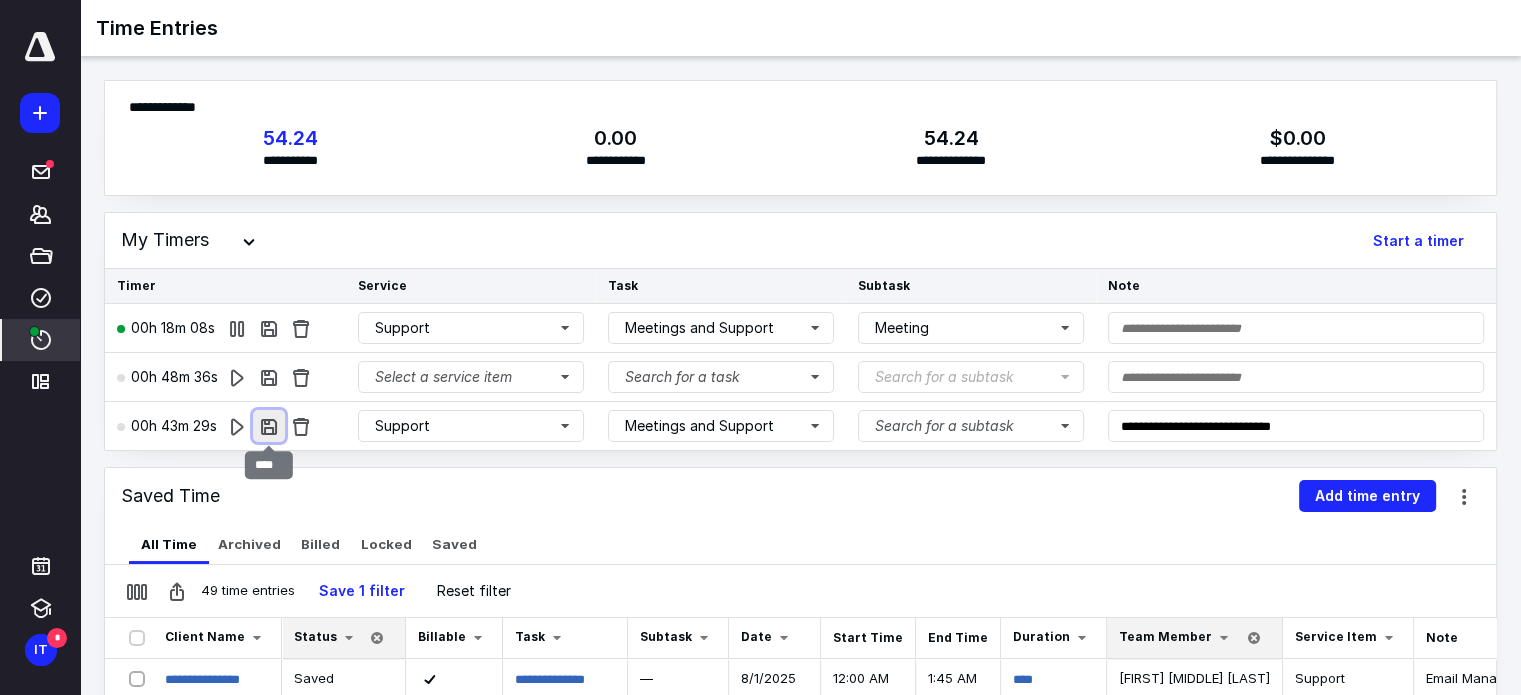click at bounding box center [269, 426] 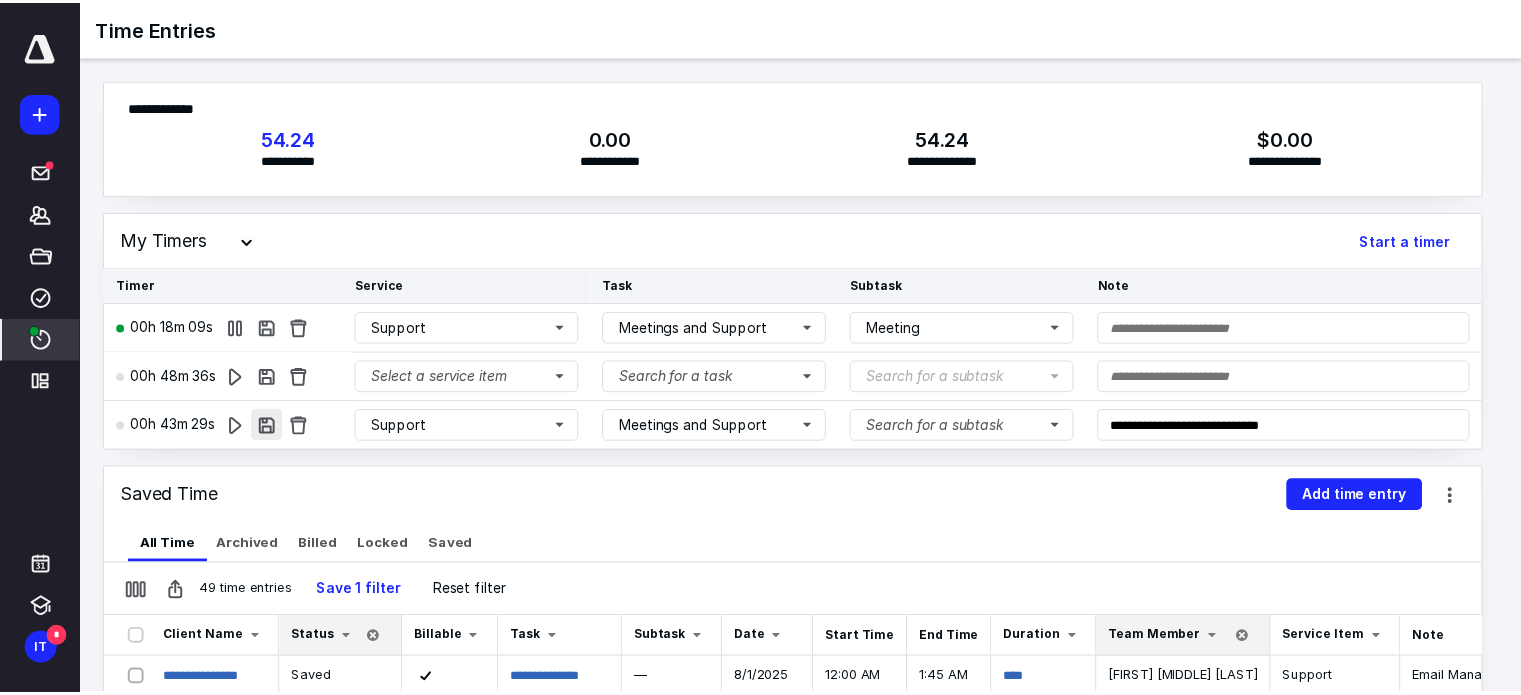 scroll, scrollTop: 0, scrollLeft: 364, axis: horizontal 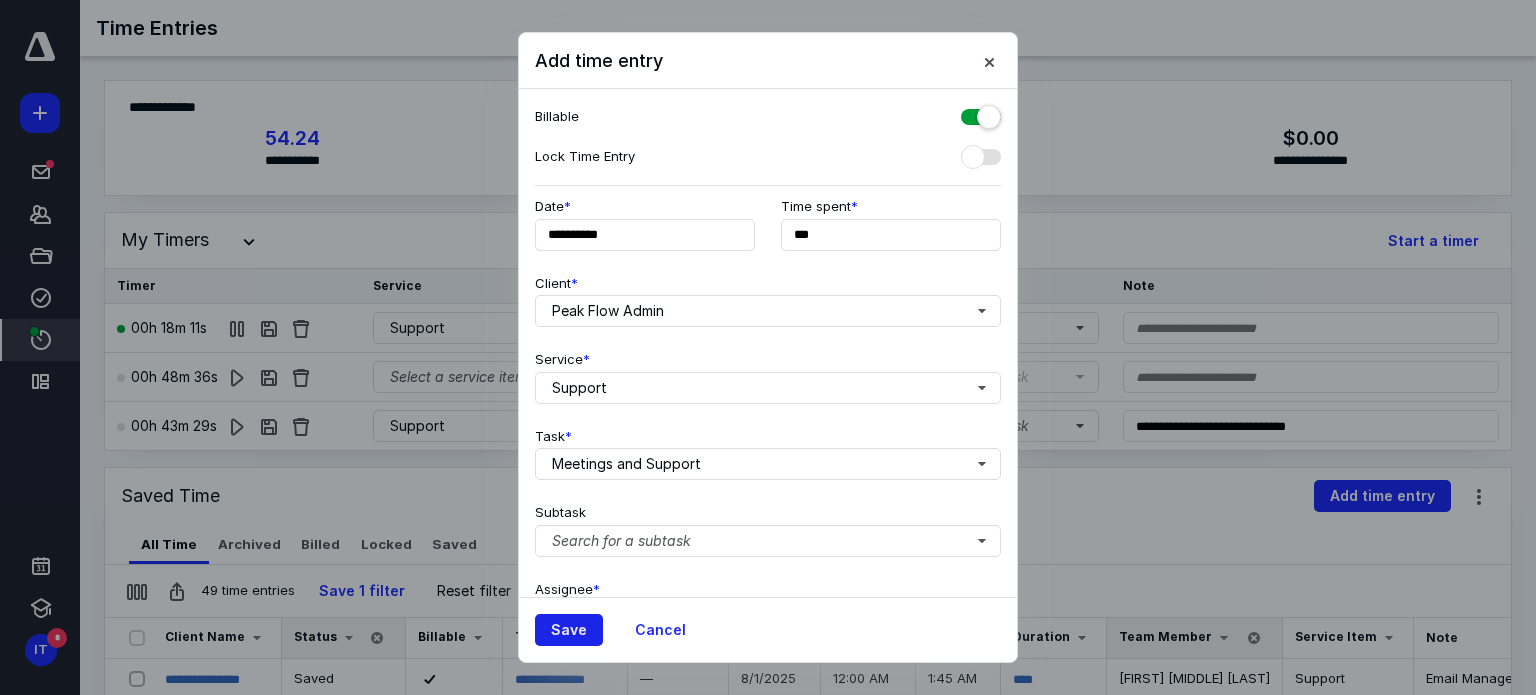 click on "Save" at bounding box center (569, 630) 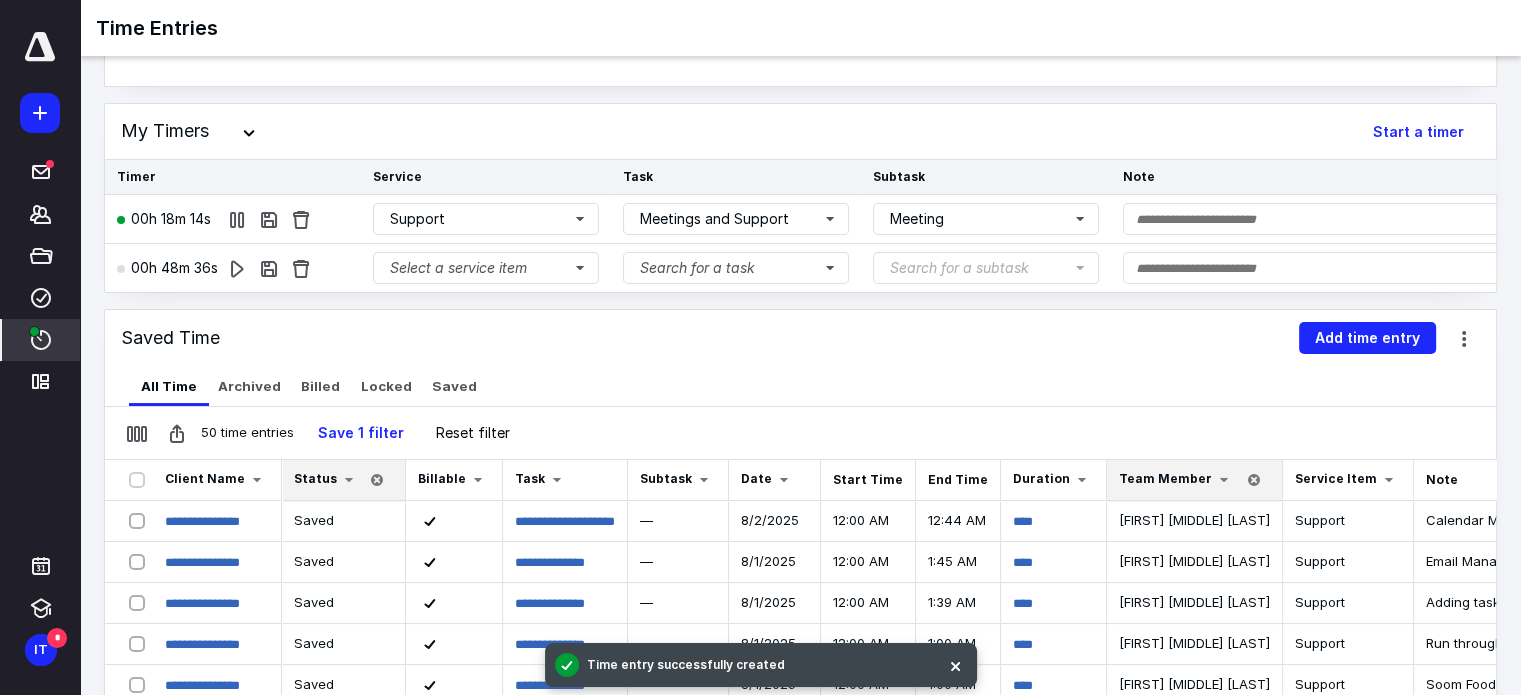 scroll, scrollTop: 106, scrollLeft: 0, axis: vertical 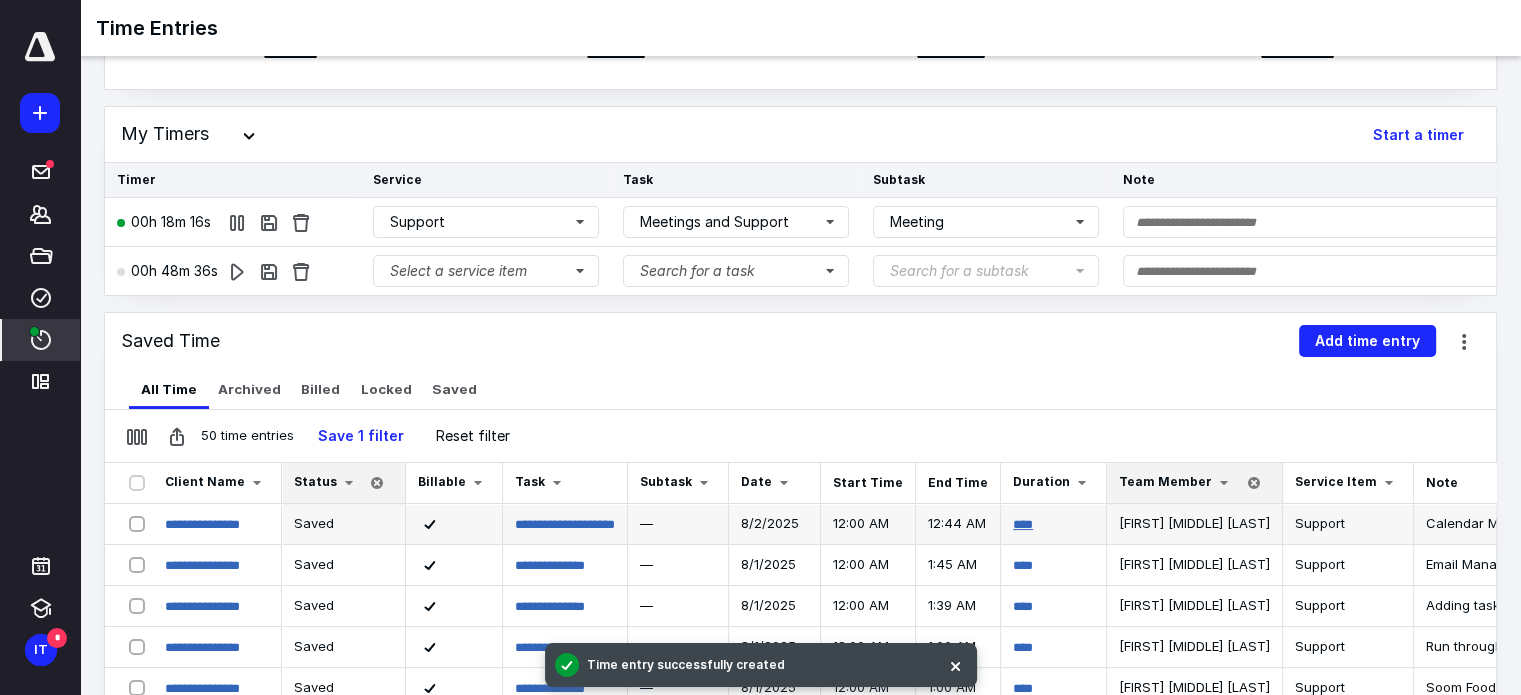 click on "****" at bounding box center [1023, 524] 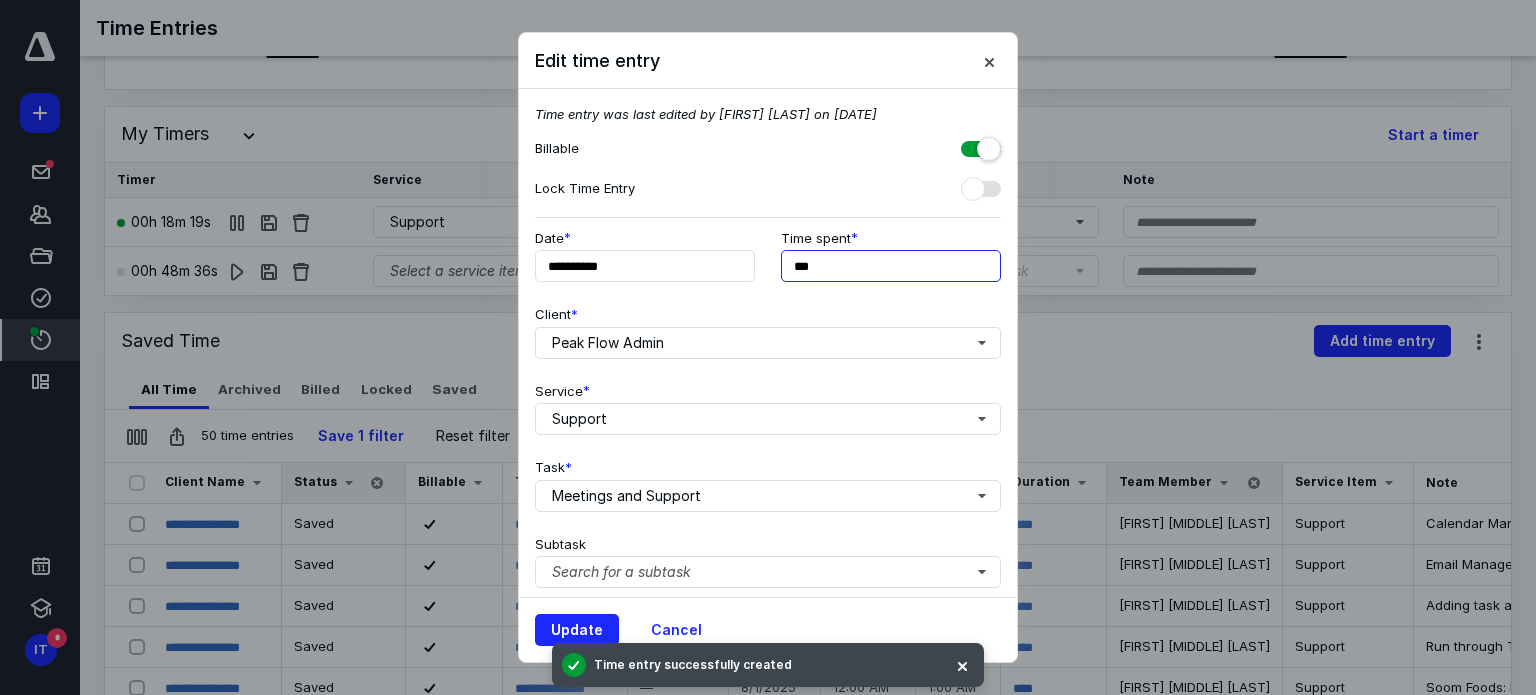 click on "***" at bounding box center (891, 266) 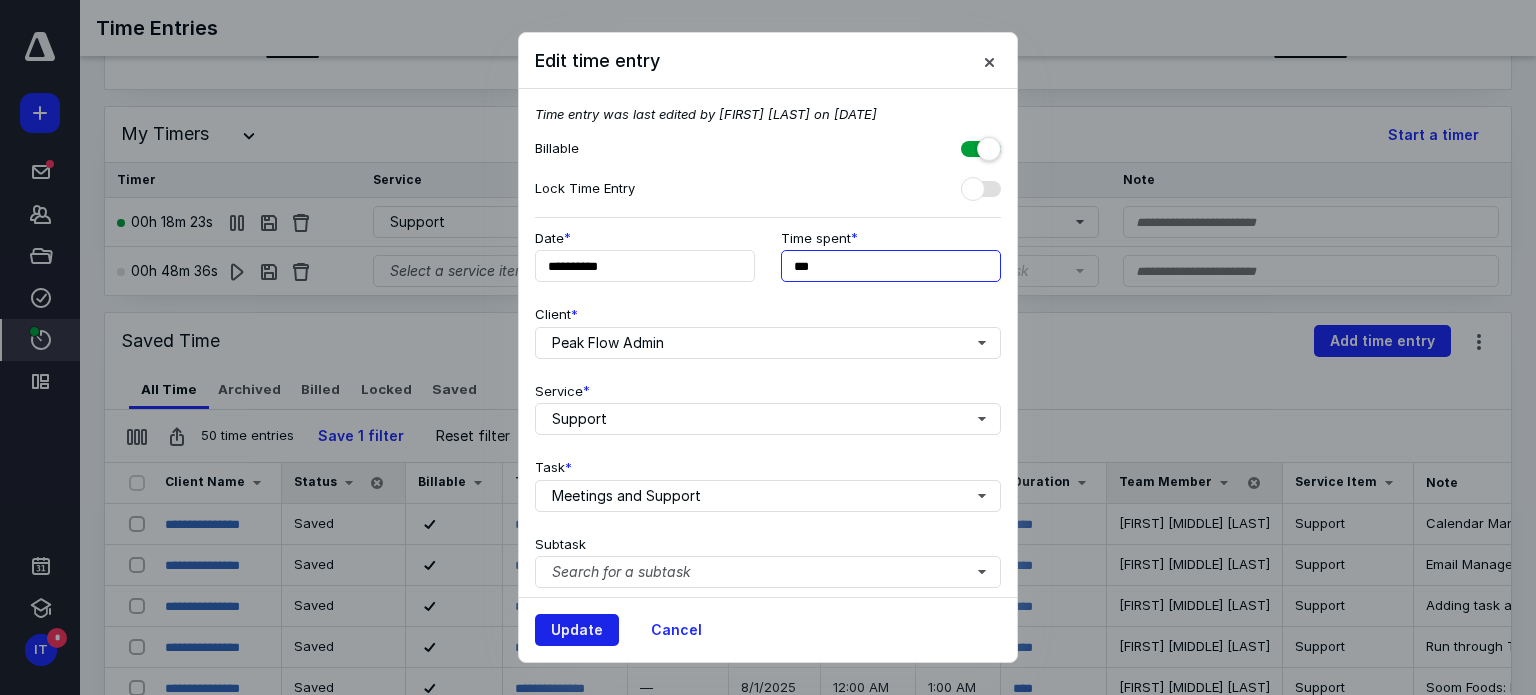 type on "***" 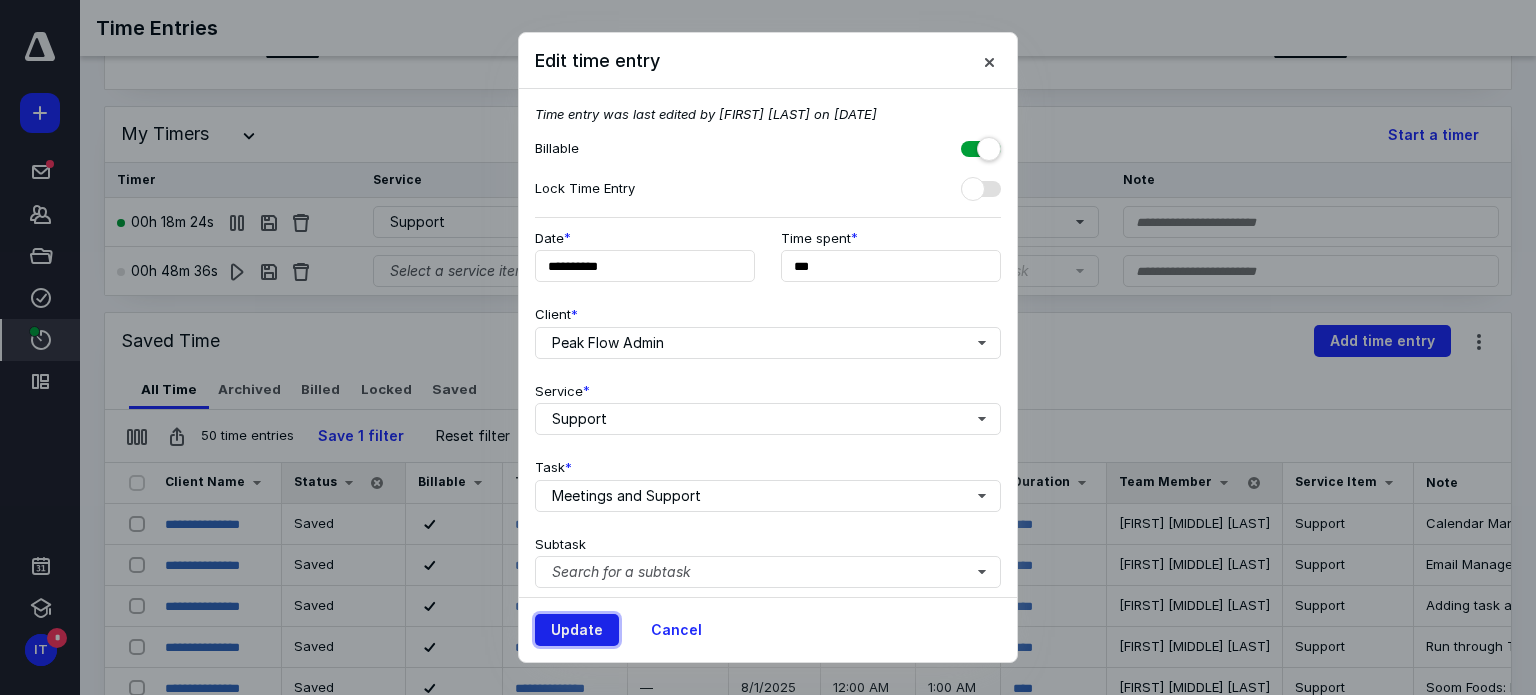 click on "Update" at bounding box center (577, 630) 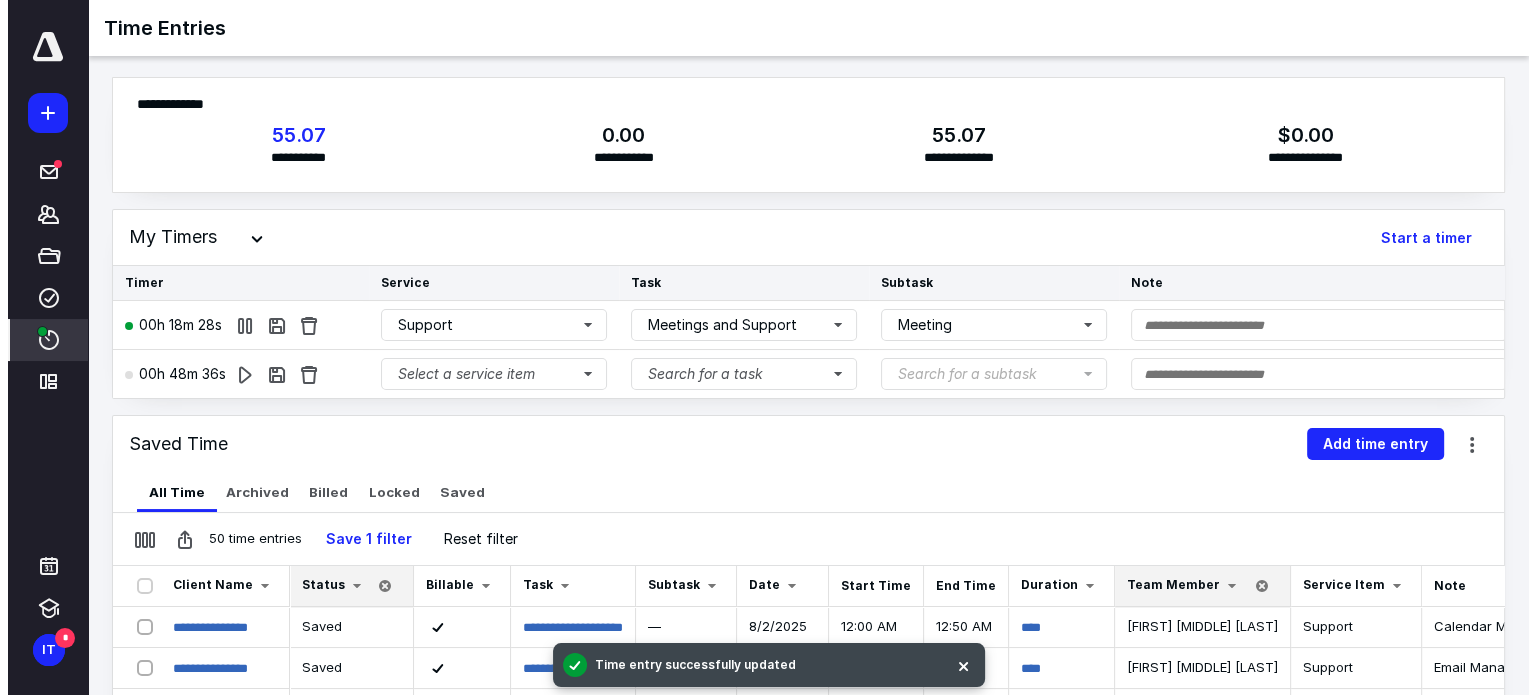 scroll, scrollTop: 0, scrollLeft: 0, axis: both 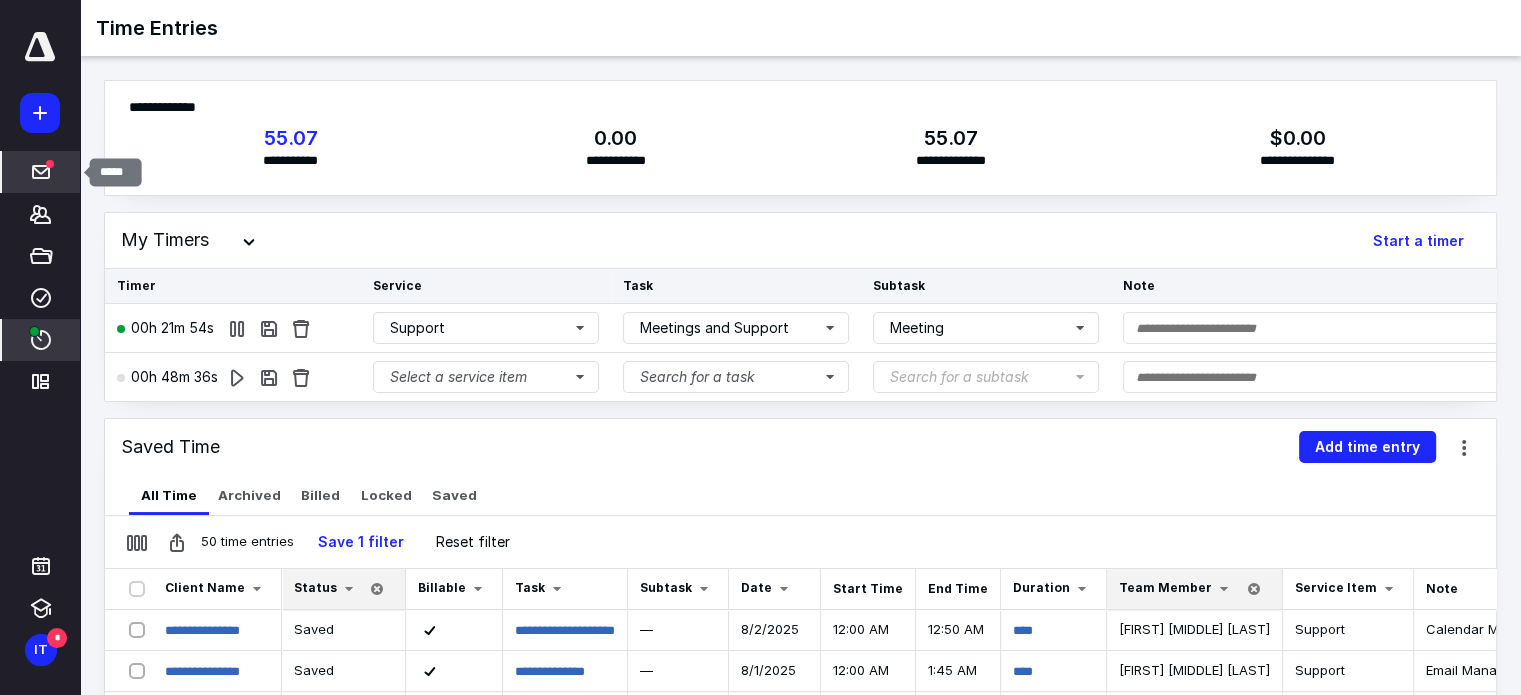 click at bounding box center (41, 172) 